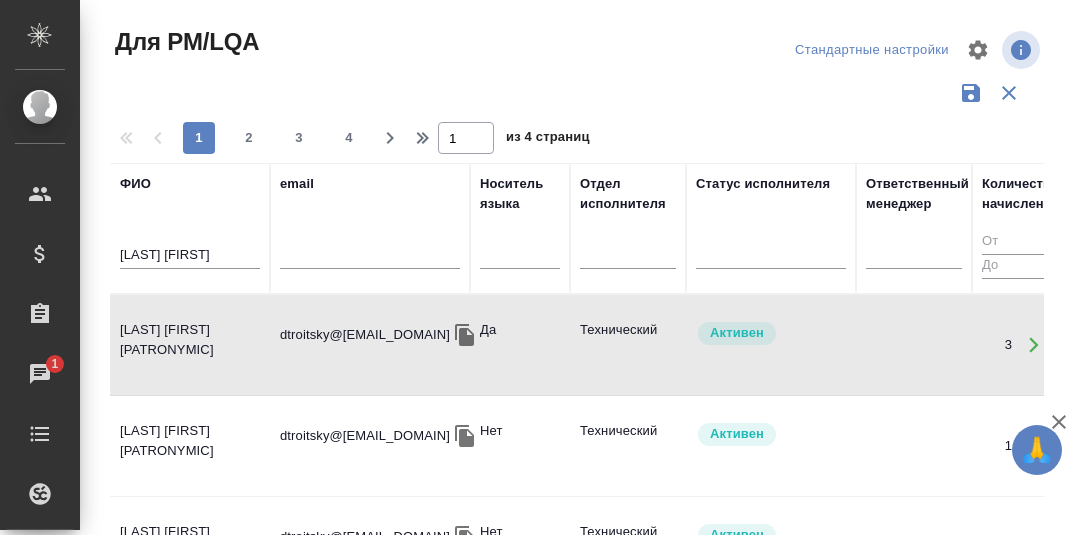 scroll, scrollTop: 0, scrollLeft: 0, axis: both 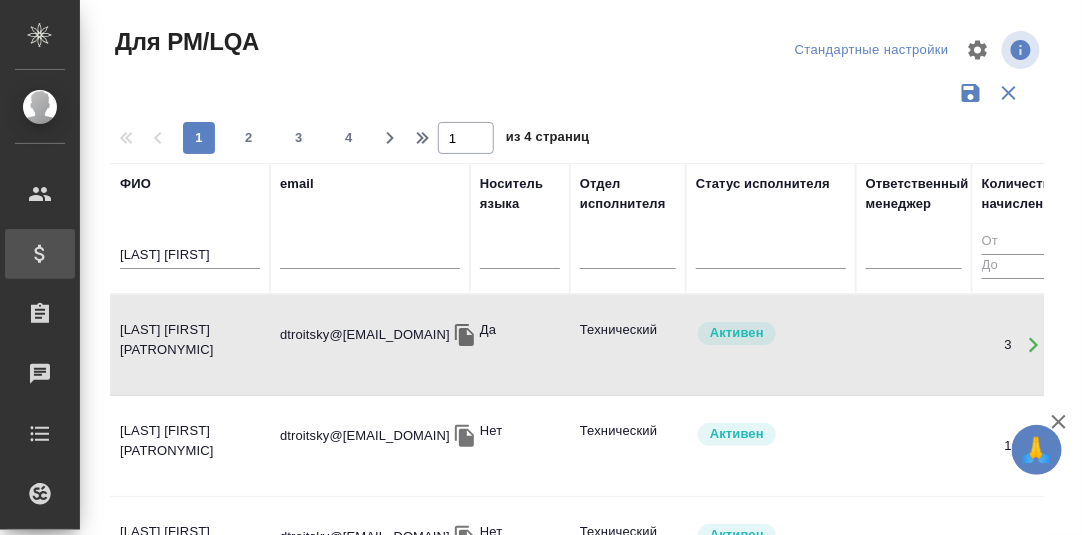drag, startPoint x: 242, startPoint y: 260, endPoint x: 30, endPoint y: 260, distance: 212 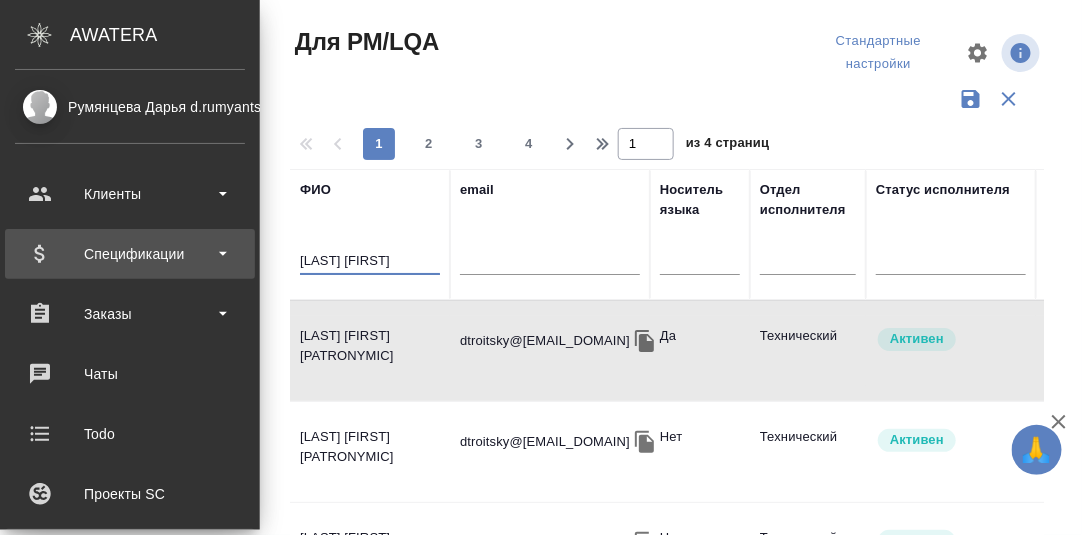 paste on "юсембаева Райхан" 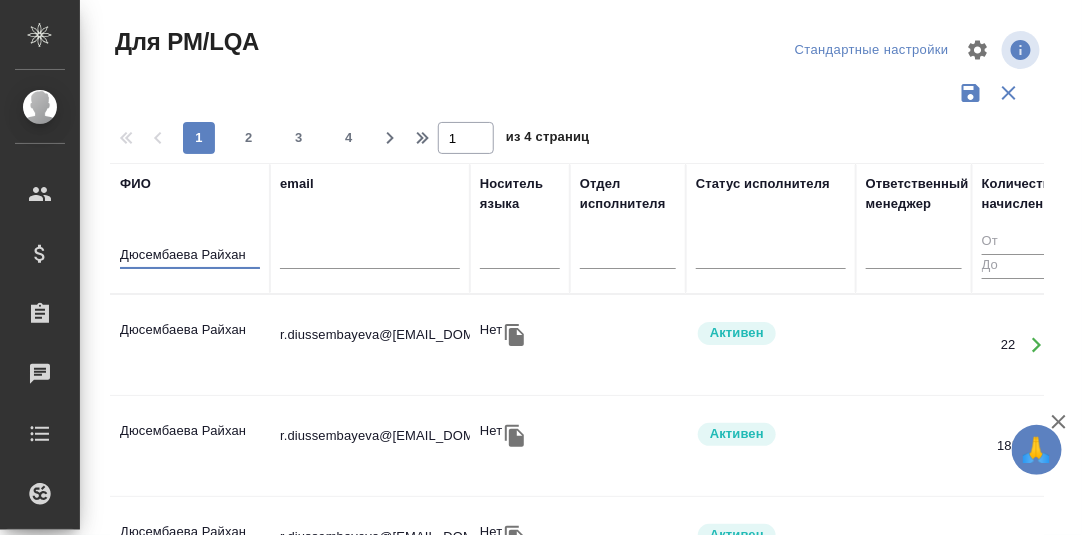click on "Дюсембаева Райхан" at bounding box center [190, 345] 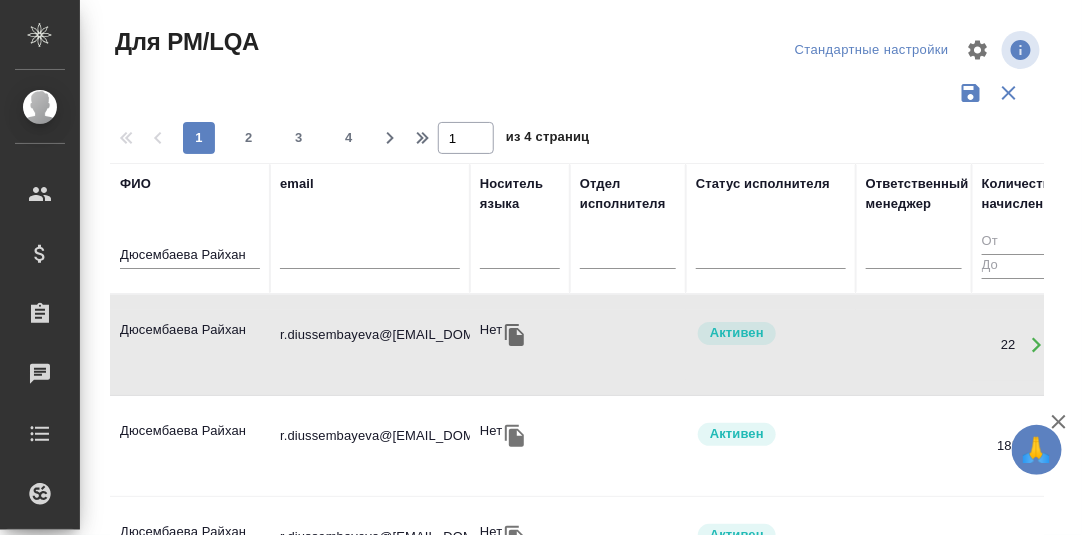 click on "Дюсембаева Райхан" at bounding box center (190, 345) 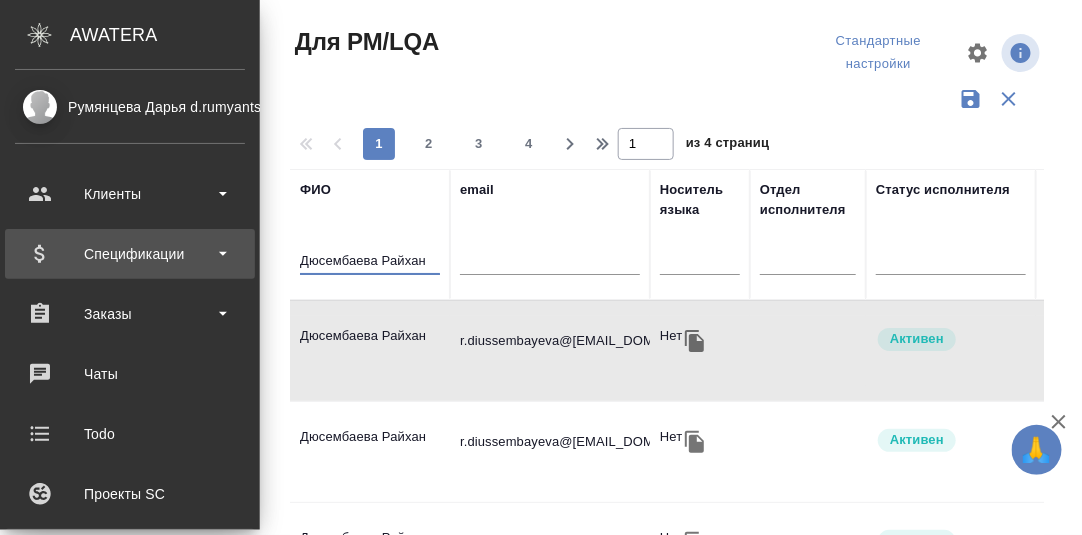 drag, startPoint x: 250, startPoint y: 253, endPoint x: 6, endPoint y: 234, distance: 244.73863 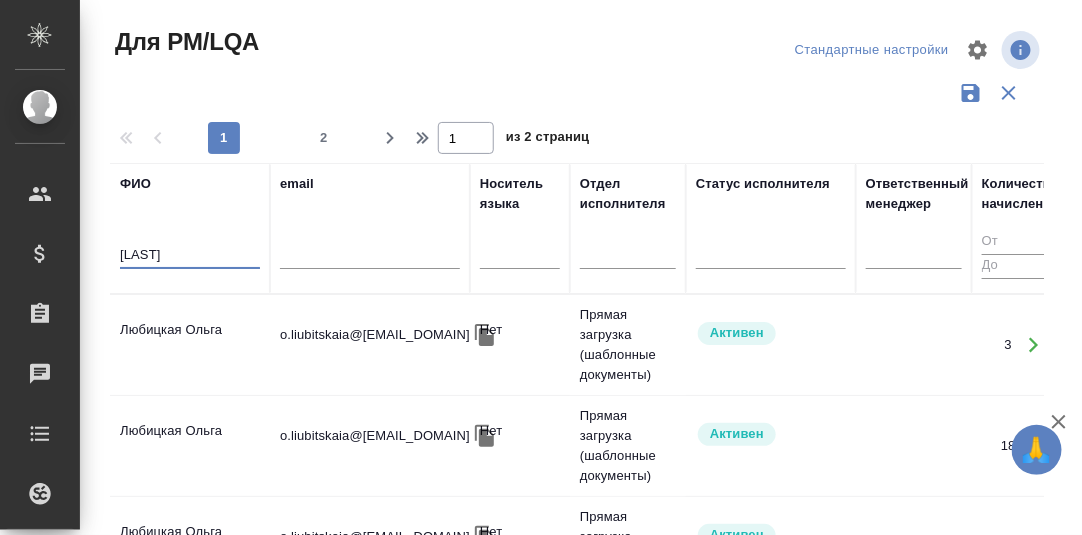 type on "Любицкая" 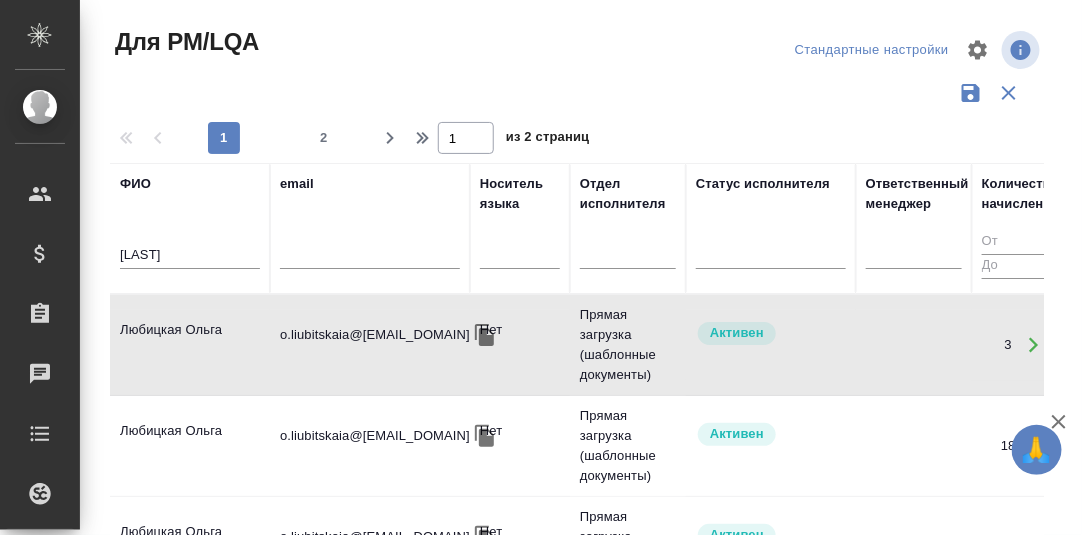click on "Любицкая  Ольга" at bounding box center (190, 345) 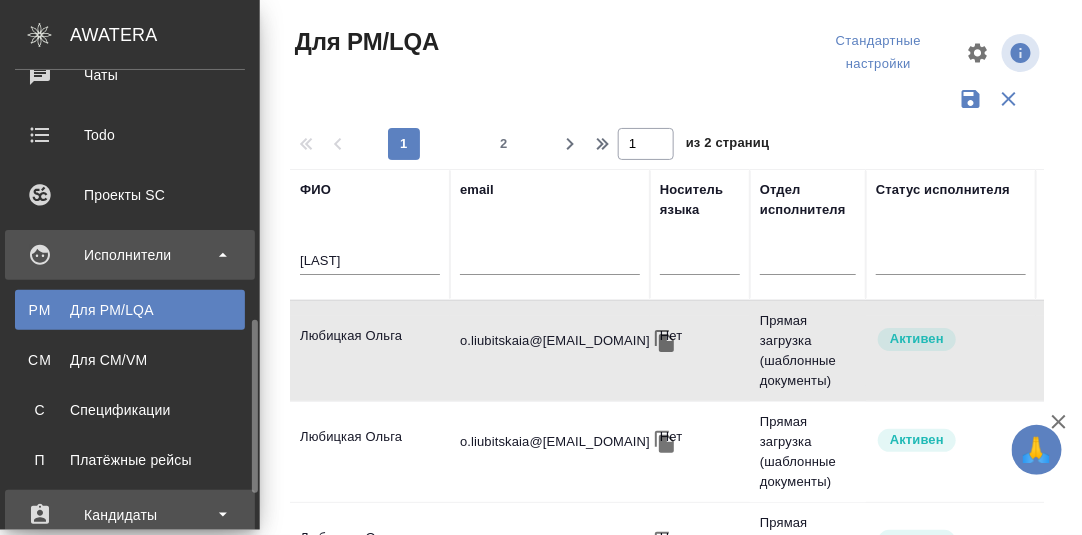 scroll, scrollTop: 499, scrollLeft: 0, axis: vertical 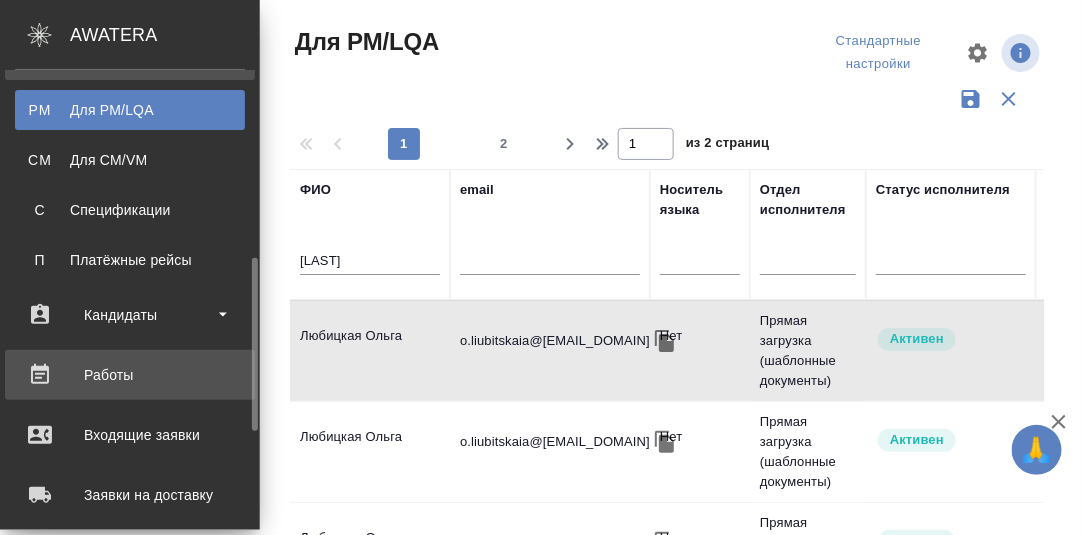 click on "Работы" at bounding box center [130, 375] 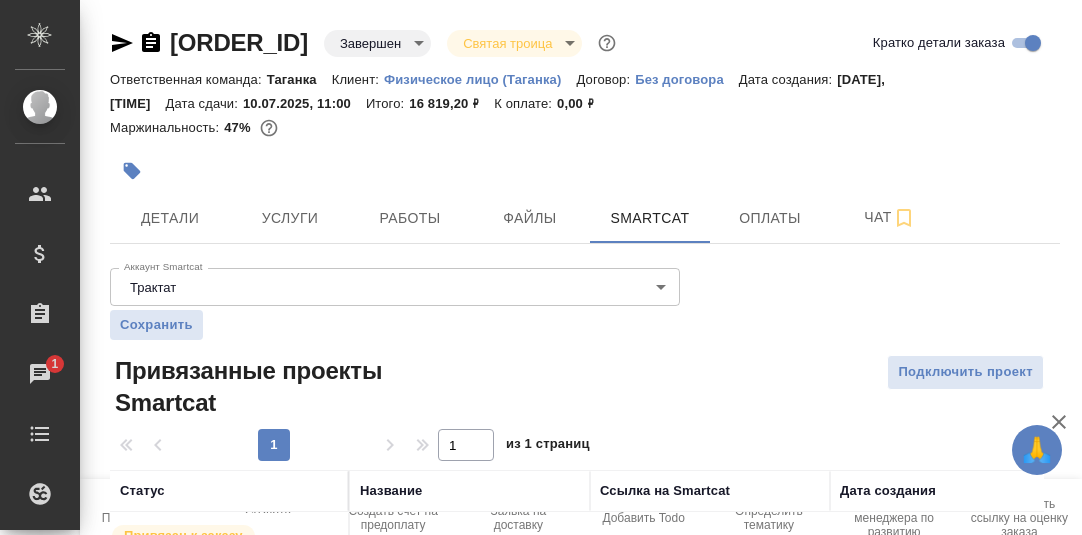 scroll, scrollTop: 0, scrollLeft: 0, axis: both 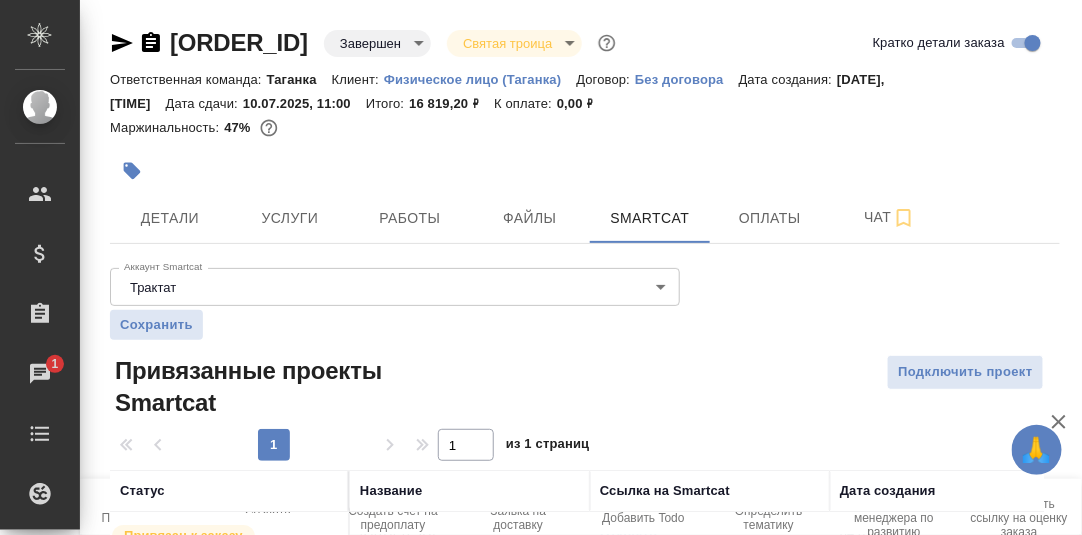 click on "Работы" at bounding box center (410, 218) 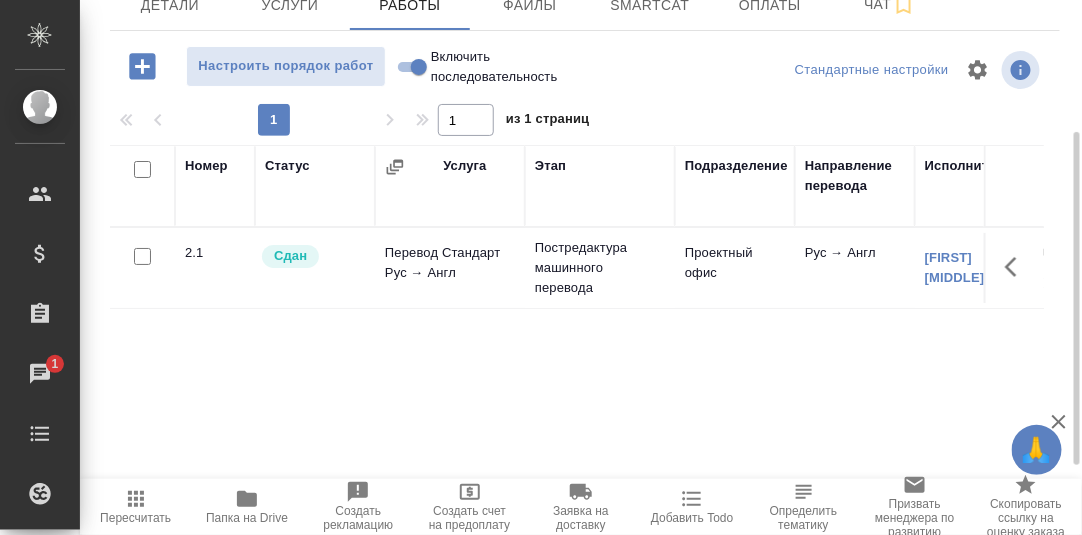 scroll, scrollTop: 324, scrollLeft: 0, axis: vertical 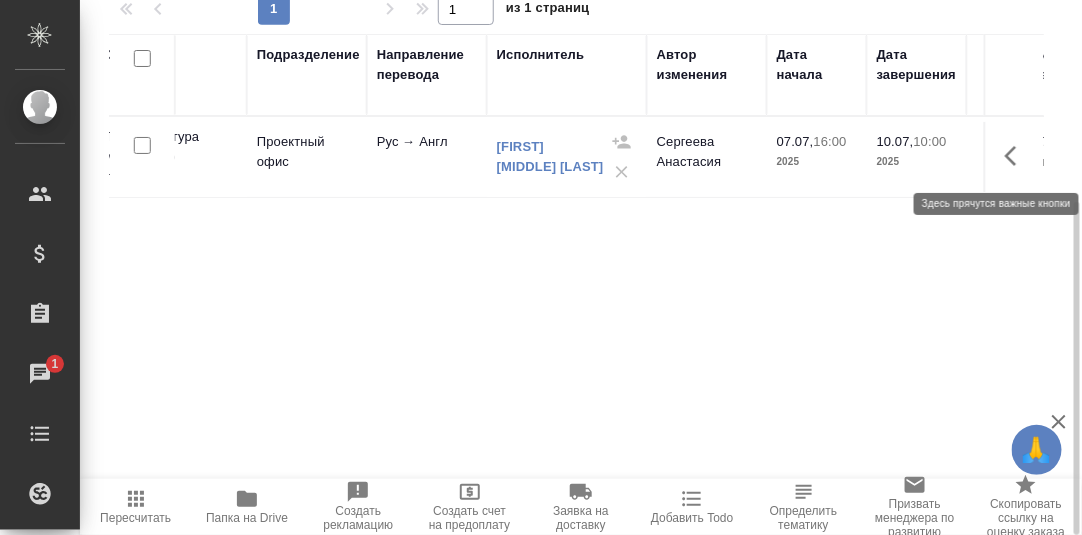 click 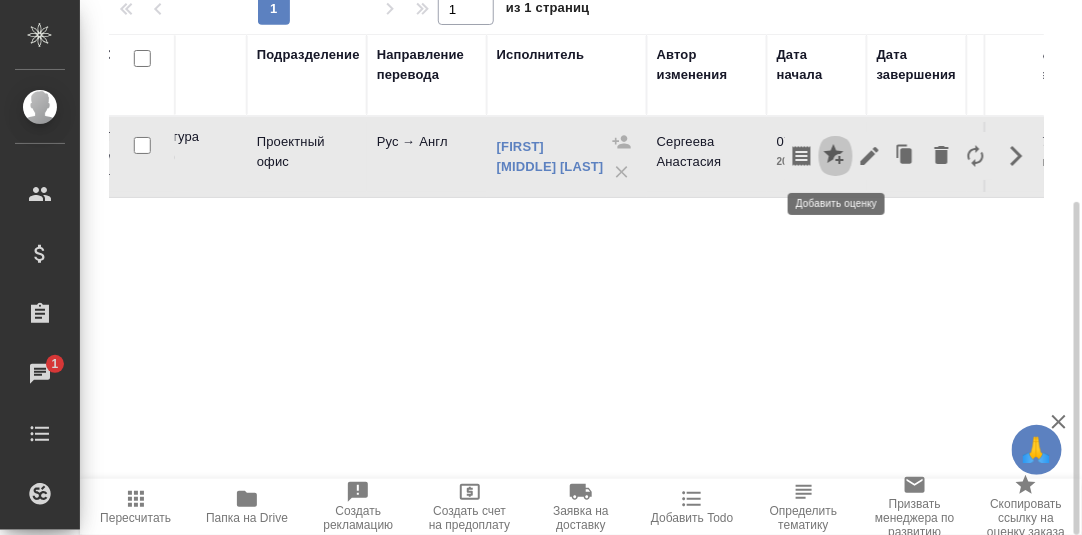click 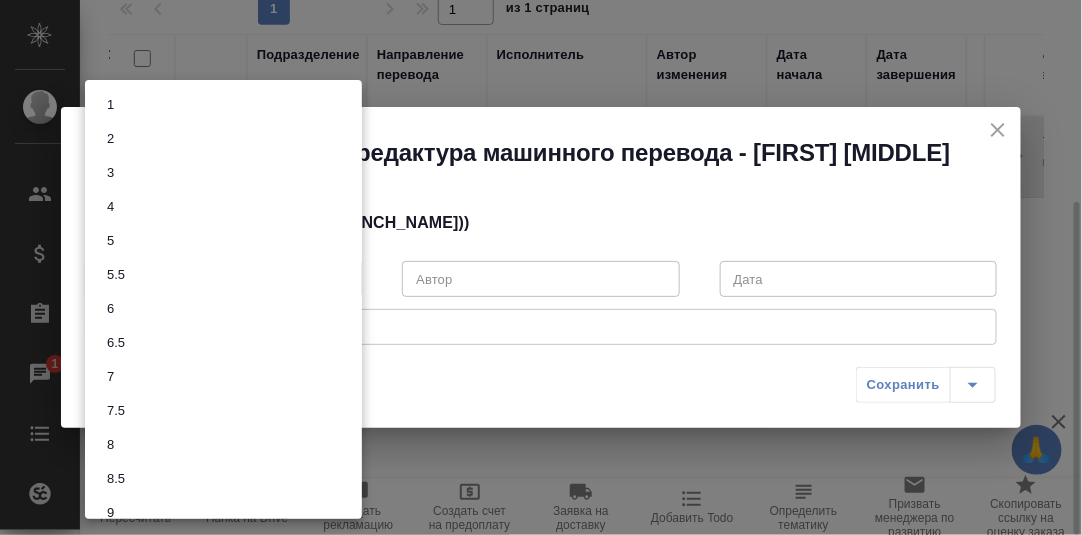 click on "🙏 .cls-1
fill:#fff;
AWATERA Румянцева Дарья d.rumyantseva Клиенты Спецификации Заказы 1 Чаты Todo Проекты SC Исполнители Кандидаты Работы Входящие заявки Заявки на доставку Рекламации Проекты процессинга Конференции Выйти T_FL-25830 Завершен closed Святая троица holyTrinity Кратко детали заказа Ответственная команда: Таганка Клиент: Физическое лицо (Таганка) Договор: Без договора Дата создания: 04.07.2025, 16:15 Дата сдачи: 10.07.2025, 11:00 Итого: 16 819,20 ₽ К оплате: 0,00 ₽ Маржинальность: 47% Детали Услуги Работы Файлы Smartcat Оплаты Чат Настроить порядок работ Стандартные настройки 1 1   2.1" at bounding box center (541, 267) 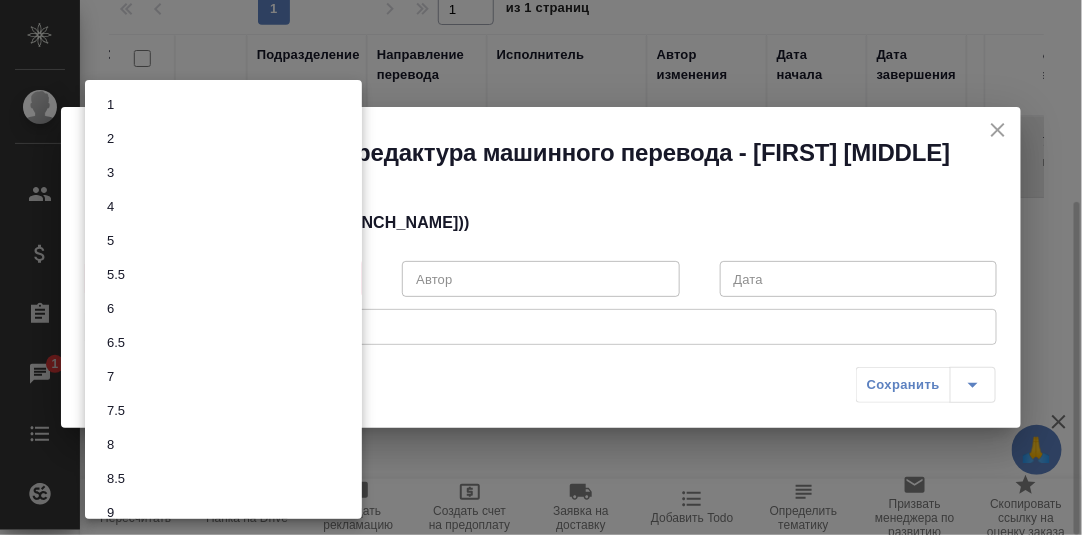 drag, startPoint x: 125, startPoint y: 443, endPoint x: 146, endPoint y: 433, distance: 23.259407 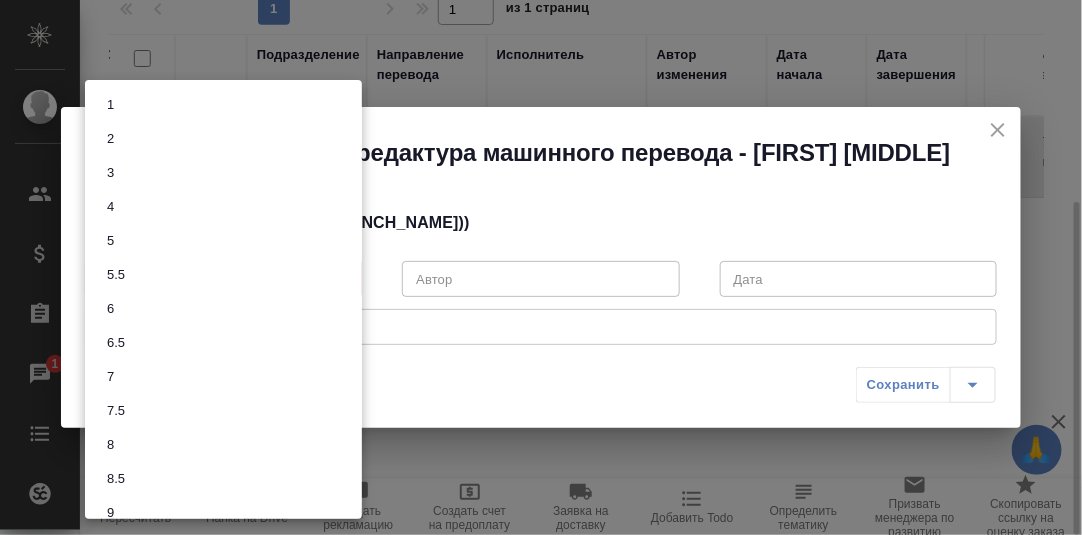type on "8" 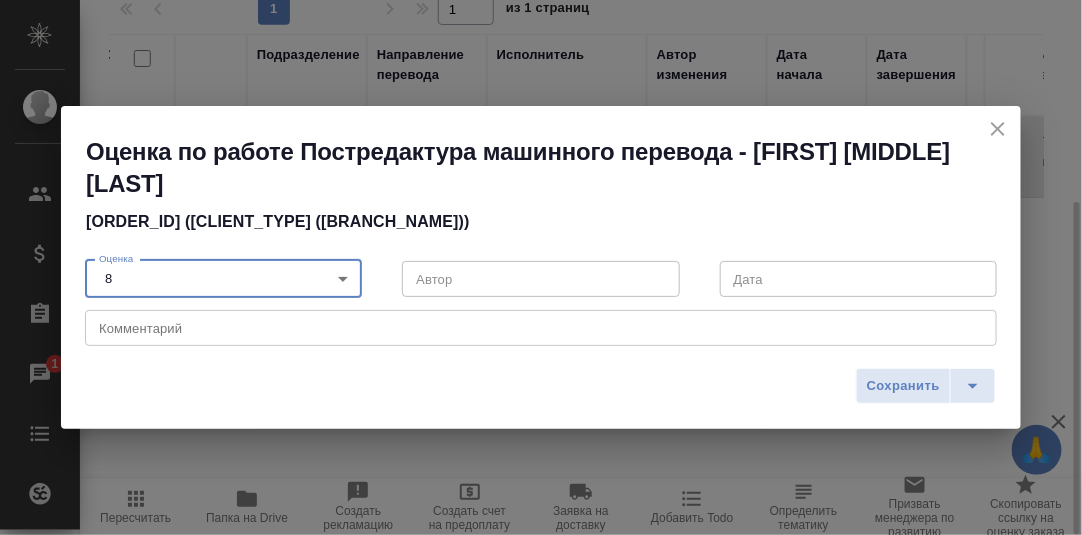 click at bounding box center [541, 328] 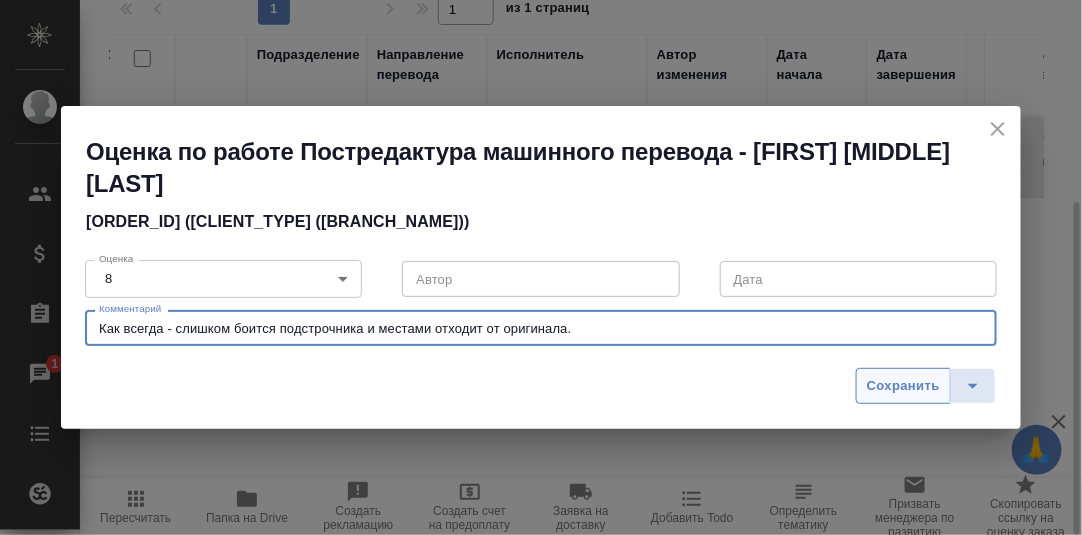 type on "Как всегда - слишком боится подстрочника и местами отходит от оригинала." 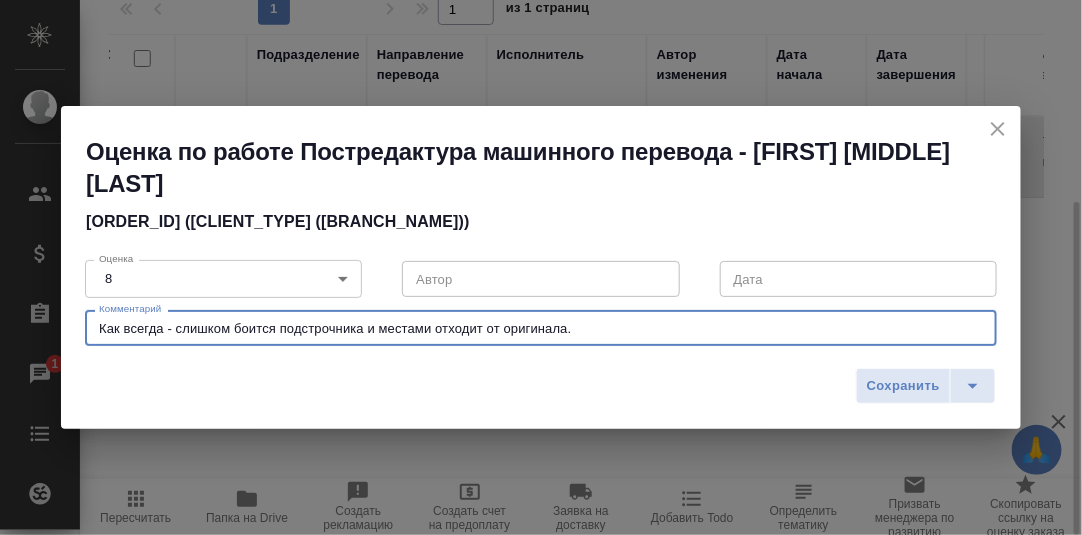 click on "Сохранить" at bounding box center (903, 386) 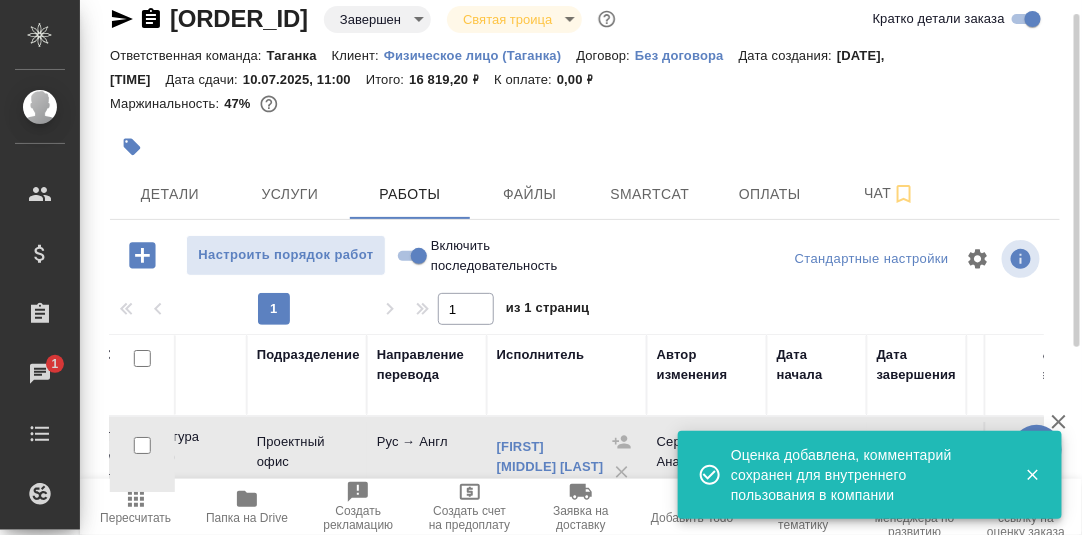 scroll, scrollTop: 0, scrollLeft: 0, axis: both 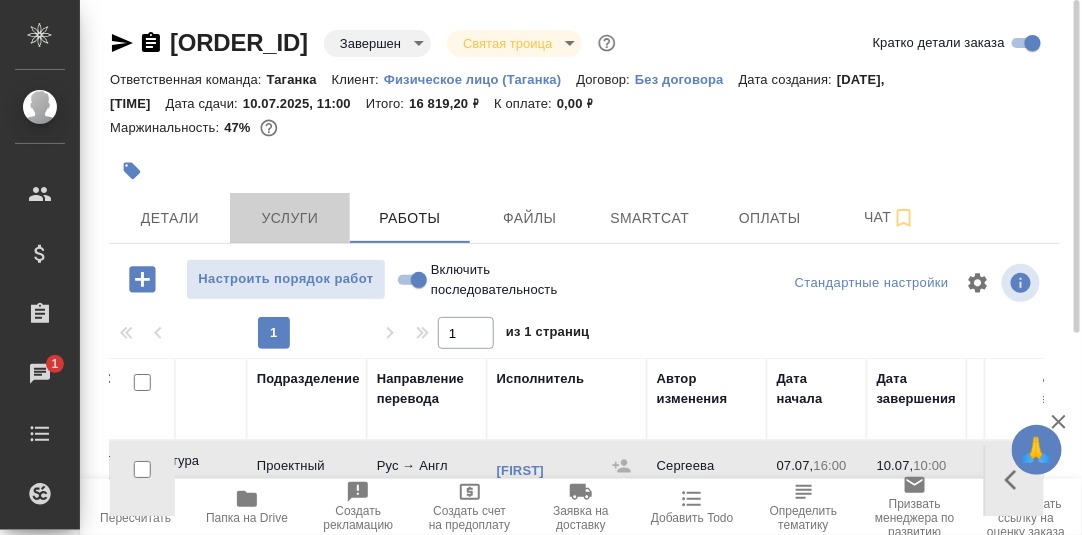 drag, startPoint x: 284, startPoint y: 224, endPoint x: 413, endPoint y: 279, distance: 140.23552 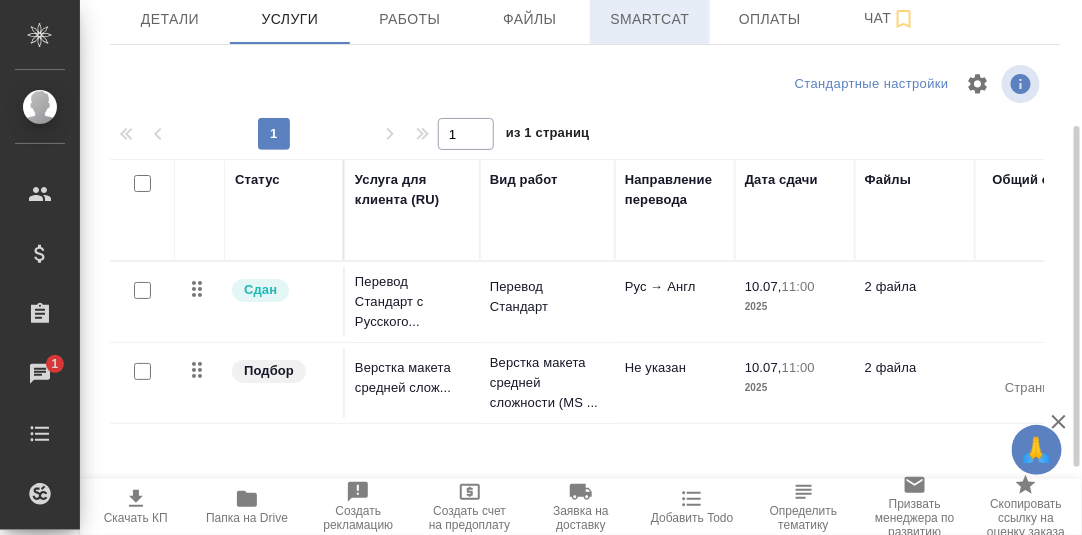 scroll, scrollTop: 0, scrollLeft: 0, axis: both 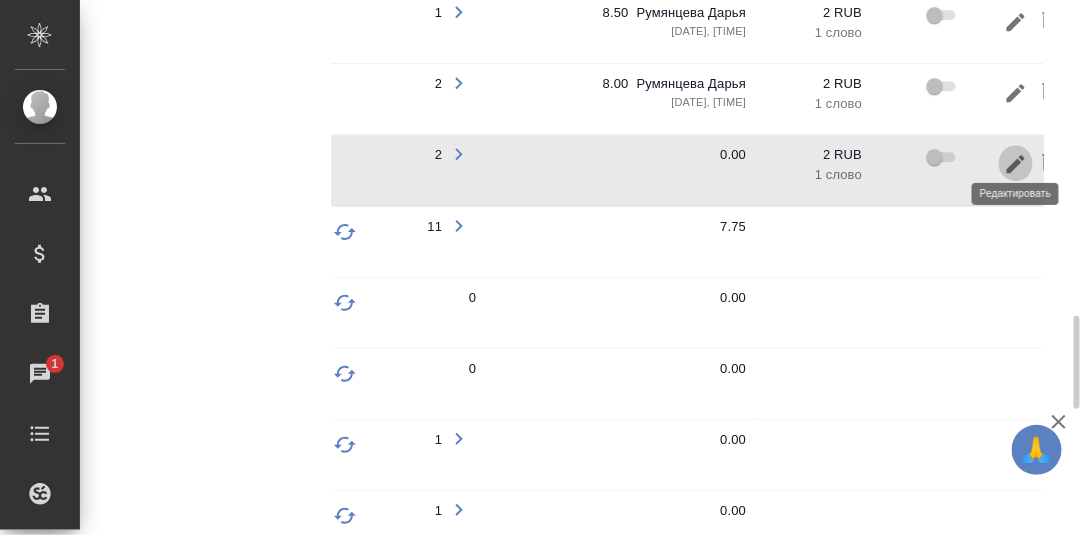 click 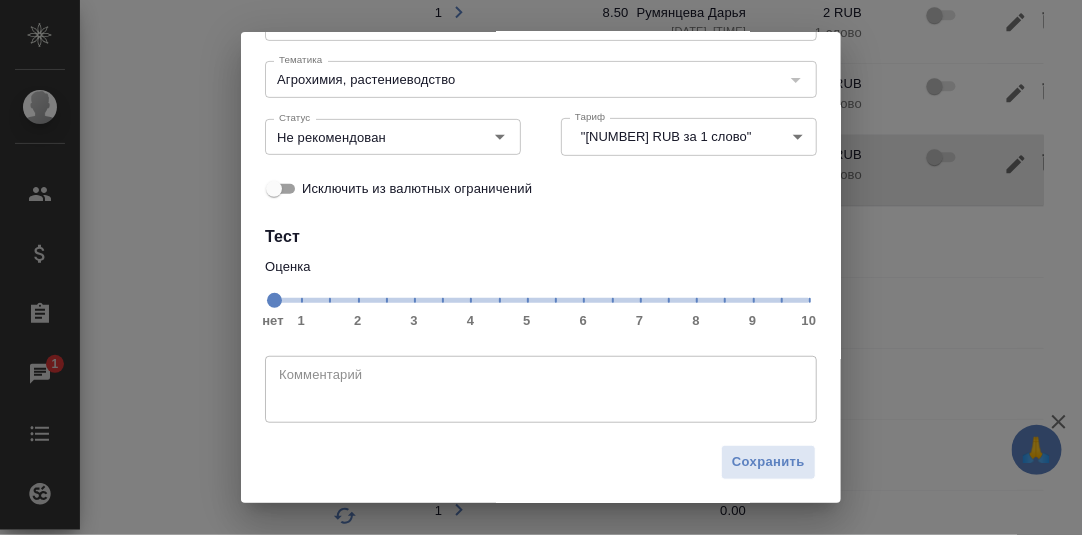 scroll, scrollTop: 183, scrollLeft: 0, axis: vertical 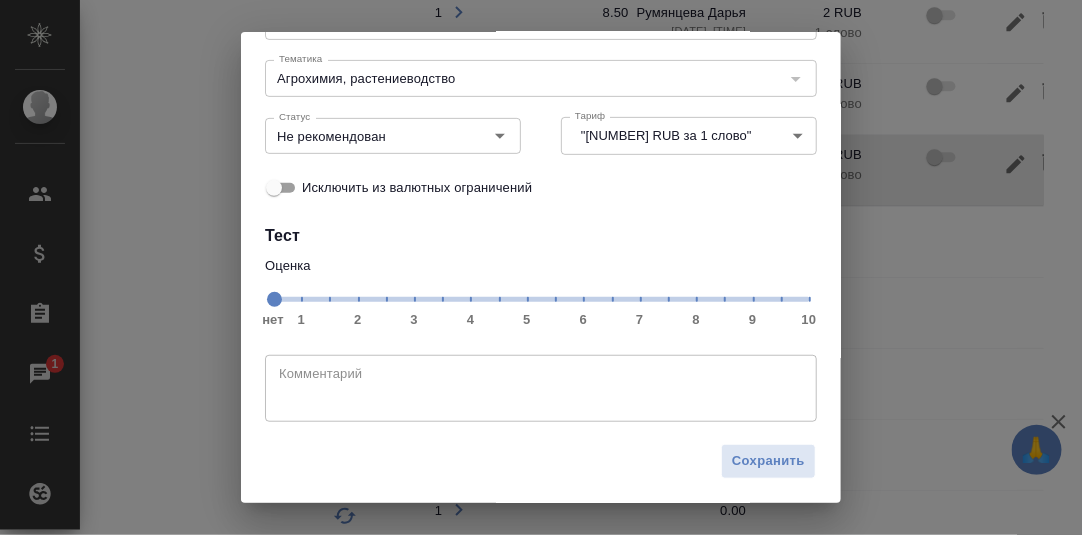 click on "нет 1 2 3 4 5 6 7 8 9 10" at bounding box center (541, 298) 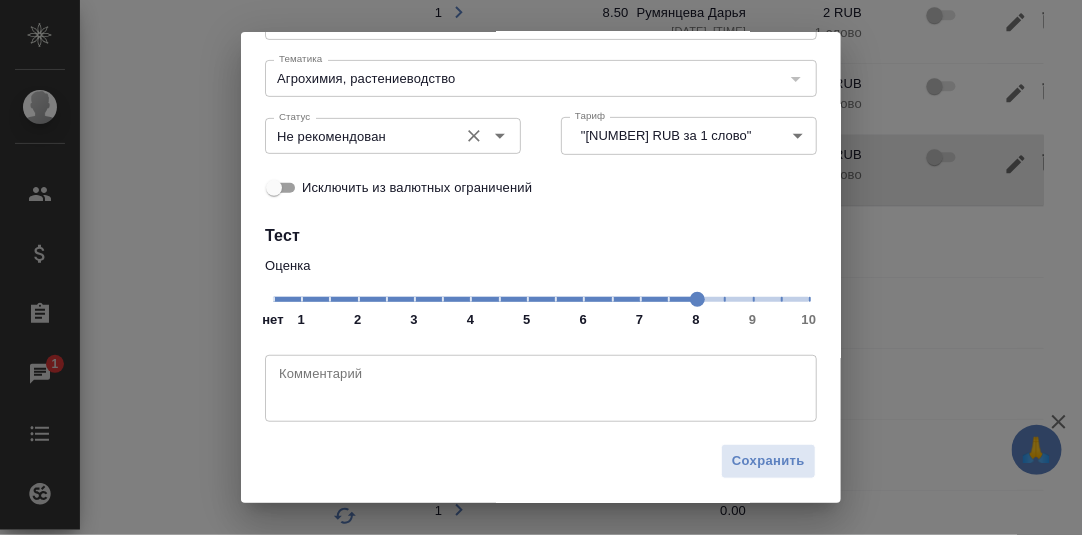 click 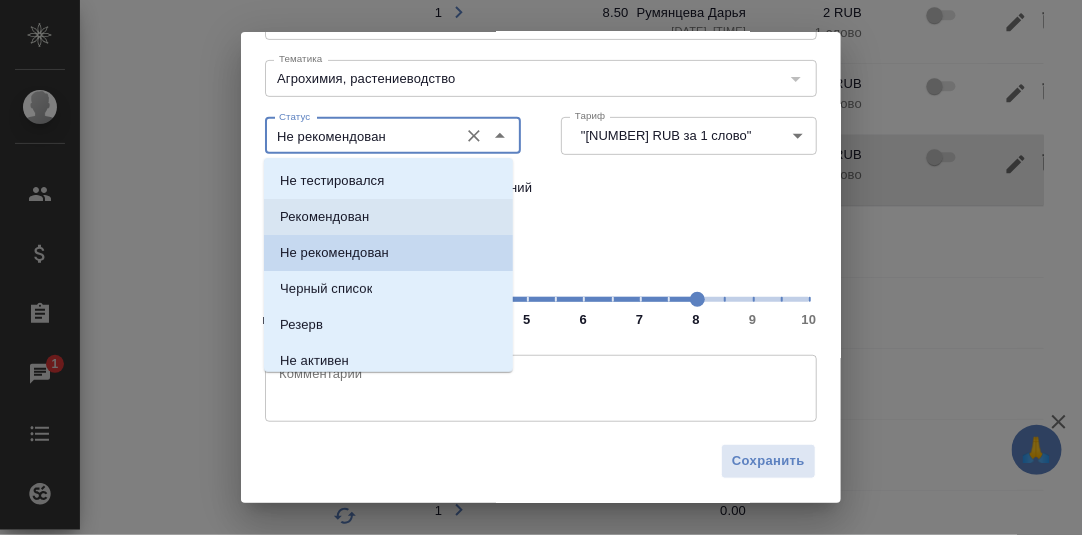 click on "Рекомендован" at bounding box center (324, 217) 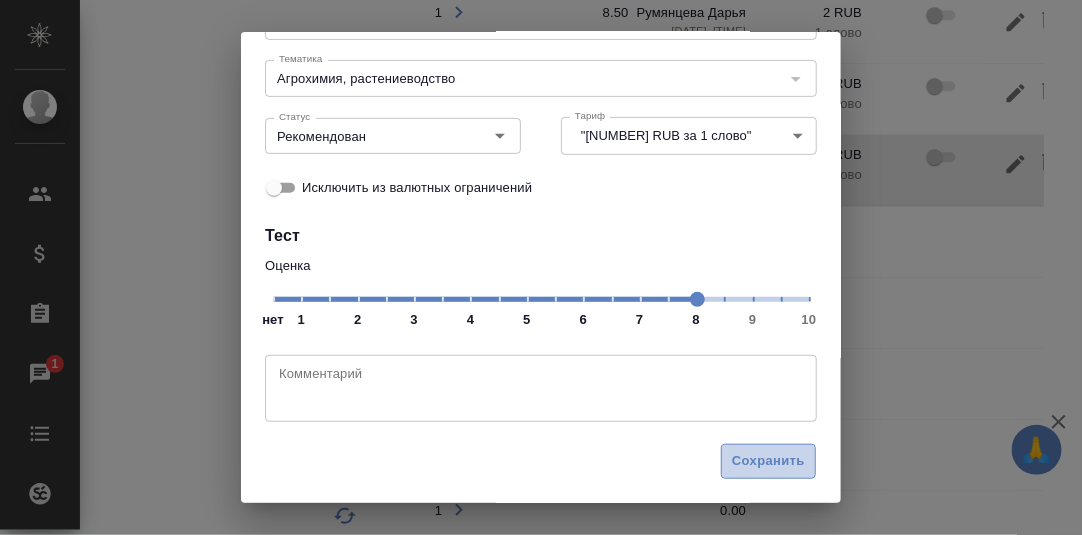 click on "Сохранить" at bounding box center [768, 461] 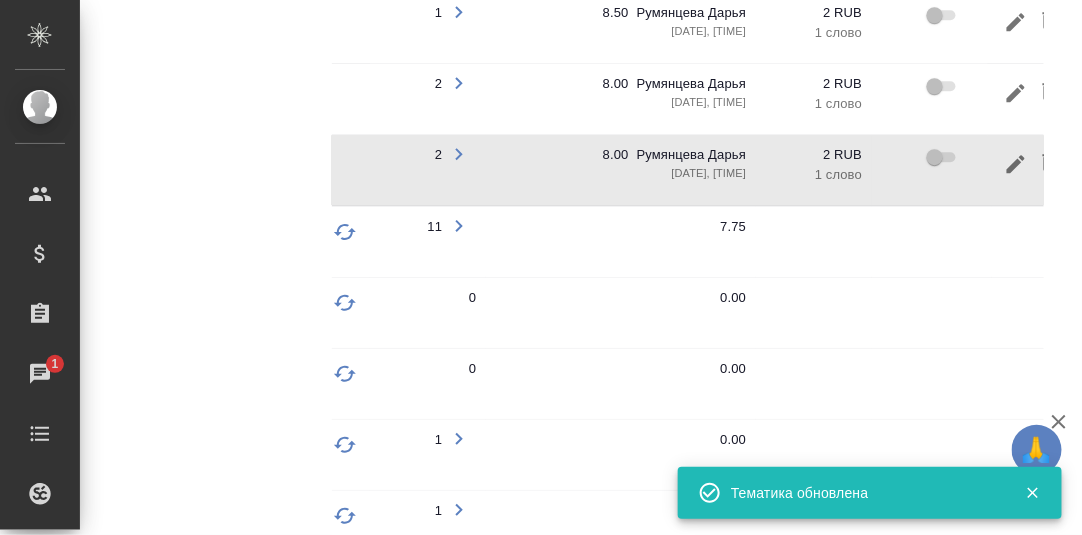 scroll, scrollTop: 2207, scrollLeft: 0, axis: vertical 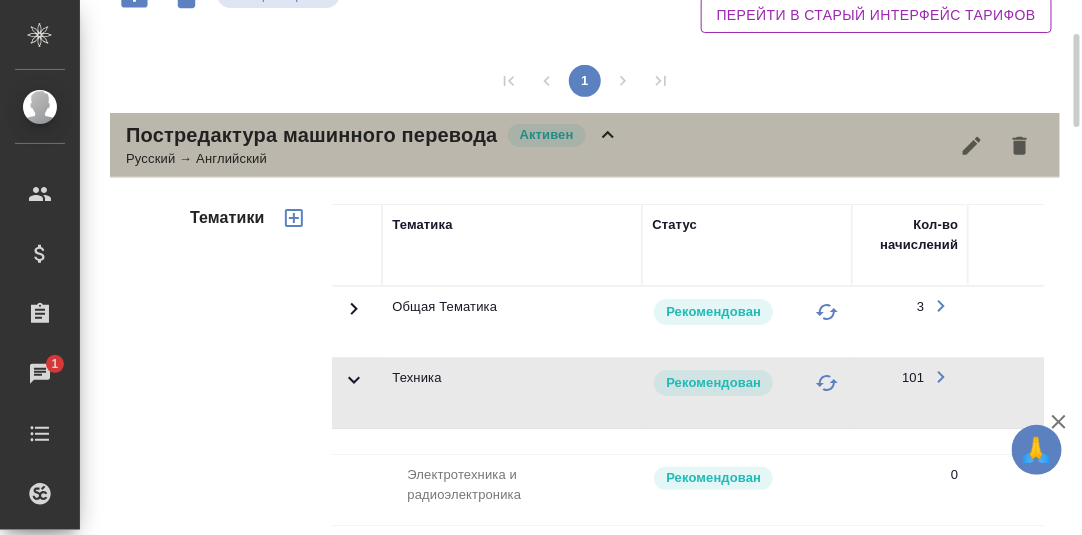 drag, startPoint x: 610, startPoint y: 132, endPoint x: 553, endPoint y: 198, distance: 87.20665 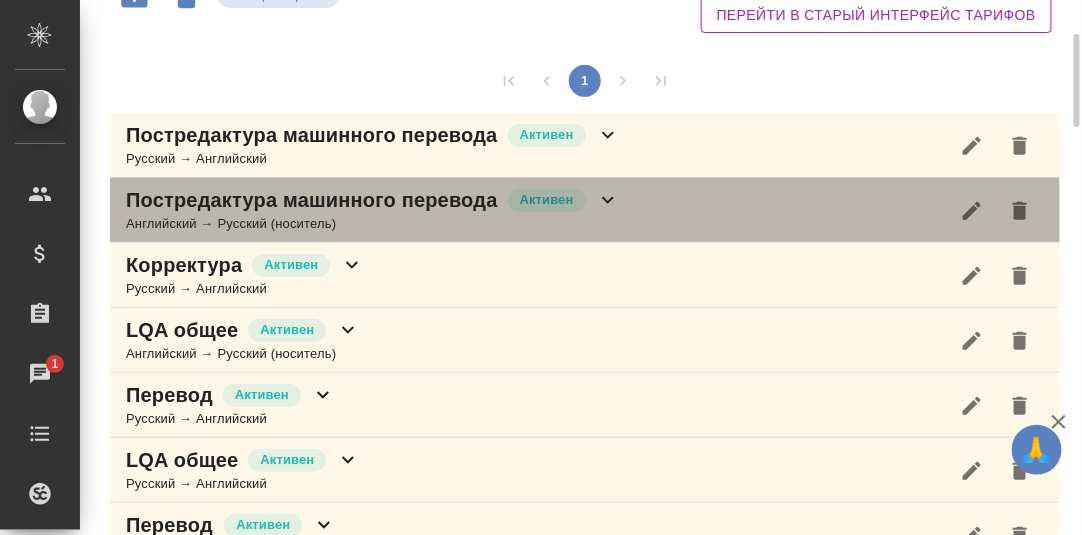 drag, startPoint x: 610, startPoint y: 197, endPoint x: 609, endPoint y: 209, distance: 12.0415945 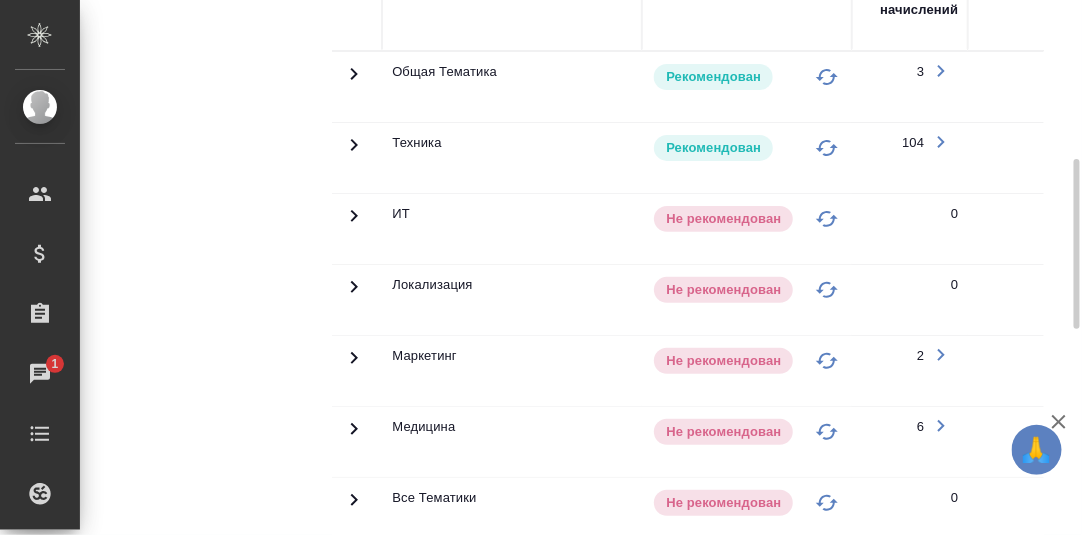 scroll, scrollTop: 599, scrollLeft: 0, axis: vertical 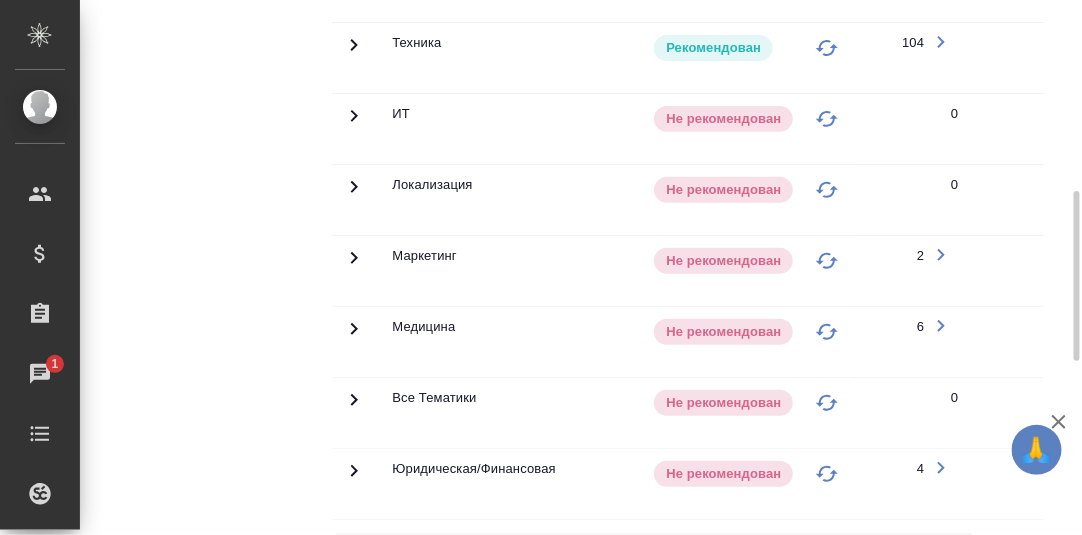 click 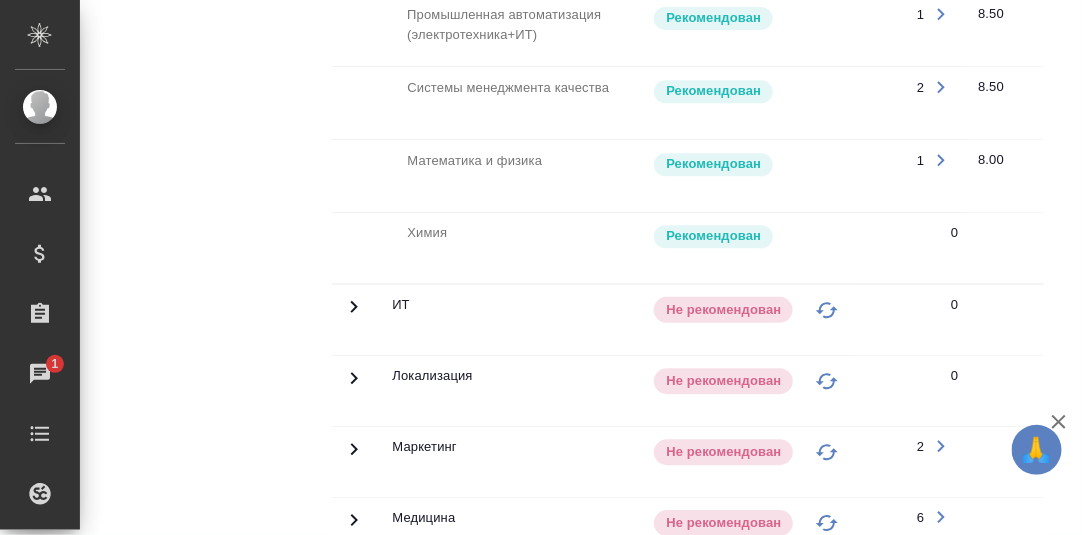 scroll, scrollTop: 1198, scrollLeft: 0, axis: vertical 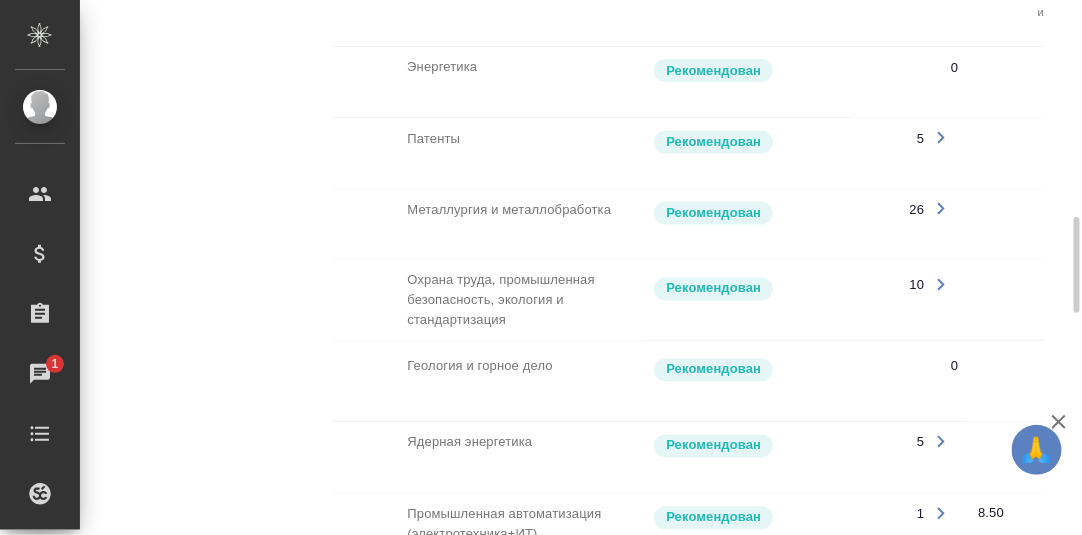 click on "Чаты" at bounding box center (15, 374) 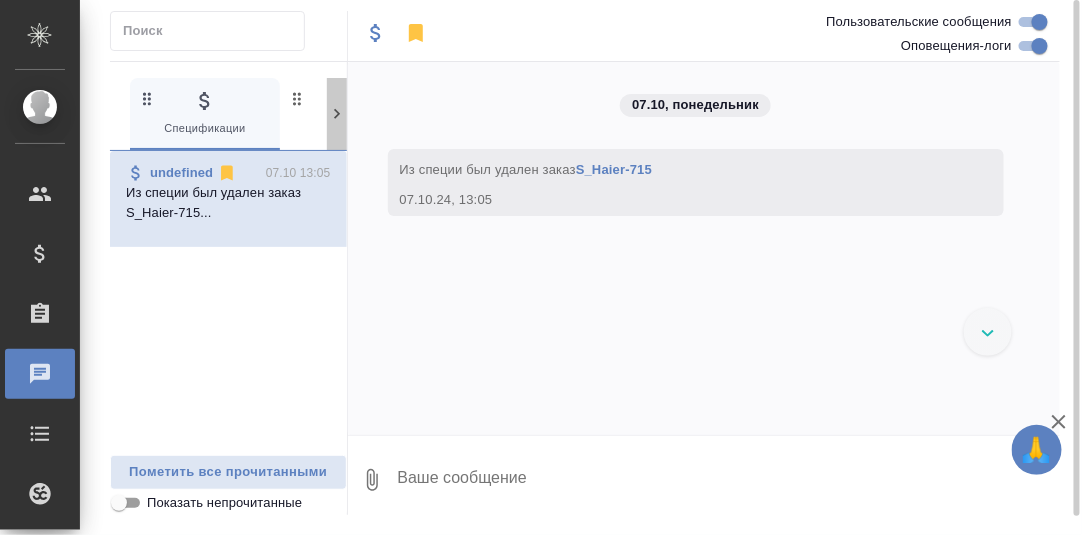 drag, startPoint x: 340, startPoint y: 116, endPoint x: 325, endPoint y: 127, distance: 18.601076 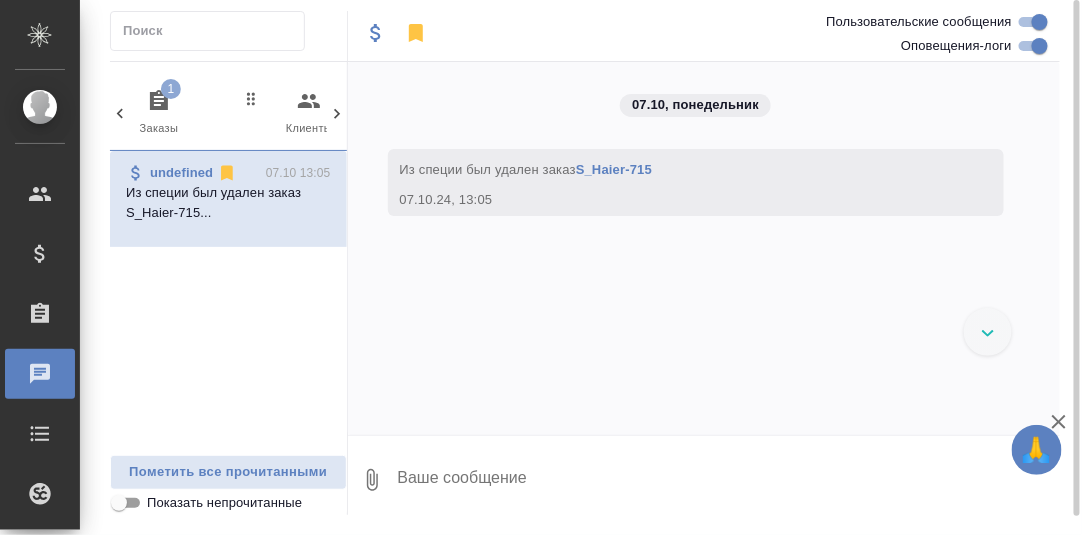 click 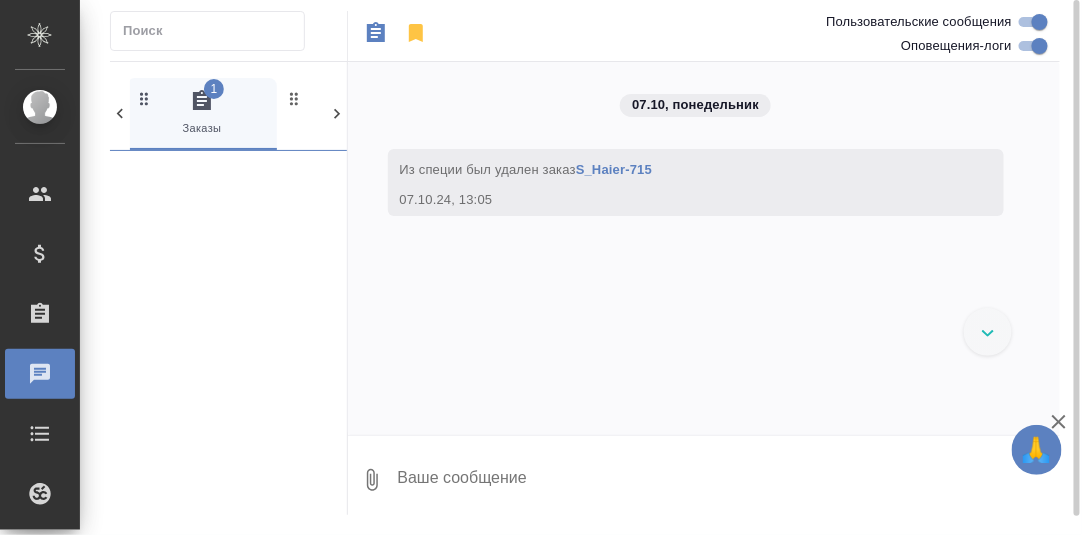 scroll, scrollTop: 0, scrollLeft: 149, axis: horizontal 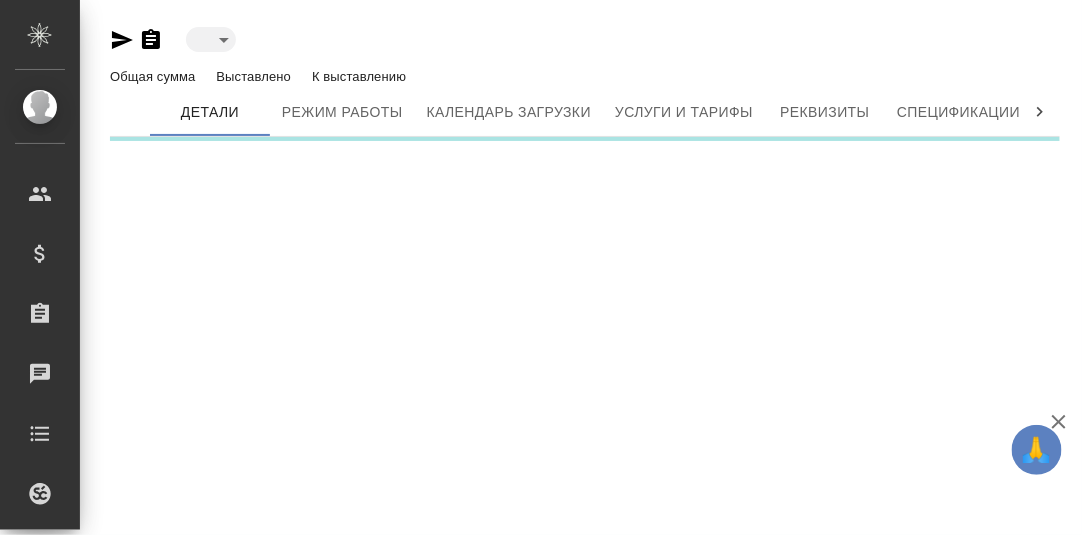 type on "active" 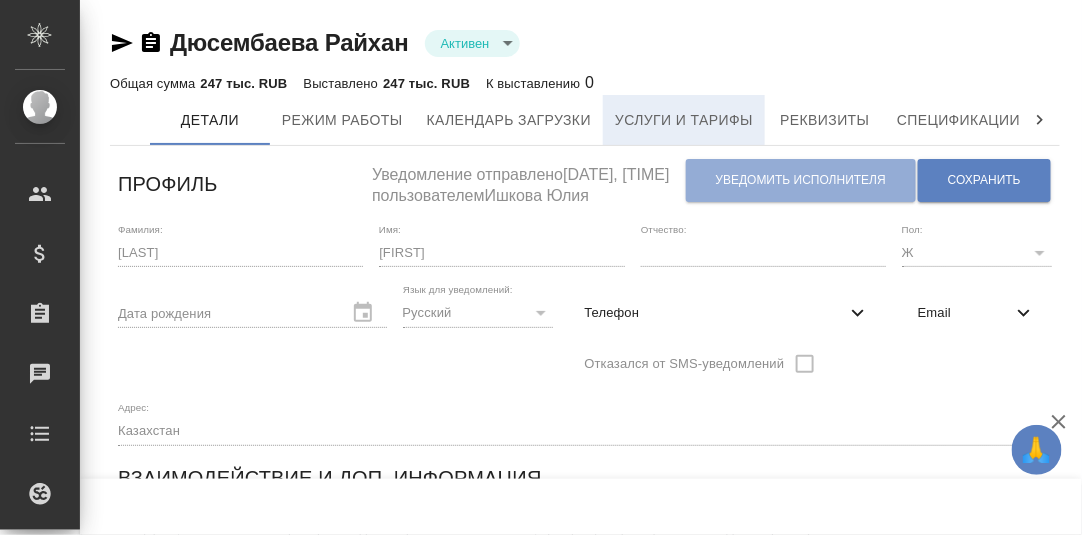 click on "Услуги и тарифы" at bounding box center (684, 120) 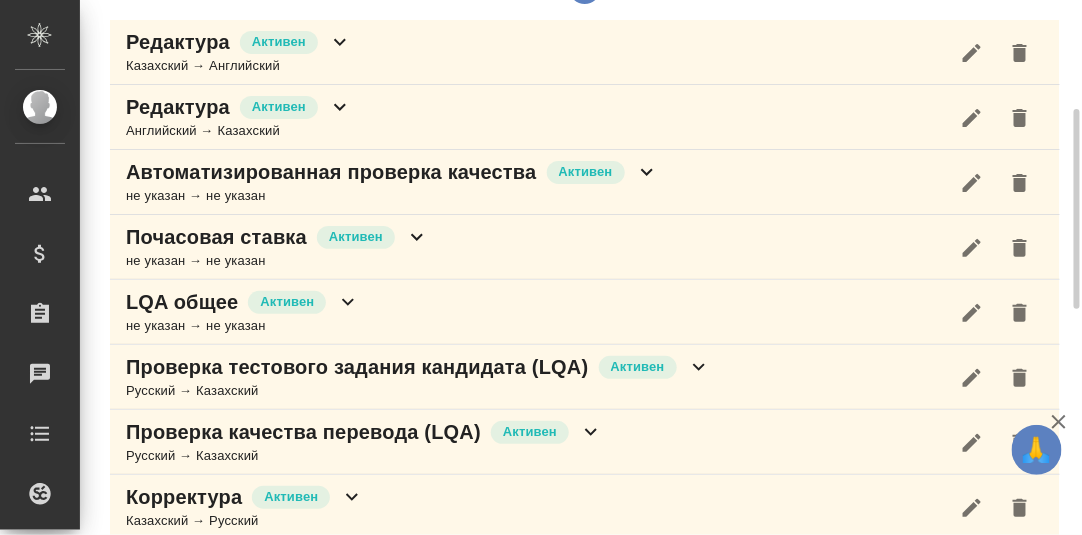 scroll, scrollTop: 0, scrollLeft: 0, axis: both 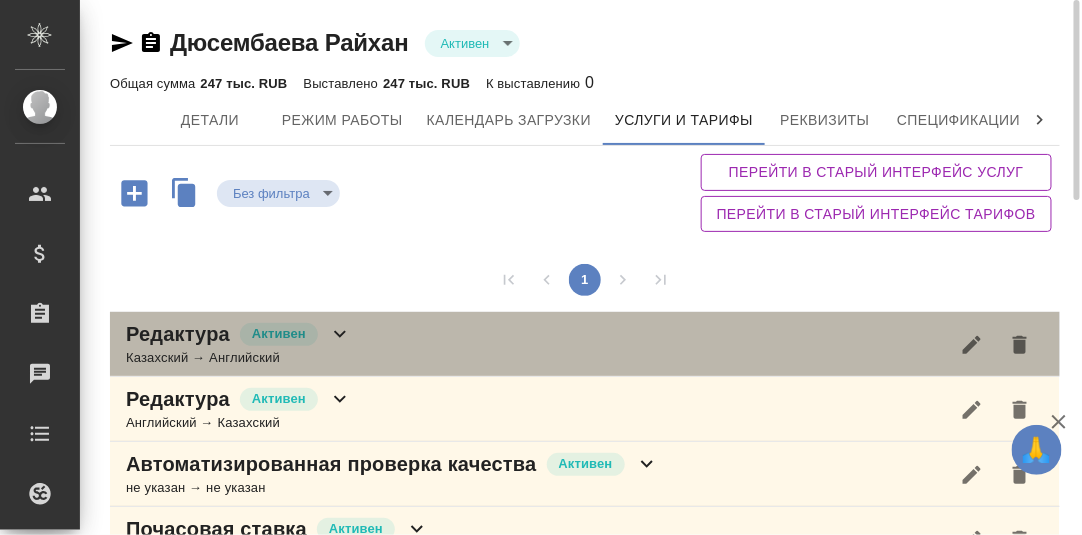 click 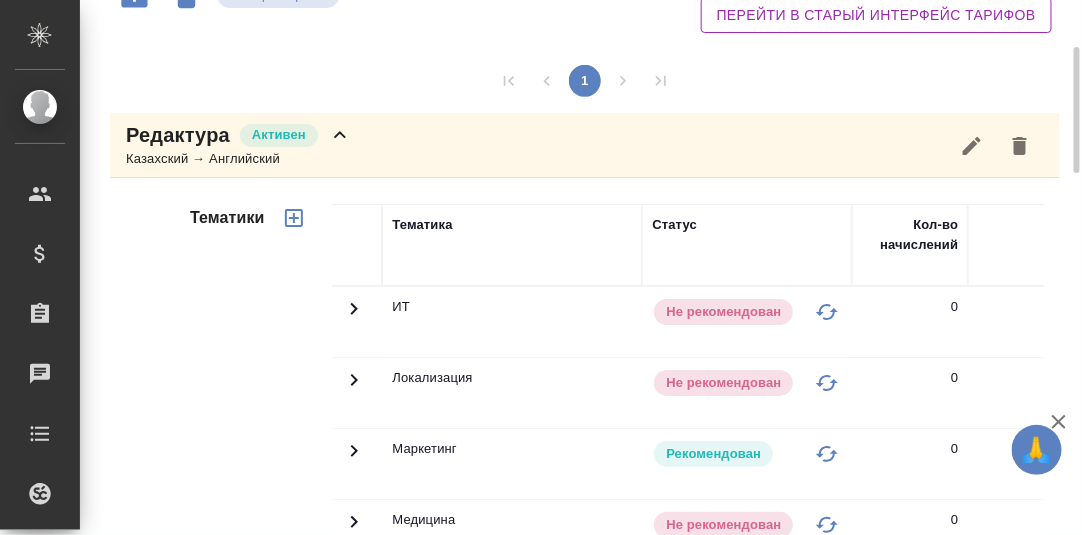 scroll, scrollTop: 99, scrollLeft: 0, axis: vertical 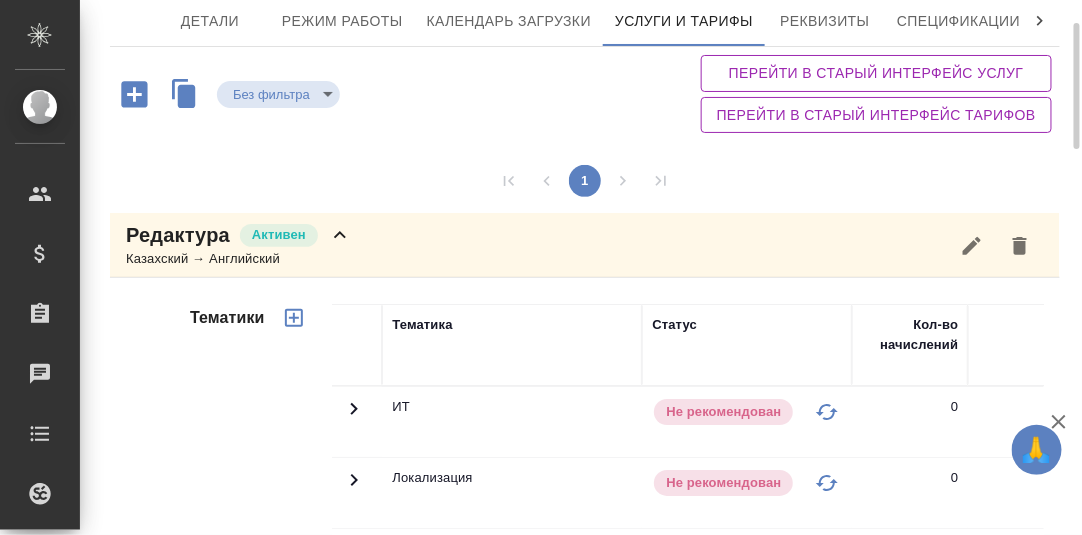 click 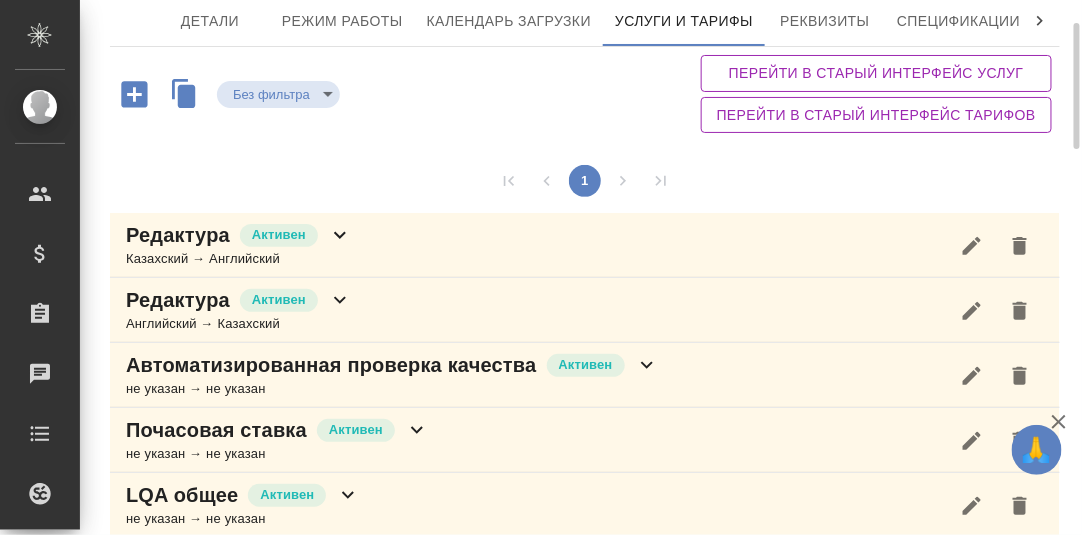 click 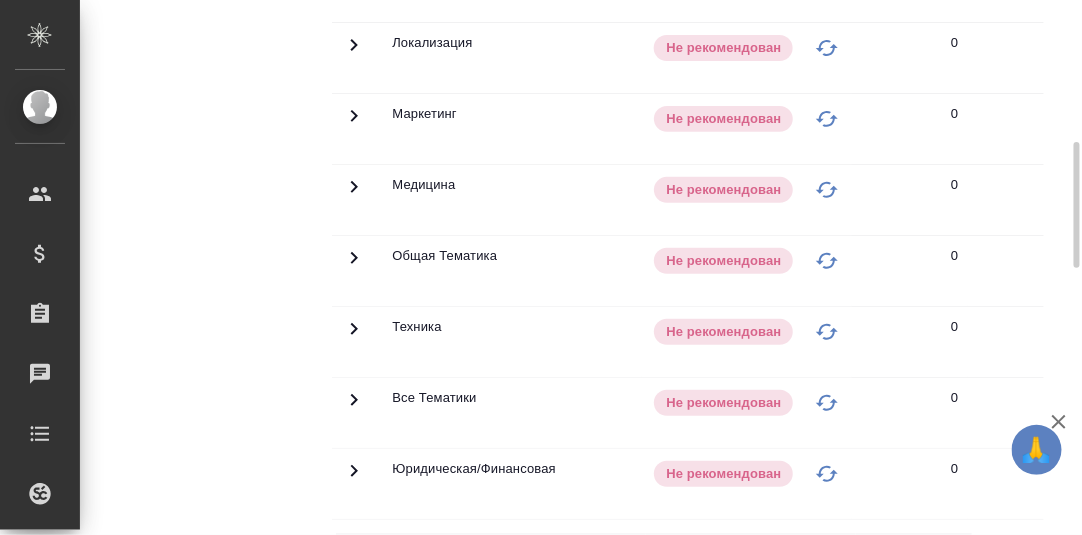 scroll, scrollTop: 199, scrollLeft: 0, axis: vertical 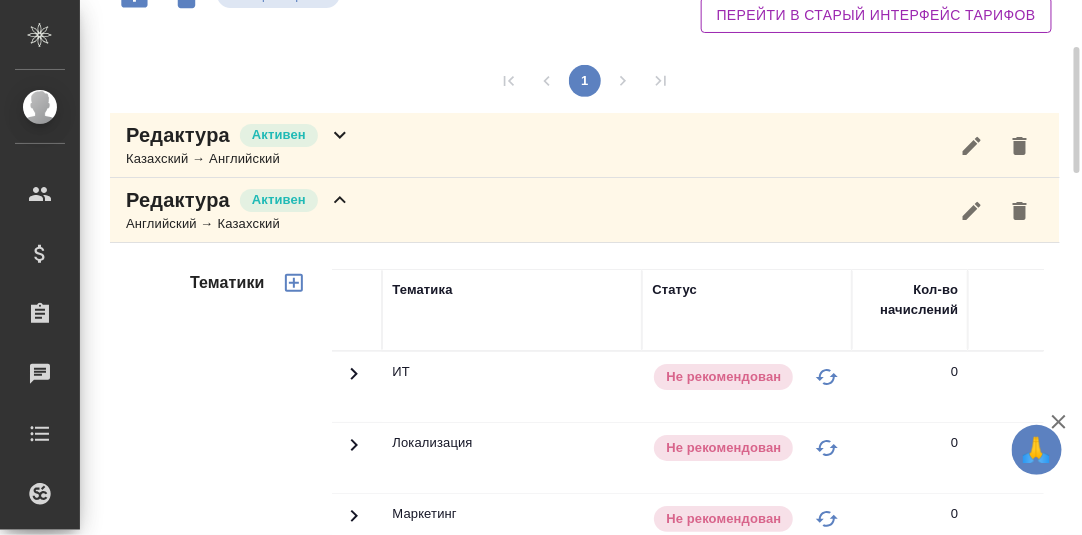 click 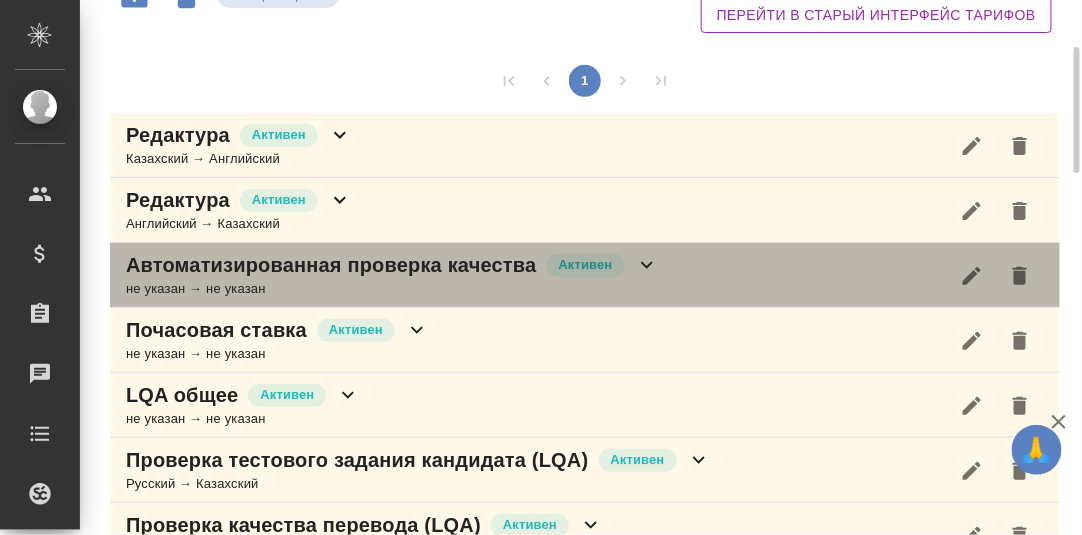 drag, startPoint x: 644, startPoint y: 264, endPoint x: 630, endPoint y: 273, distance: 16.643316 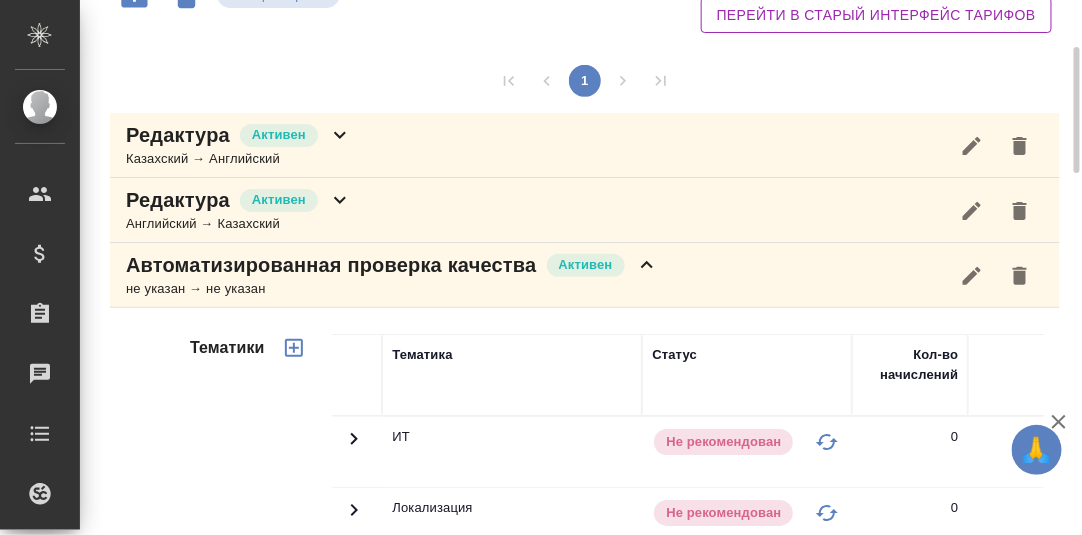 scroll, scrollTop: 299, scrollLeft: 0, axis: vertical 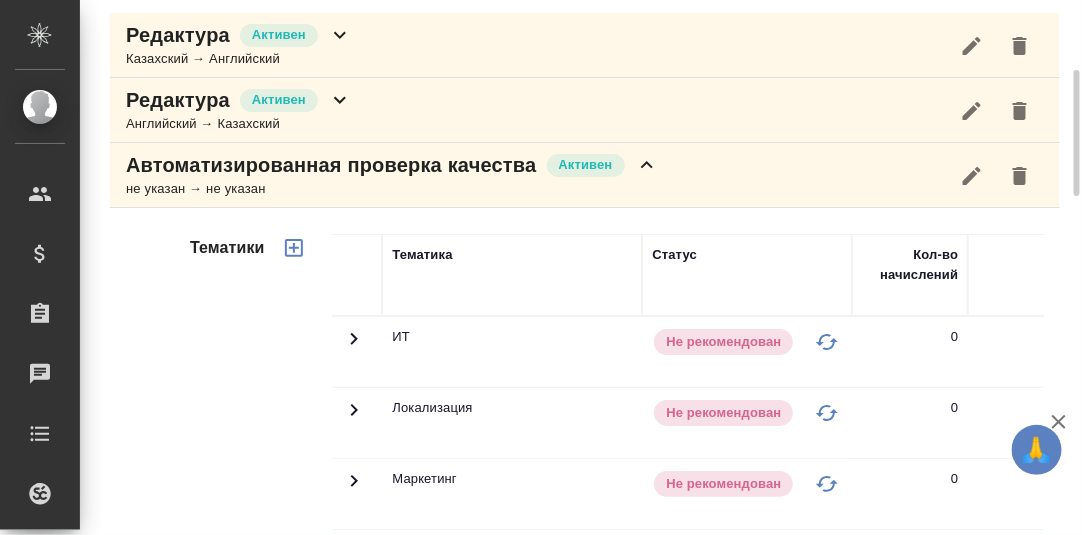 click 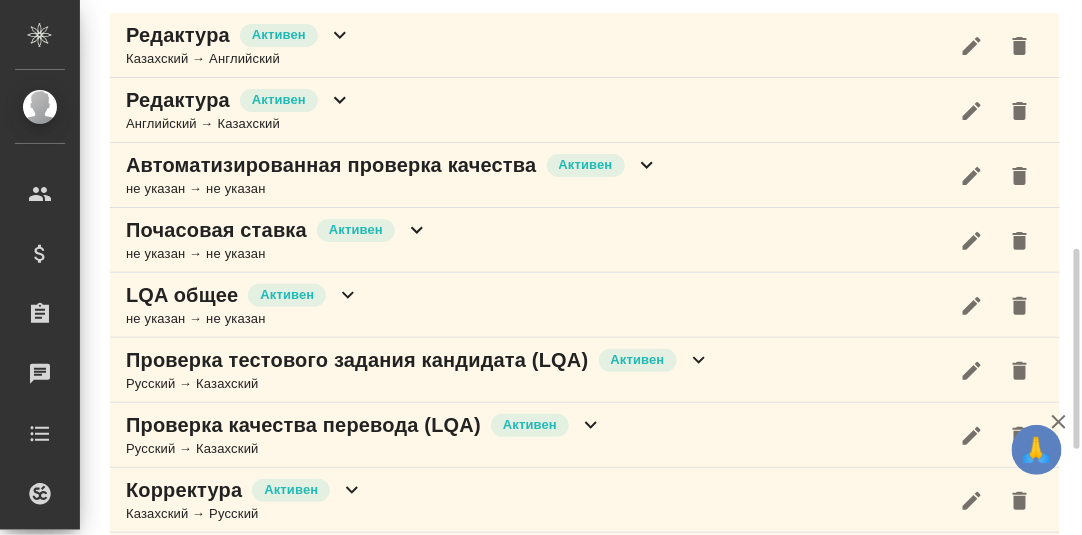 scroll, scrollTop: 399, scrollLeft: 0, axis: vertical 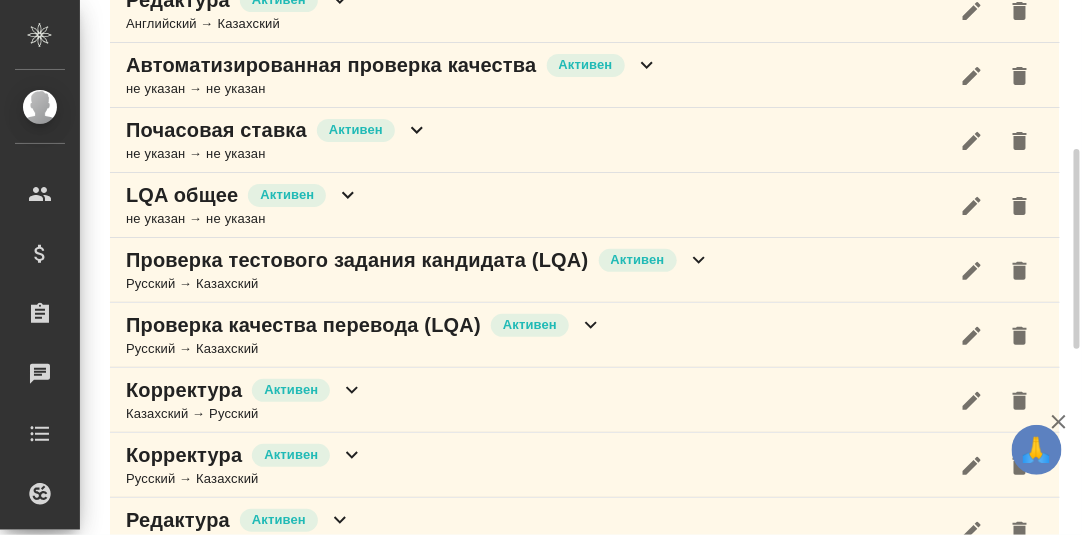 click 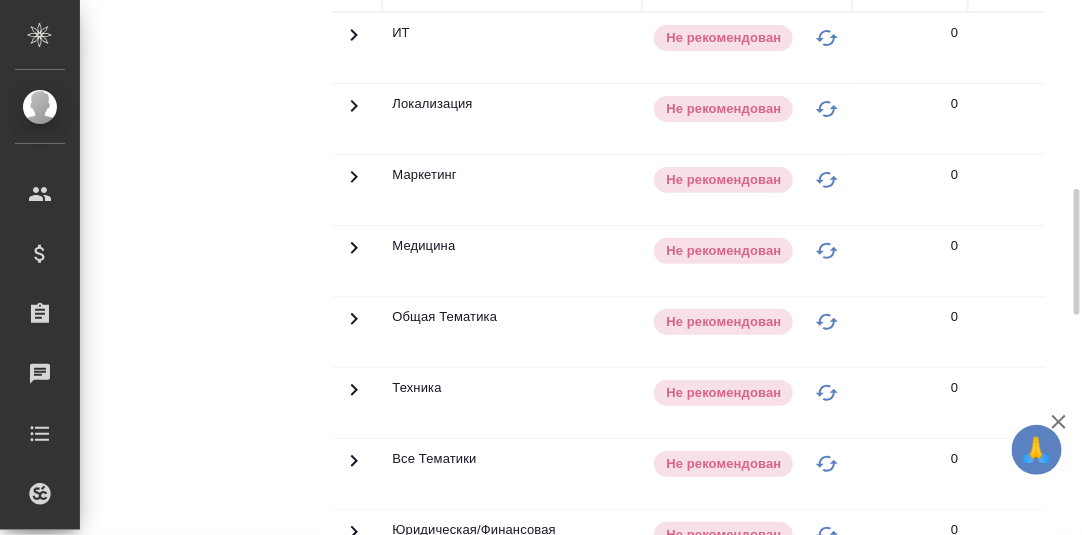 scroll, scrollTop: 499, scrollLeft: 0, axis: vertical 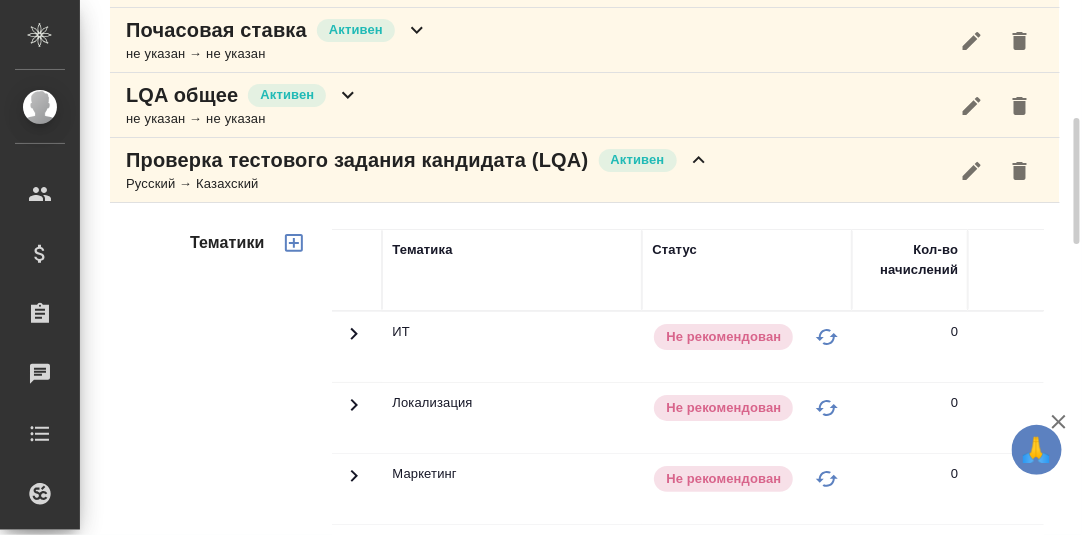 click 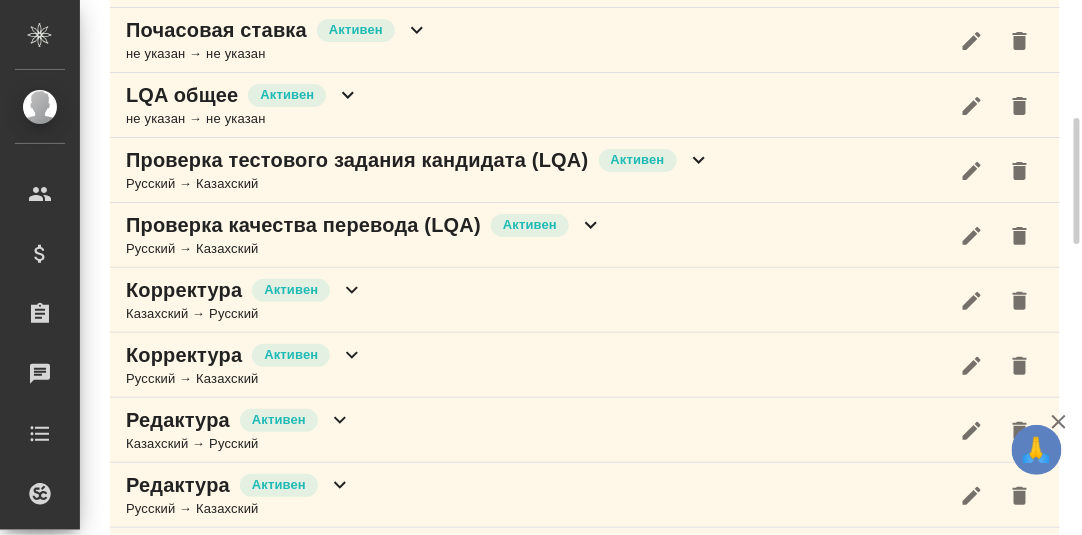 click 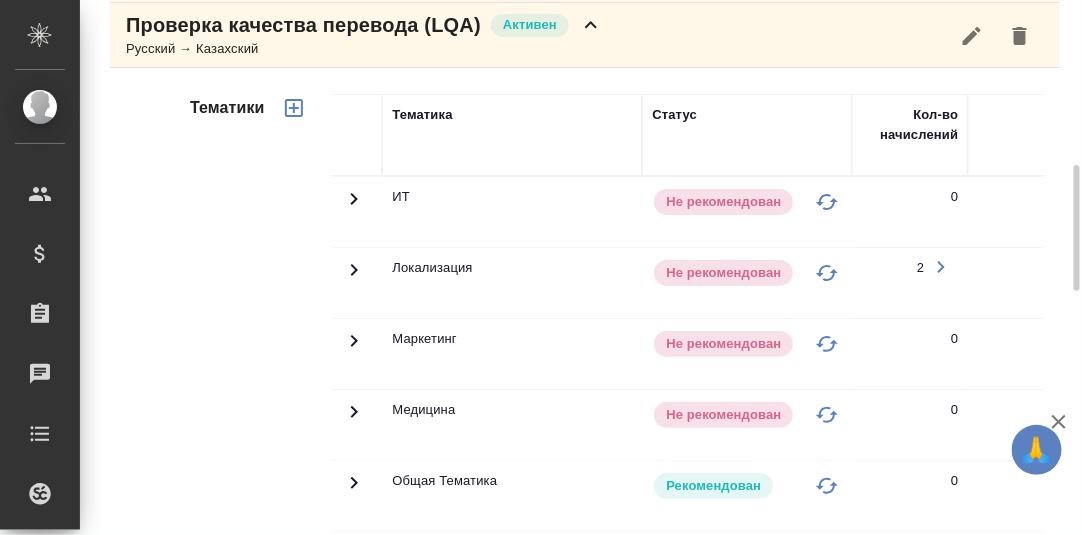 scroll, scrollTop: 898, scrollLeft: 0, axis: vertical 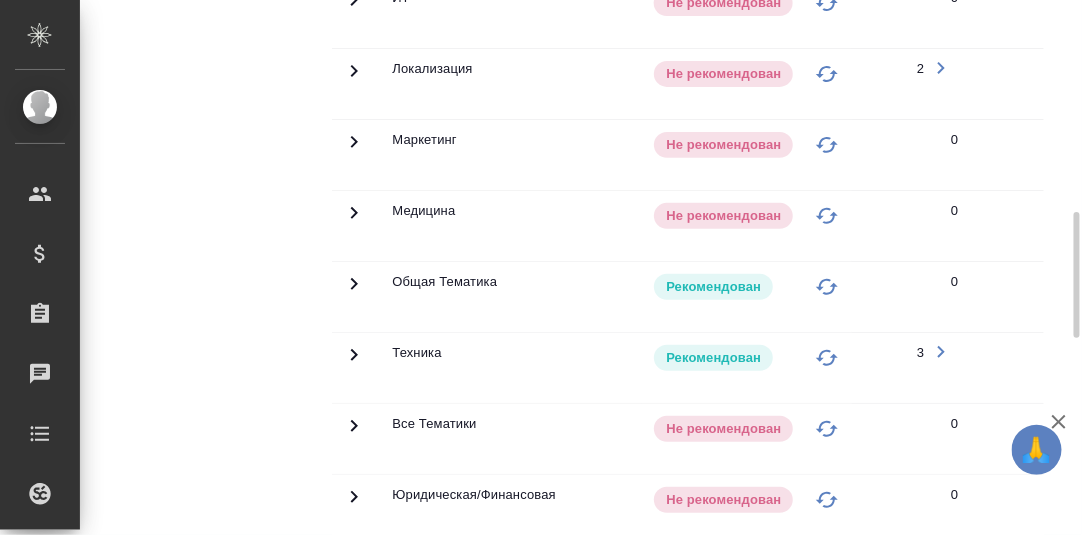 click 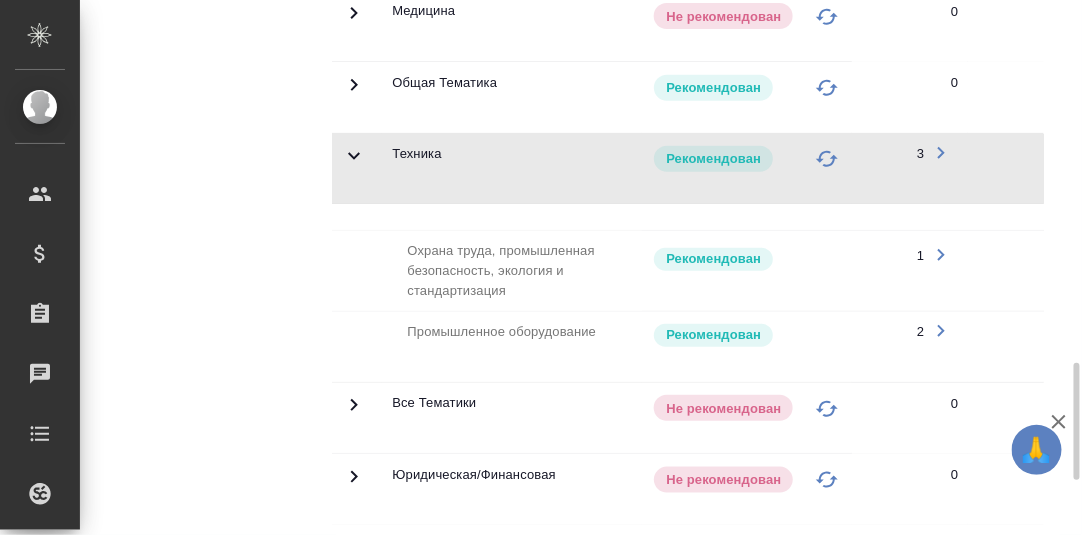 scroll, scrollTop: 1198, scrollLeft: 0, axis: vertical 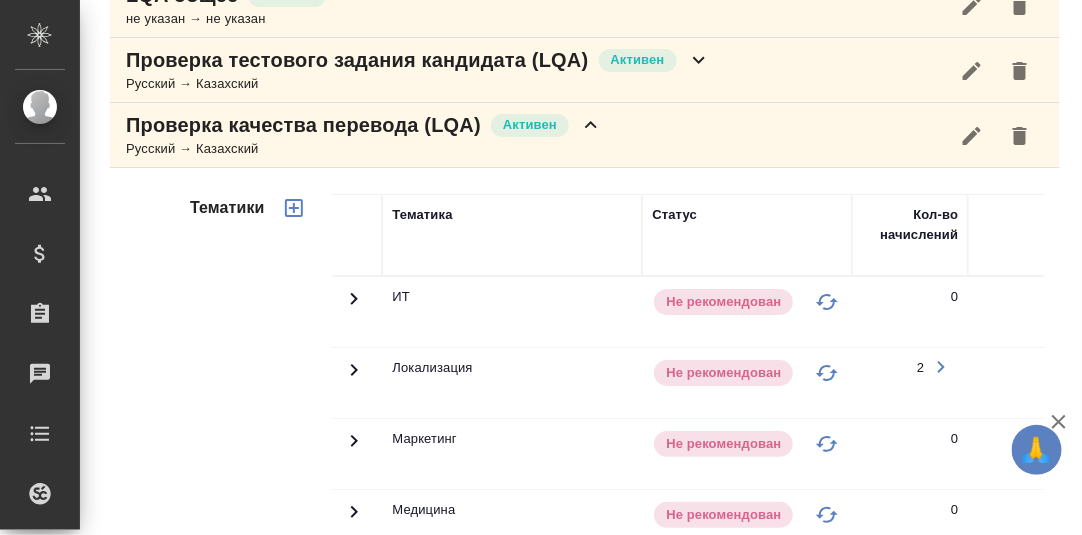 click 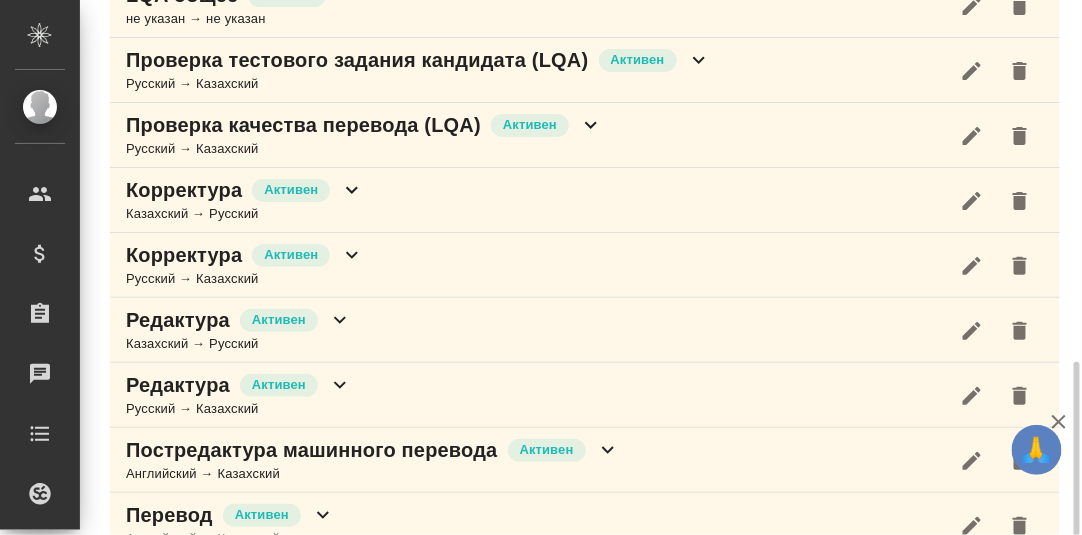 scroll, scrollTop: 699, scrollLeft: 0, axis: vertical 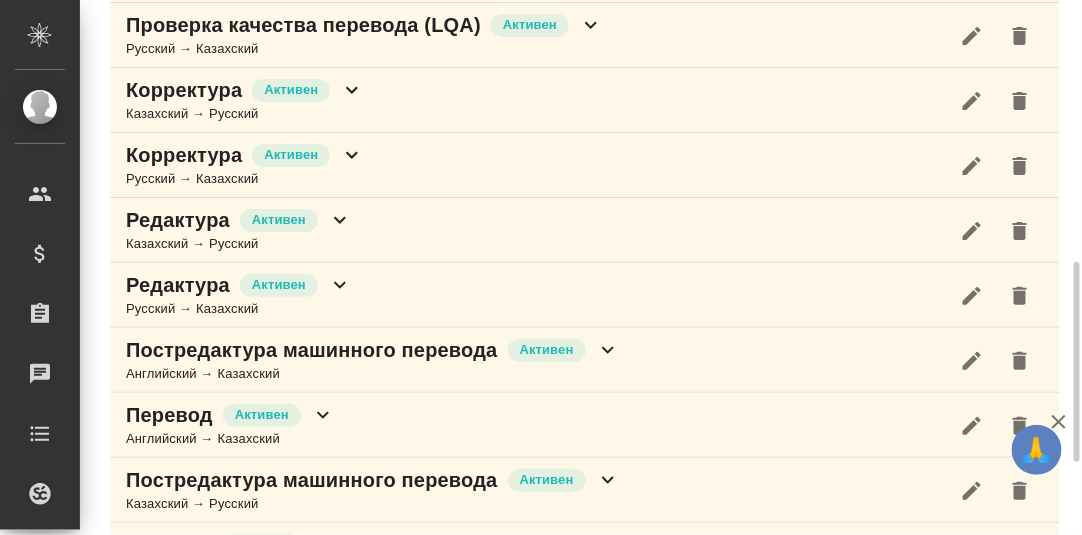 click 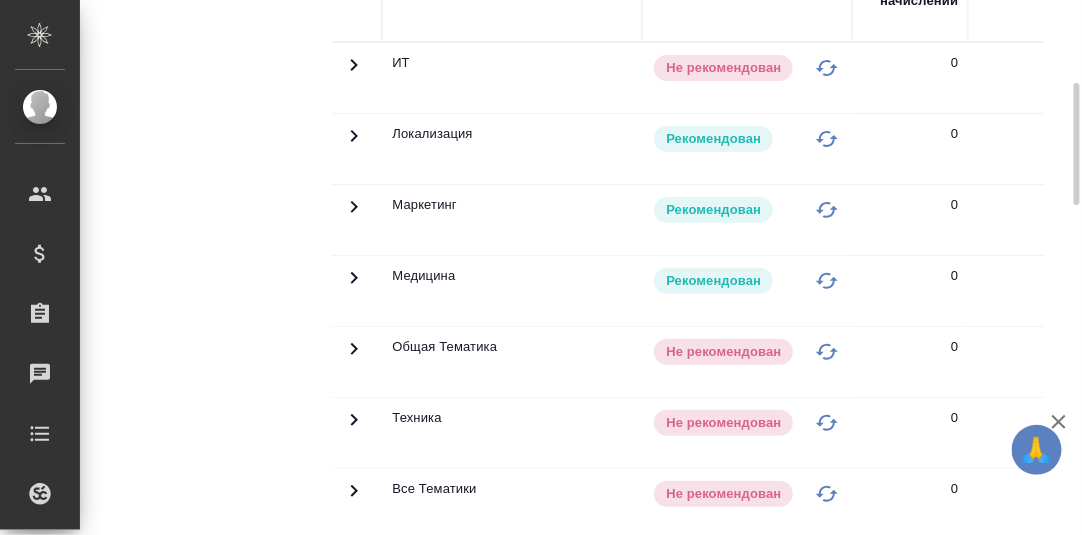 scroll, scrollTop: 699, scrollLeft: 0, axis: vertical 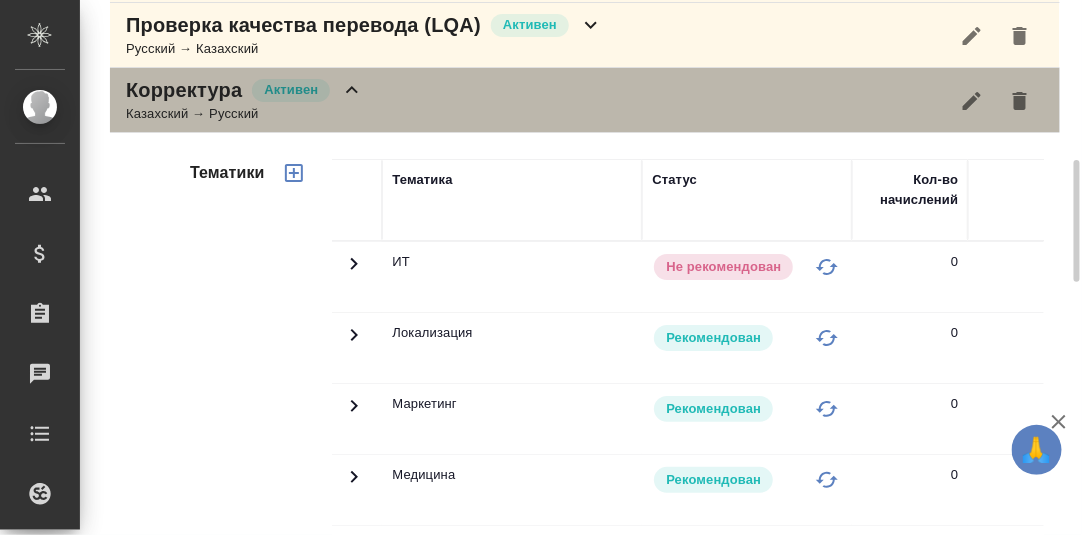 drag, startPoint x: 365, startPoint y: 92, endPoint x: 354, endPoint y: 90, distance: 11.18034 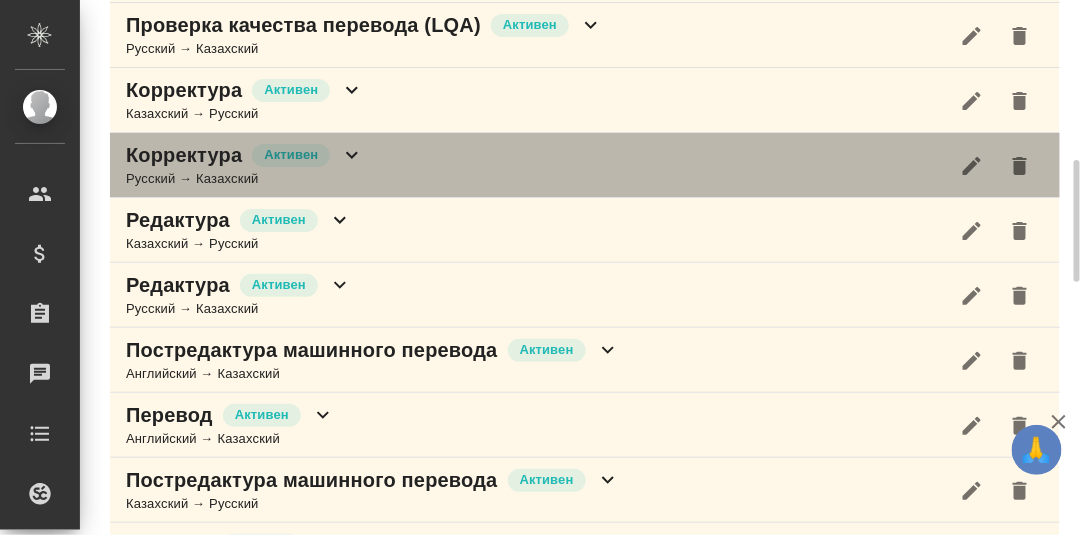 click 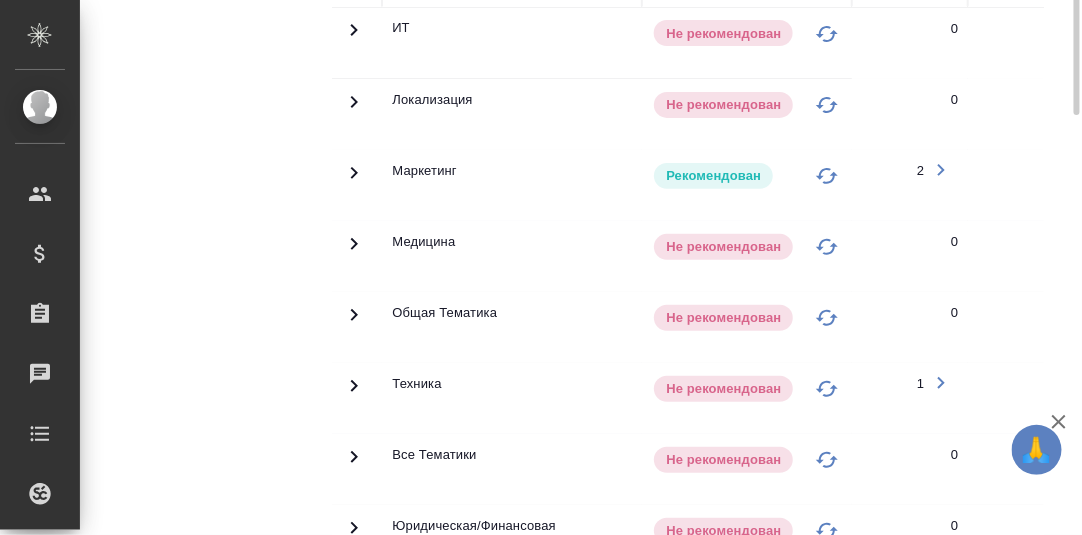 scroll, scrollTop: 1098, scrollLeft: 0, axis: vertical 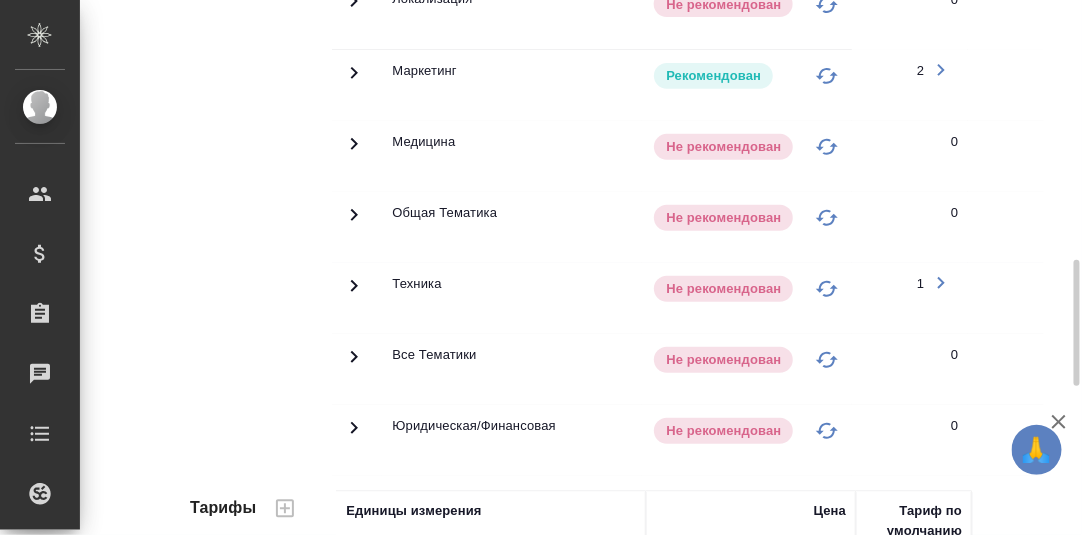 click 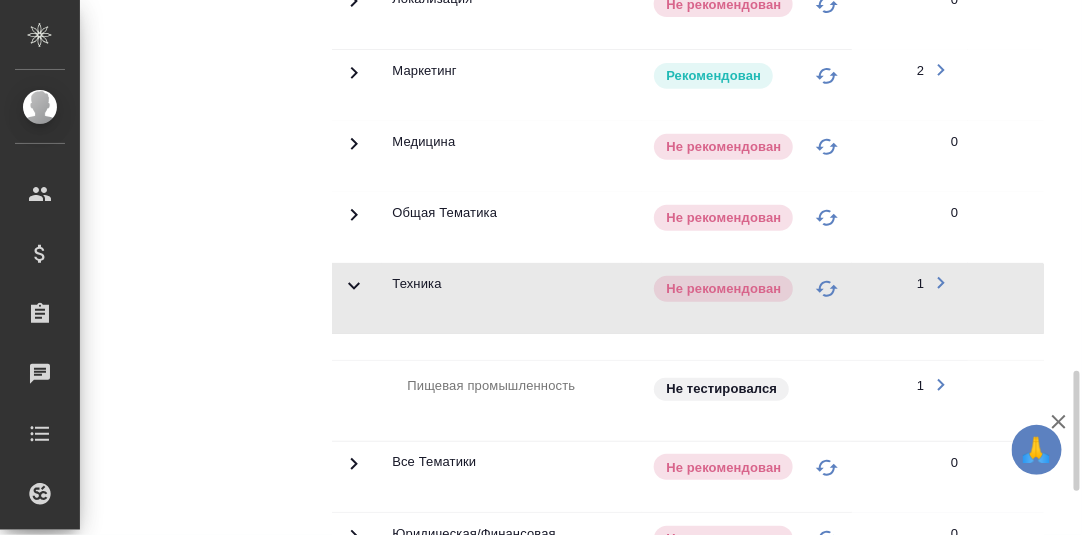 scroll, scrollTop: 1298, scrollLeft: 0, axis: vertical 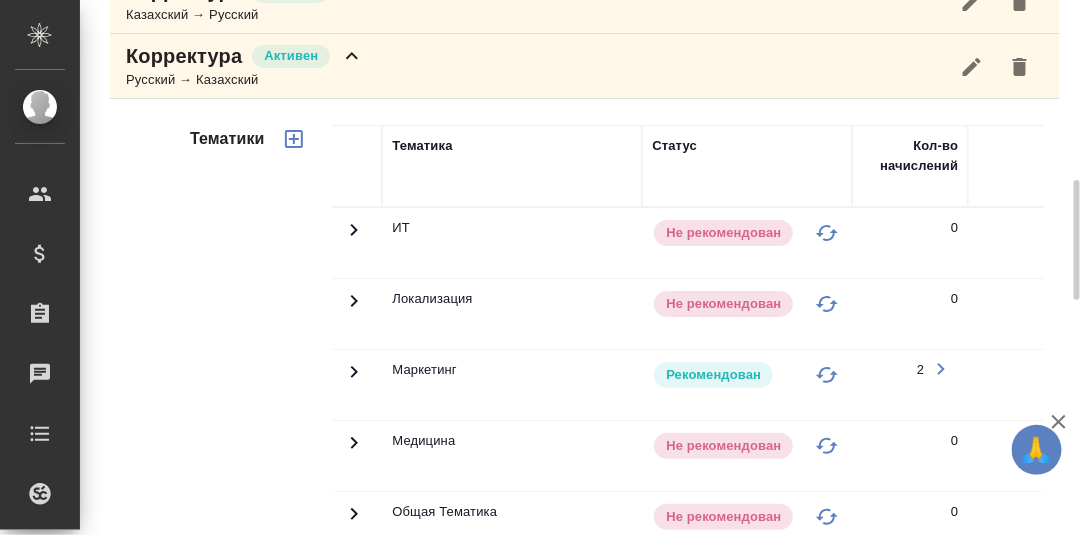 click 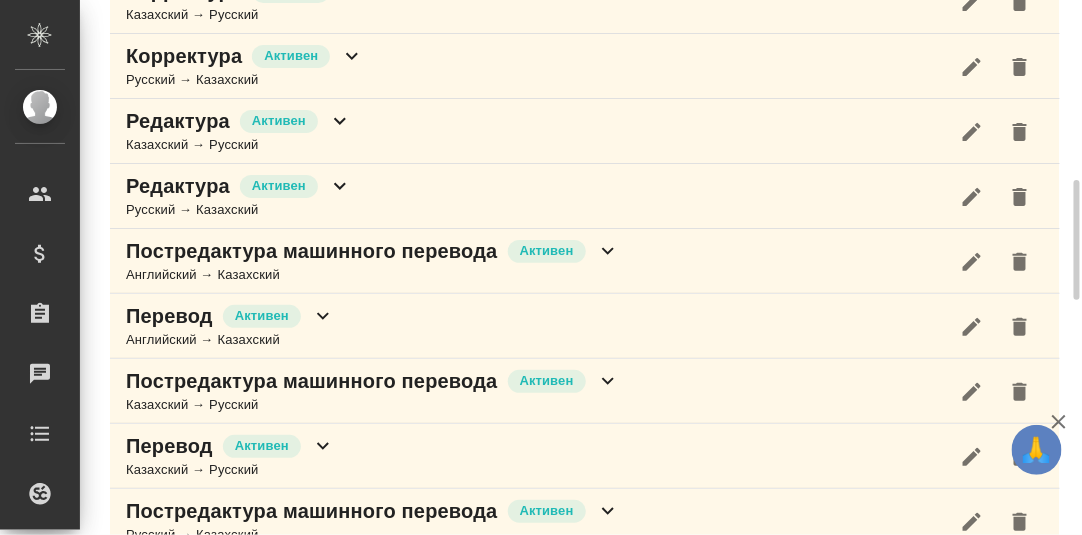 click 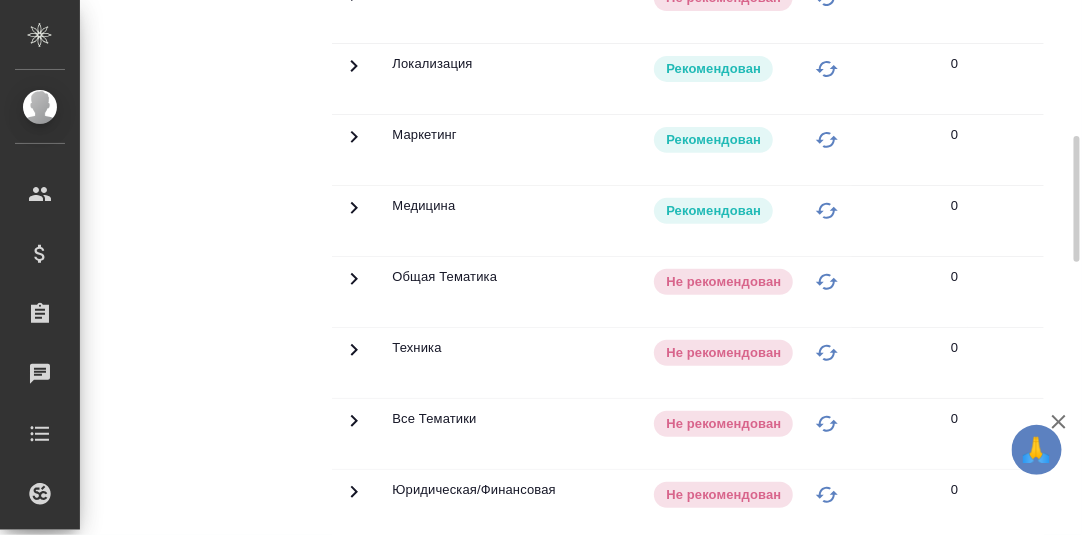 scroll, scrollTop: 798, scrollLeft: 0, axis: vertical 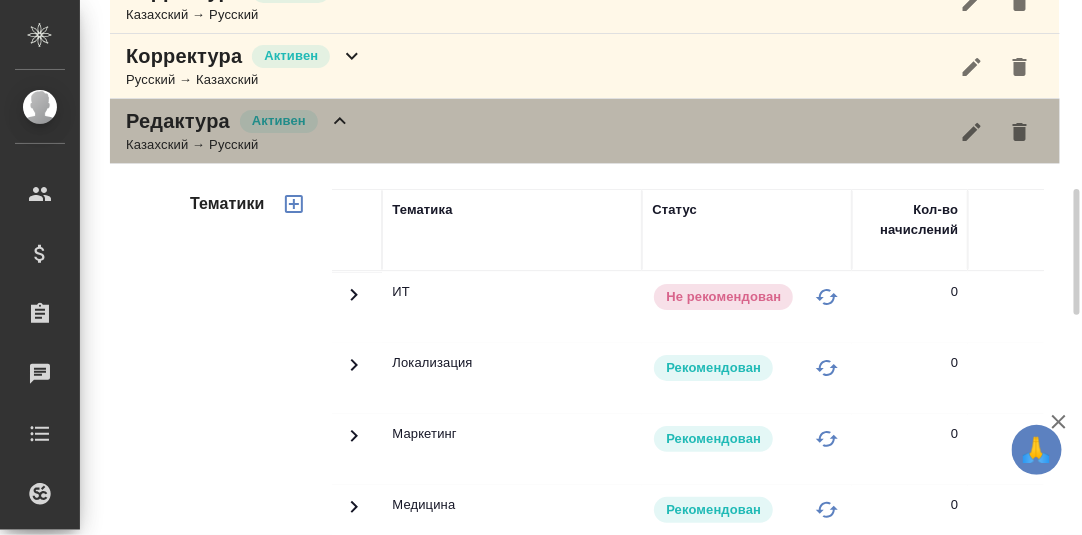 drag, startPoint x: 346, startPoint y: 115, endPoint x: 401, endPoint y: 66, distance: 73.661385 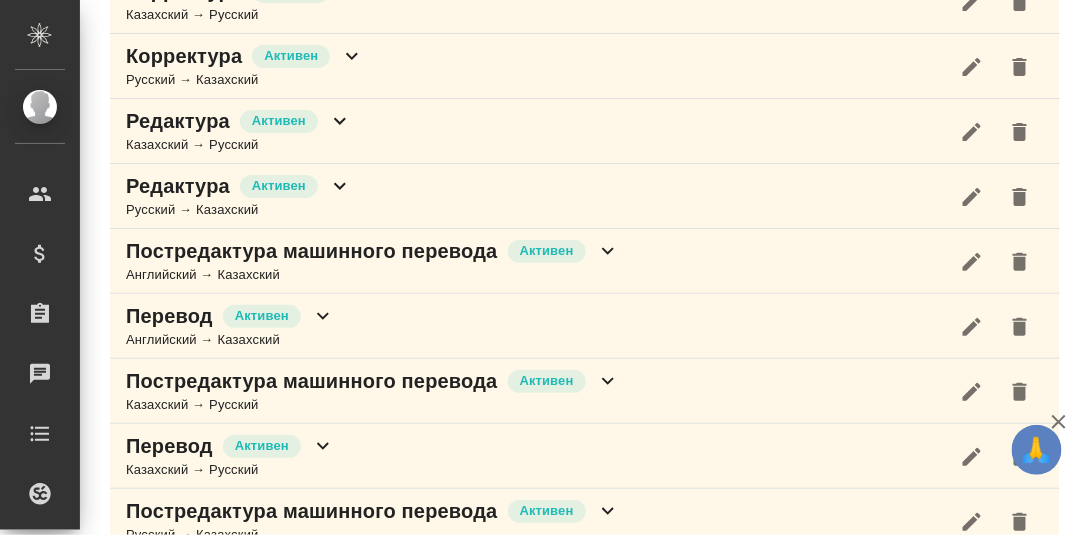 click 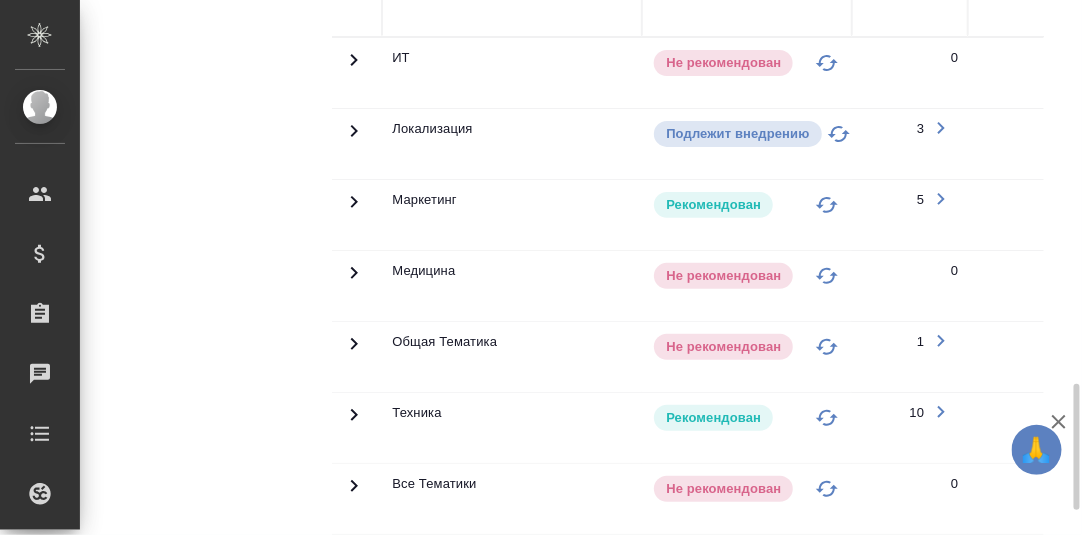 scroll, scrollTop: 1198, scrollLeft: 0, axis: vertical 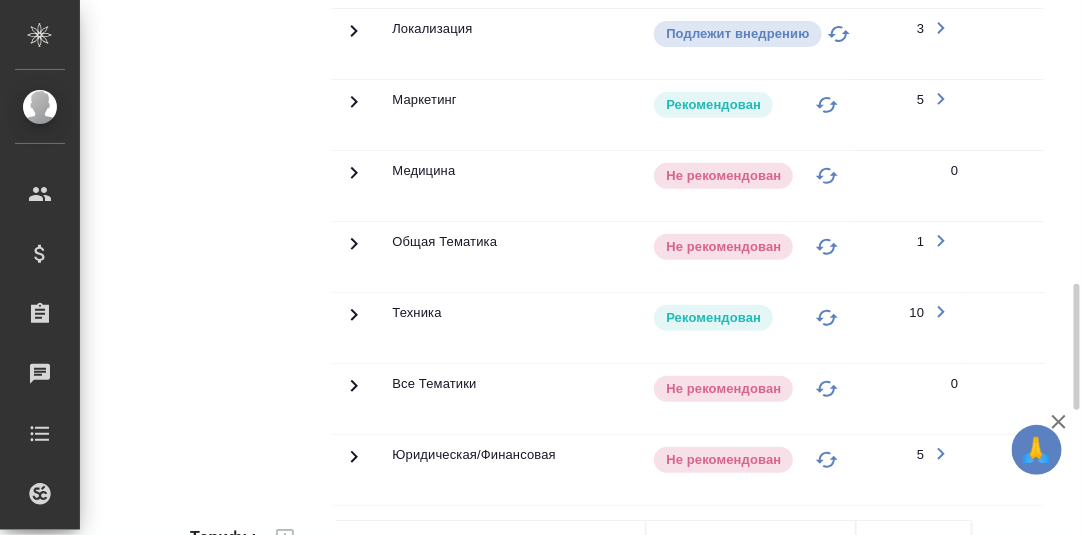 click 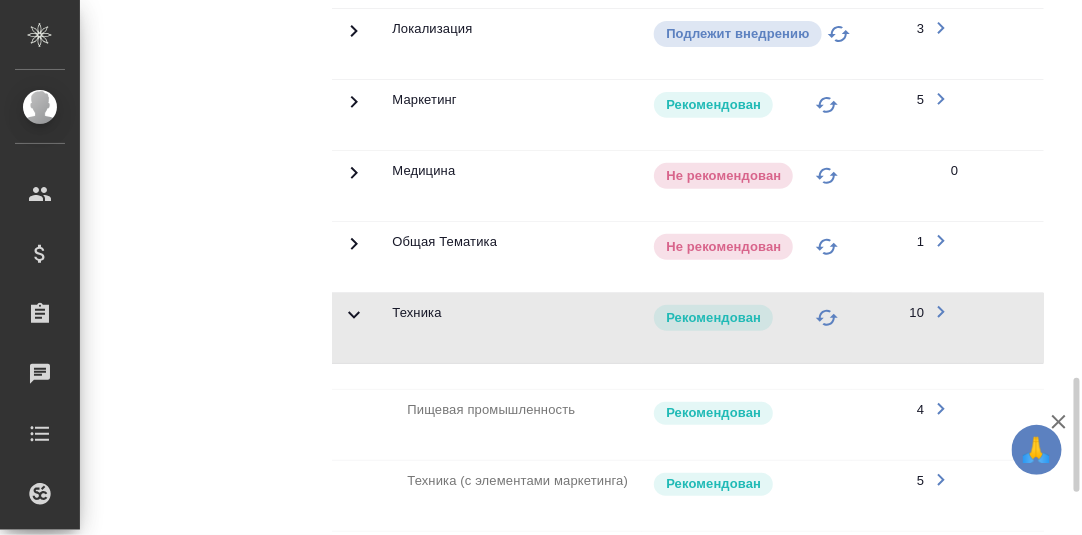 scroll, scrollTop: 1497, scrollLeft: 0, axis: vertical 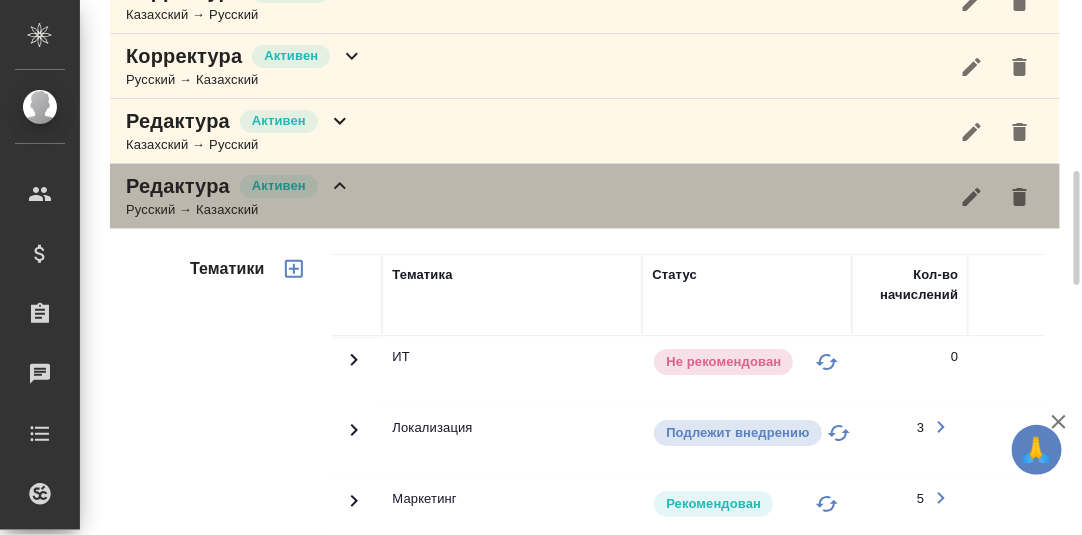 click 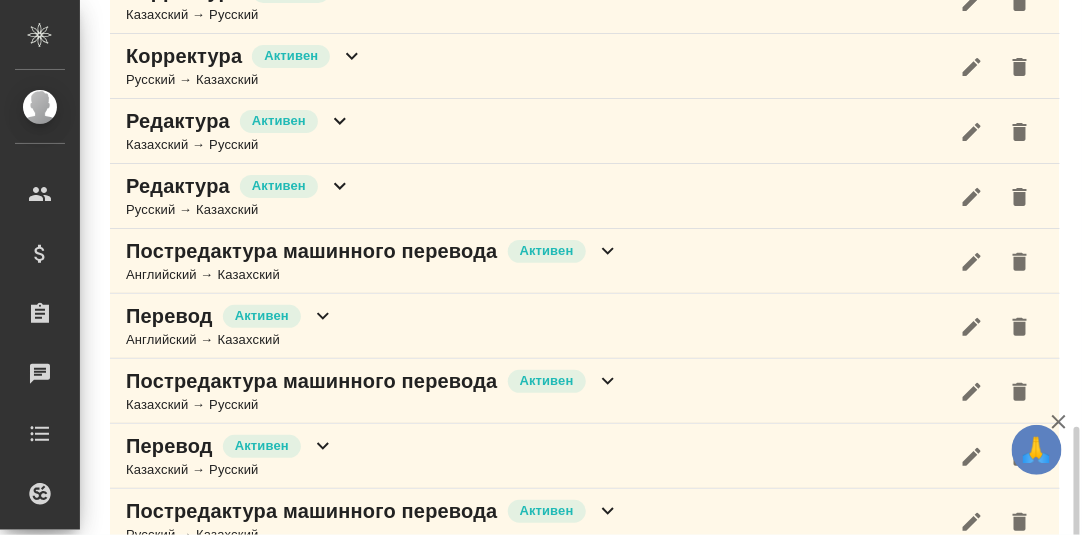 scroll, scrollTop: 891, scrollLeft: 0, axis: vertical 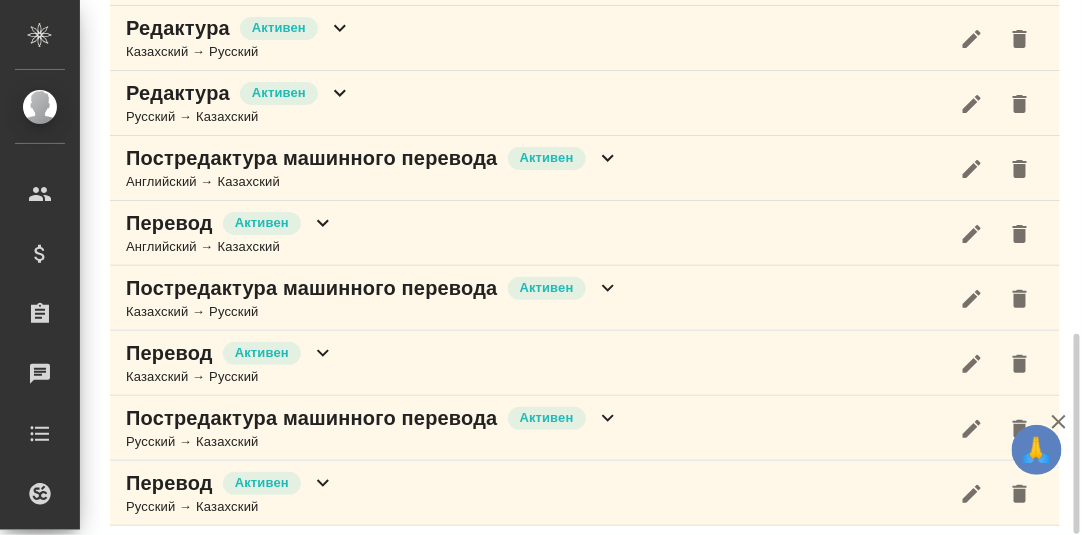 click 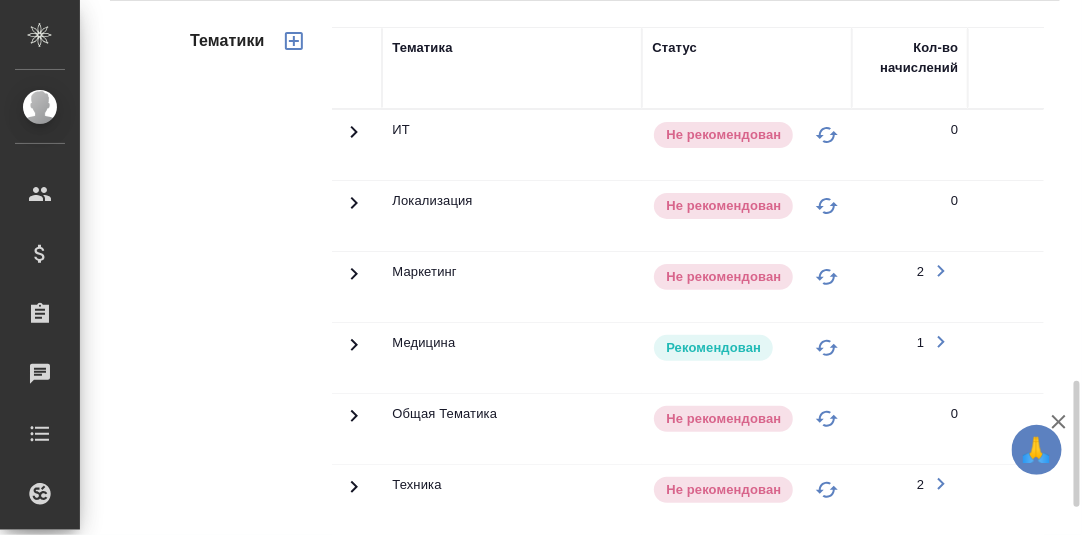scroll, scrollTop: 1290, scrollLeft: 0, axis: vertical 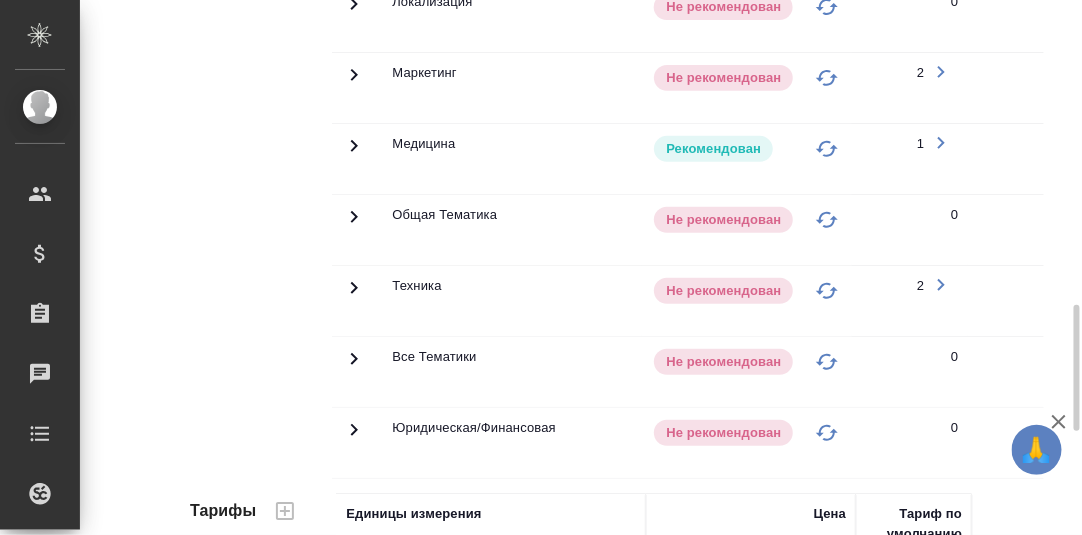 click 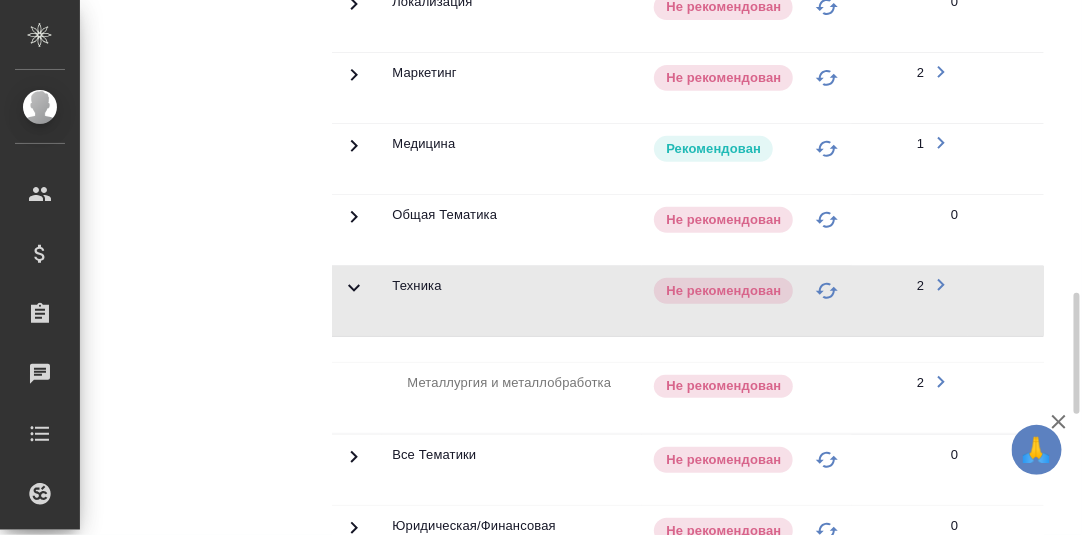 scroll, scrollTop: 1490, scrollLeft: 0, axis: vertical 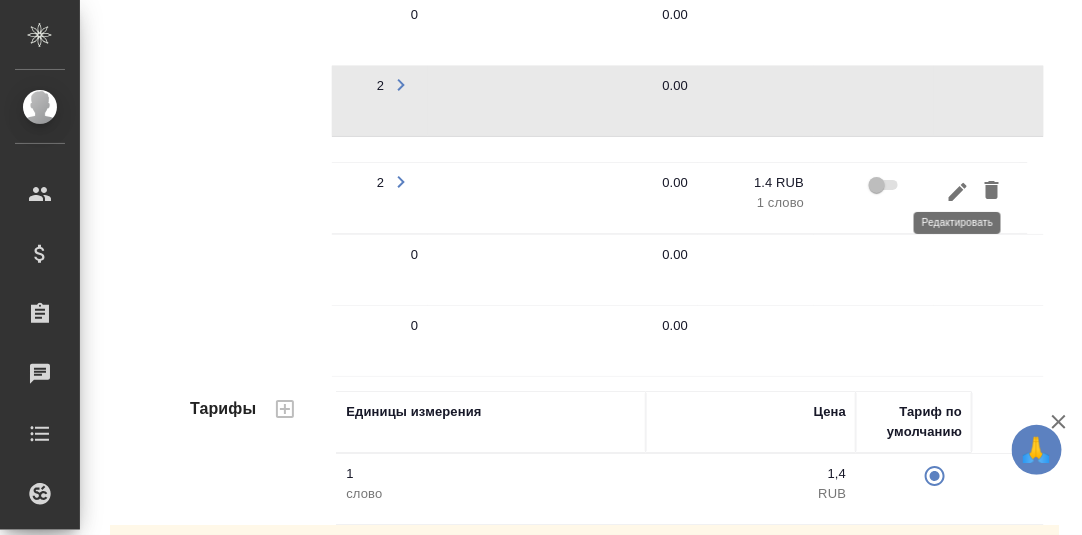 click 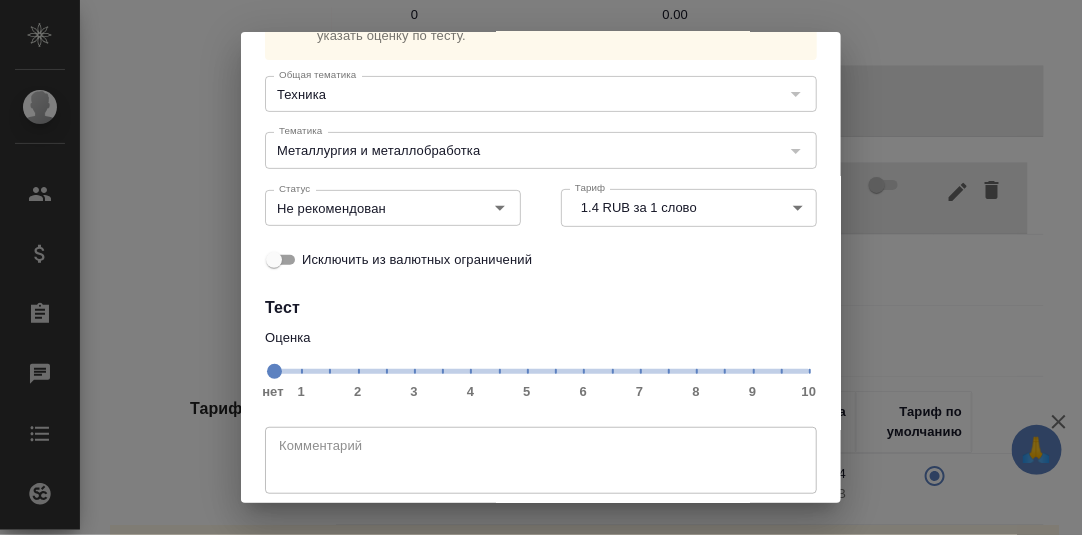 scroll, scrollTop: 183, scrollLeft: 0, axis: vertical 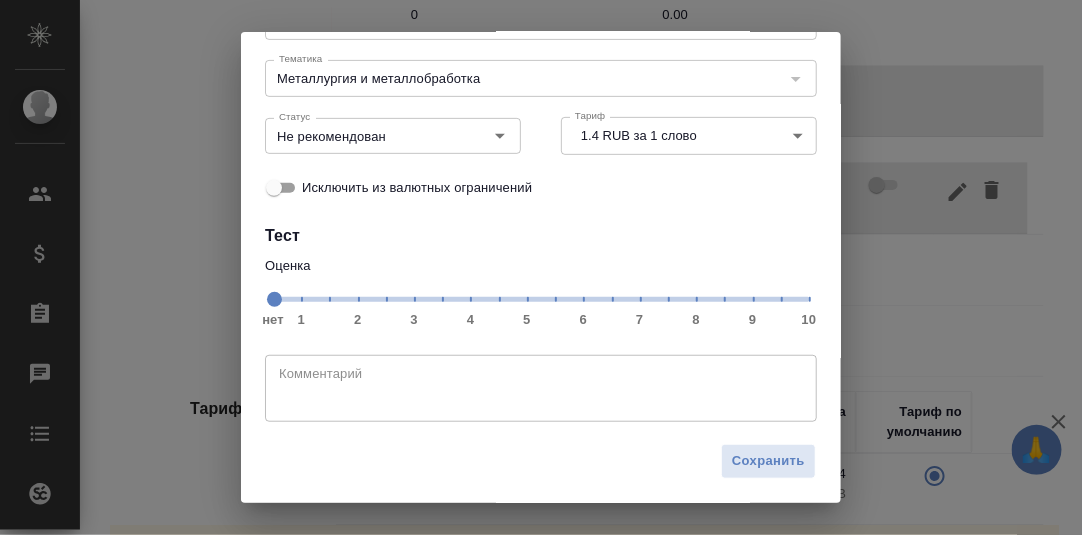 click on "нет 1 2 3 4 5 6 7 8 9 10" at bounding box center (541, 298) 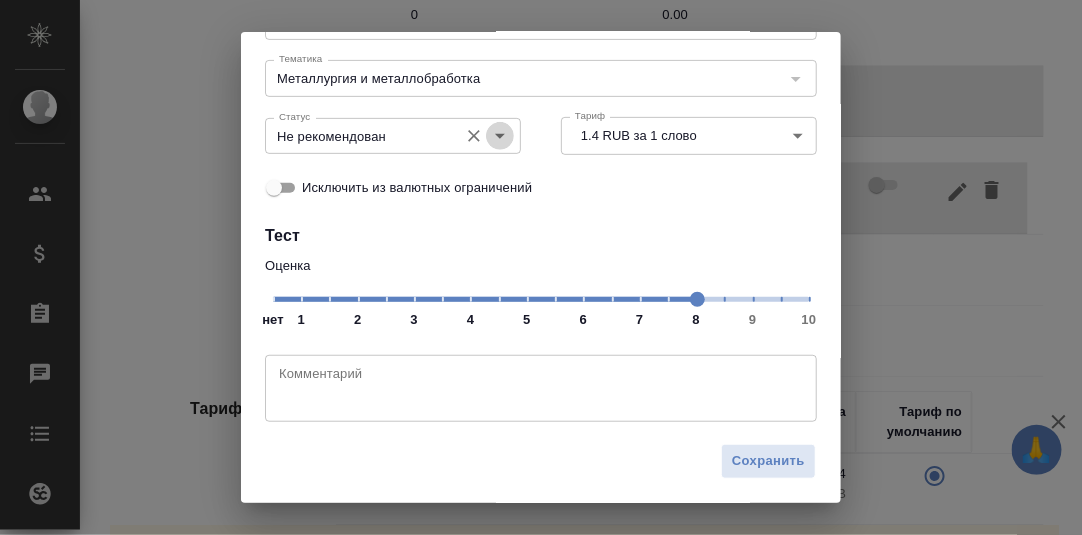 click 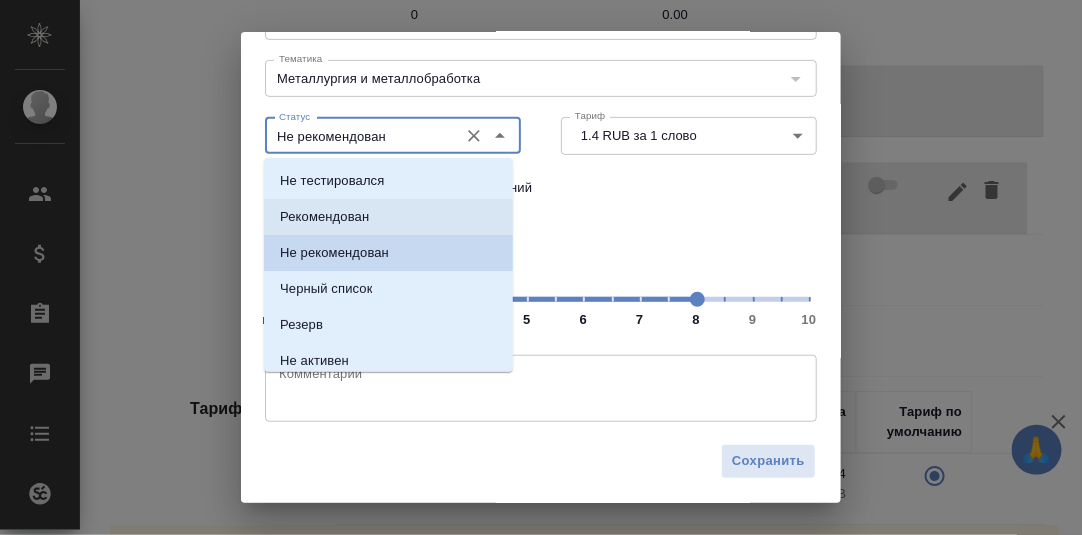 drag, startPoint x: 344, startPoint y: 212, endPoint x: 348, endPoint y: 226, distance: 14.56022 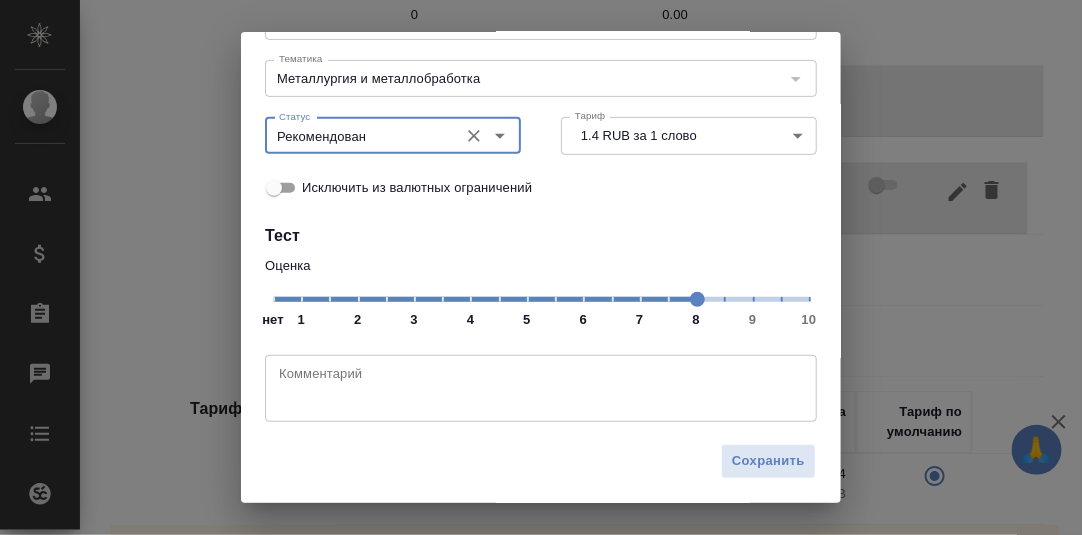 click at bounding box center (541, 389) 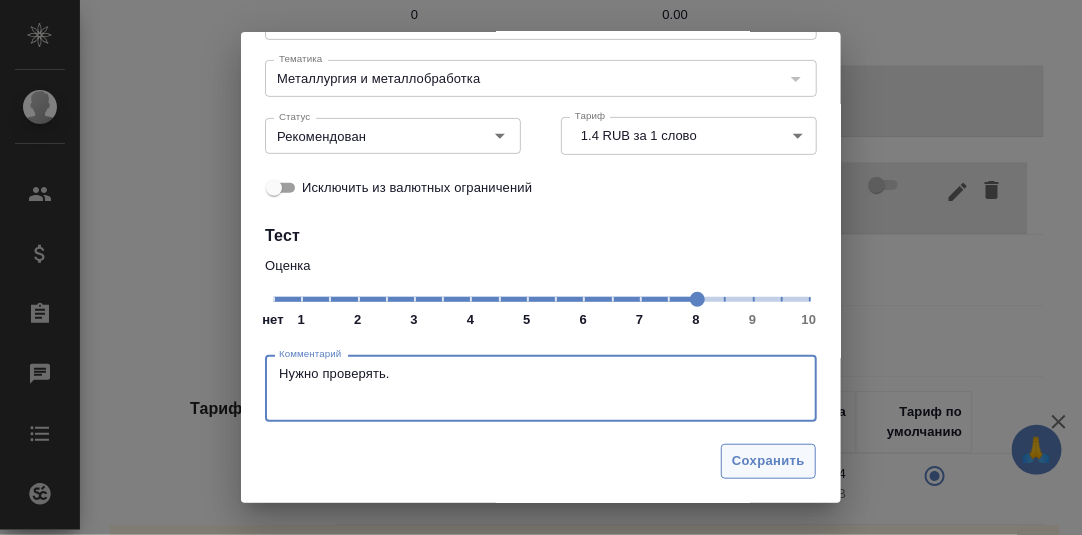 type on "Нужно проверять." 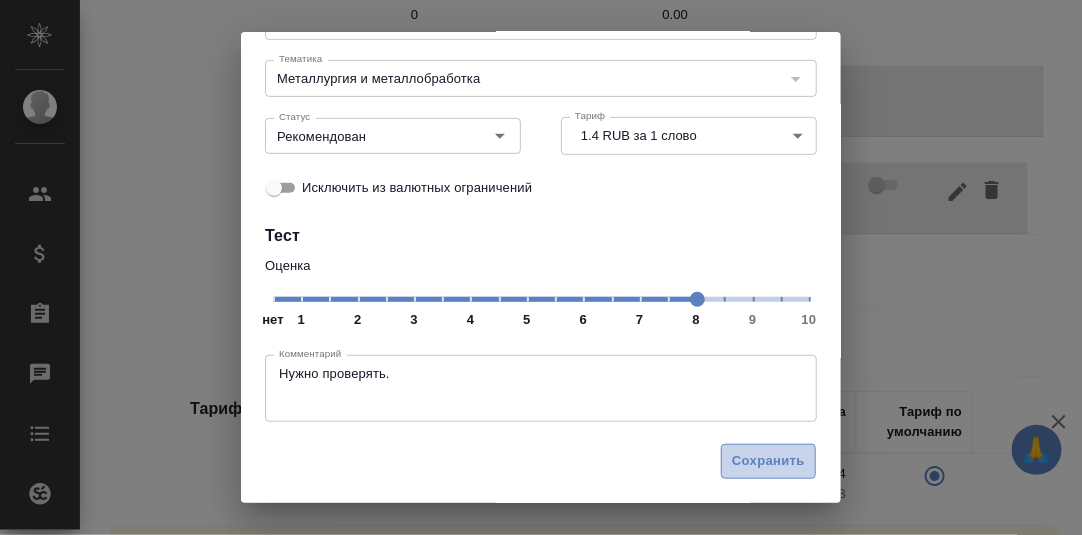click on "Сохранить" at bounding box center (768, 461) 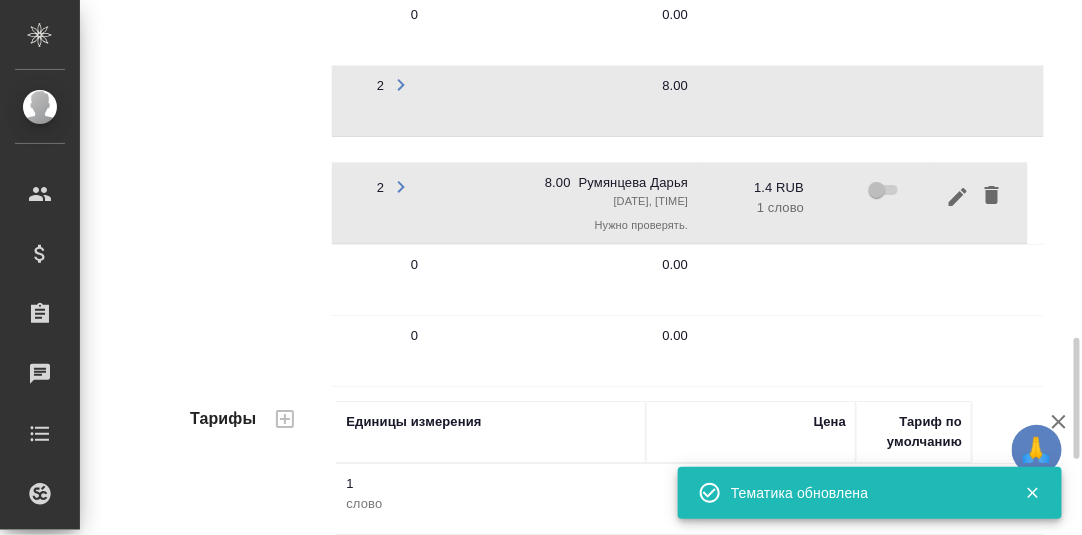 scroll, scrollTop: 0, scrollLeft: 0, axis: both 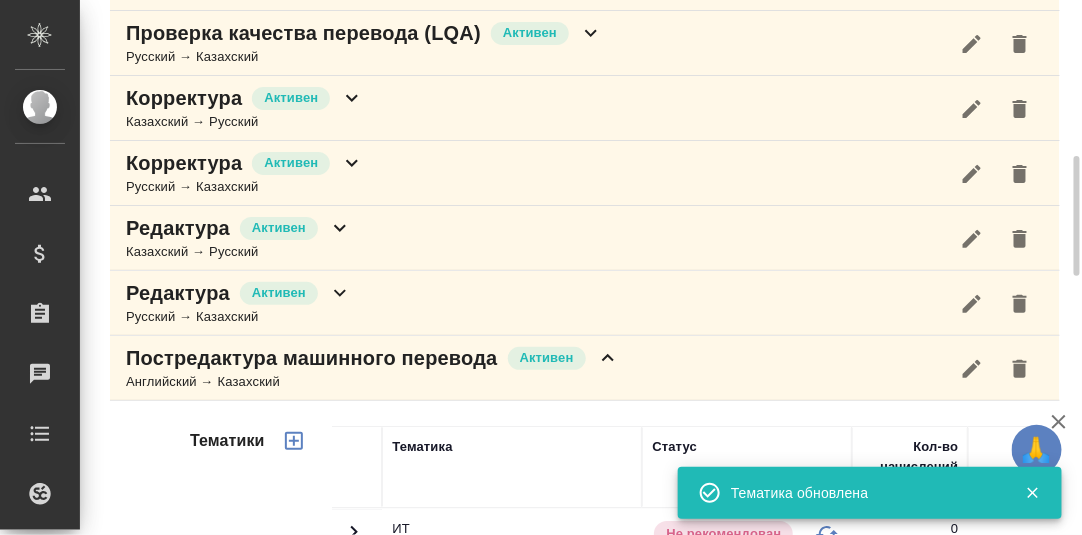 click 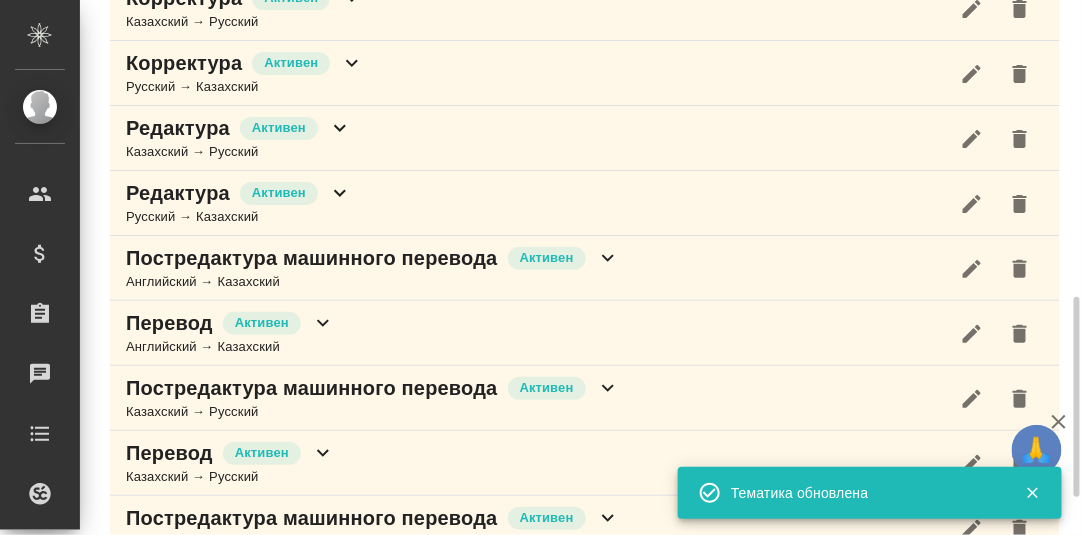 scroll, scrollTop: 891, scrollLeft: 0, axis: vertical 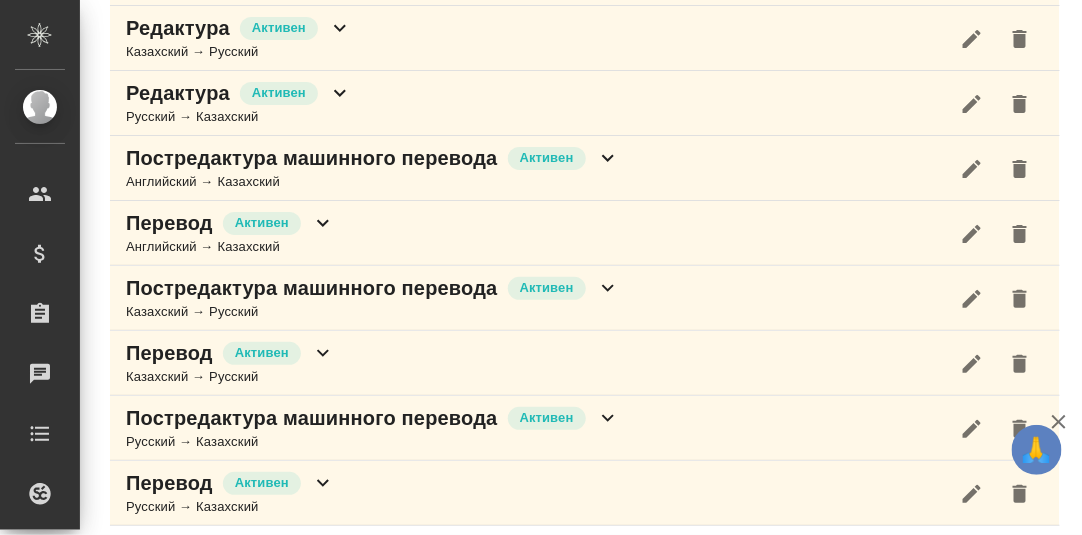 click 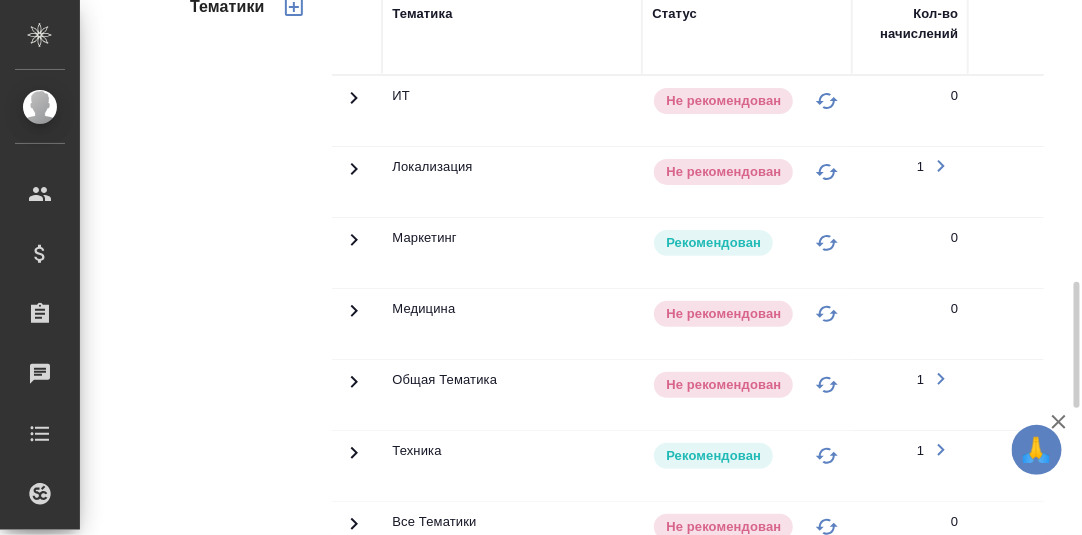 scroll, scrollTop: 1390, scrollLeft: 0, axis: vertical 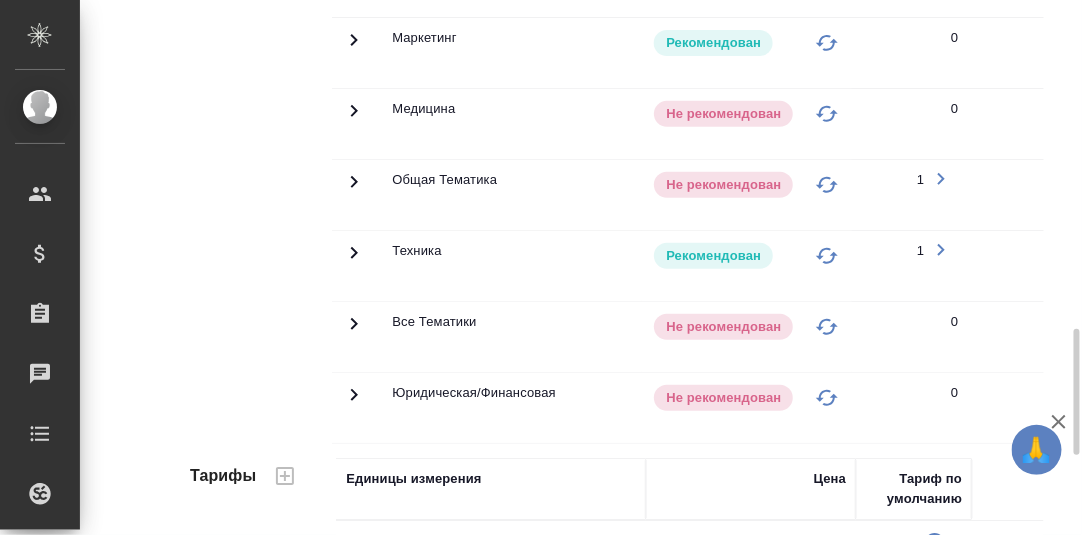 click 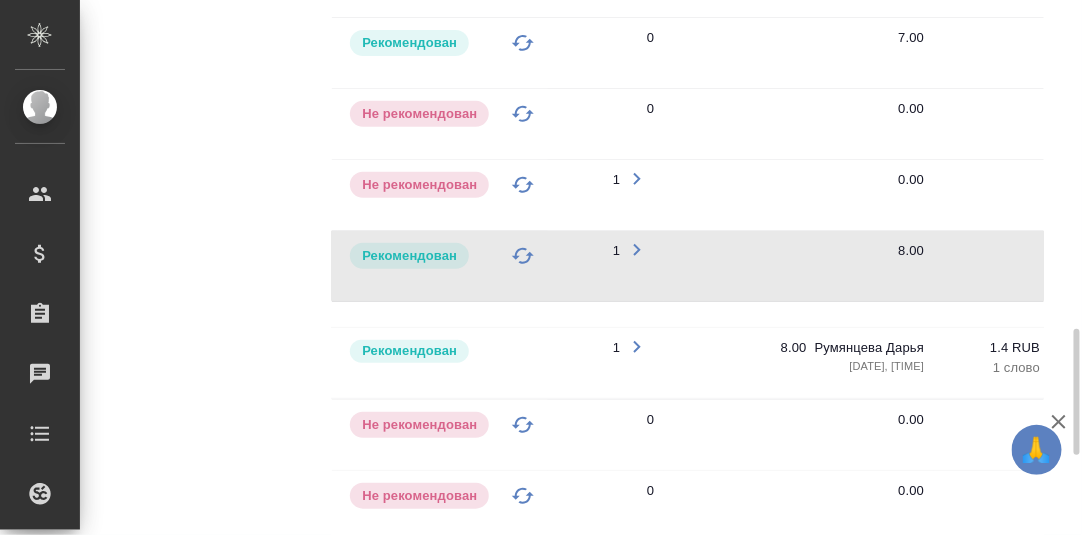 scroll, scrollTop: 0, scrollLeft: 0, axis: both 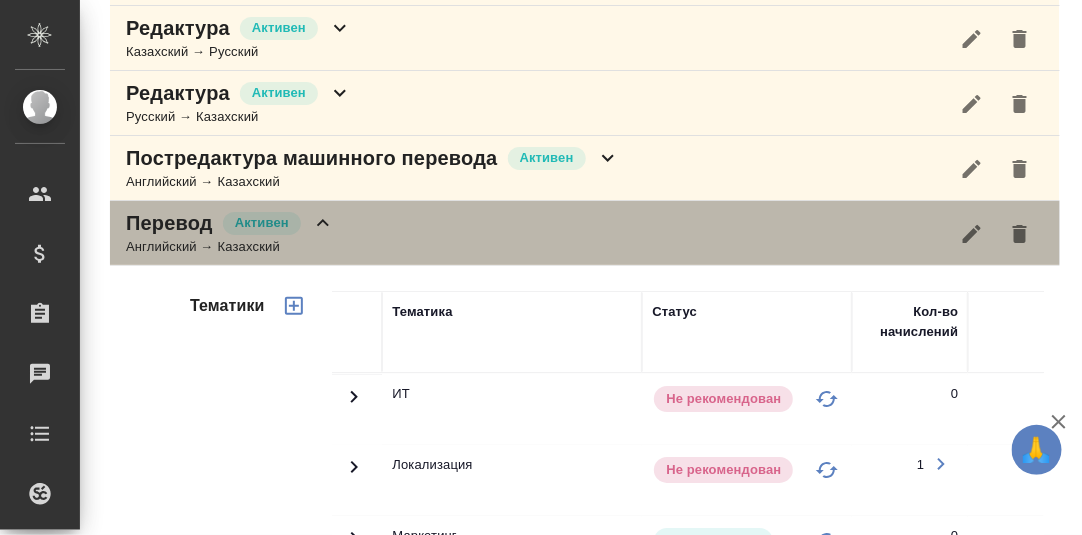 click 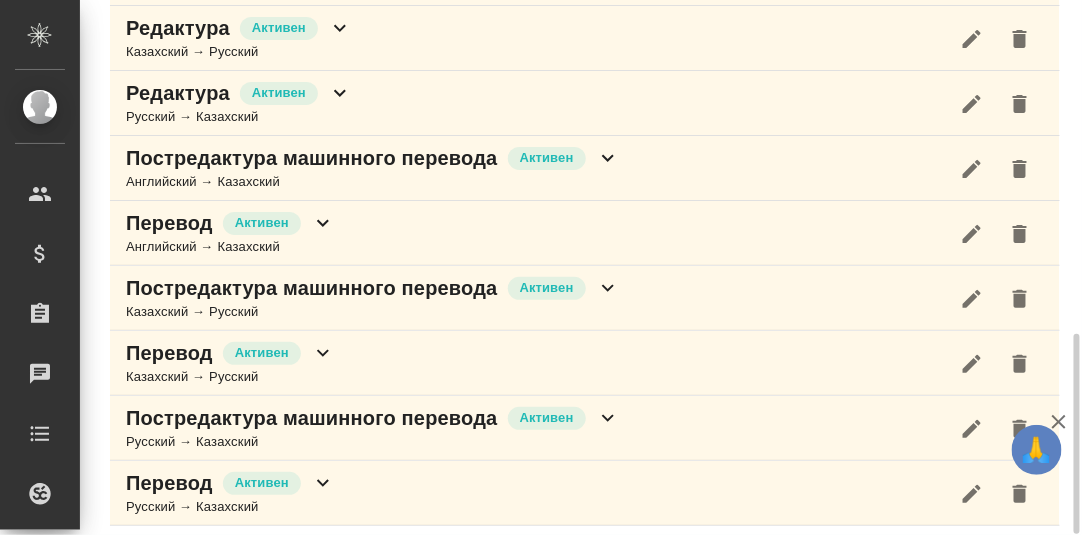 click 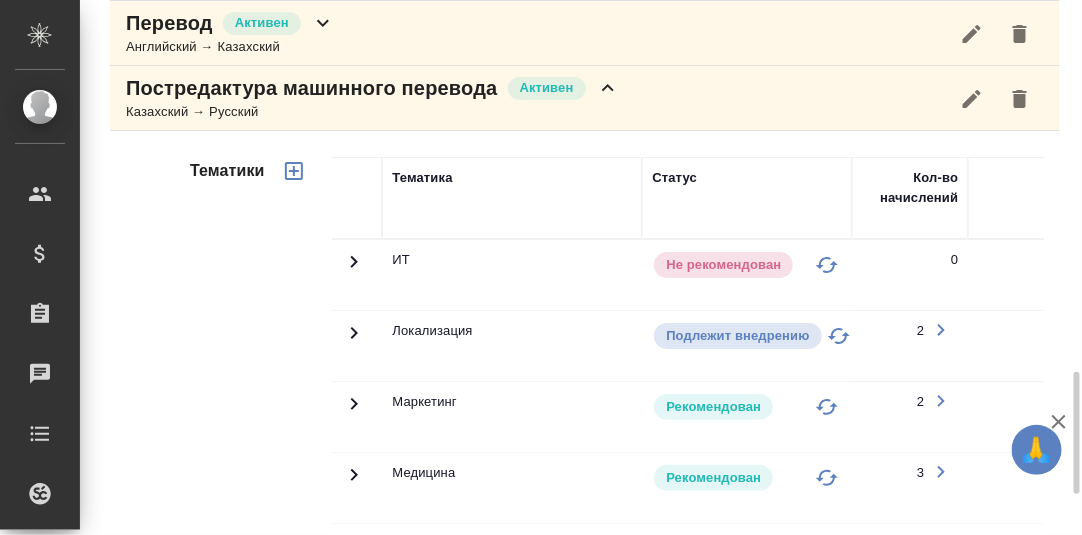 scroll, scrollTop: 991, scrollLeft: 0, axis: vertical 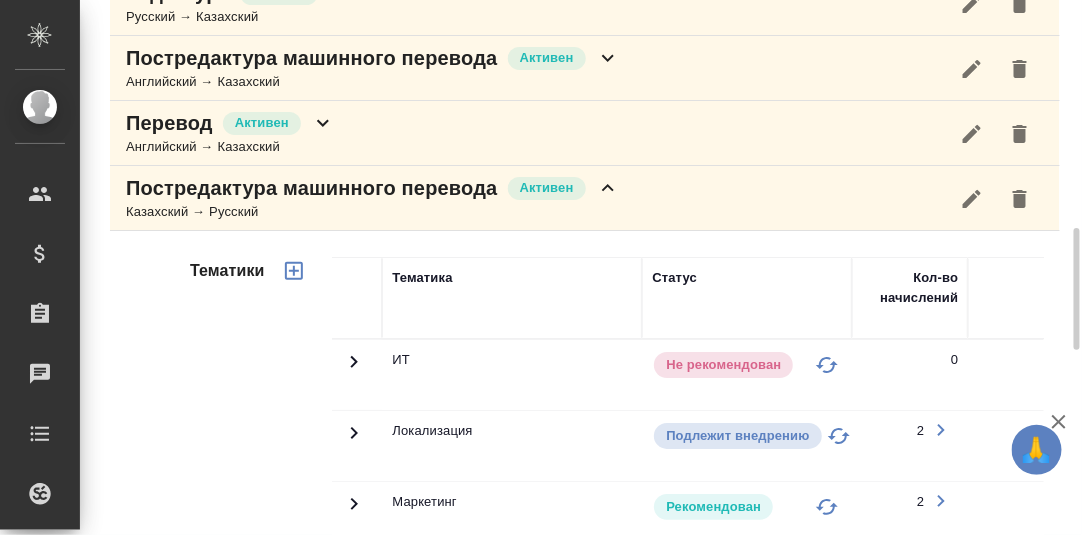 click 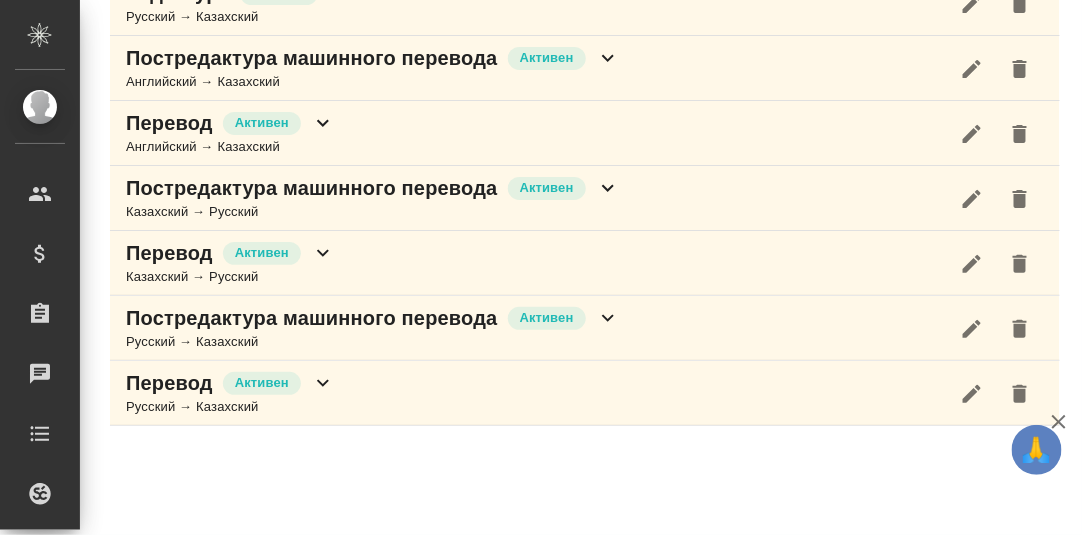 click 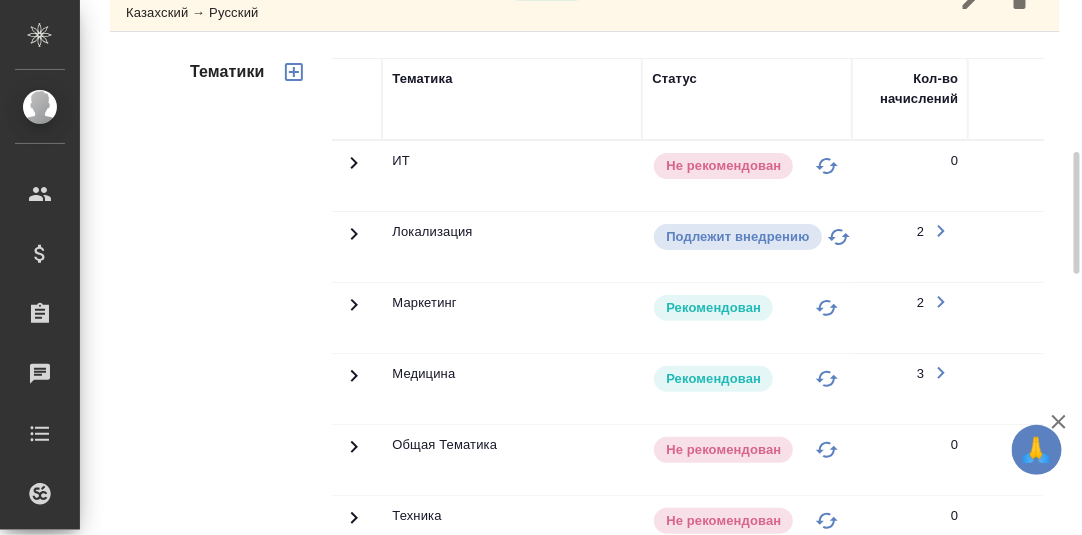 scroll, scrollTop: 991, scrollLeft: 0, axis: vertical 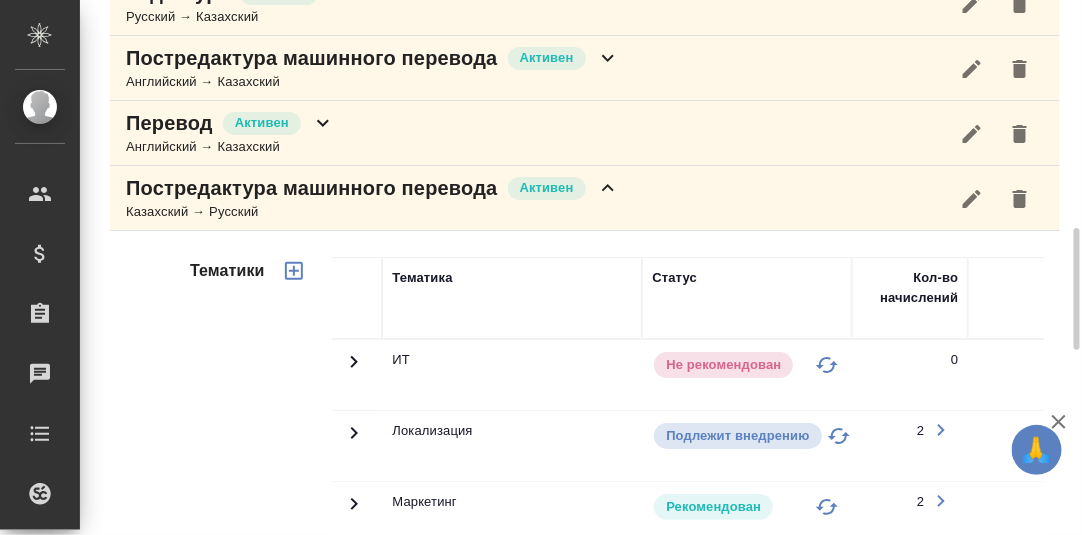 click 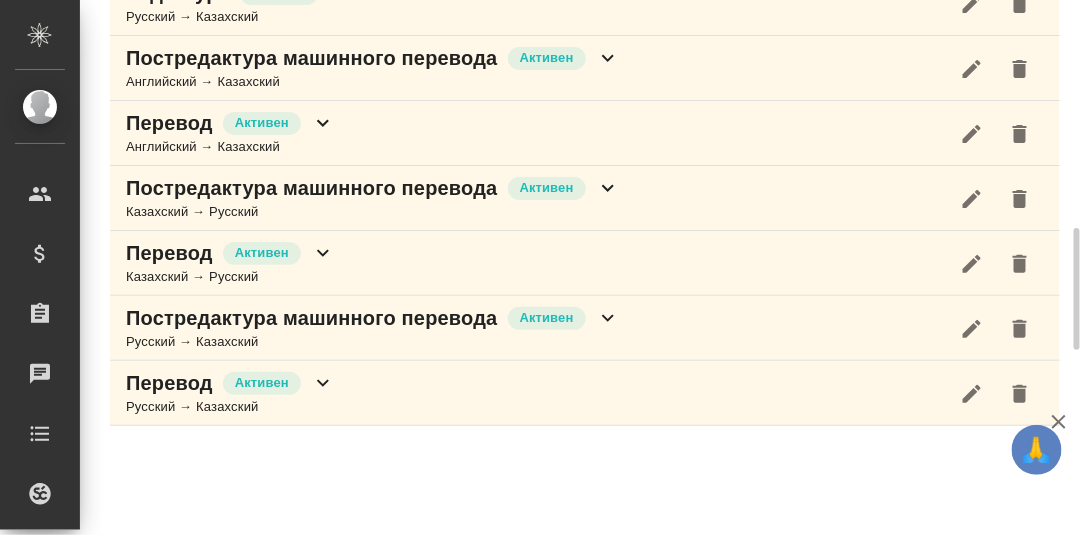 click 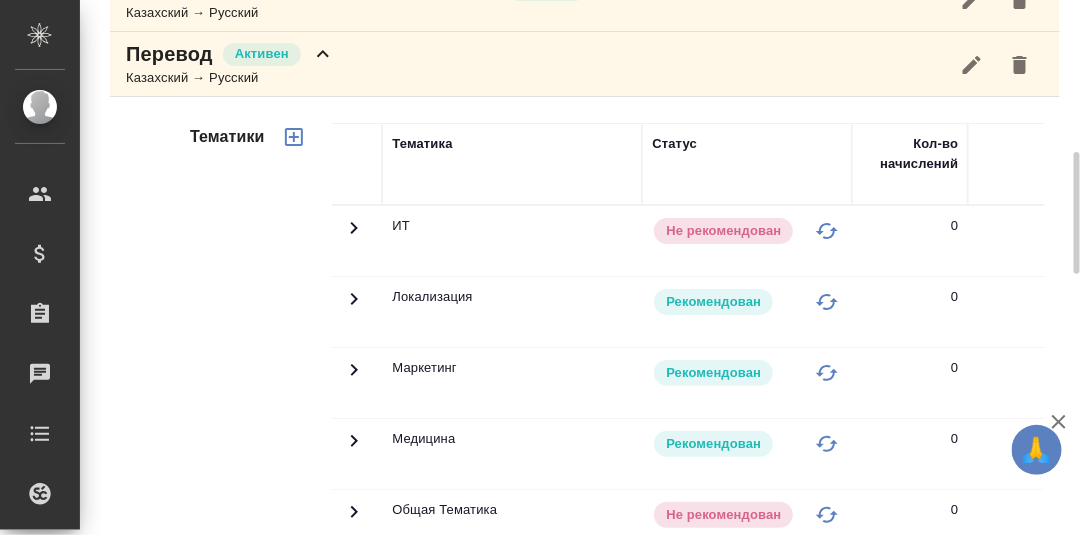 scroll, scrollTop: 1091, scrollLeft: 0, axis: vertical 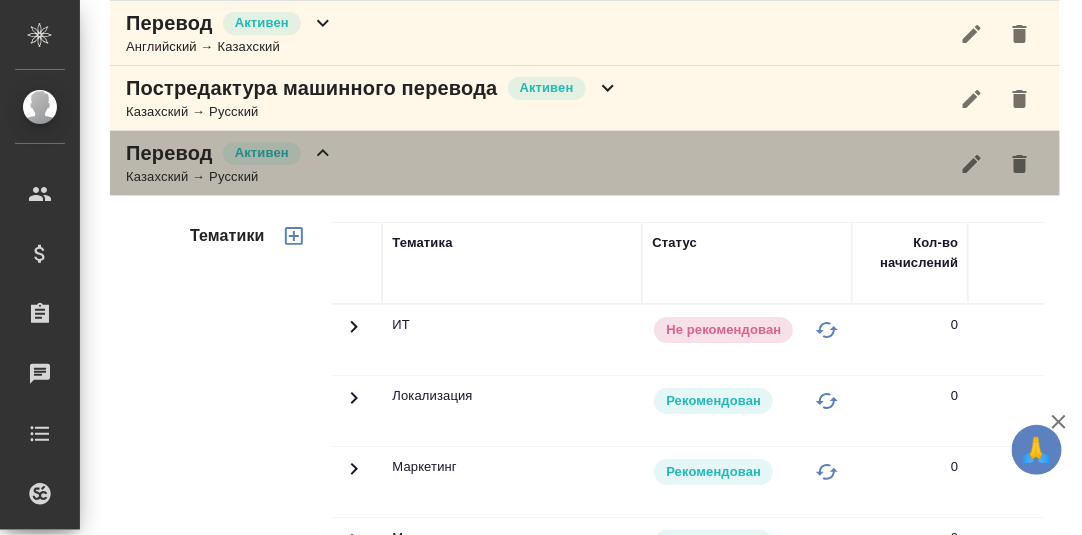 click 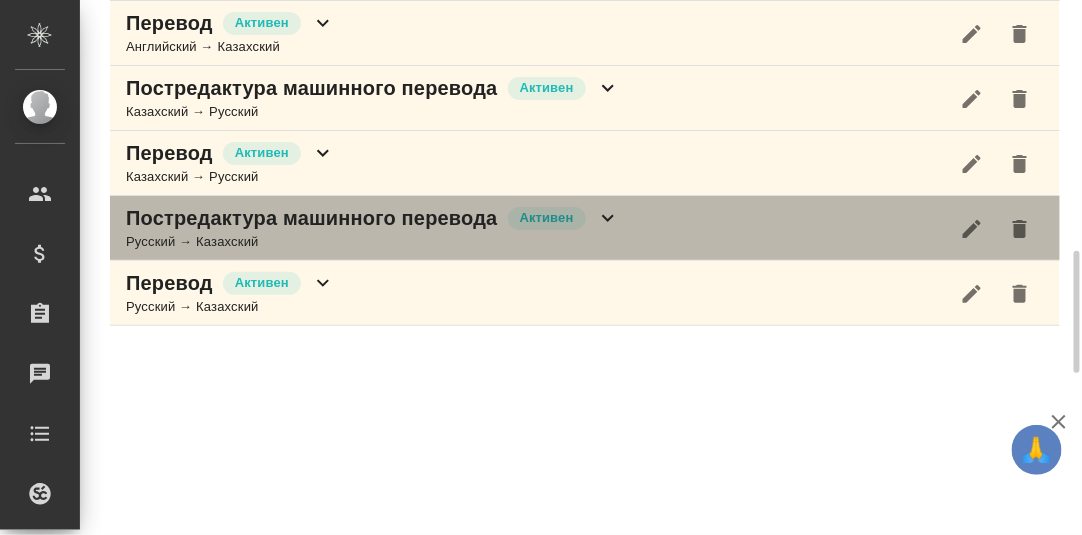 click 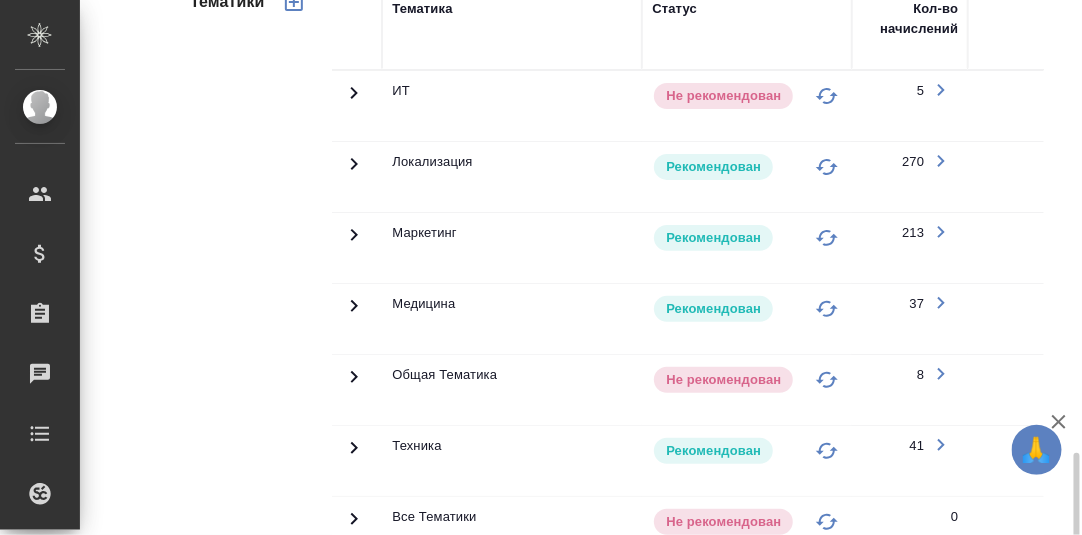 scroll, scrollTop: 1490, scrollLeft: 0, axis: vertical 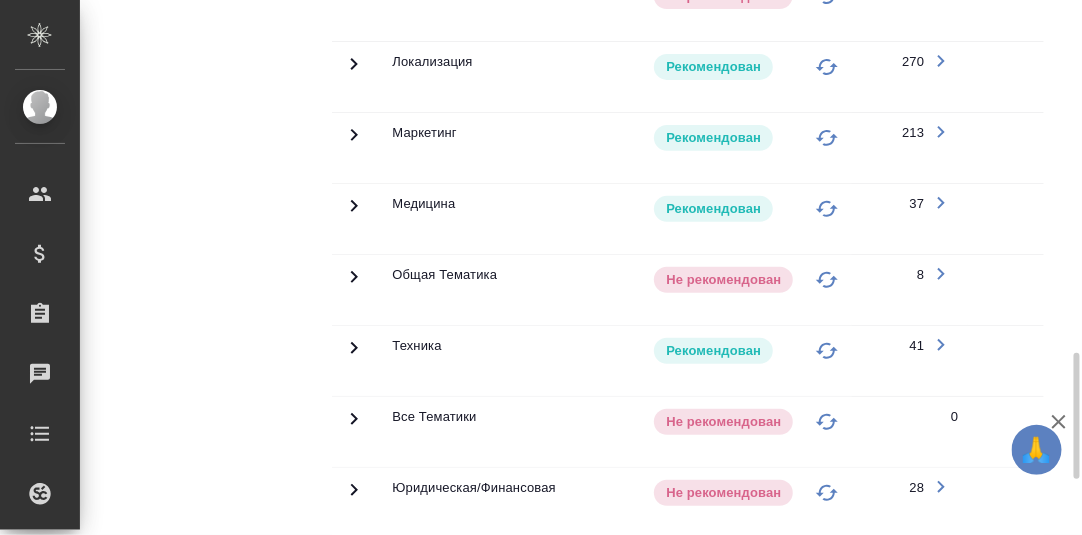 click 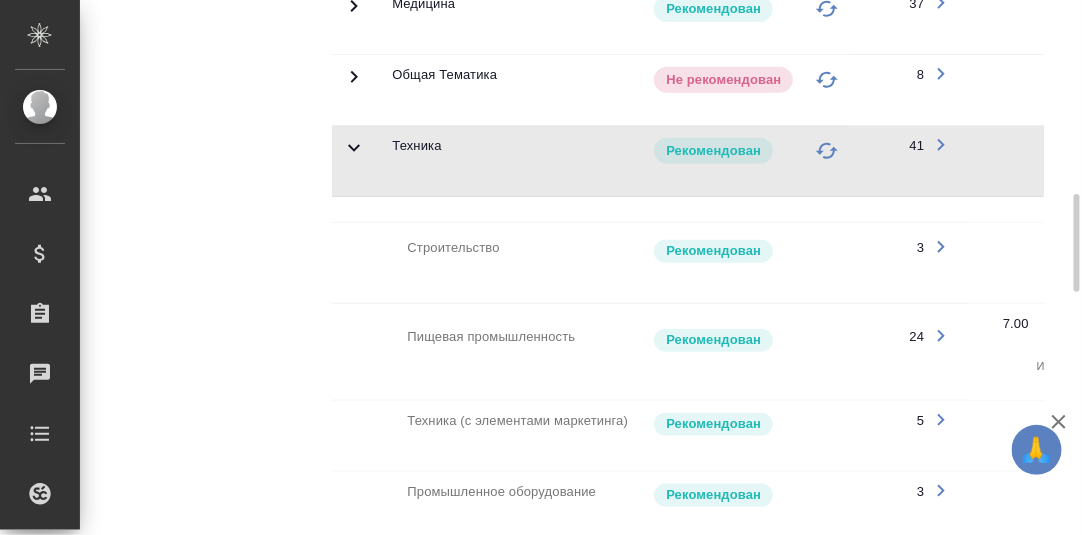 scroll, scrollTop: 1290, scrollLeft: 0, axis: vertical 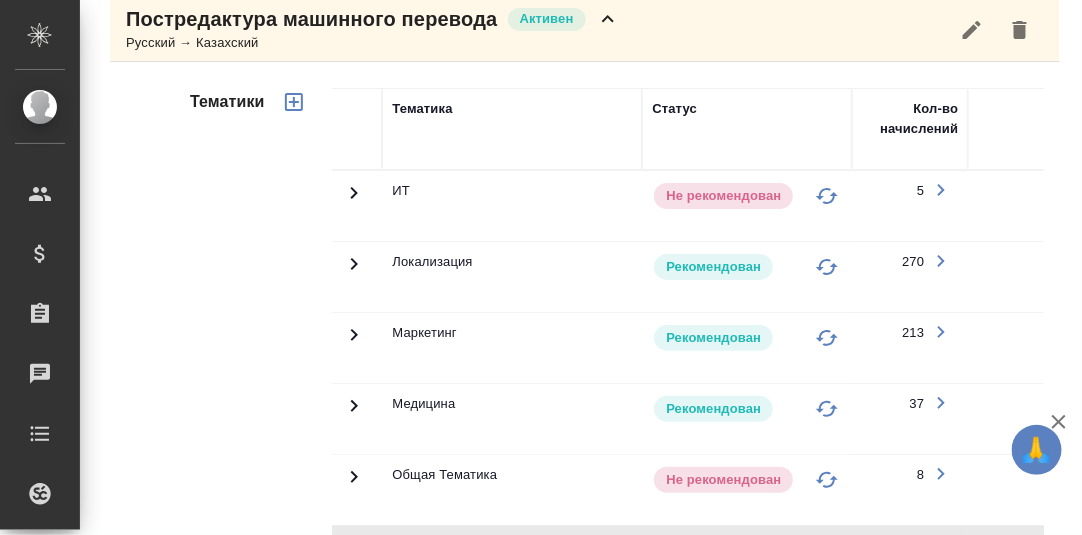 click 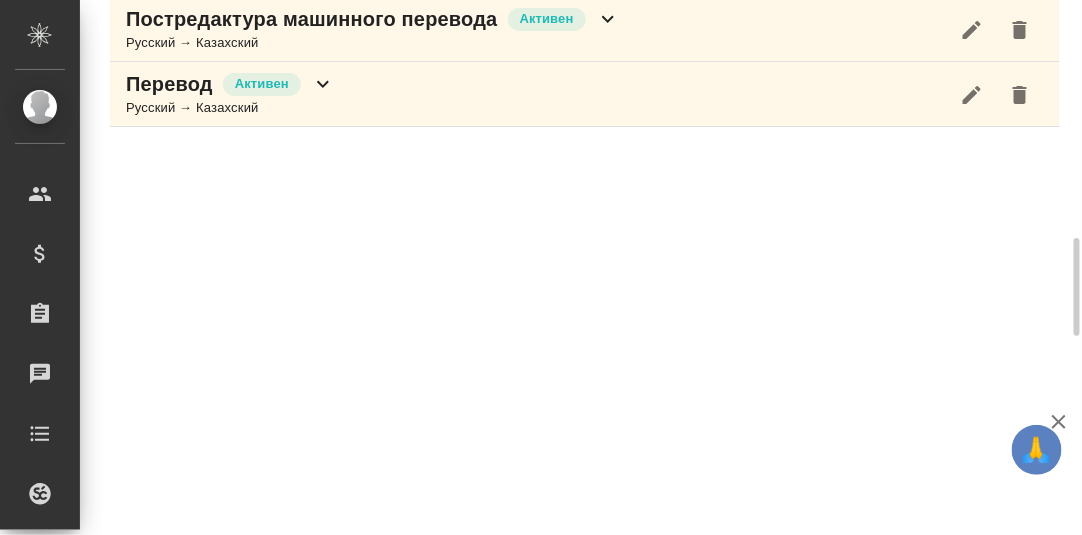 scroll, scrollTop: 1290, scrollLeft: 0, axis: vertical 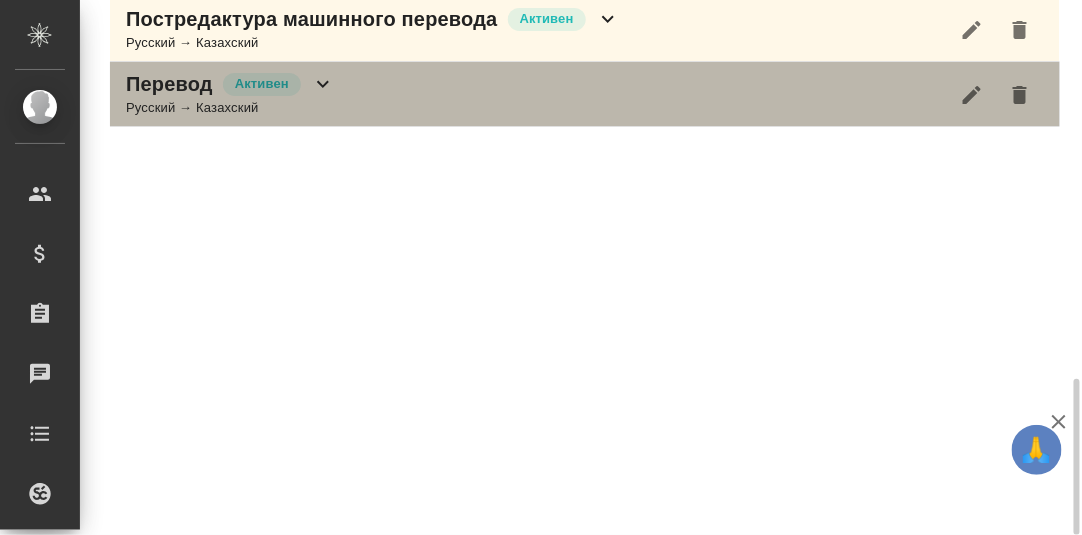 click 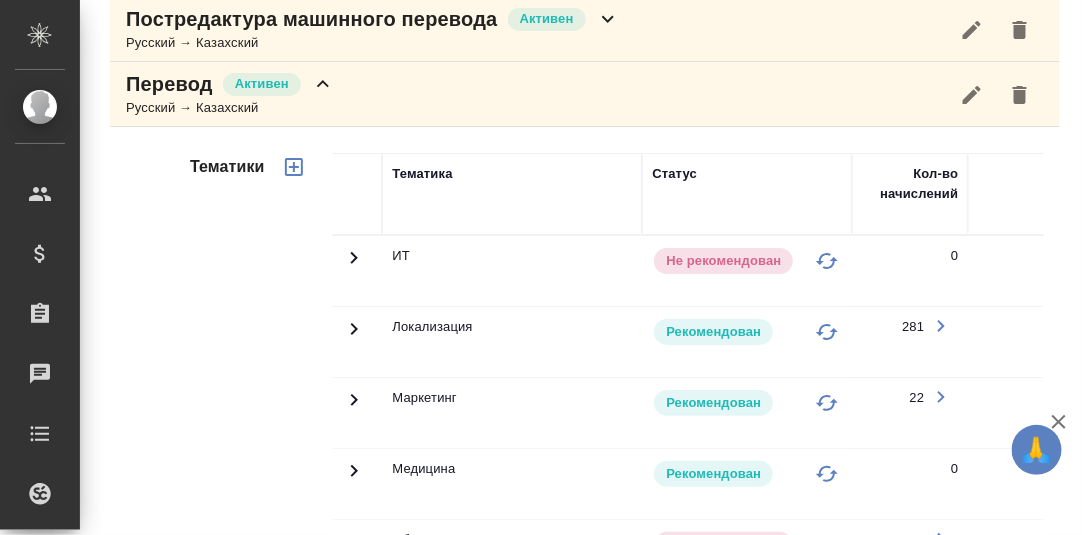 scroll, scrollTop: 1589, scrollLeft: 0, axis: vertical 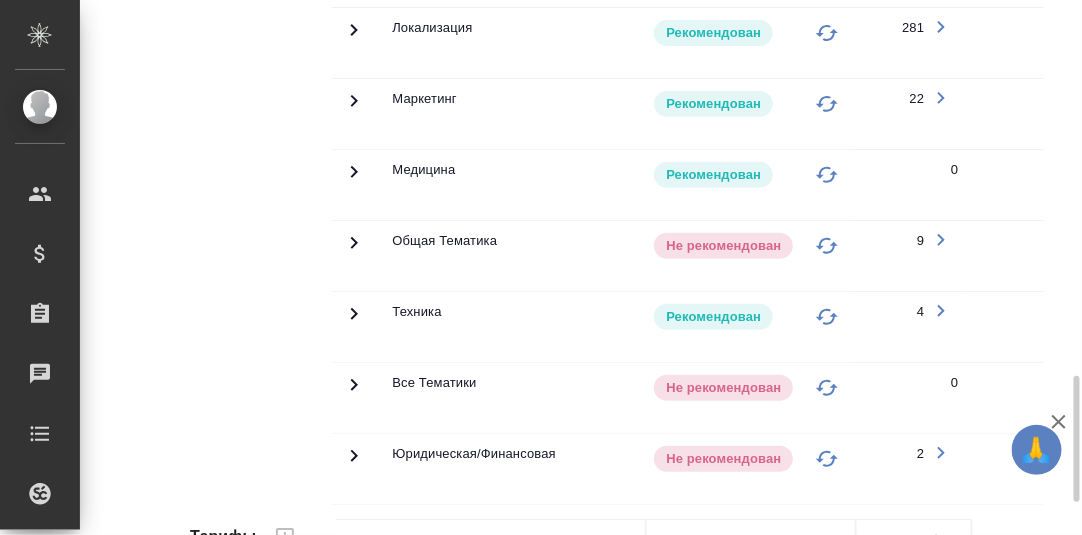 click 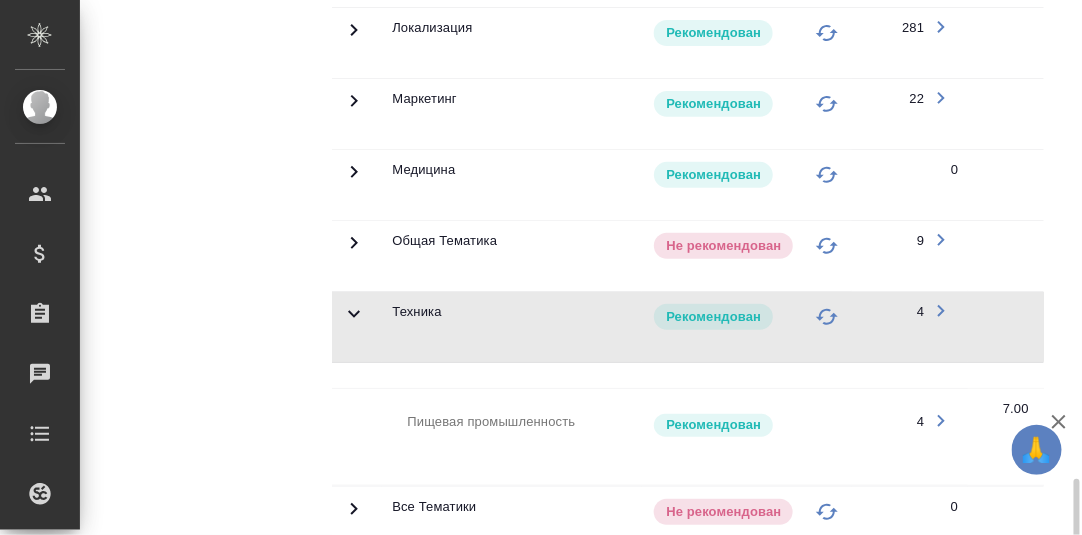 scroll, scrollTop: 1789, scrollLeft: 0, axis: vertical 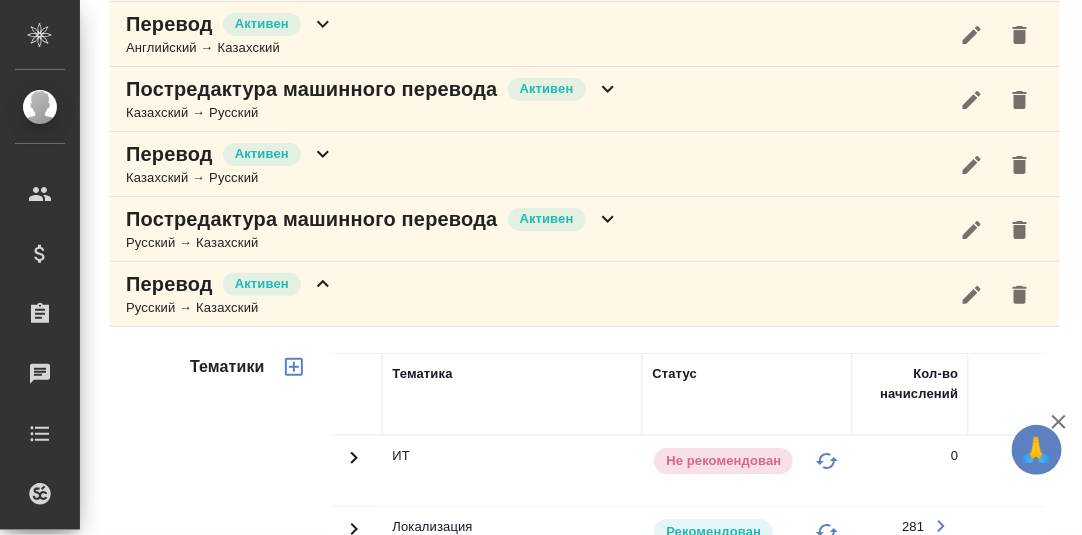 click 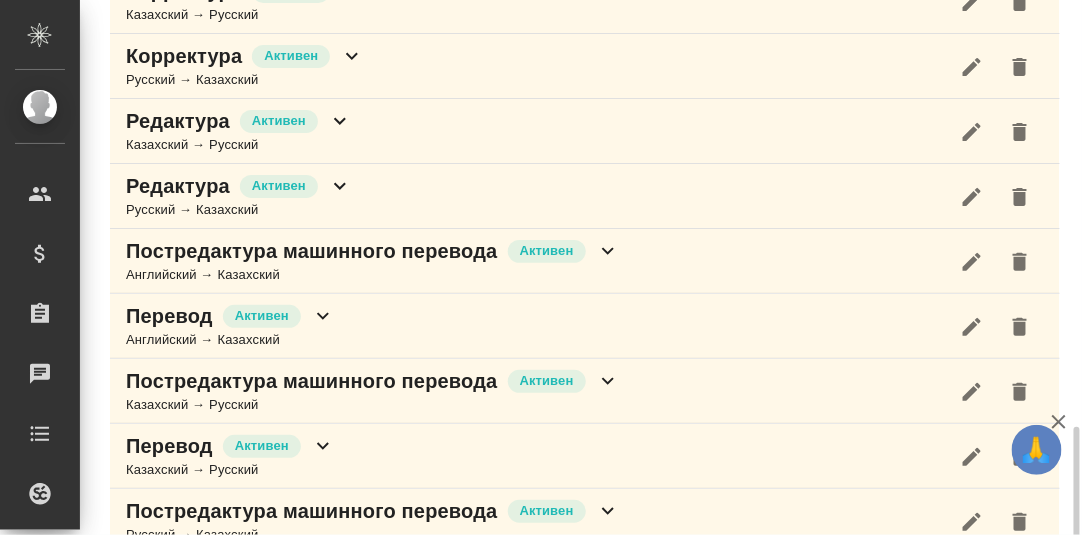 scroll, scrollTop: 891, scrollLeft: 0, axis: vertical 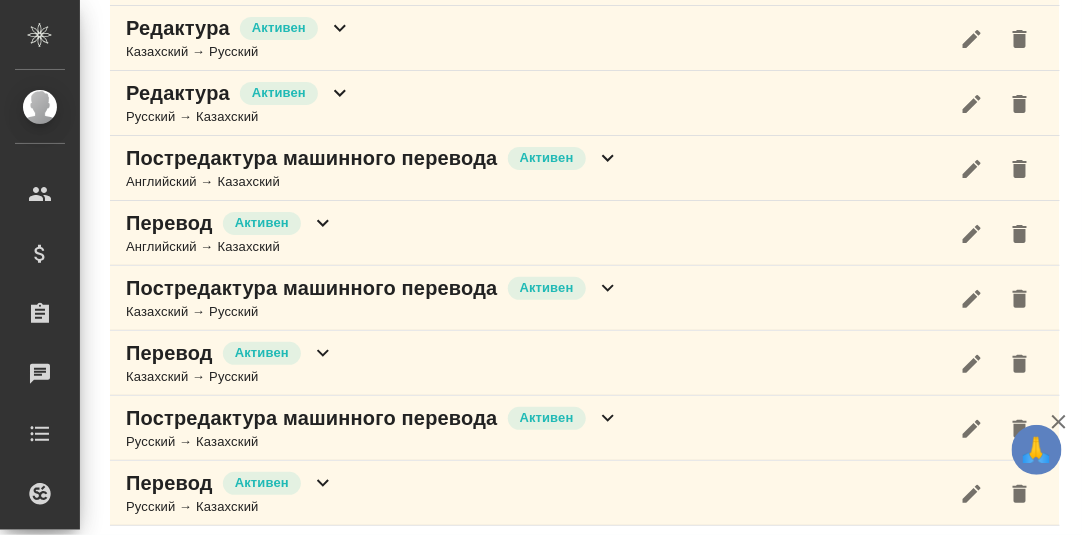 click 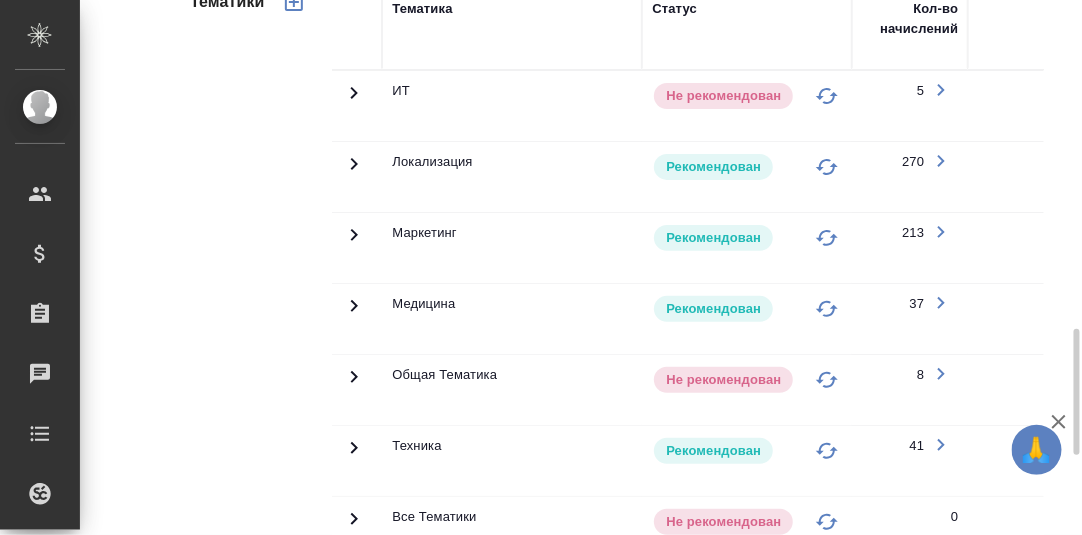 scroll, scrollTop: 1590, scrollLeft: 0, axis: vertical 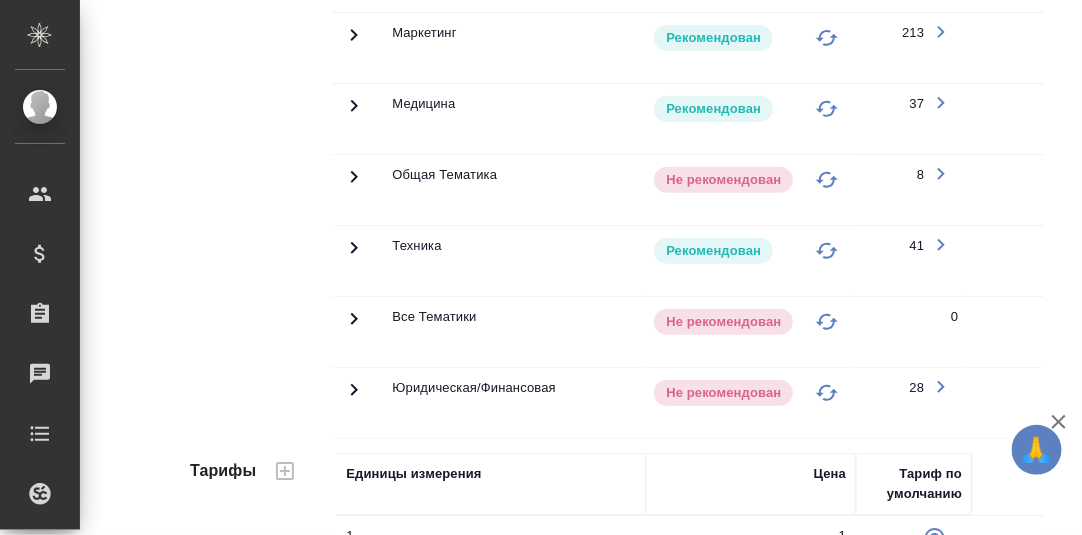 click 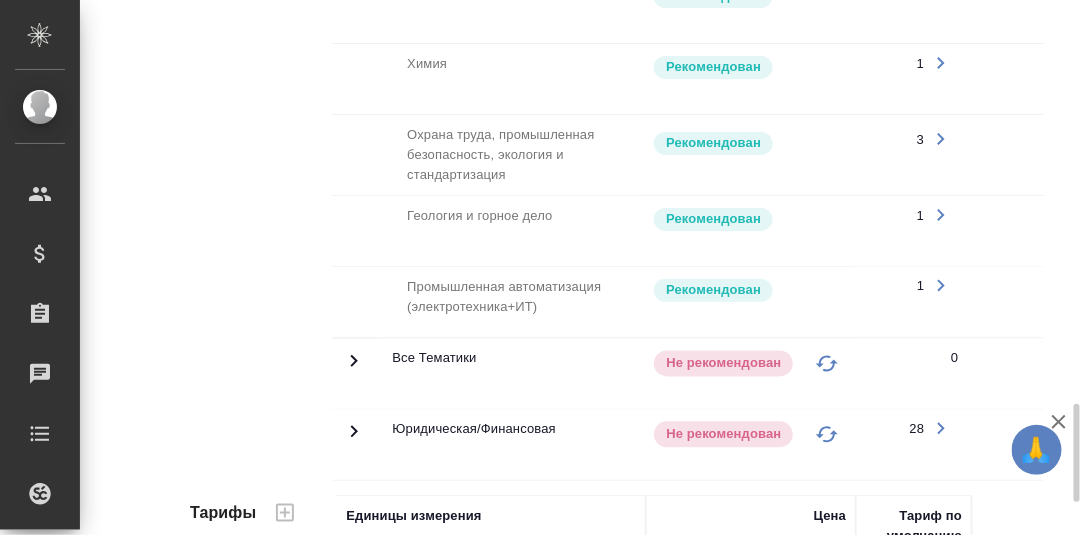 scroll, scrollTop: 2289, scrollLeft: 0, axis: vertical 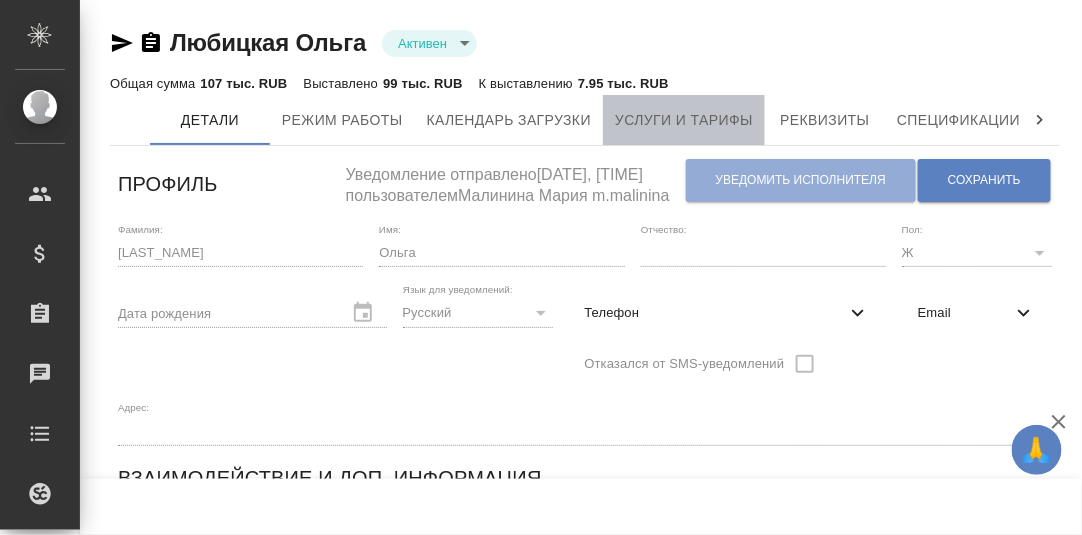 click on "Услуги и тарифы" at bounding box center [684, 120] 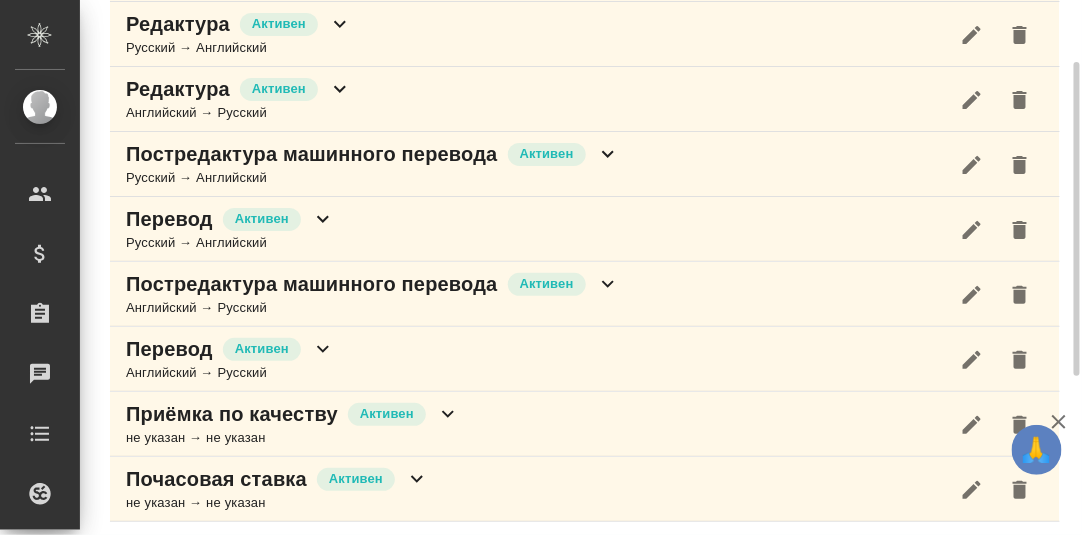 scroll, scrollTop: 0, scrollLeft: 0, axis: both 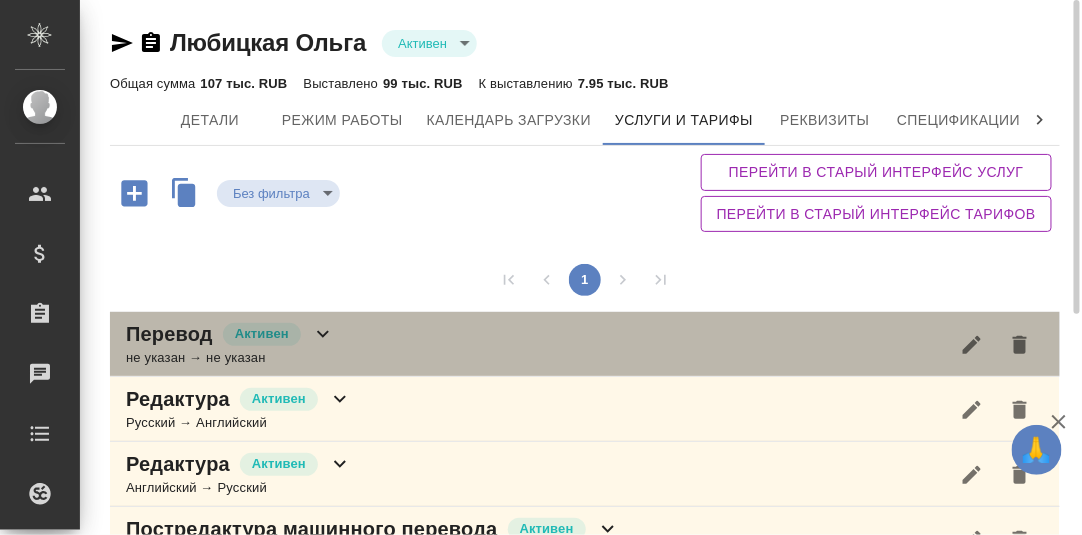 click 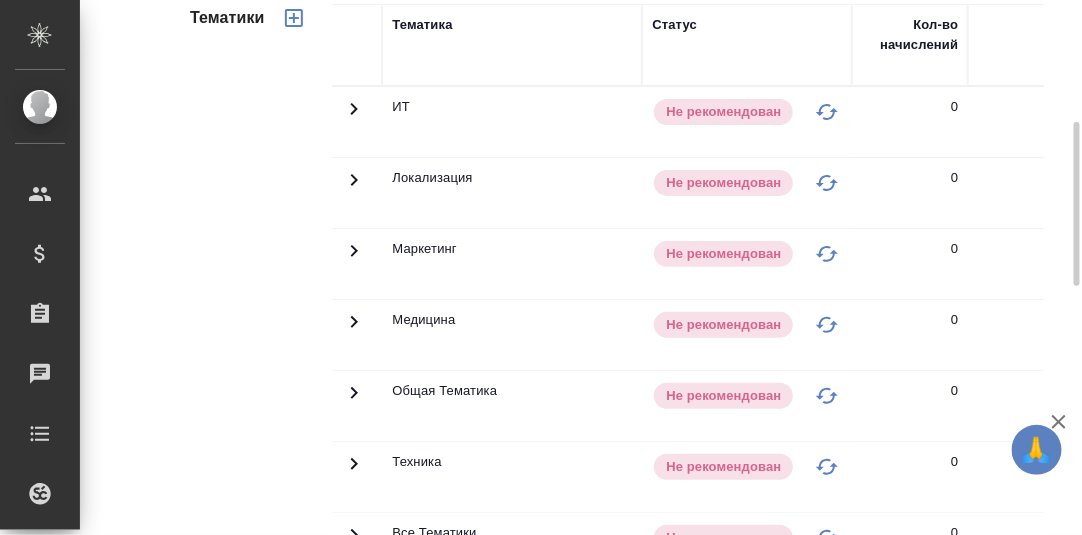 scroll, scrollTop: 99, scrollLeft: 0, axis: vertical 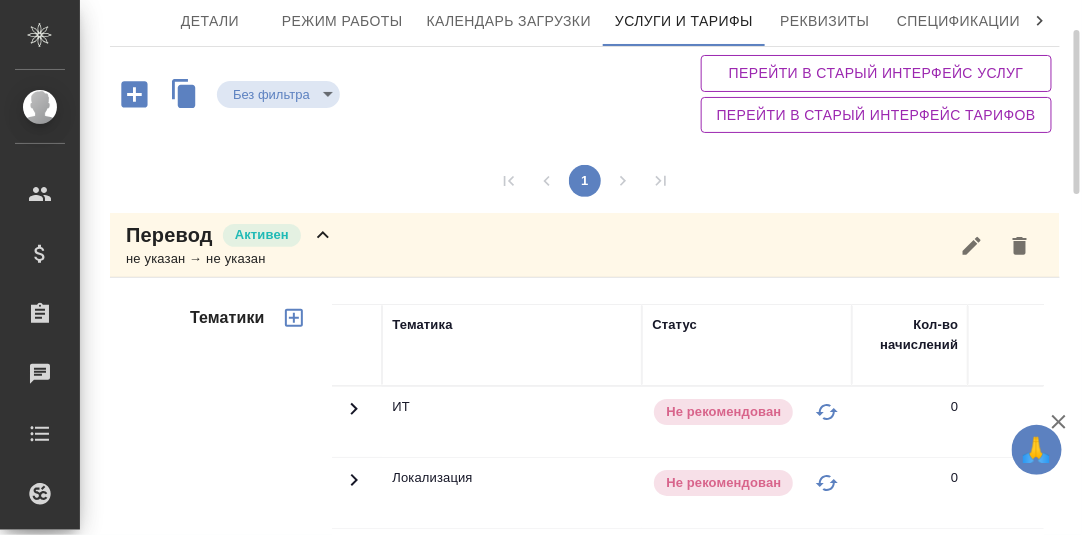 click 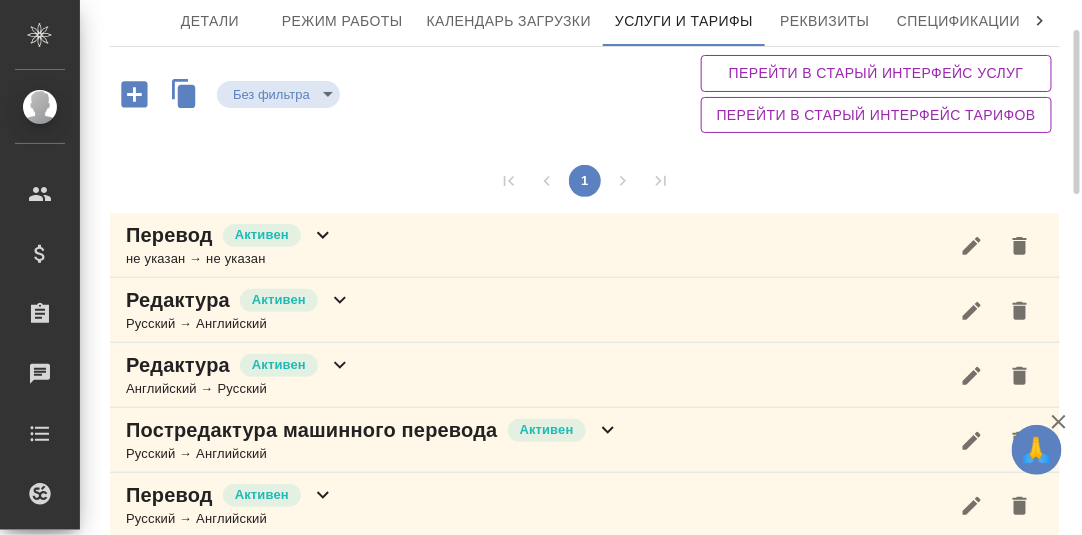 click 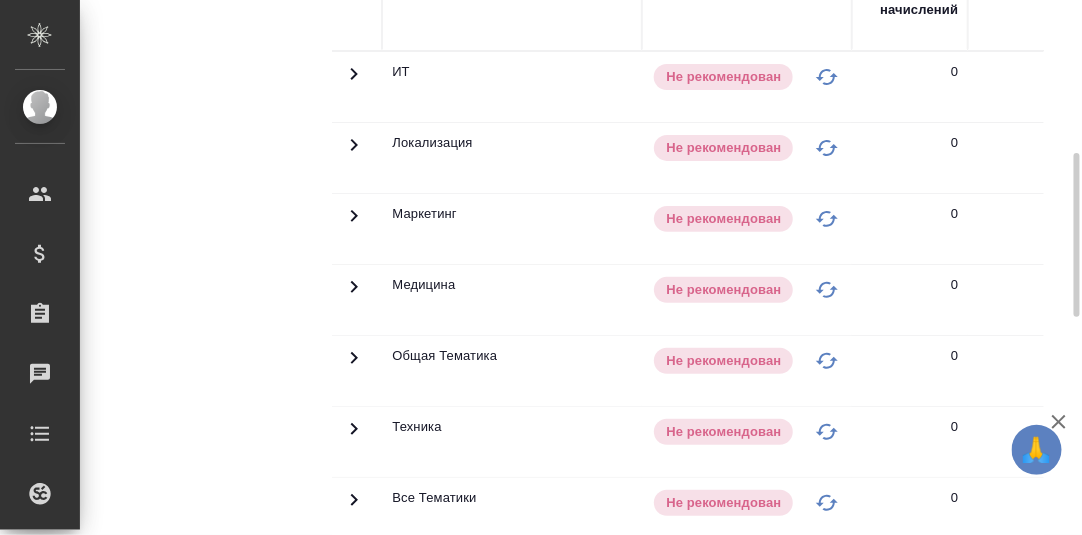 scroll, scrollTop: 199, scrollLeft: 0, axis: vertical 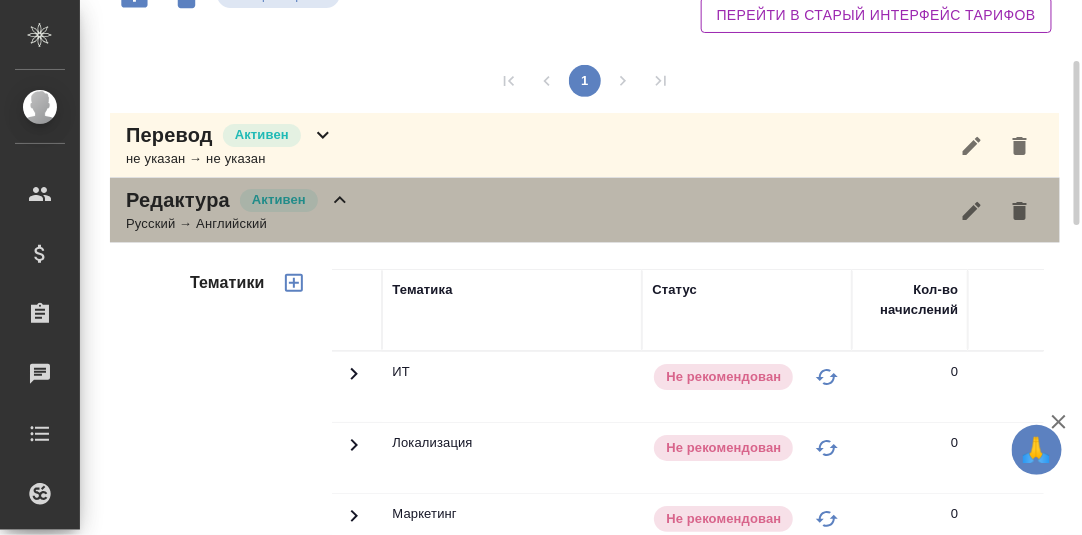 drag, startPoint x: 339, startPoint y: 200, endPoint x: 342, endPoint y: 223, distance: 23.194826 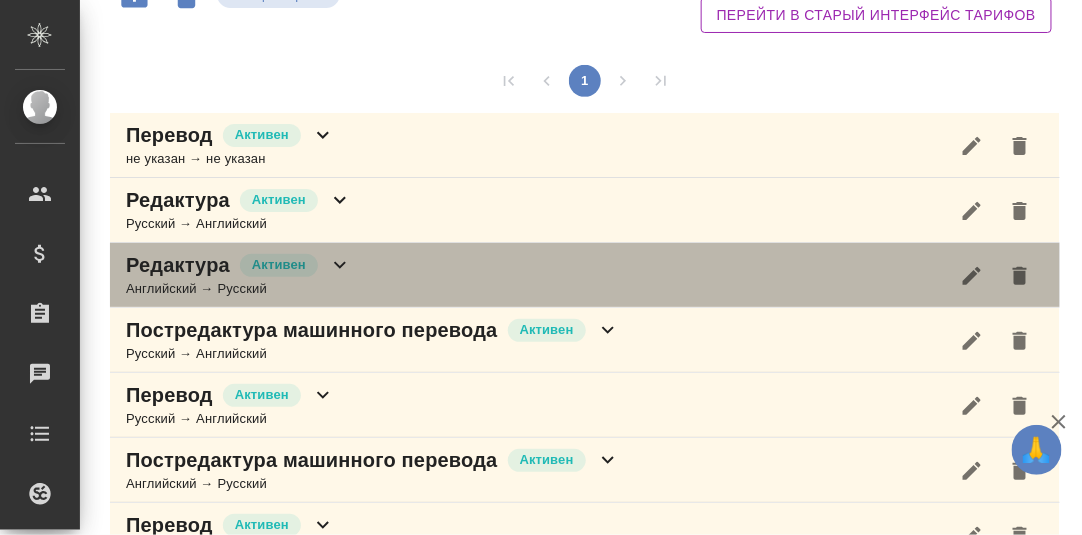 click 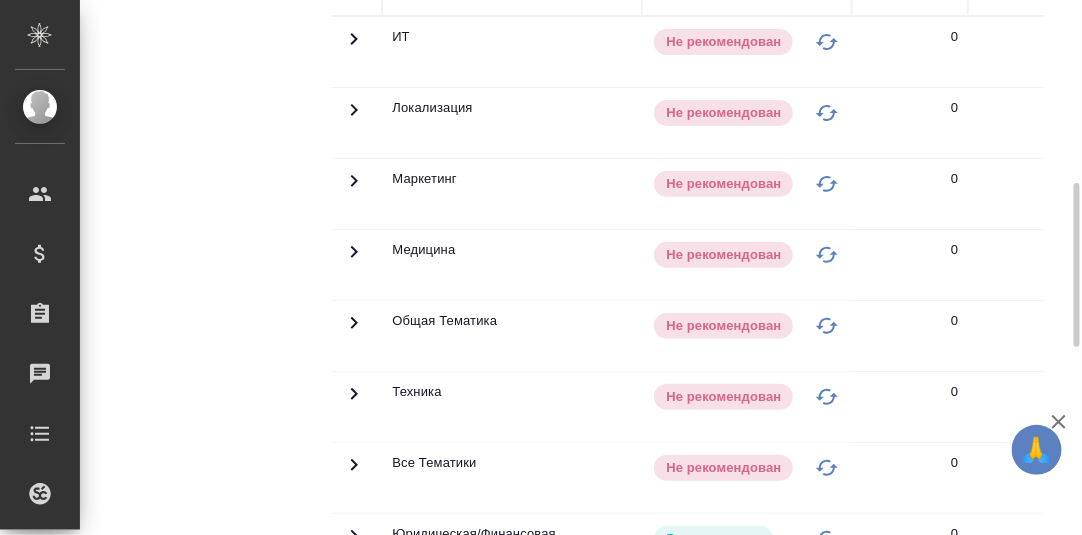 scroll, scrollTop: 299, scrollLeft: 0, axis: vertical 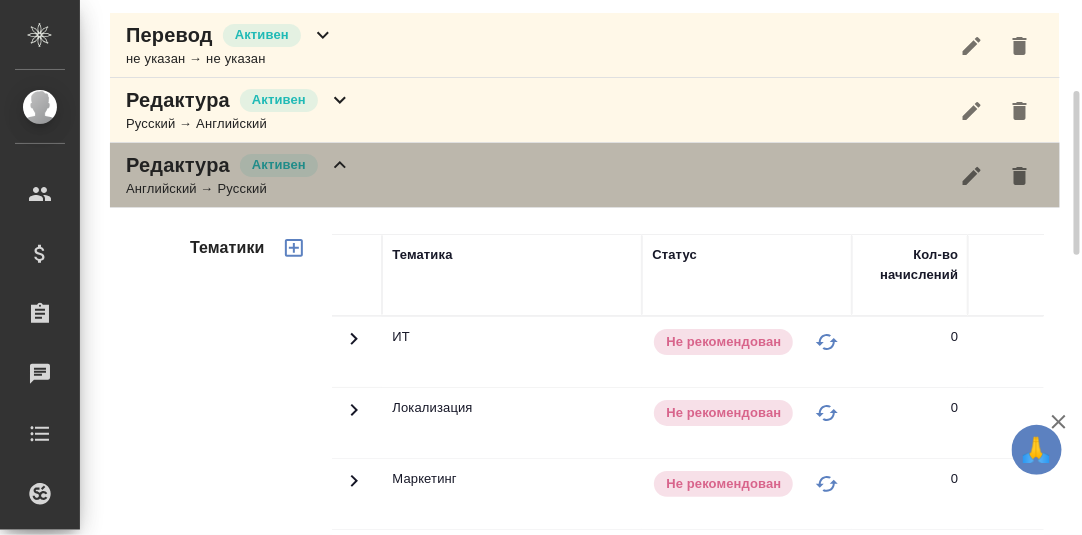 drag, startPoint x: 348, startPoint y: 165, endPoint x: 352, endPoint y: 176, distance: 11.7046995 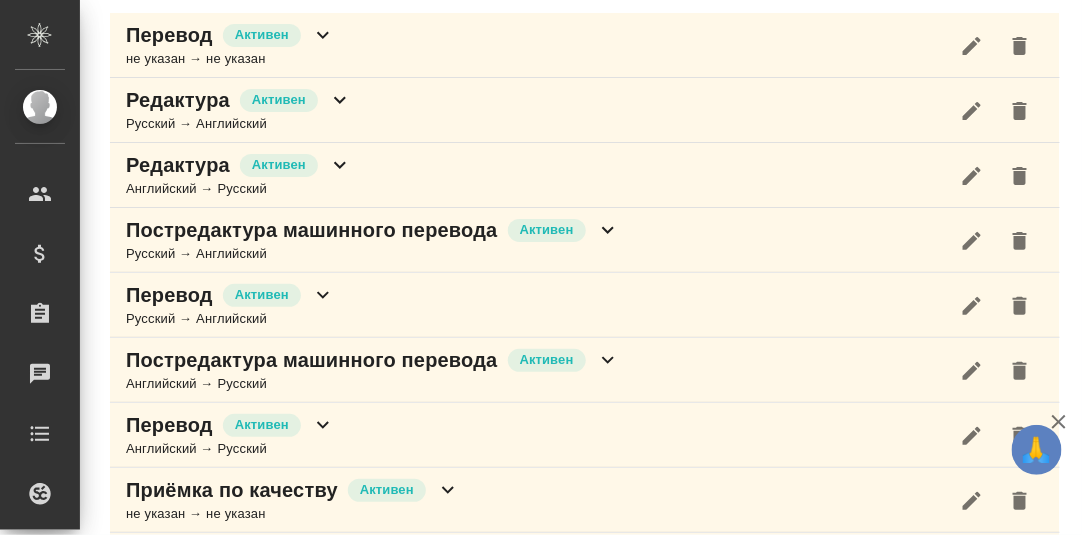 scroll, scrollTop: 375, scrollLeft: 0, axis: vertical 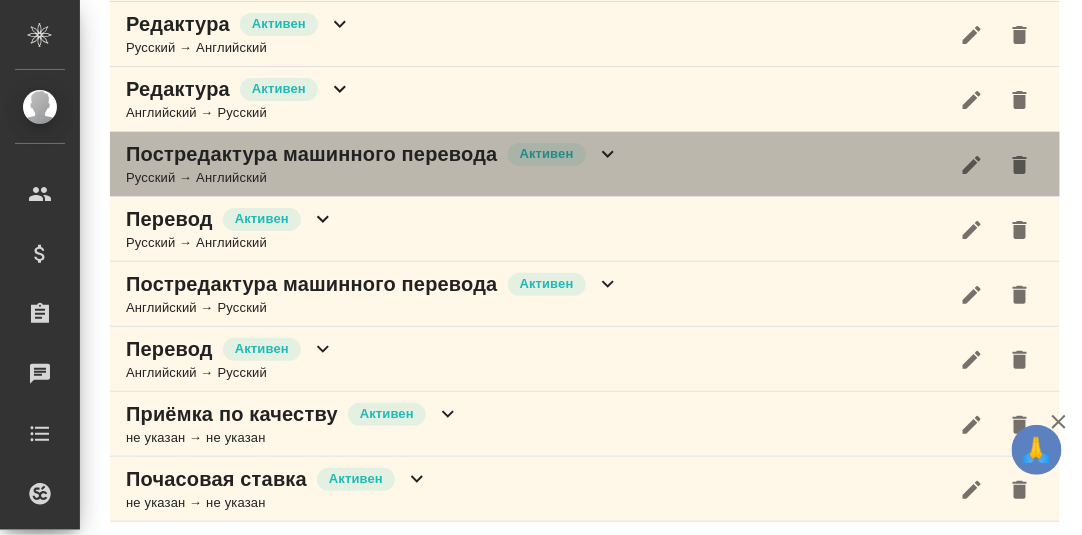 click 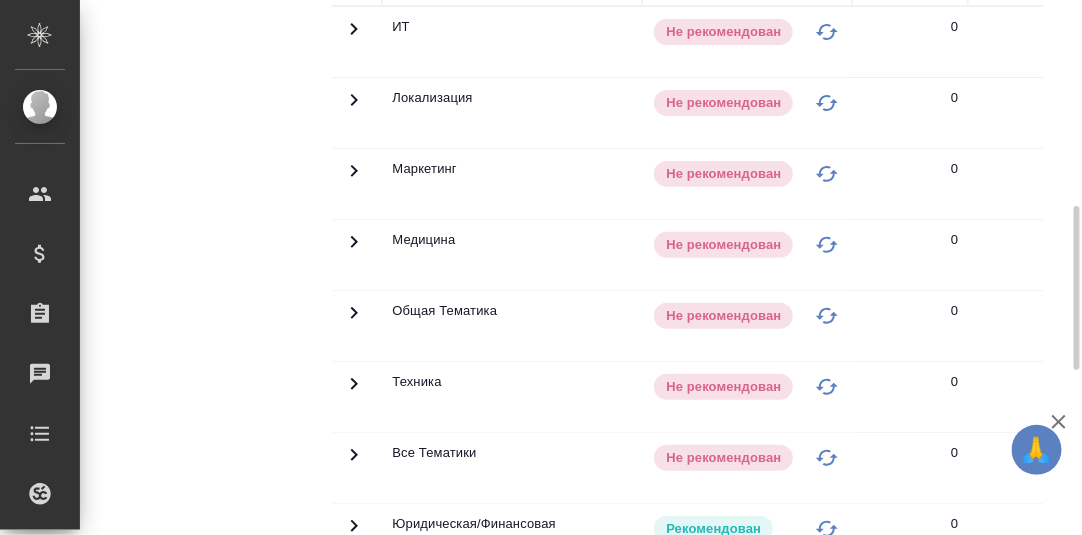 scroll, scrollTop: 375, scrollLeft: 0, axis: vertical 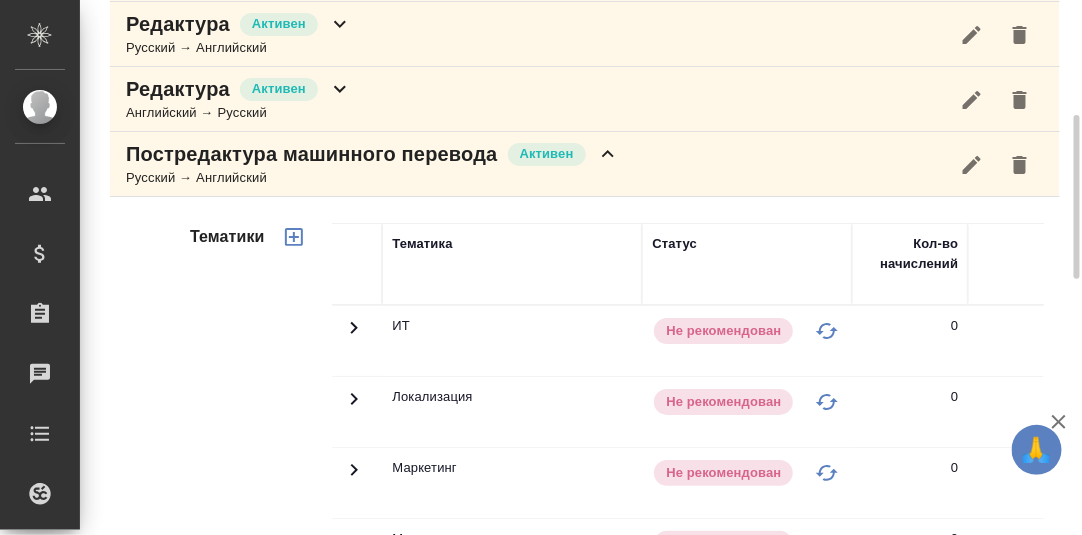 click 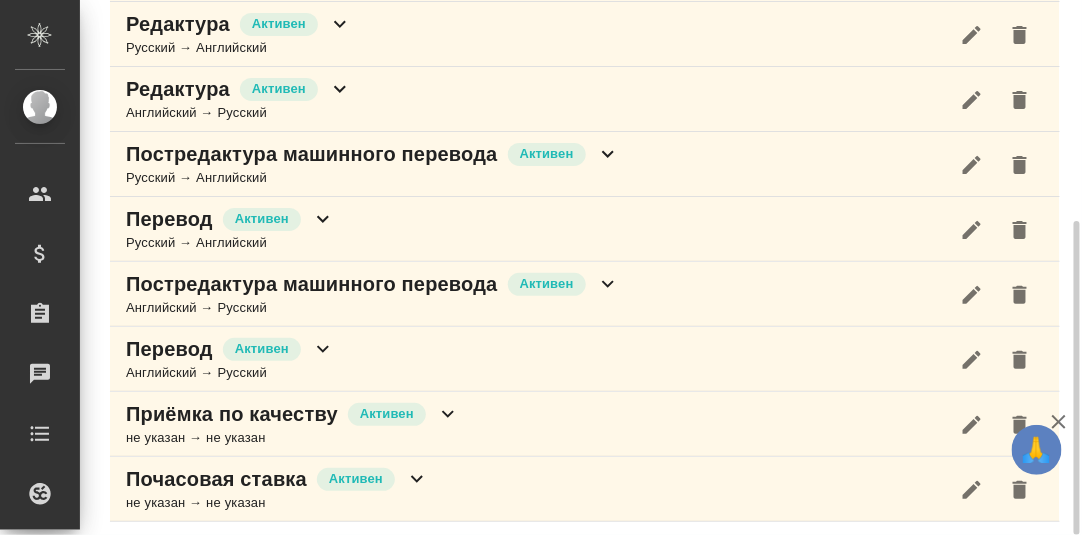 click 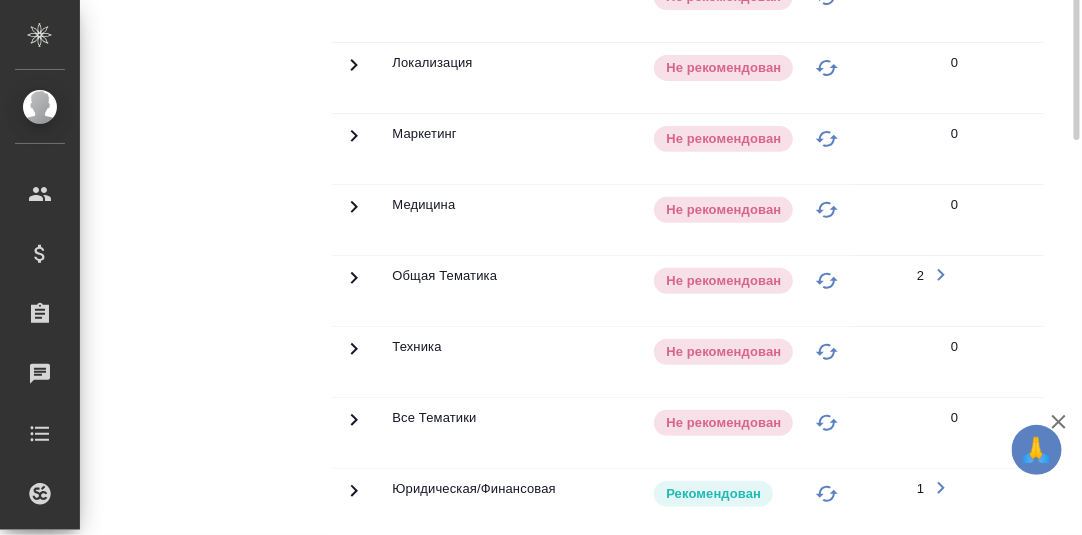 scroll, scrollTop: 474, scrollLeft: 0, axis: vertical 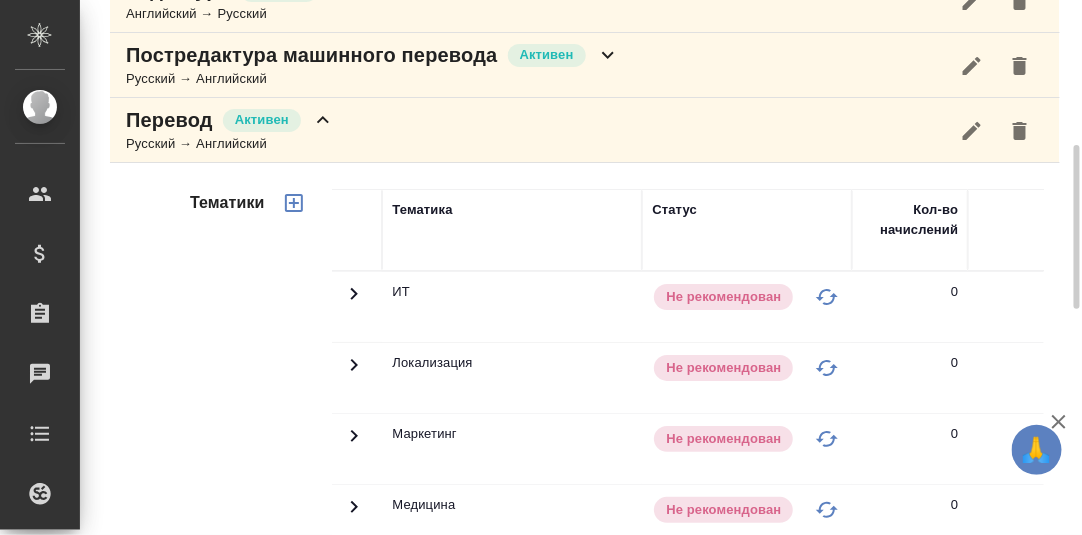 click 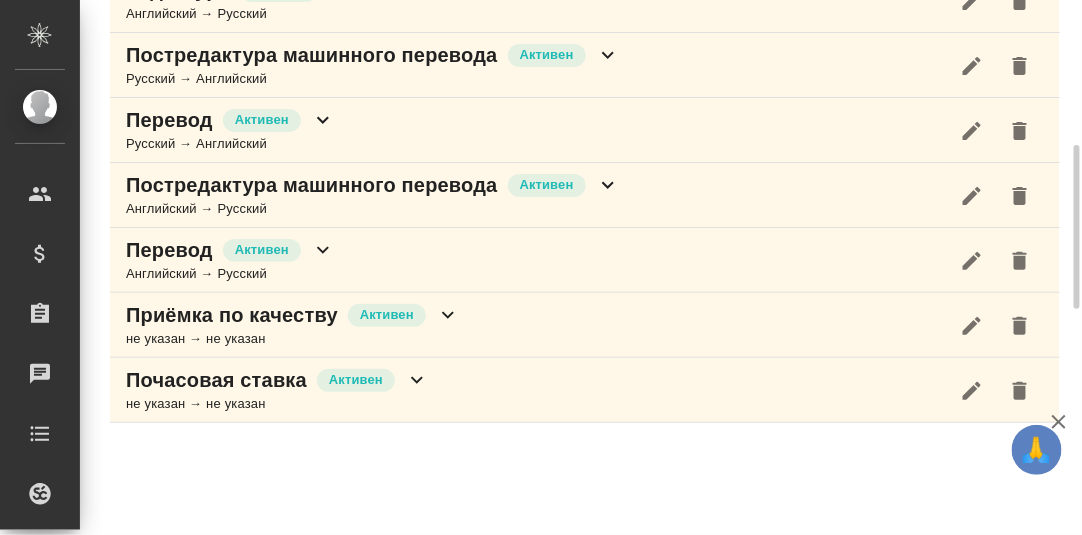 scroll, scrollTop: 473, scrollLeft: 0, axis: vertical 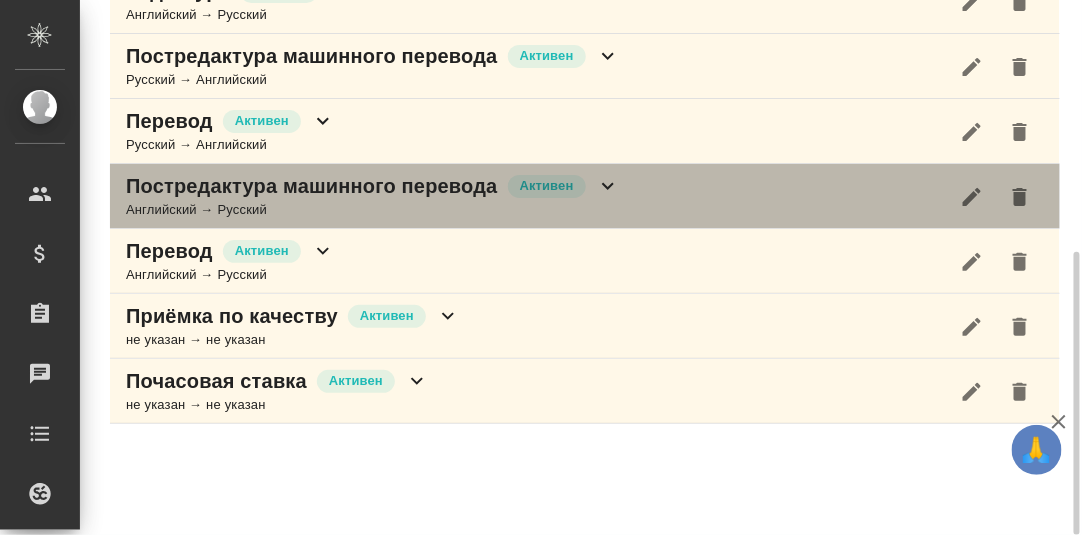 click 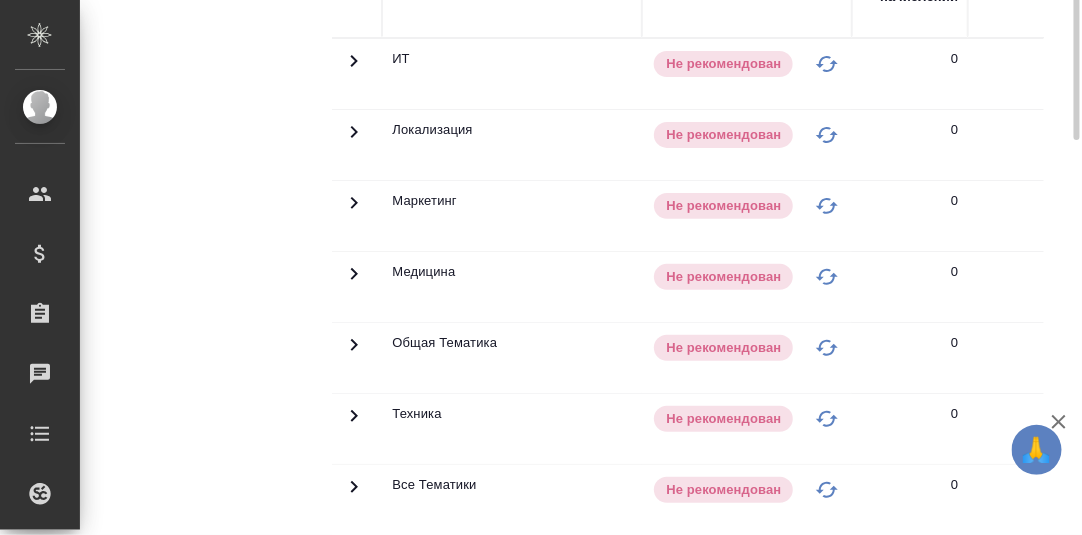 scroll, scrollTop: 473, scrollLeft: 0, axis: vertical 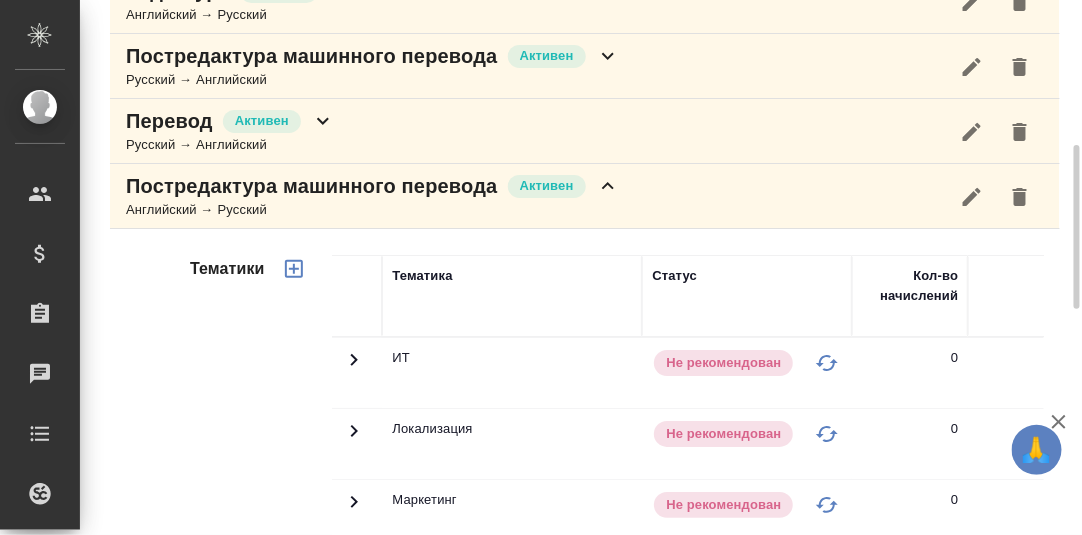 click 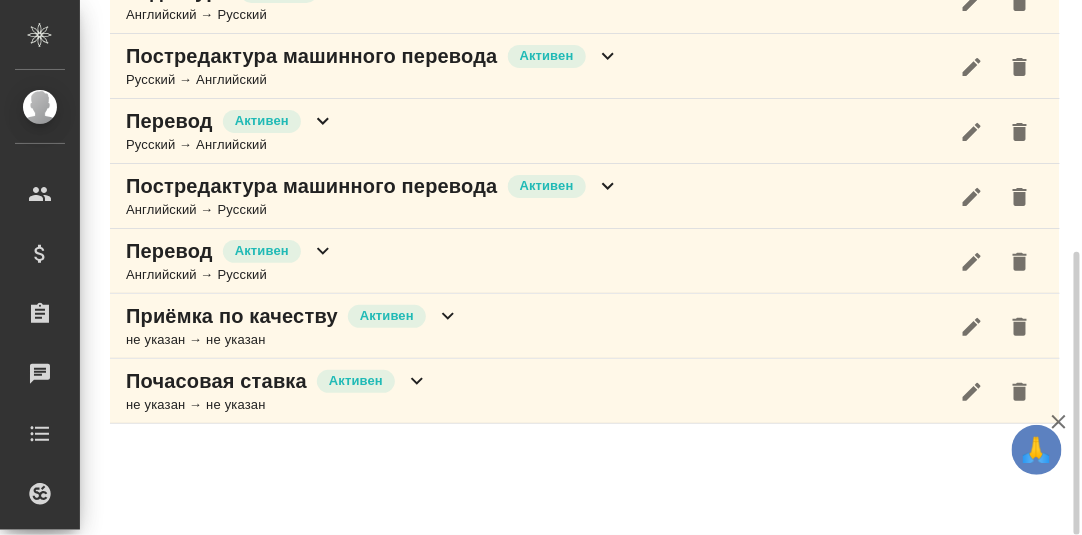 click 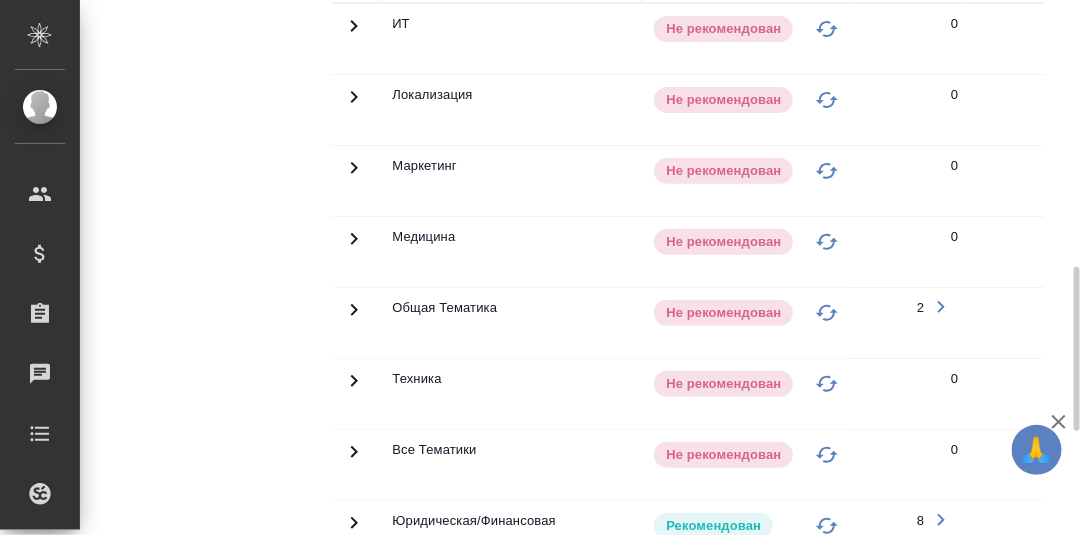 scroll, scrollTop: 573, scrollLeft: 0, axis: vertical 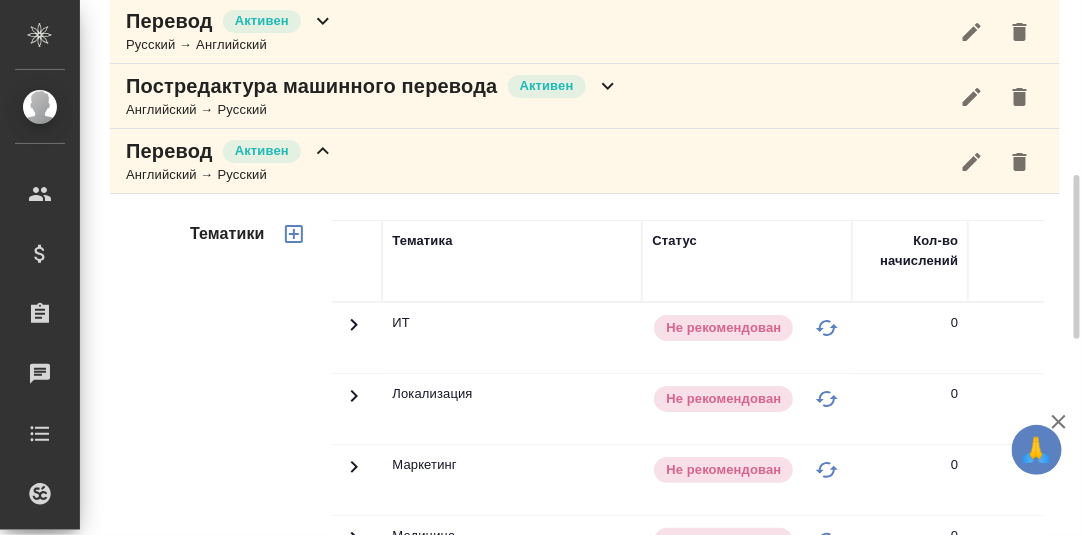 drag, startPoint x: 326, startPoint y: 143, endPoint x: 336, endPoint y: 149, distance: 11.661903 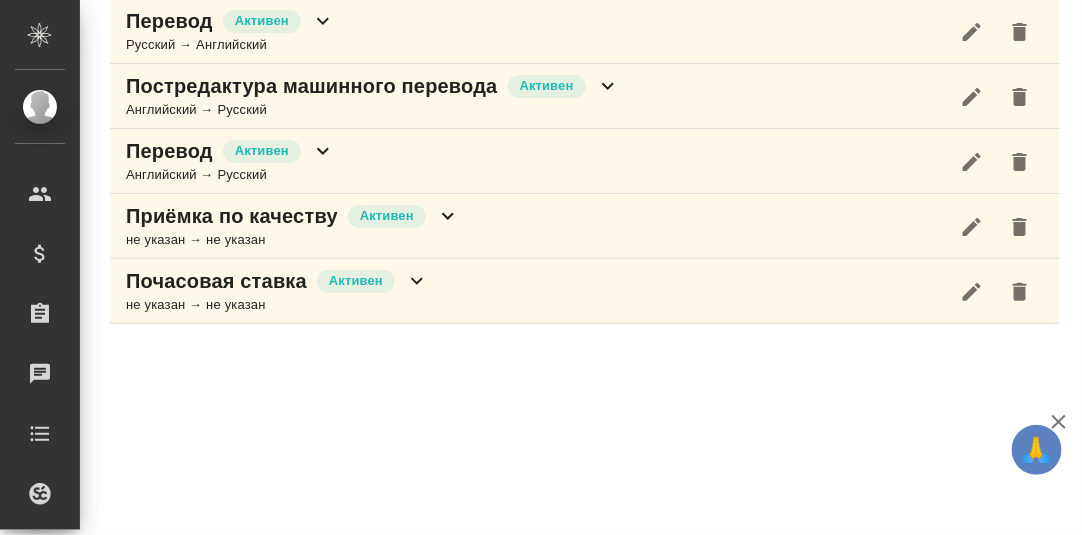 click 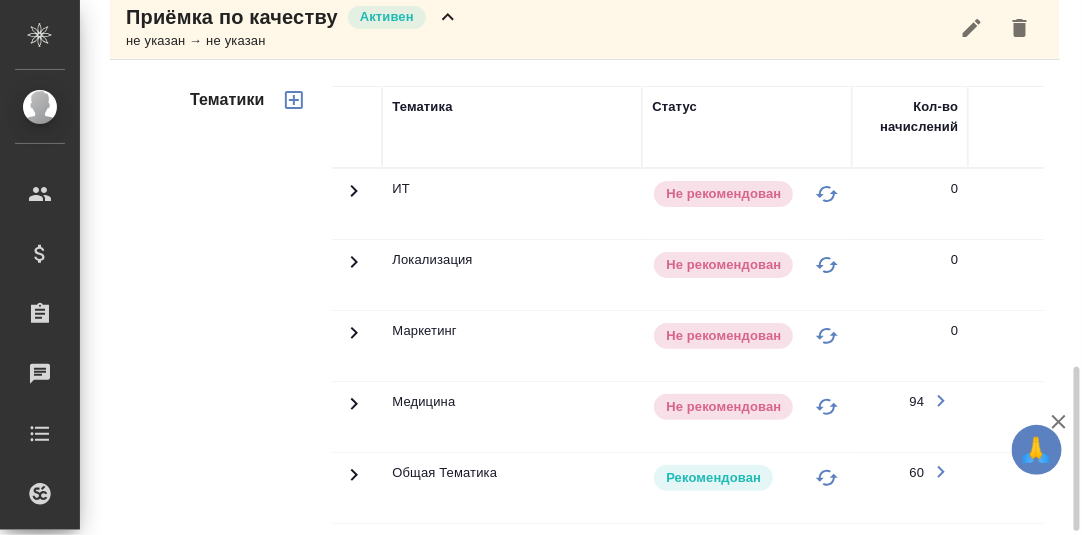 scroll, scrollTop: 972, scrollLeft: 0, axis: vertical 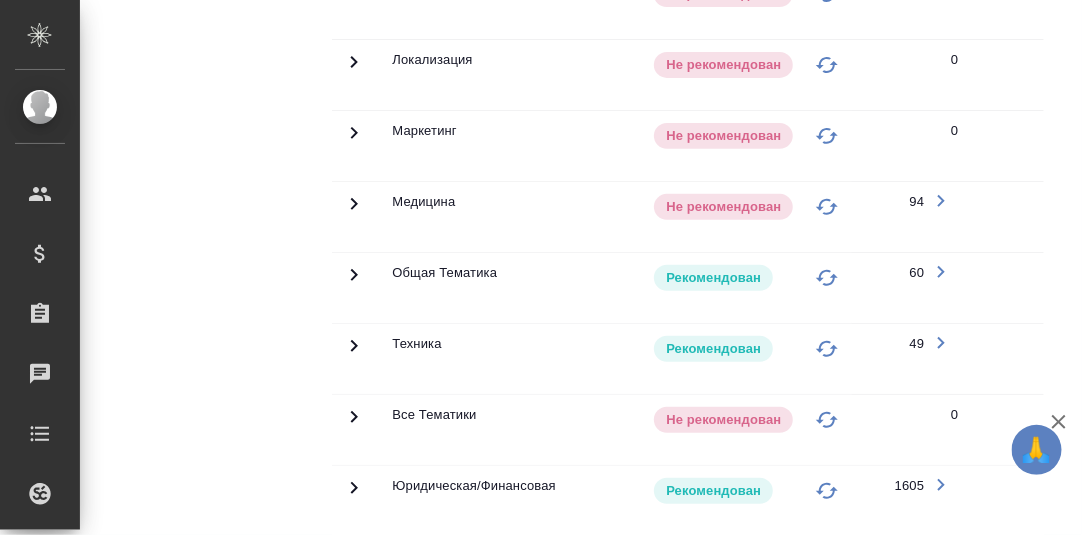 click 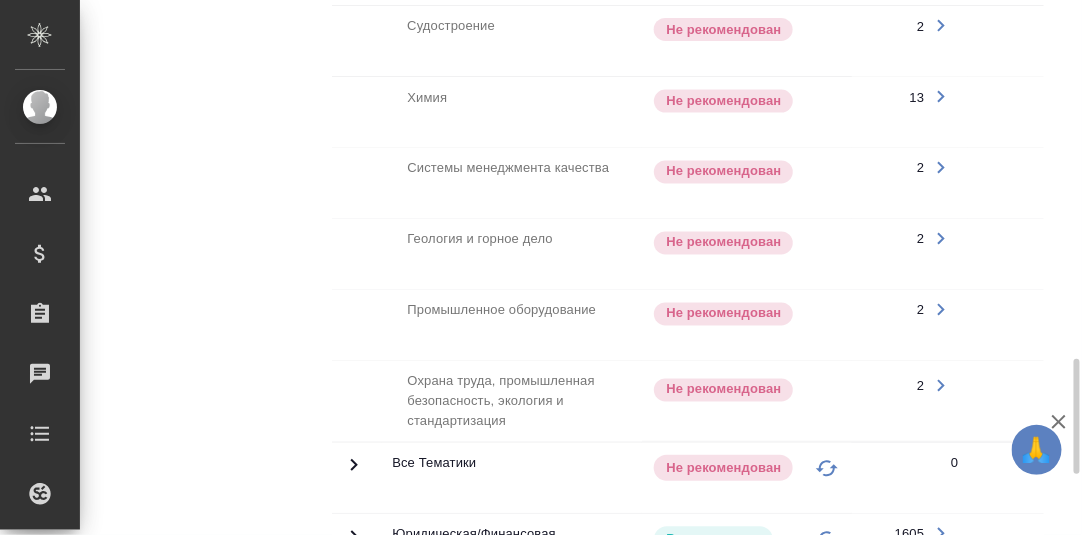 scroll, scrollTop: 1871, scrollLeft: 0, axis: vertical 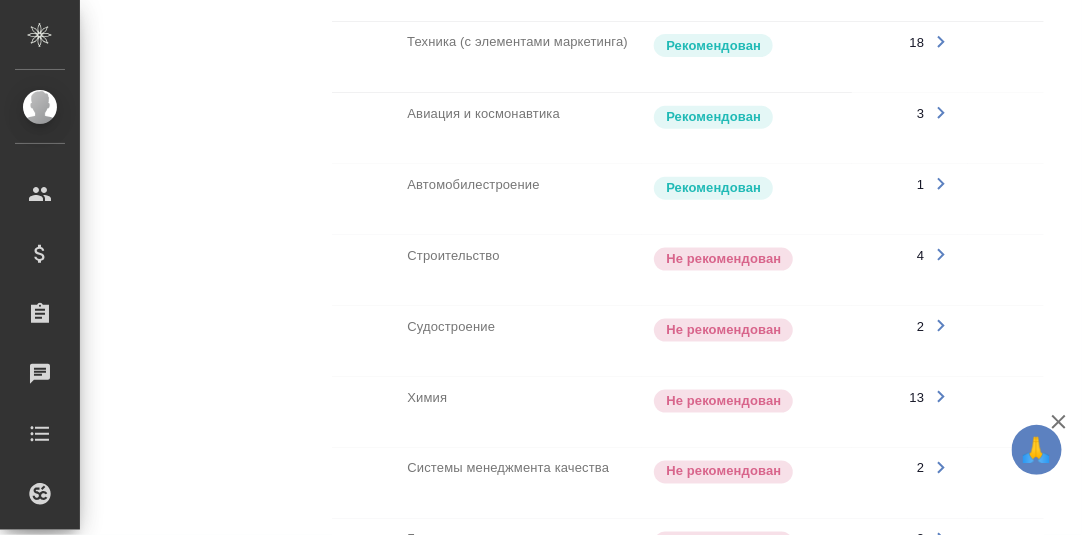 click on "Строительство" at bounding box center (487, 57) 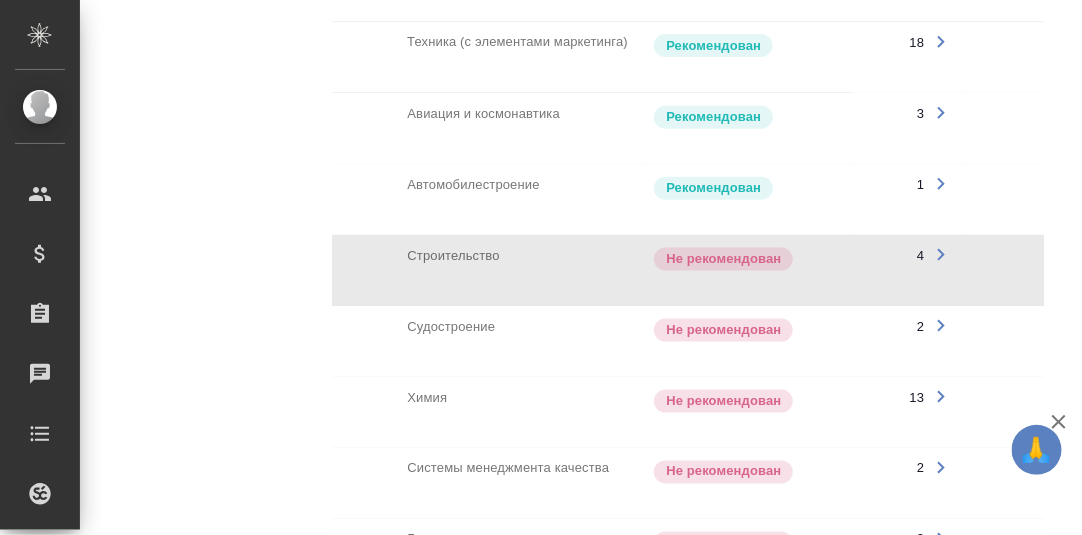 click 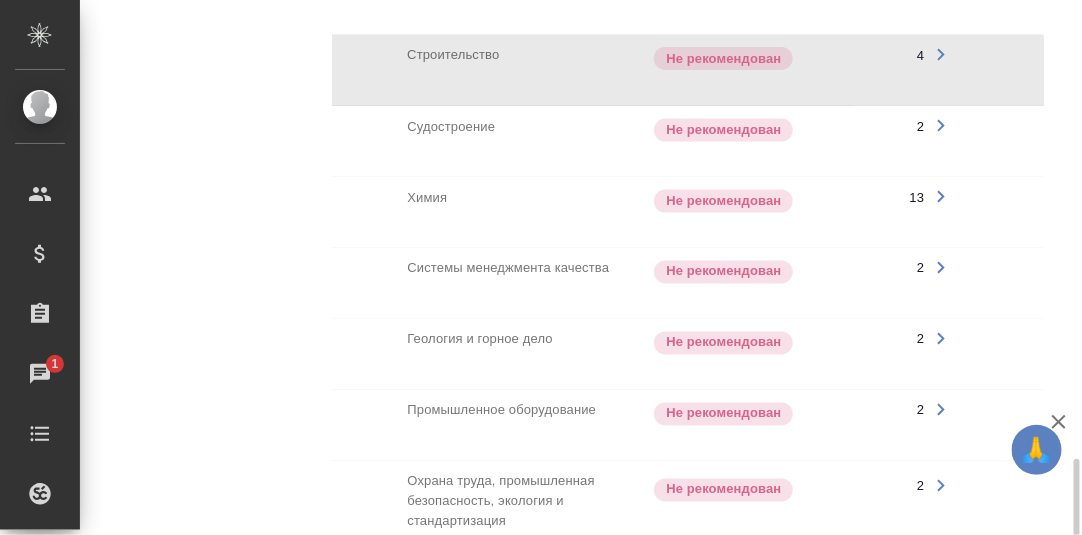 scroll, scrollTop: 1771, scrollLeft: 0, axis: vertical 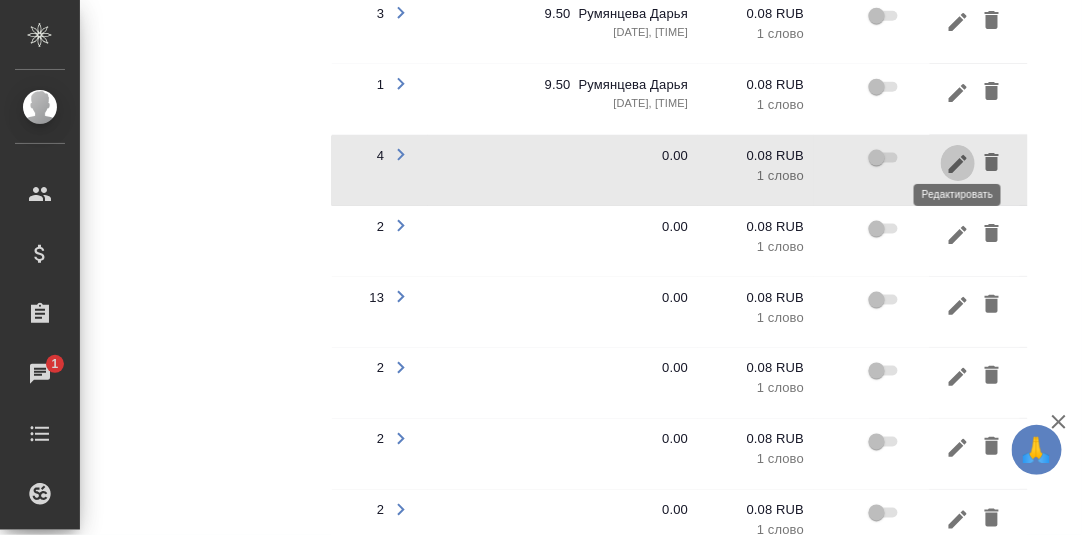 click 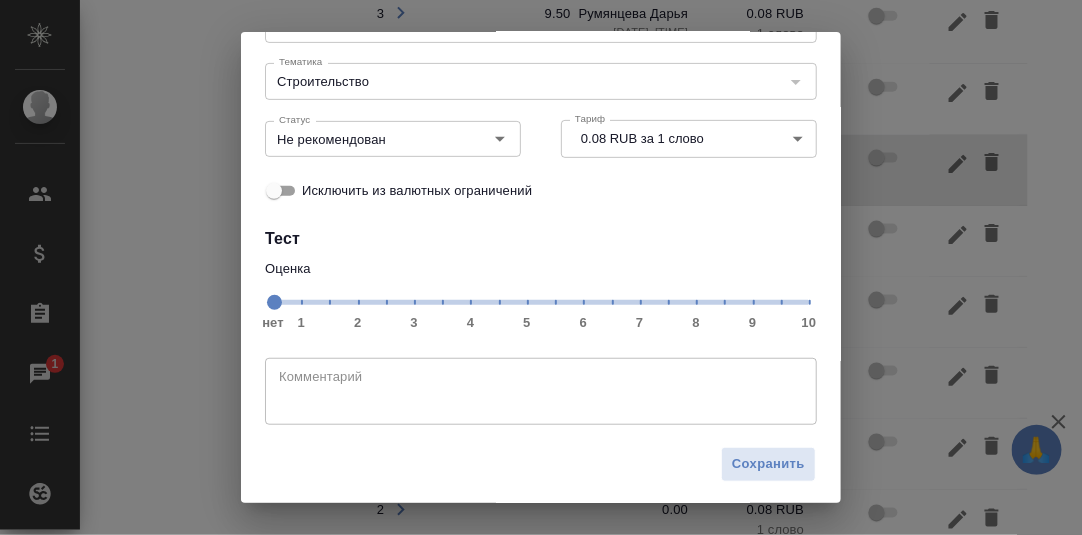 scroll, scrollTop: 183, scrollLeft: 0, axis: vertical 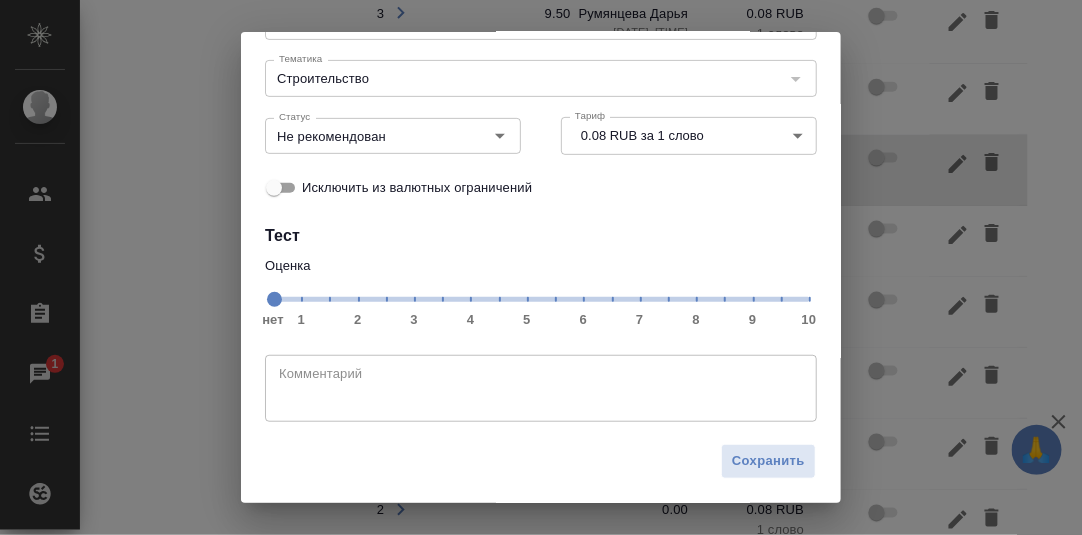 click on "нет 1 2 3 4 5 6 7 8 9 10" at bounding box center [541, 298] 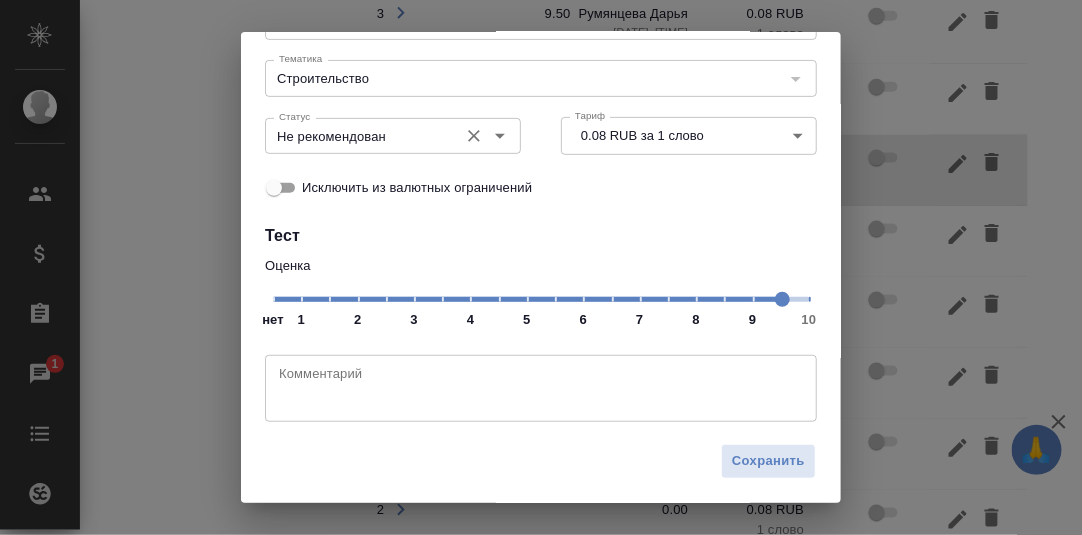 click 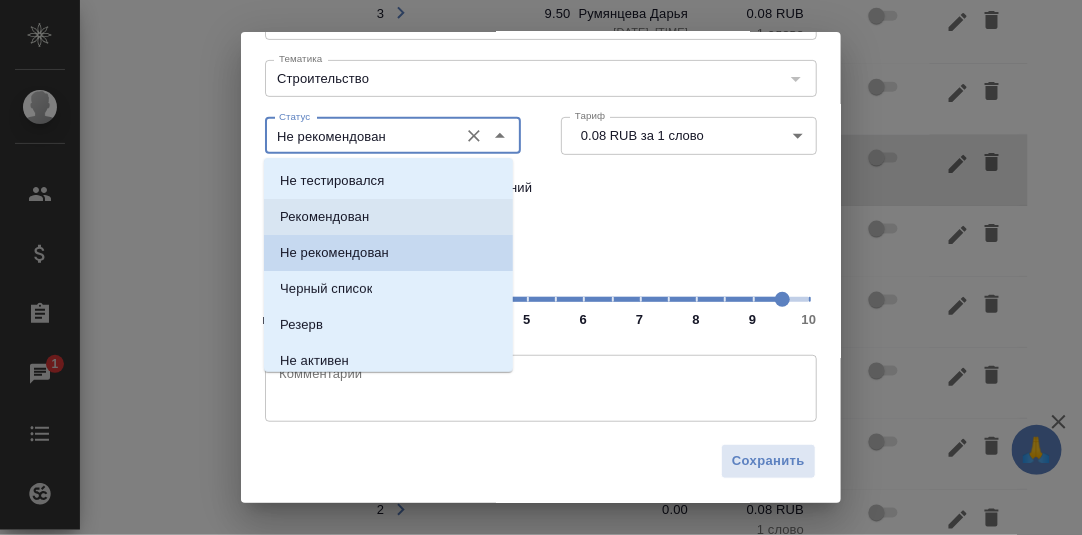 click on "Рекомендован" at bounding box center [388, 217] 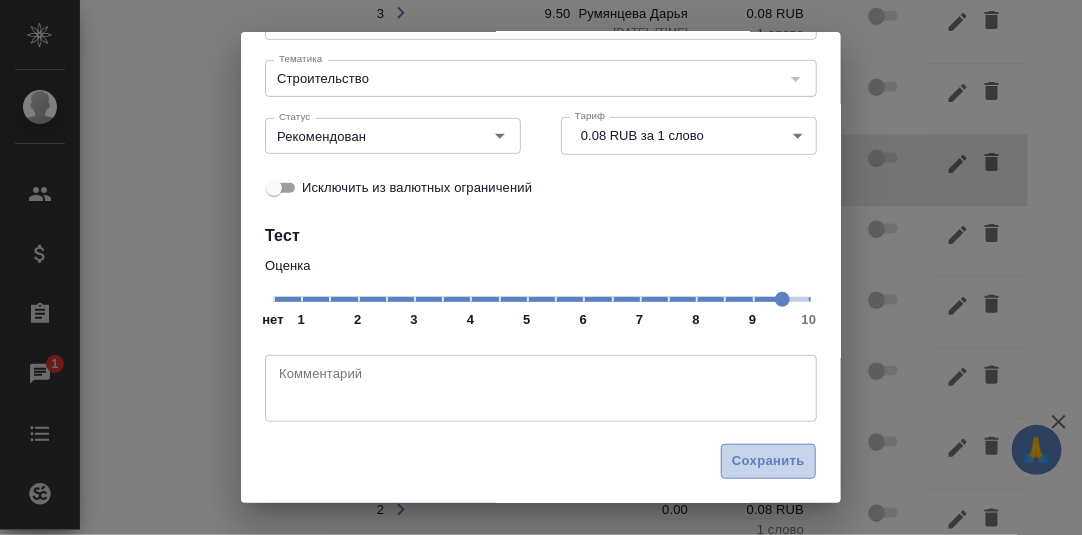 click on "Сохранить" at bounding box center [768, 461] 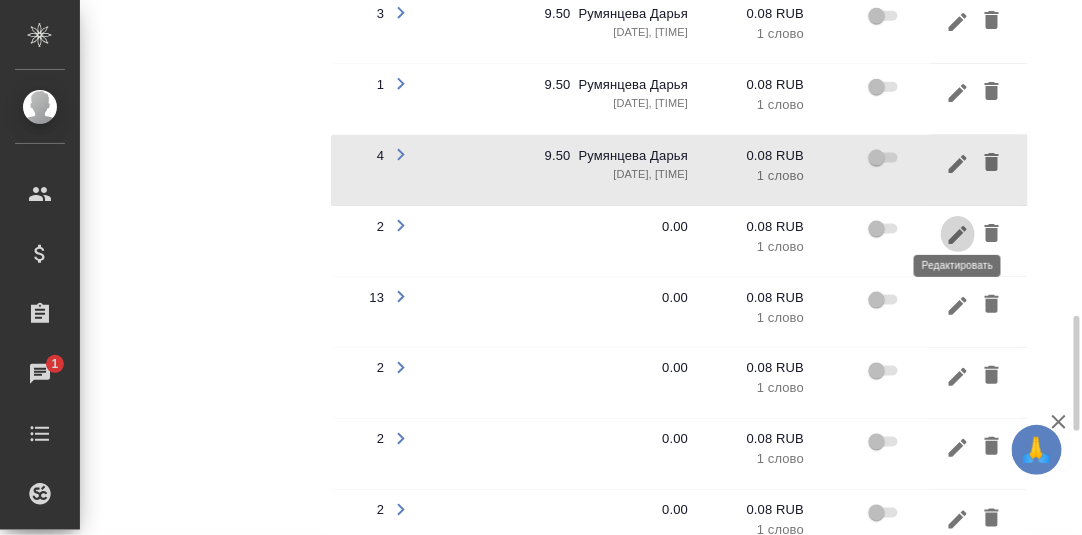click 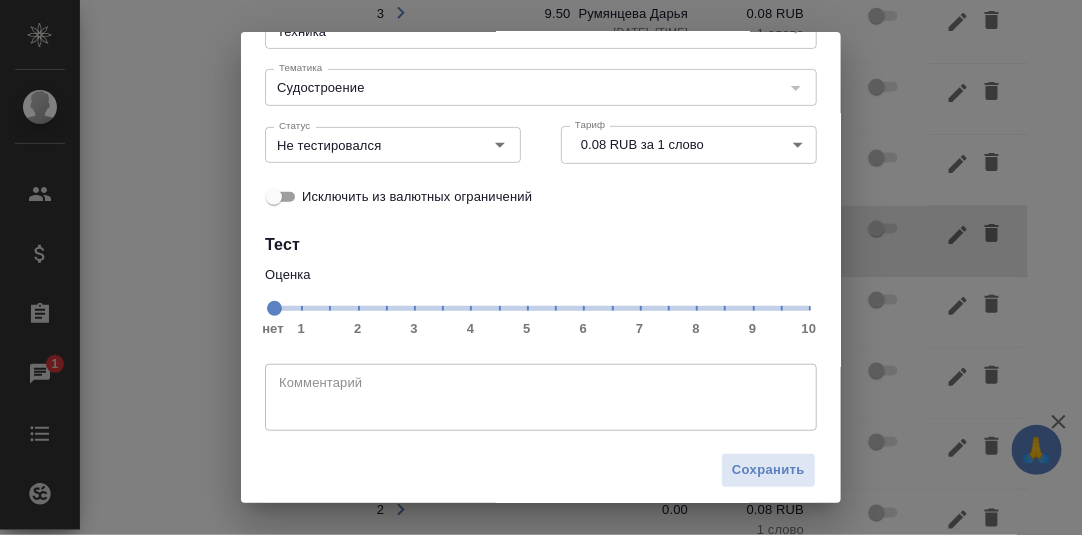 scroll, scrollTop: 183, scrollLeft: 0, axis: vertical 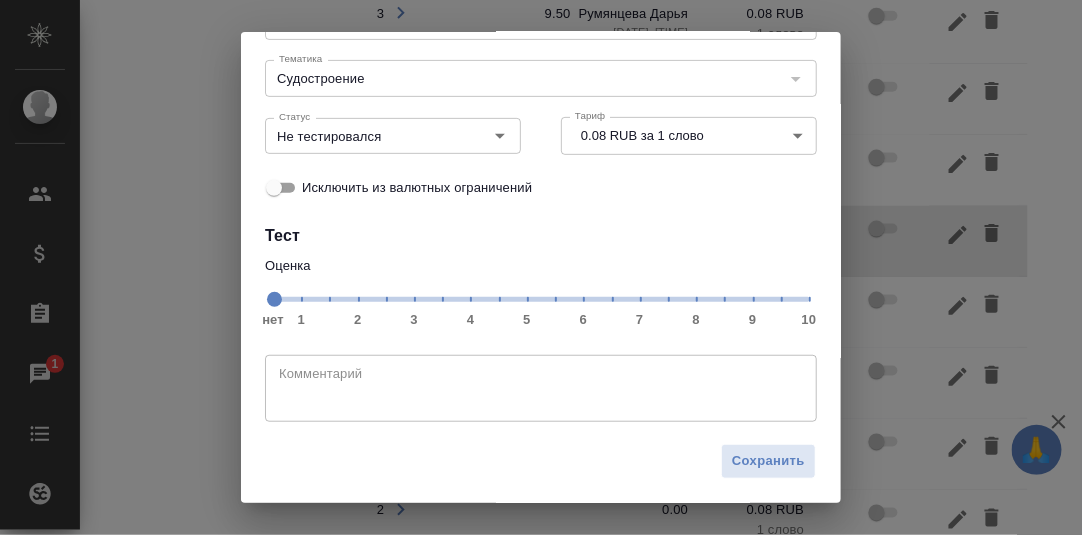 click on "нет 1 2 3 4 5 6 7 8 9 10" at bounding box center [541, 298] 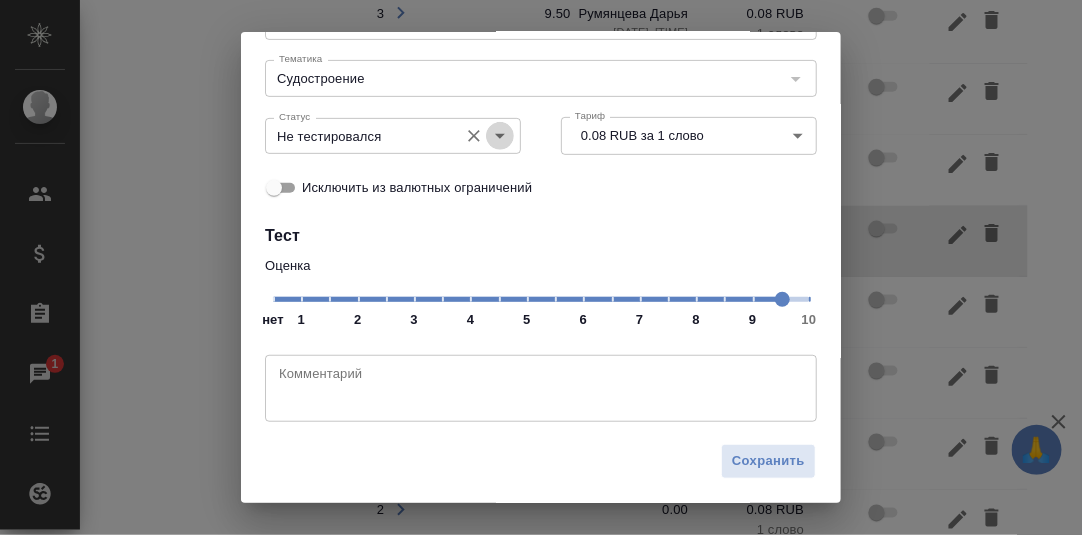 click 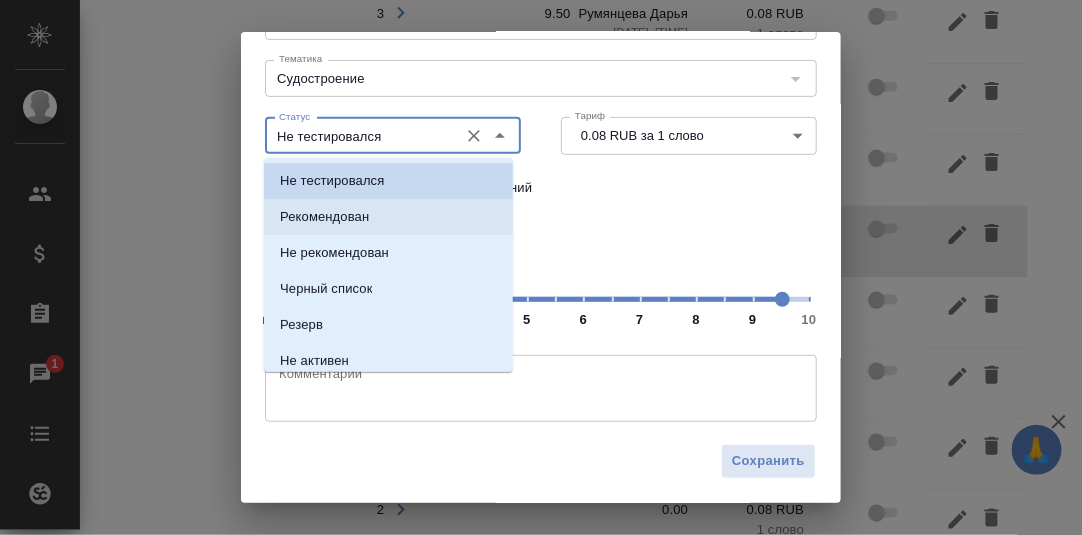 click on "Рекомендован" at bounding box center (324, 217) 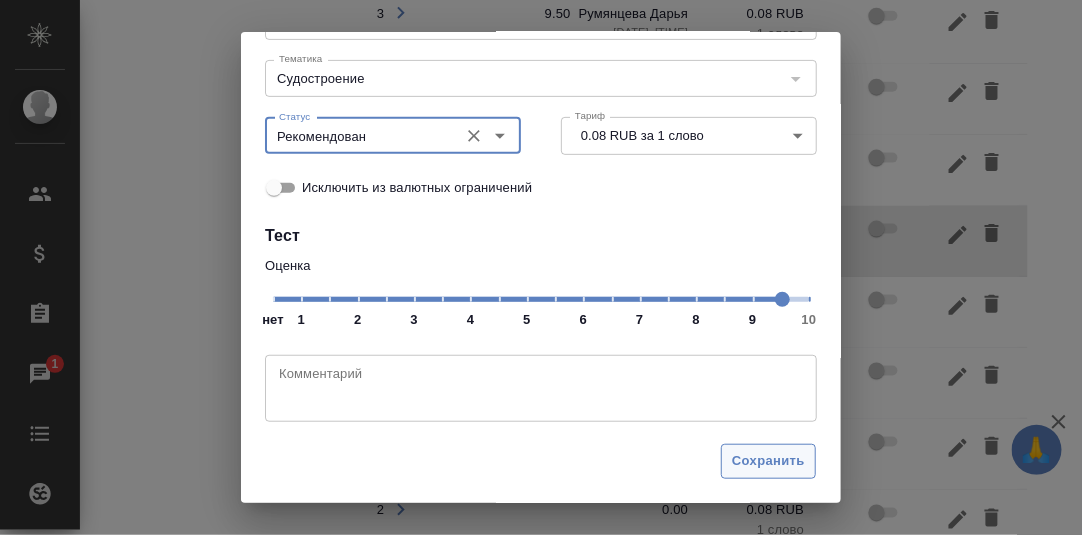 drag, startPoint x: 738, startPoint y: 463, endPoint x: 1034, endPoint y: 369, distance: 310.56723 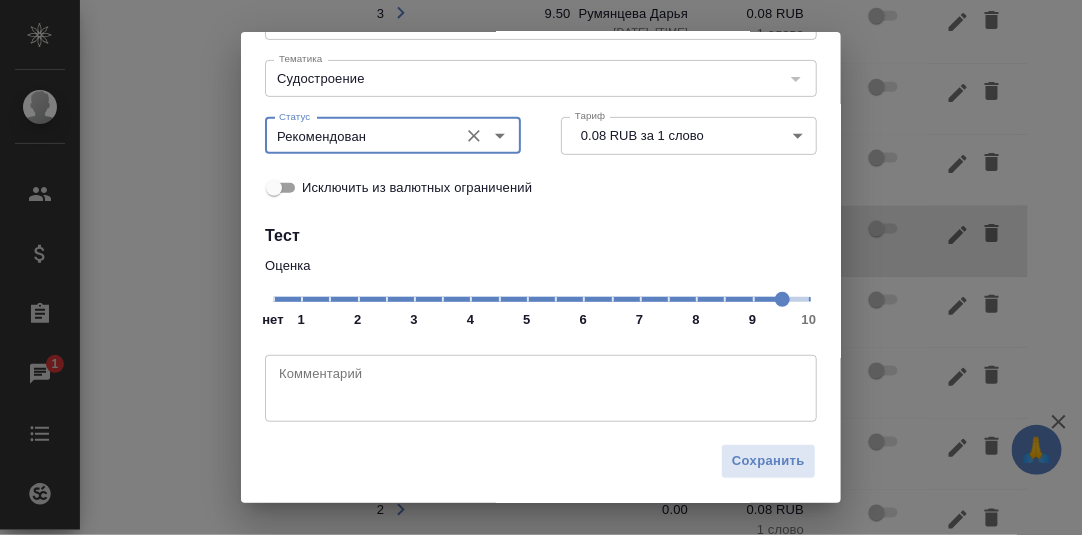 click on "Сохранить" at bounding box center (768, 461) 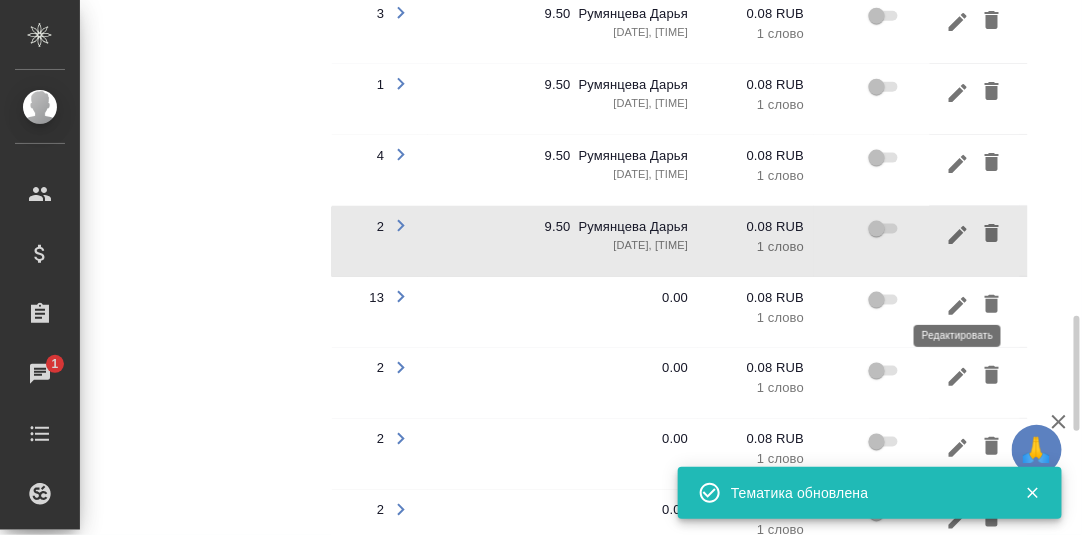 click 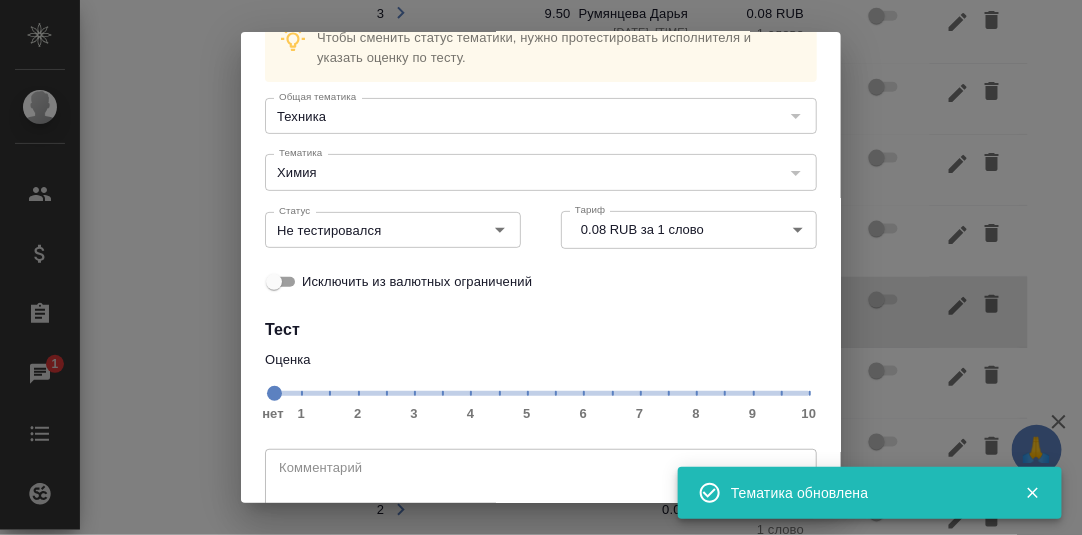 scroll, scrollTop: 183, scrollLeft: 0, axis: vertical 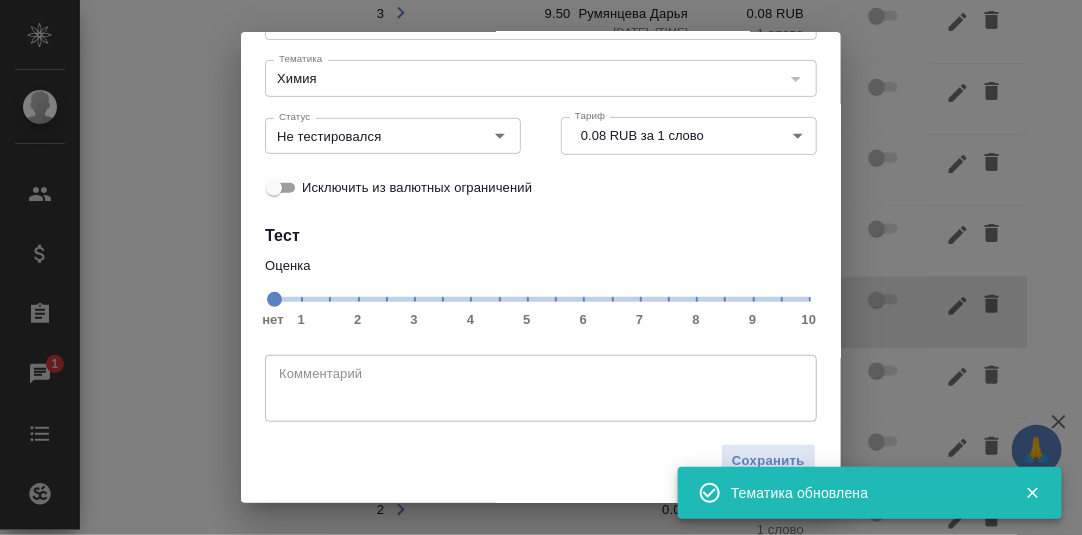 click on "нет 1 2 3 4 5 6 7 8 9 10" at bounding box center [541, 298] 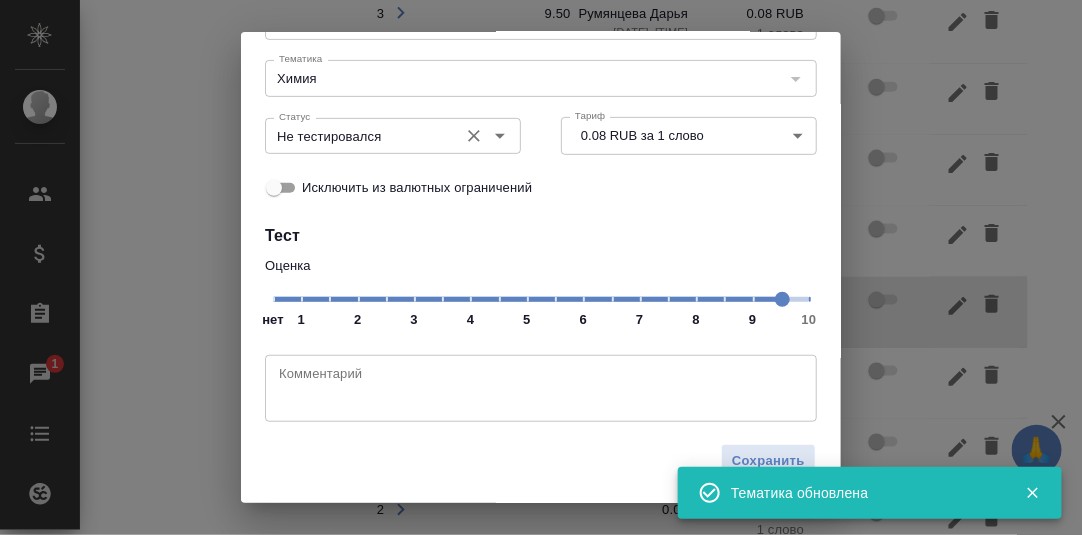 click 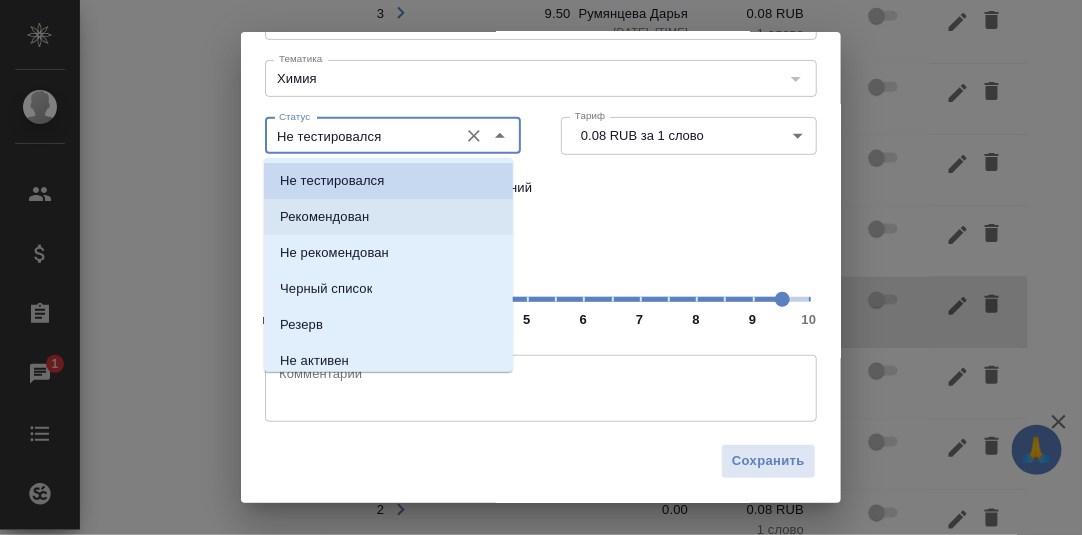 click on "Рекомендован" at bounding box center (324, 217) 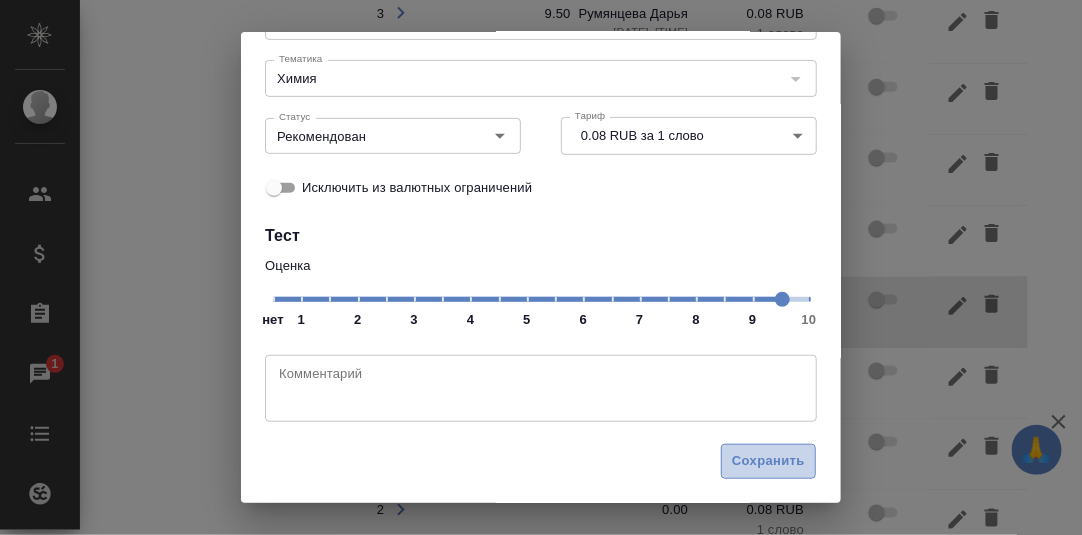 drag, startPoint x: 767, startPoint y: 463, endPoint x: 1001, endPoint y: 365, distance: 253.69273 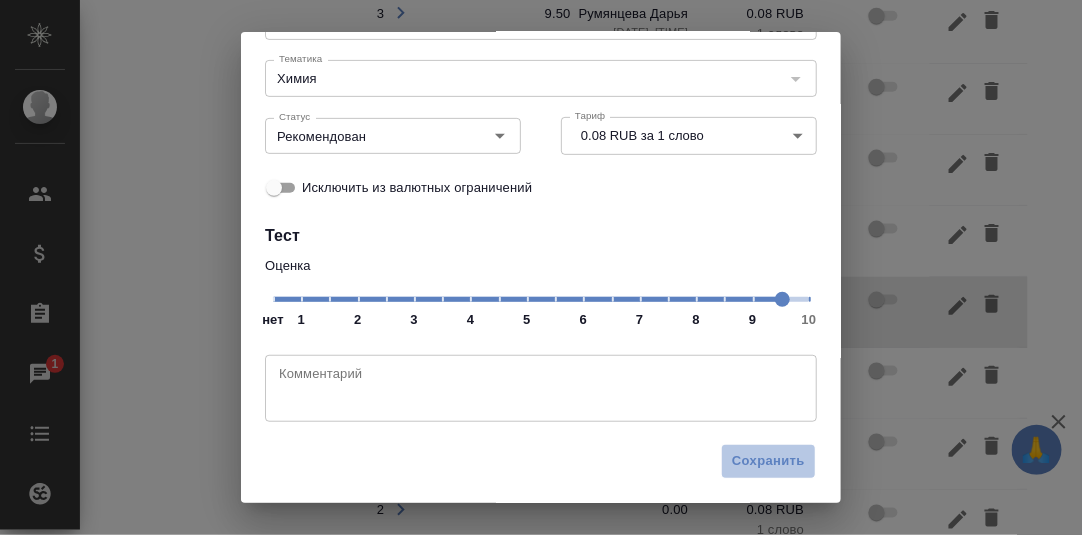 click on "Сохранить" at bounding box center (768, 461) 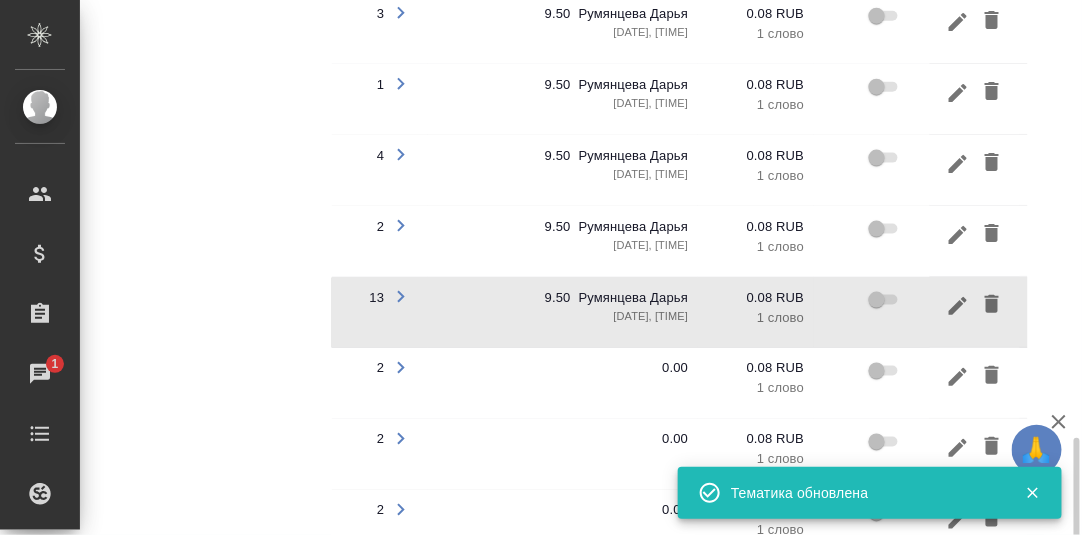 scroll, scrollTop: 1571, scrollLeft: 0, axis: vertical 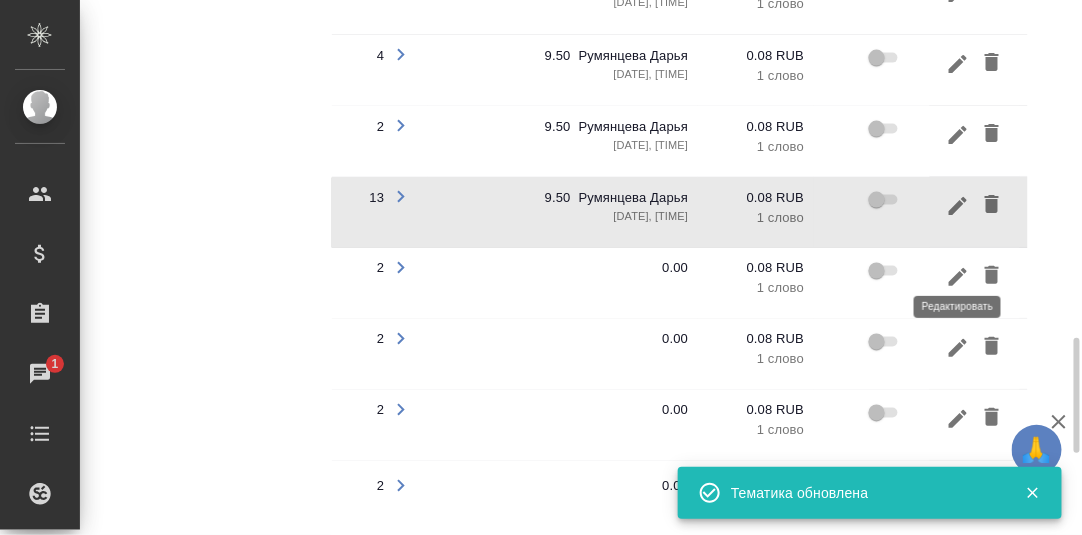 click 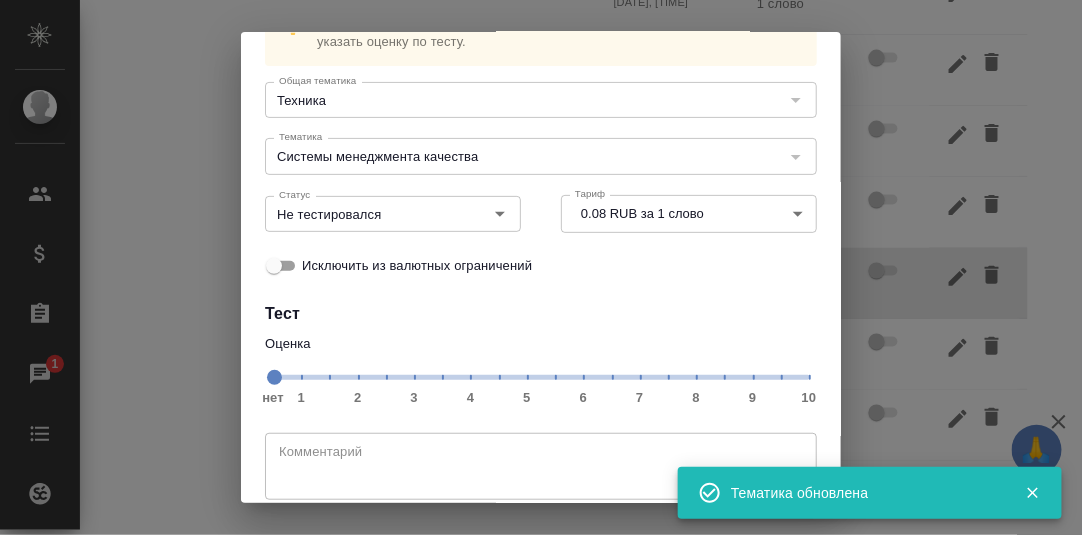 scroll, scrollTop: 183, scrollLeft: 0, axis: vertical 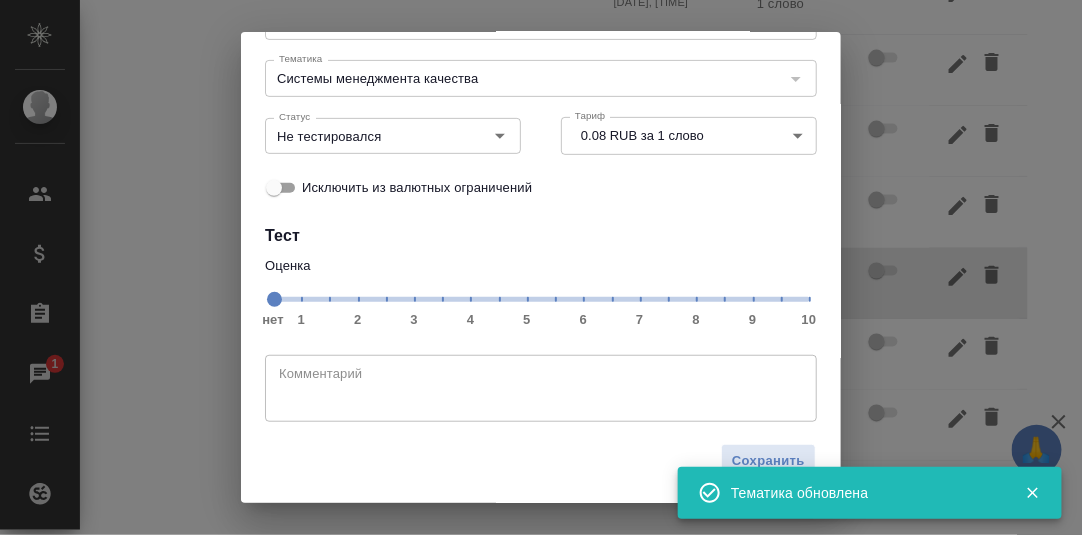 click on "нет 1 2 3 4 5 6 7 8 9 10" at bounding box center [541, 298] 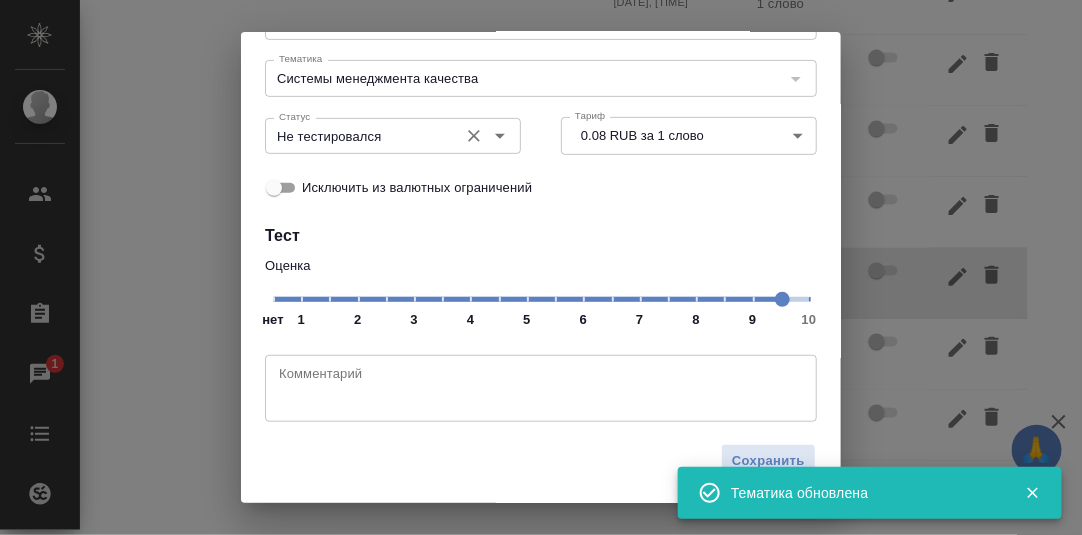 click 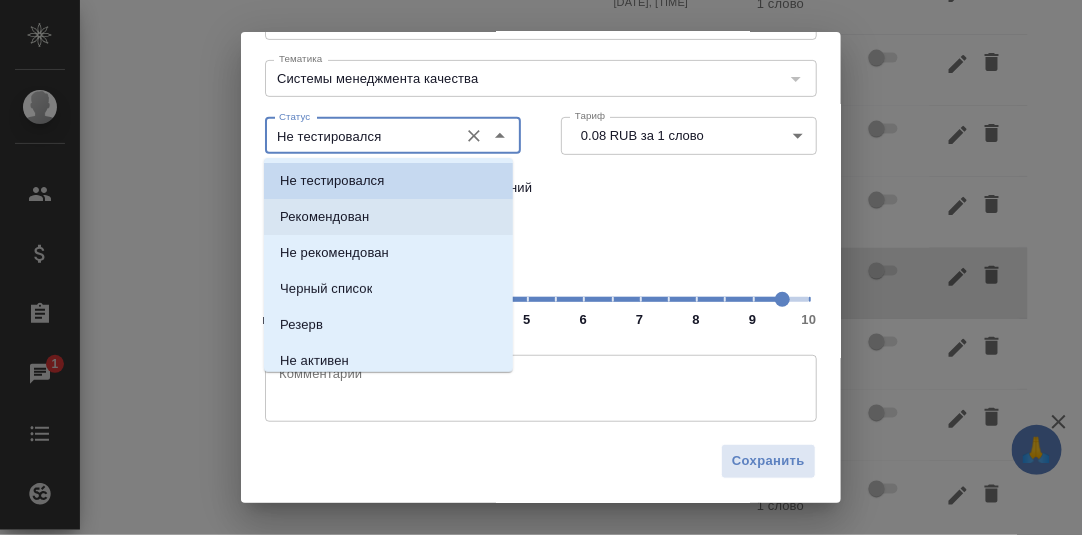 click on "Рекомендован" at bounding box center (388, 217) 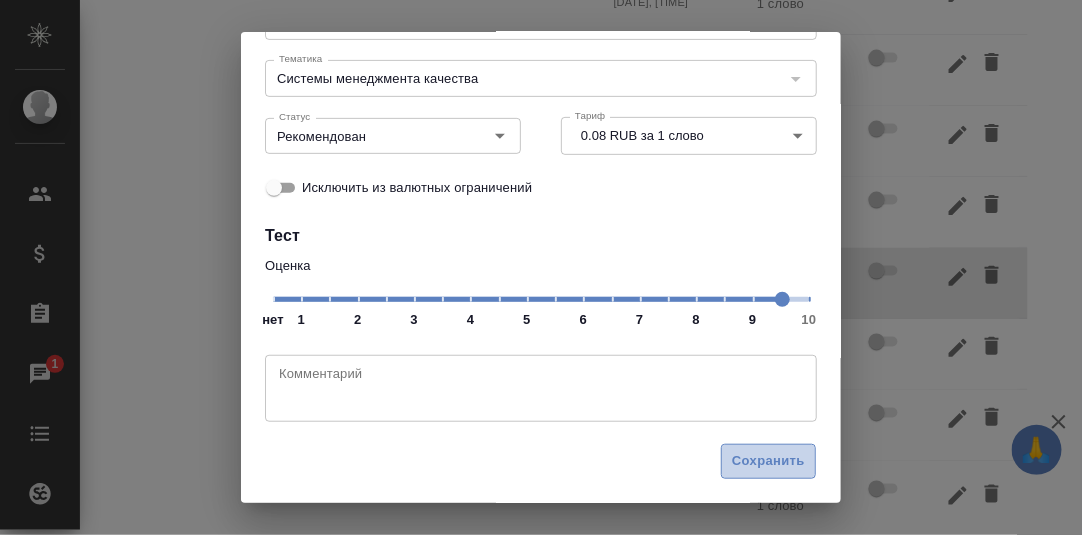 click on "Сохранить" at bounding box center [768, 461] 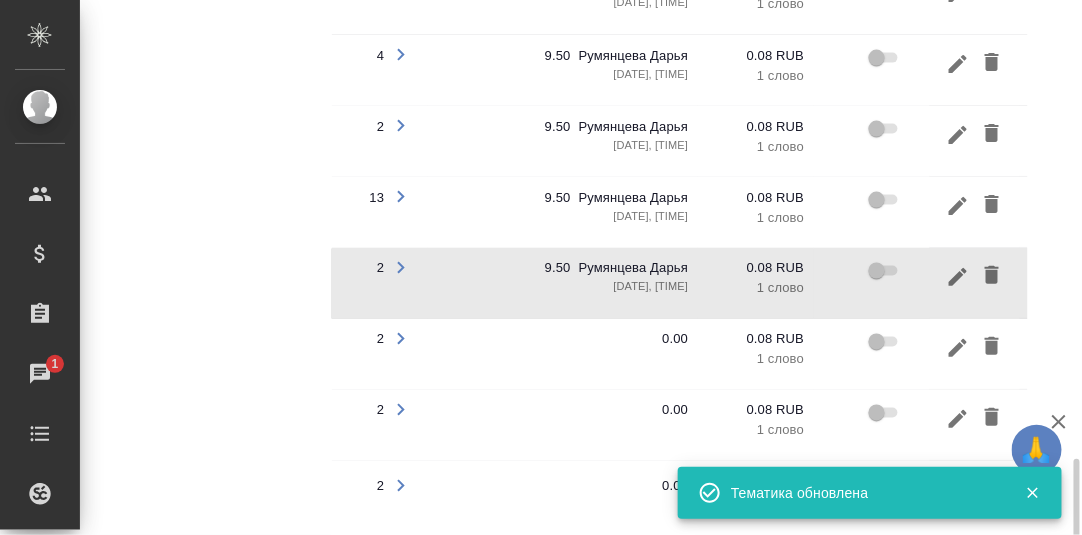 scroll, scrollTop: 1671, scrollLeft: 0, axis: vertical 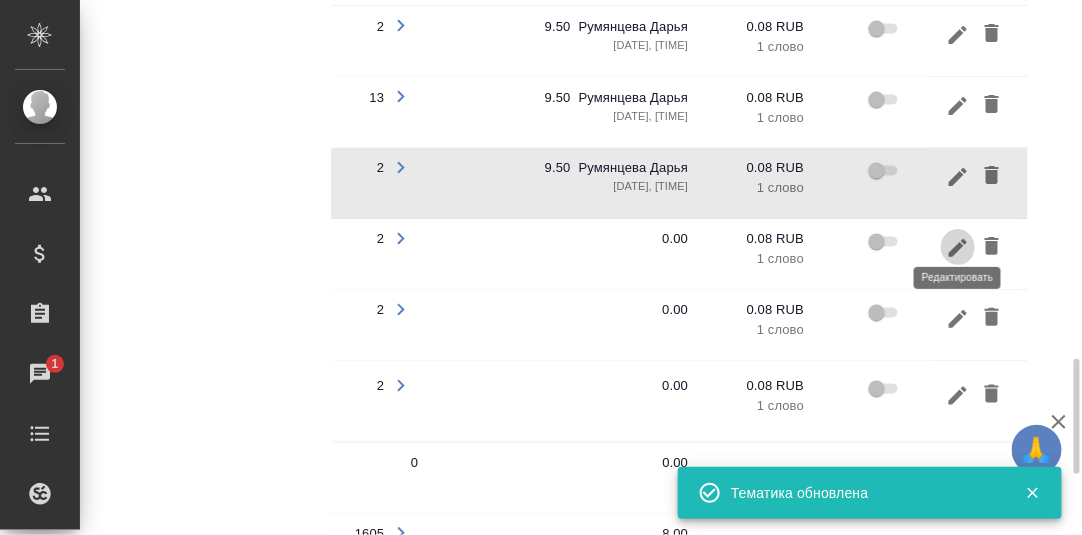 click 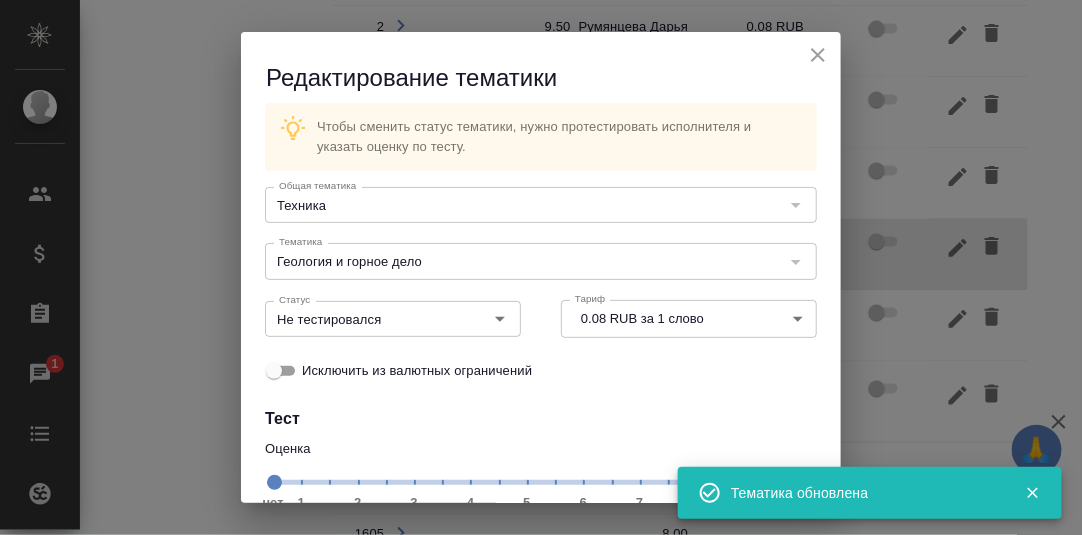 scroll, scrollTop: 183, scrollLeft: 0, axis: vertical 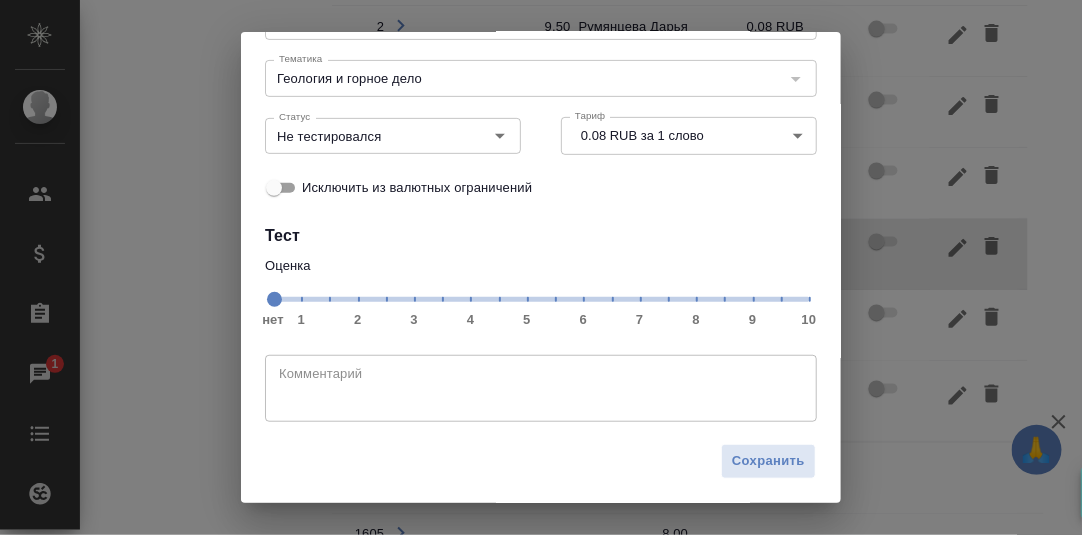 click on "нет 1 2 3 4 5 6 7 8 9 10" at bounding box center [541, 298] 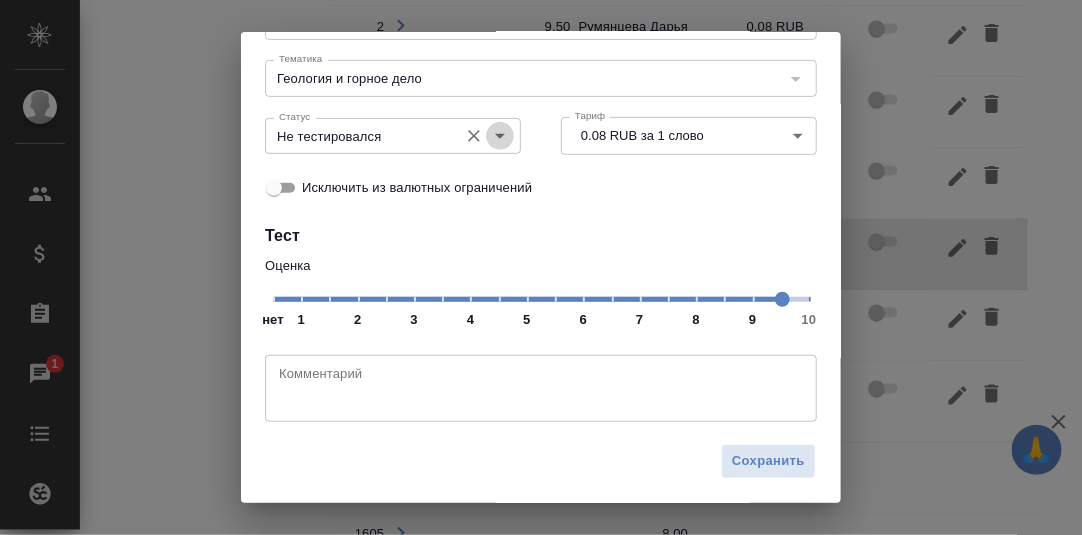 click 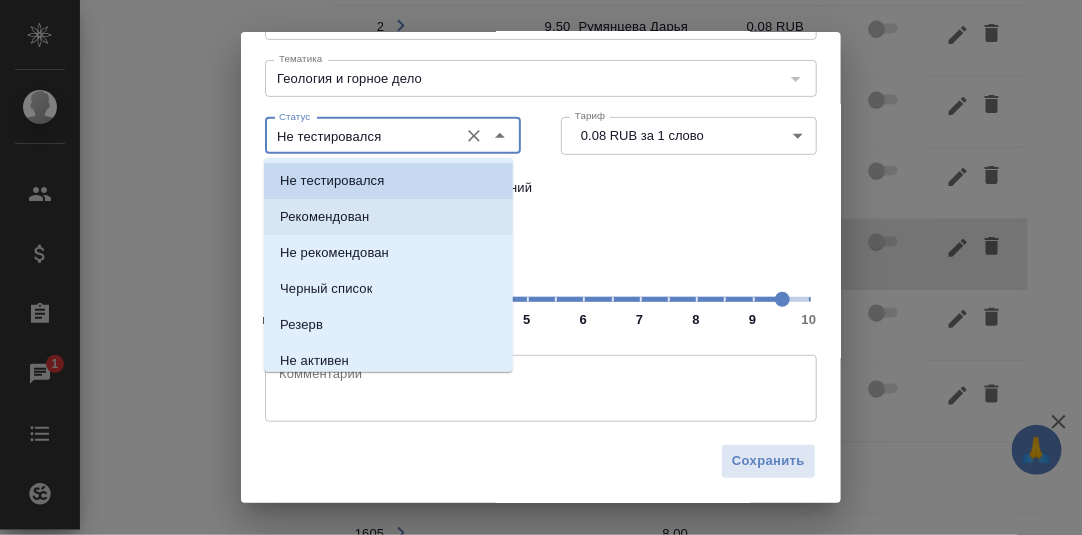 click on "Рекомендован" at bounding box center [388, 217] 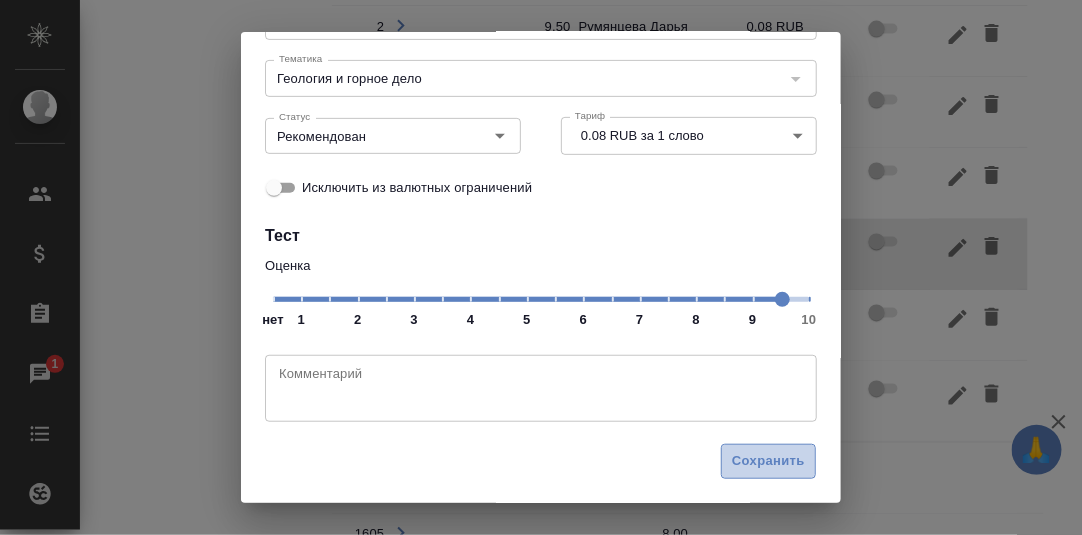 click on "Сохранить" at bounding box center [768, 461] 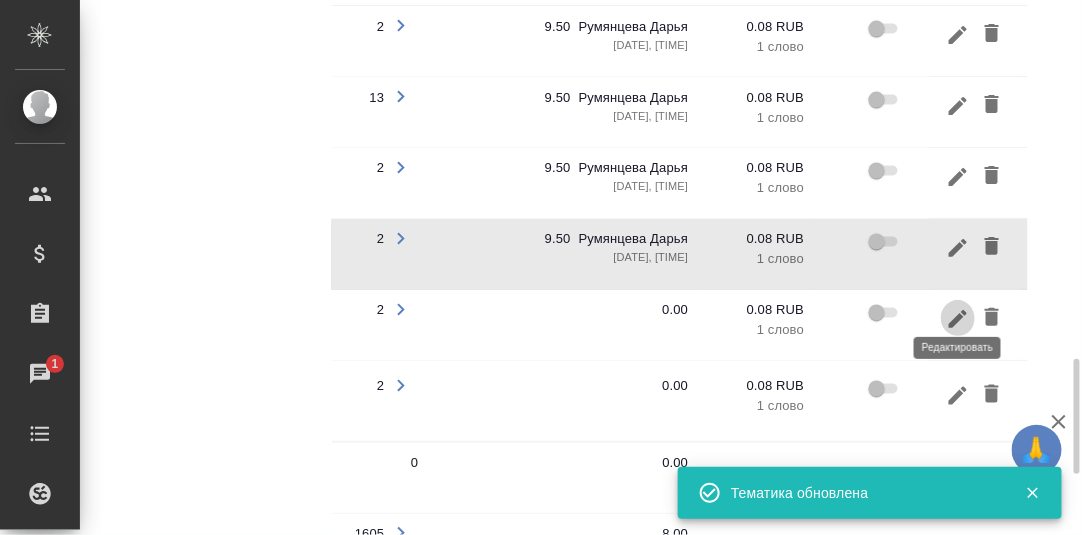 click 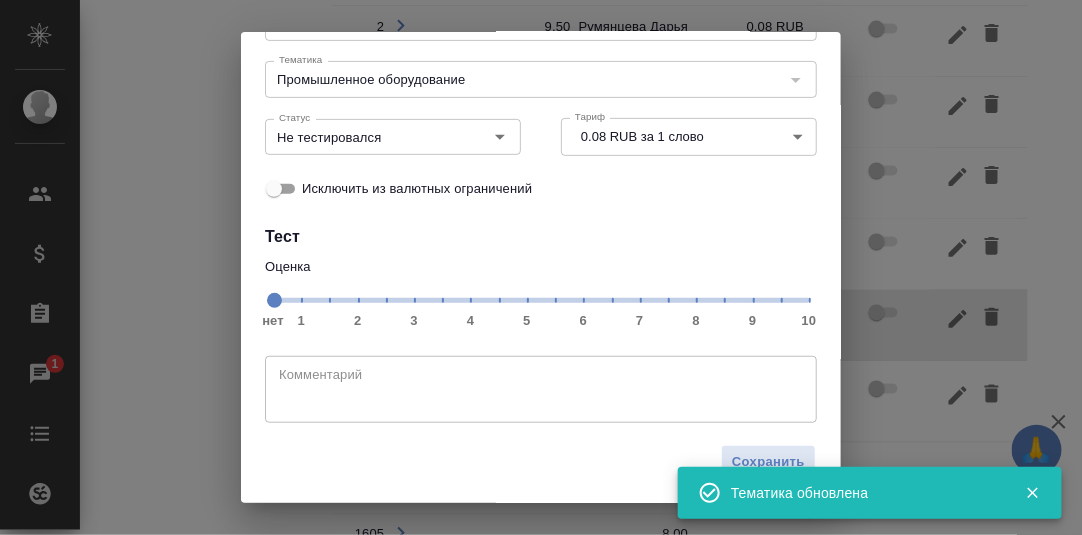 scroll, scrollTop: 183, scrollLeft: 0, axis: vertical 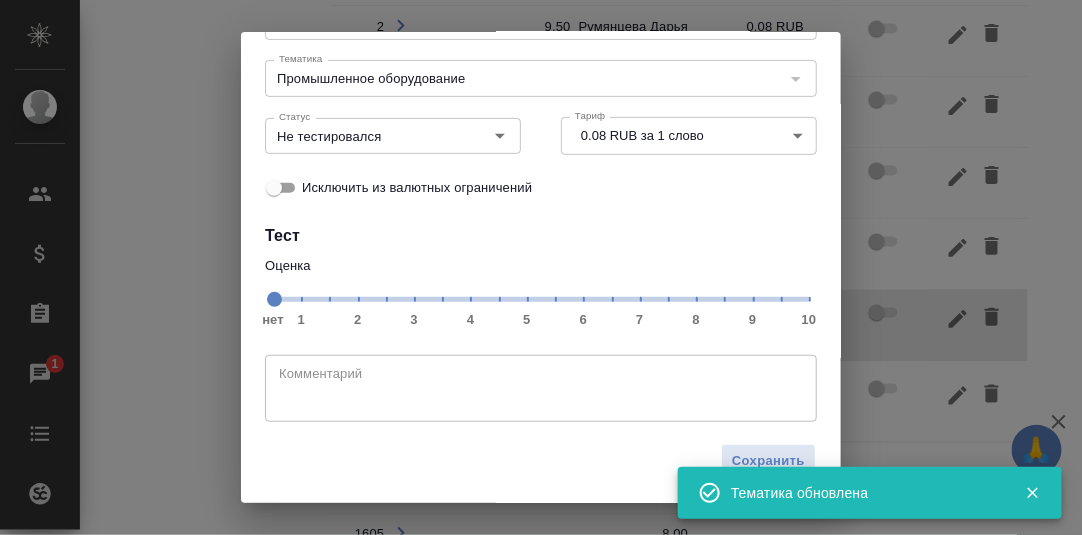 click on "нет 1 2 3 4 5 6 7 8 9 10" at bounding box center [541, 298] 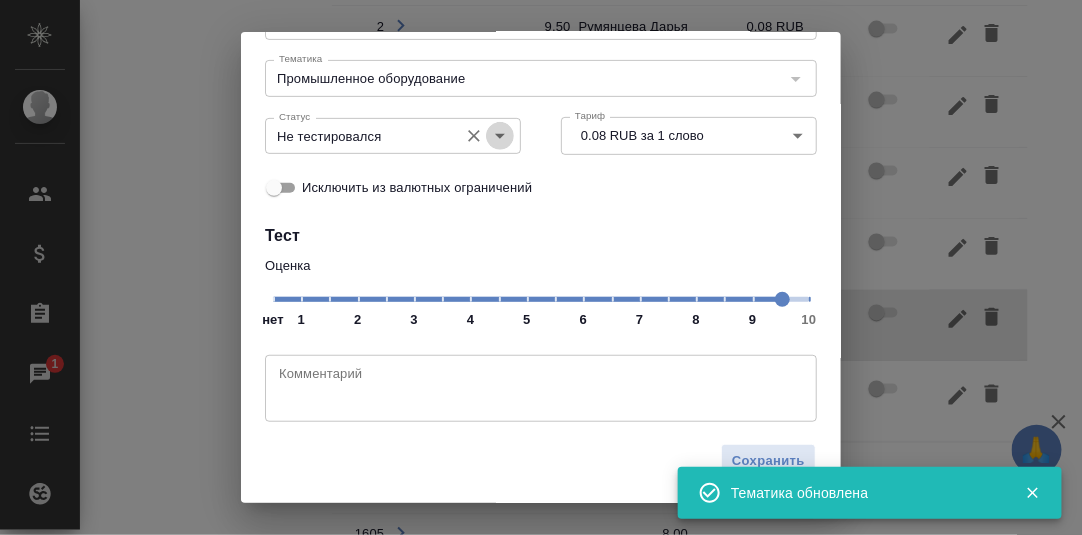 click 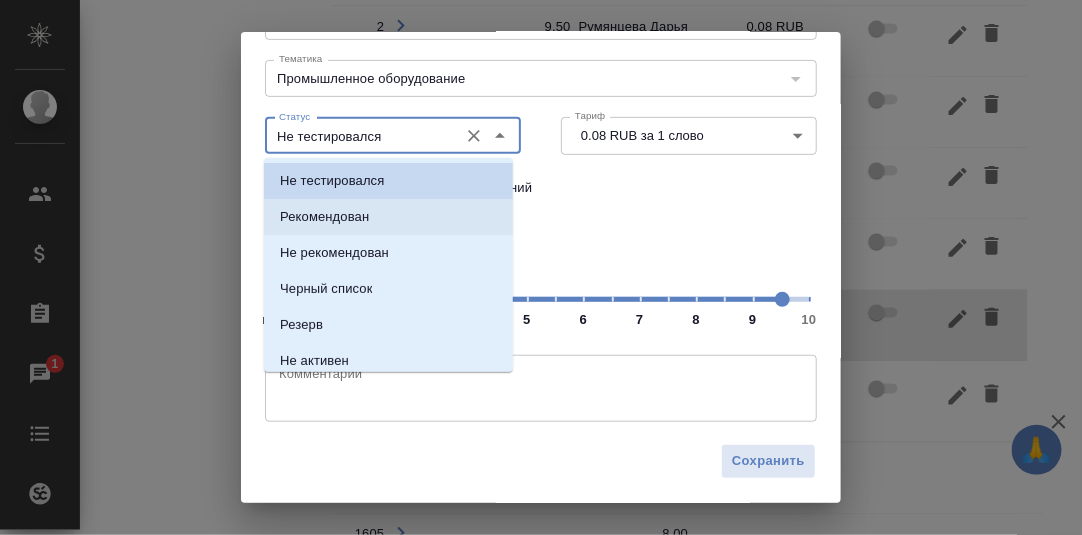 click on "Рекомендован" at bounding box center (388, 217) 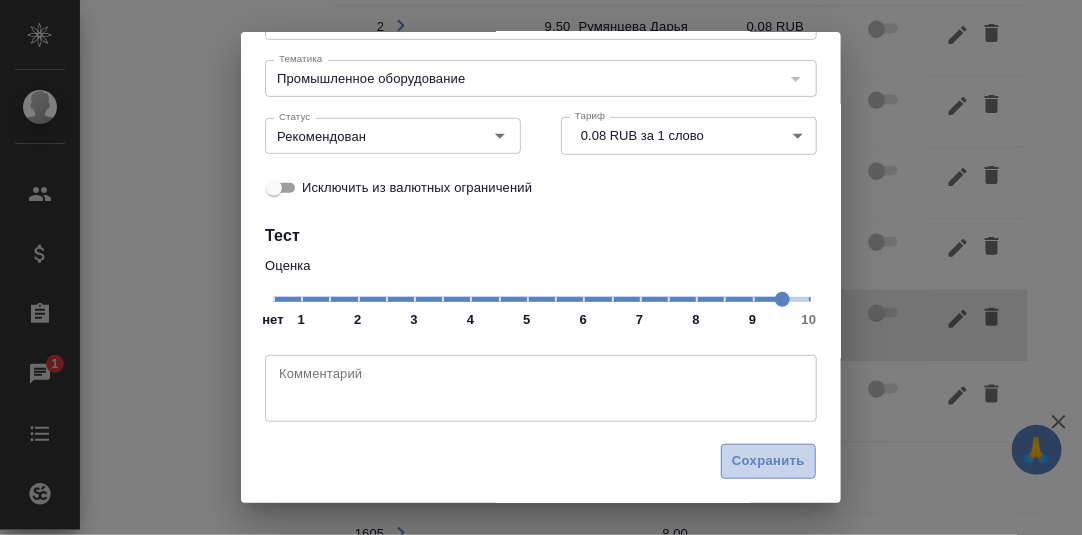 click on "Сохранить" at bounding box center (768, 461) 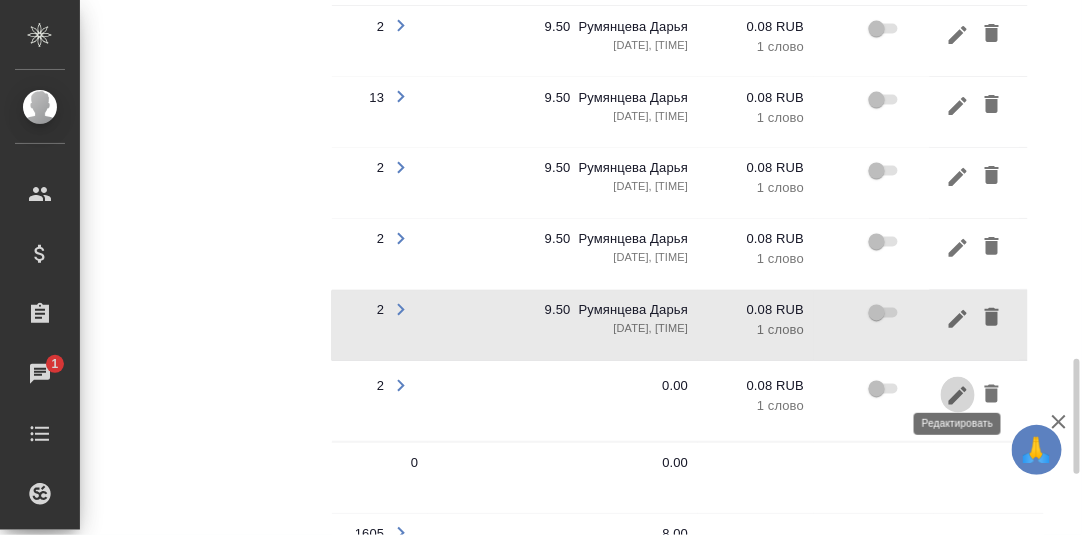 click 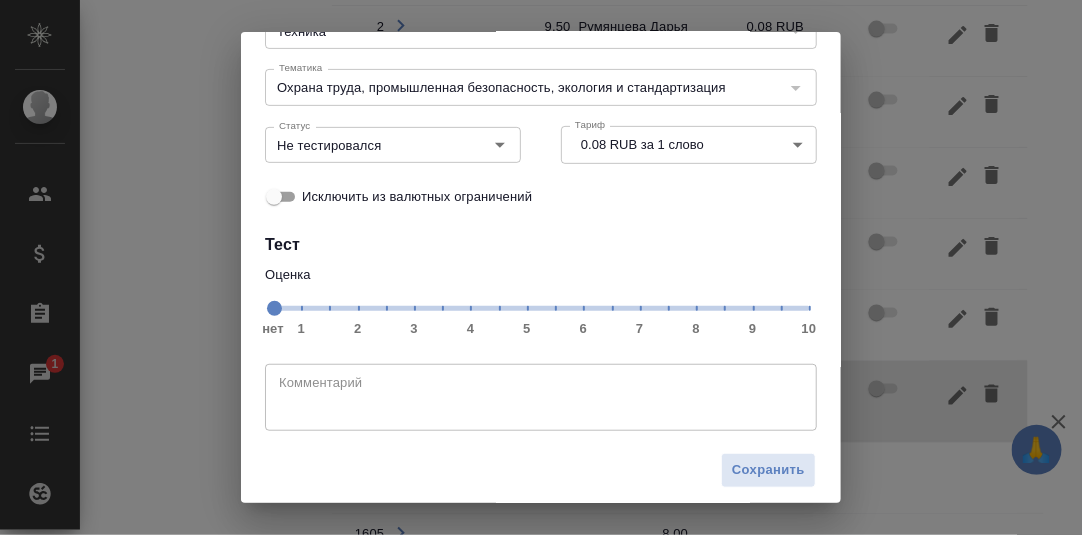 scroll, scrollTop: 183, scrollLeft: 0, axis: vertical 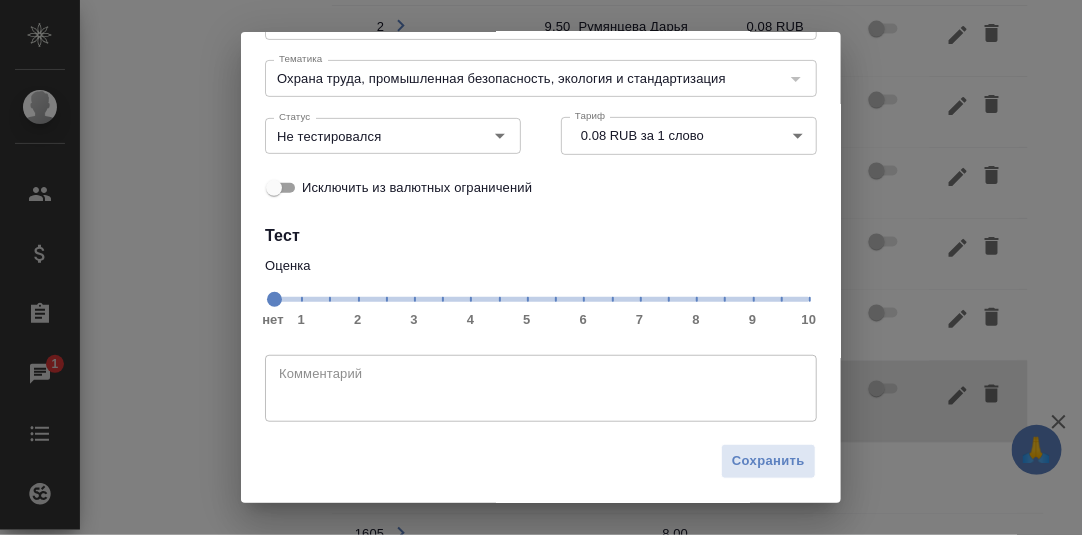 click on "нет 1 2 3 4 5 6 7 8 9 10" at bounding box center (541, 298) 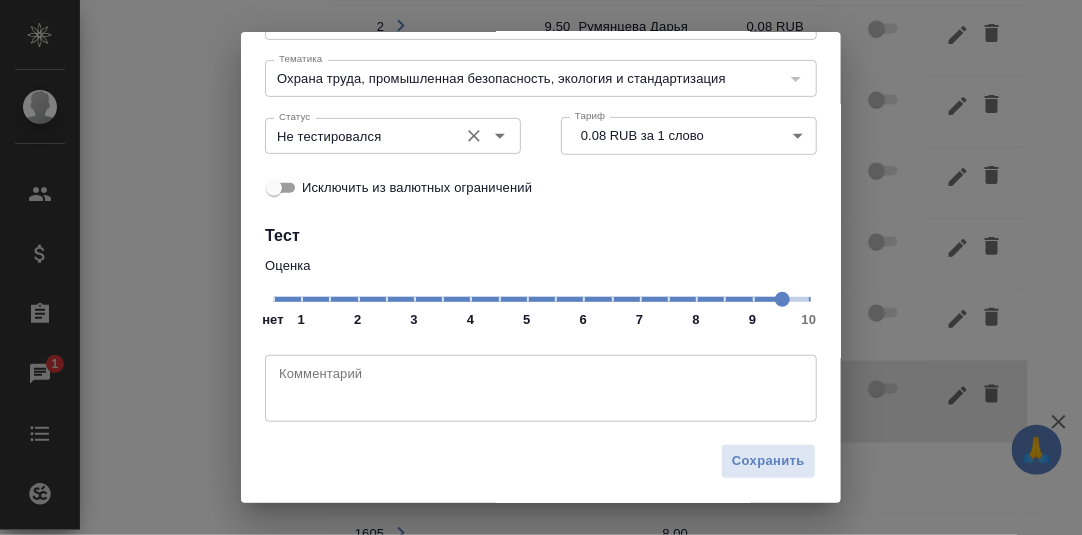 click 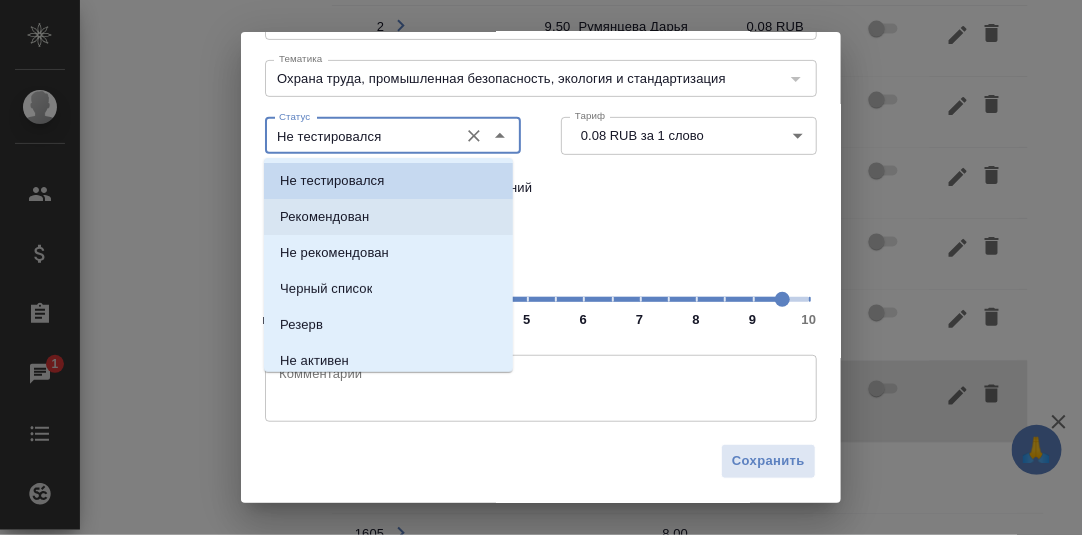 click on "Рекомендован" at bounding box center [324, 217] 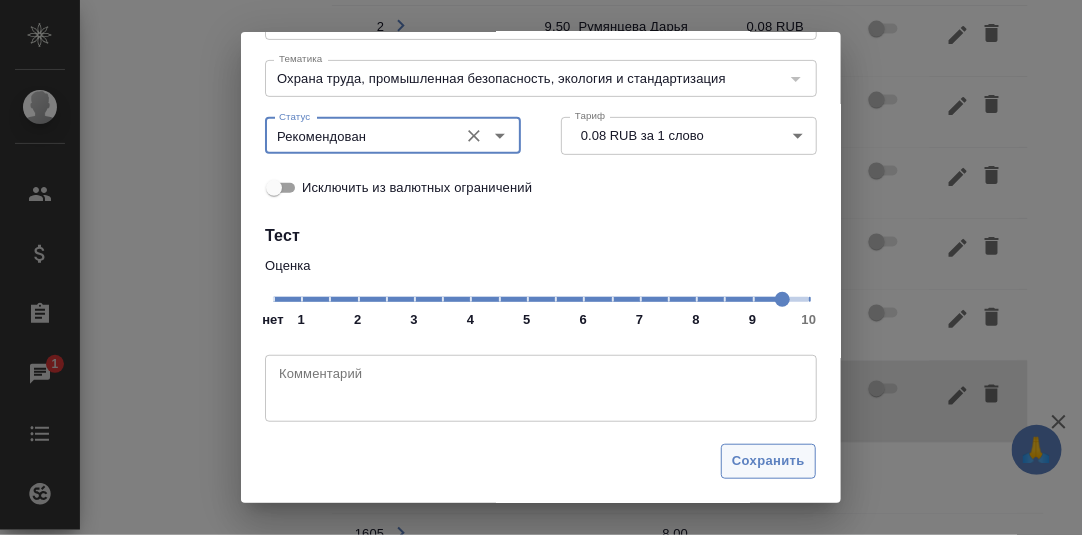 click on "Сохранить" at bounding box center (768, 461) 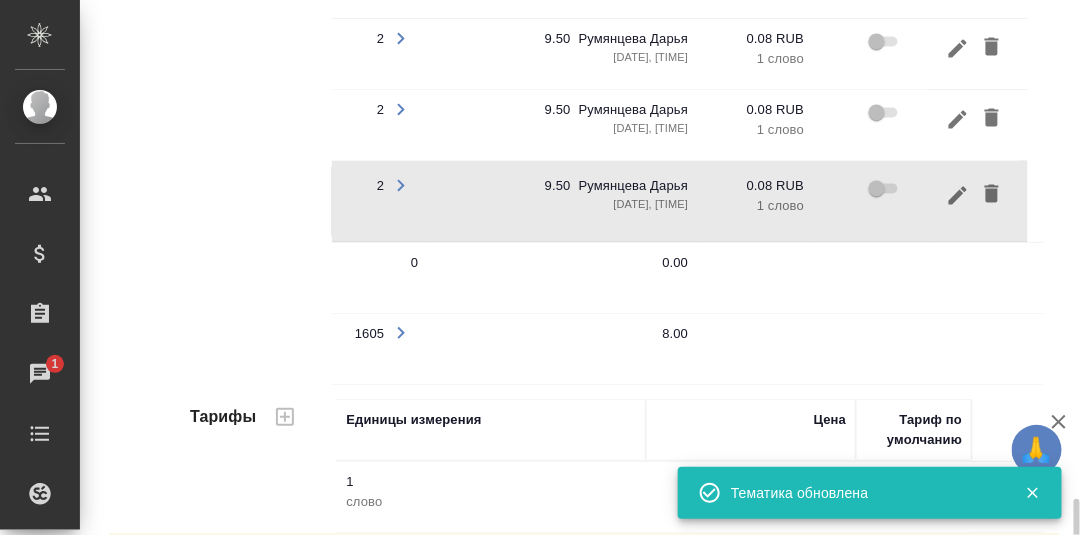 scroll, scrollTop: 1950, scrollLeft: 0, axis: vertical 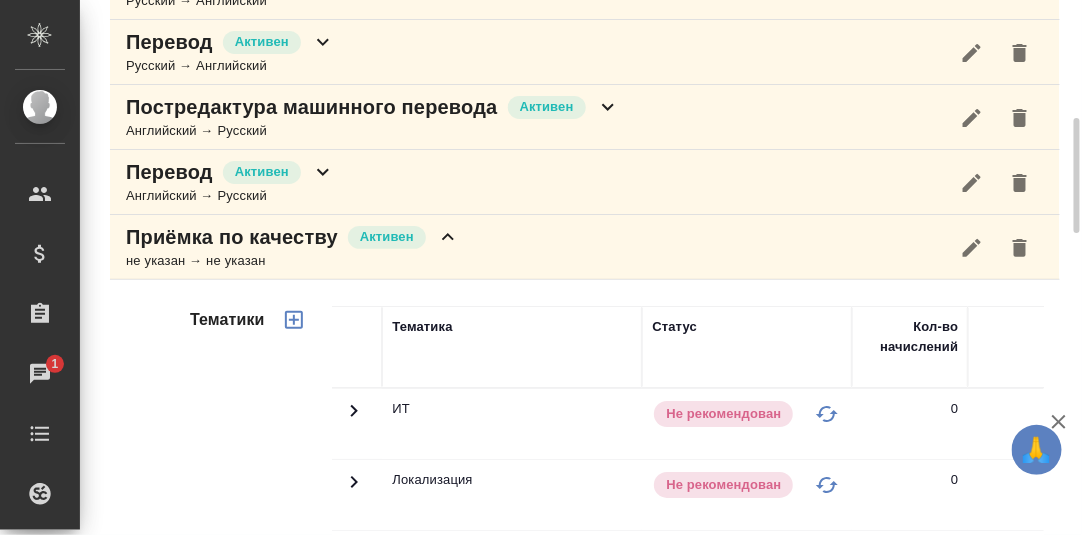 click on "Приёмка по качеству Активен не указан → не указан" at bounding box center (585, 247) 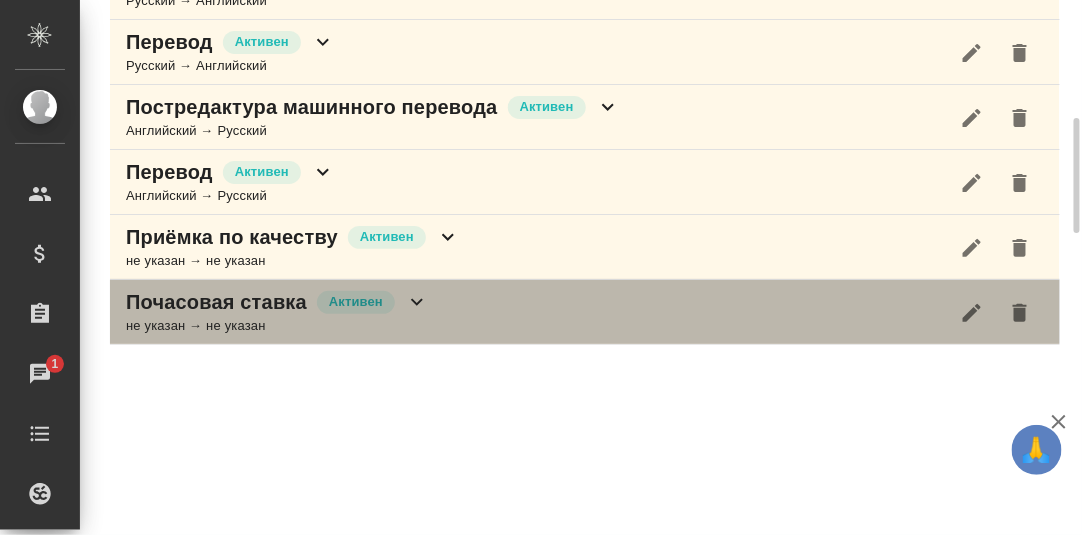 click 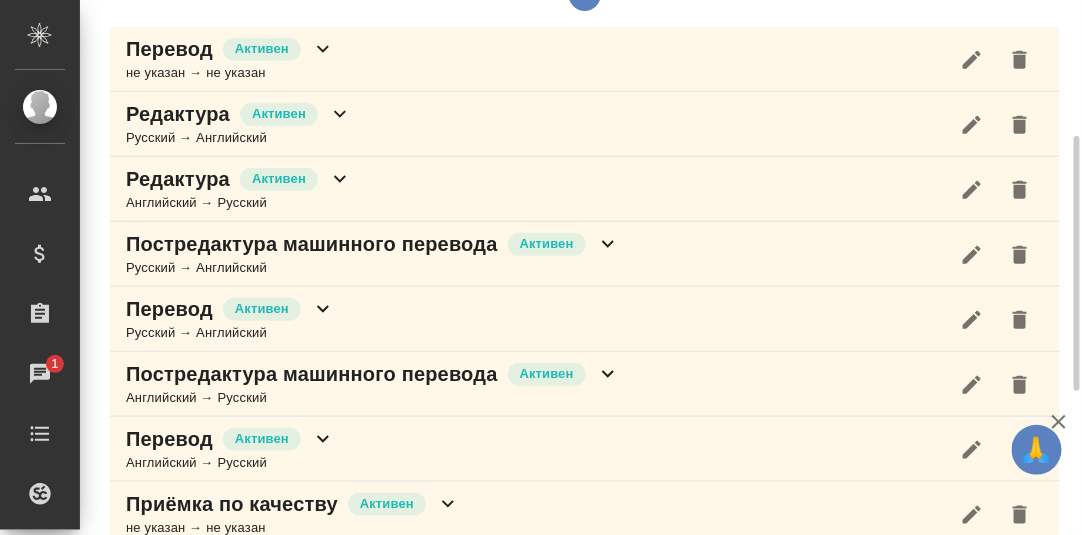 scroll, scrollTop: 585, scrollLeft: 0, axis: vertical 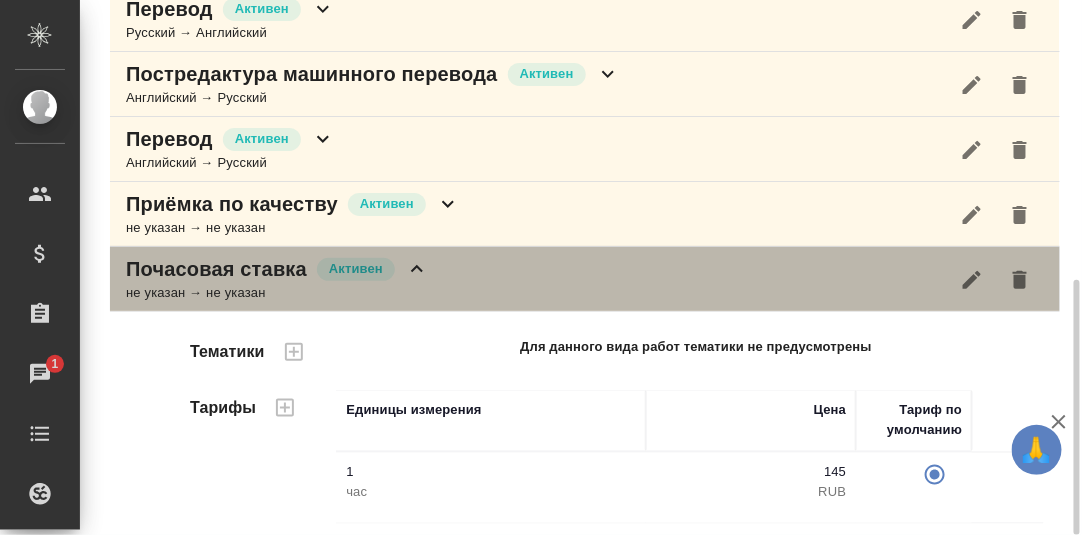 click 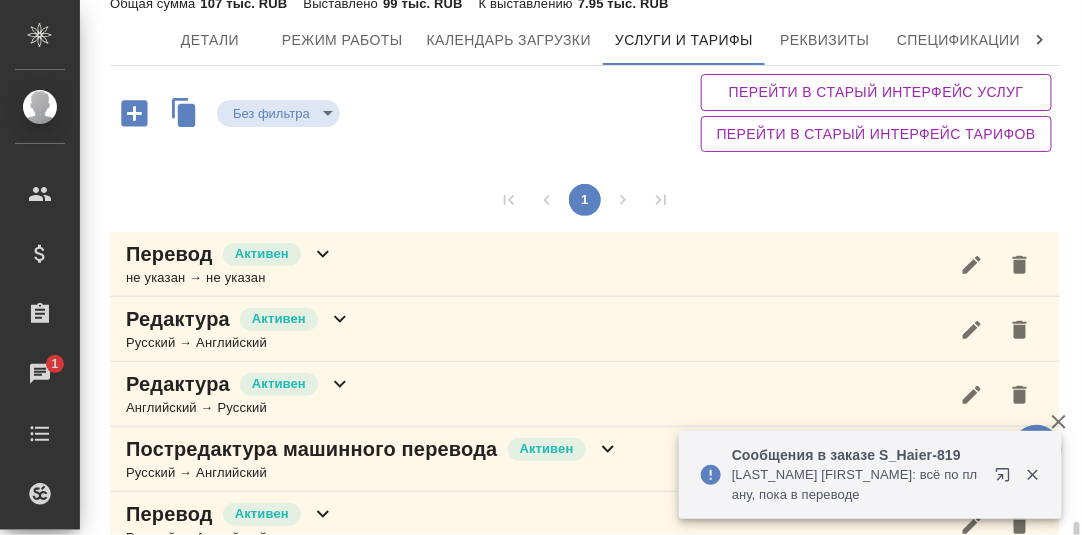 scroll, scrollTop: 0, scrollLeft: 0, axis: both 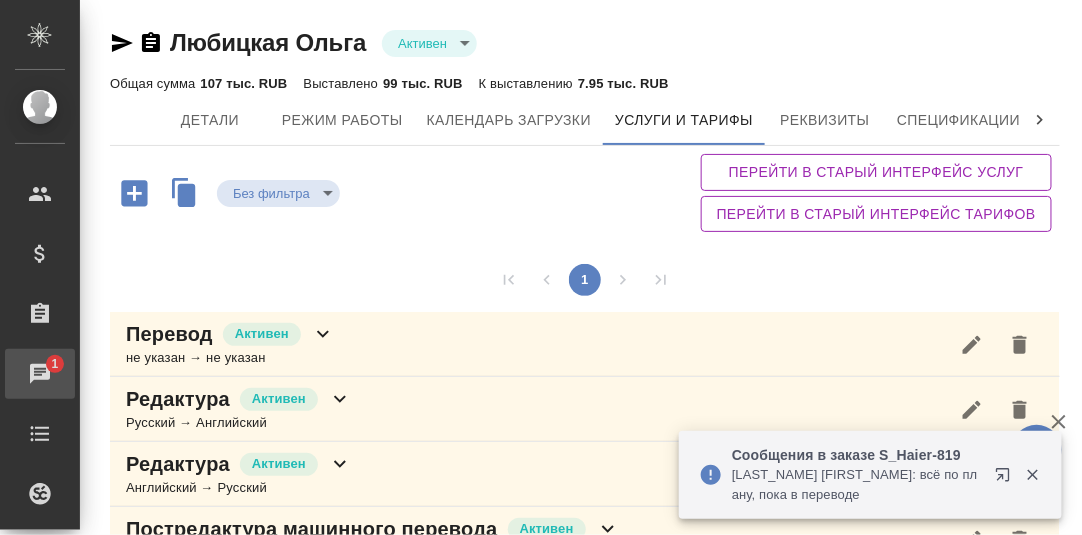 click on "Чаты" at bounding box center (15, 374) 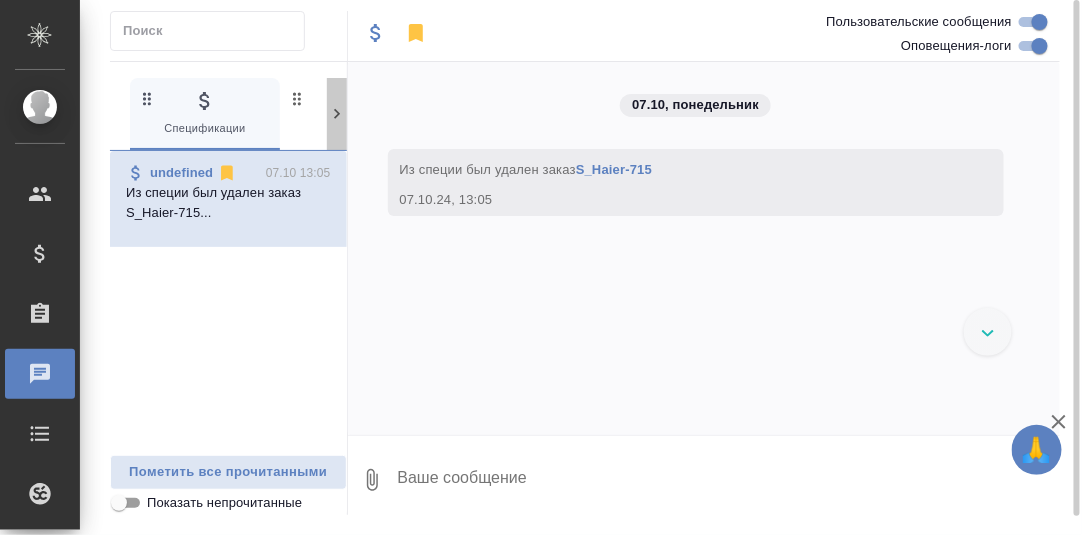 click 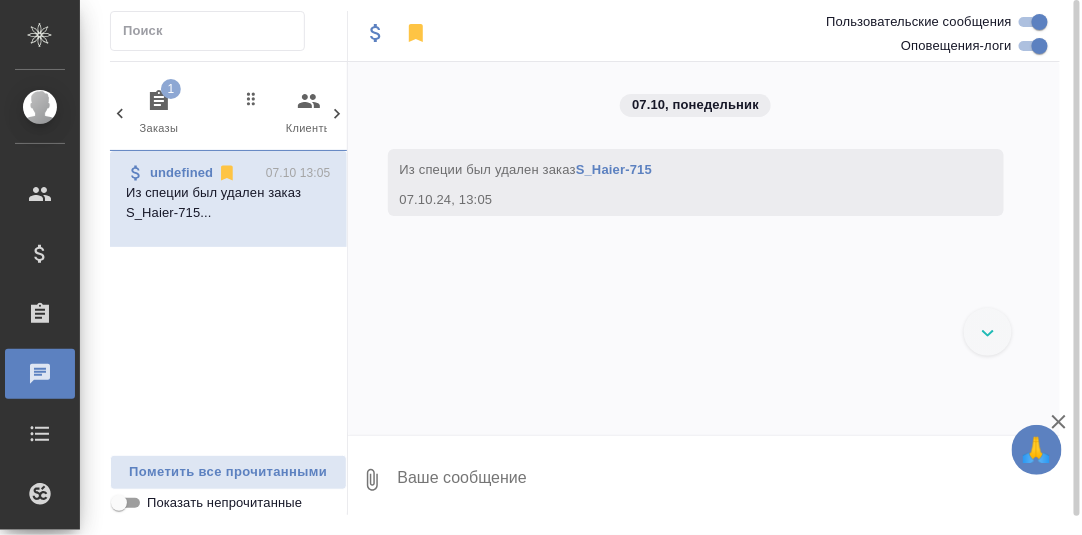 click 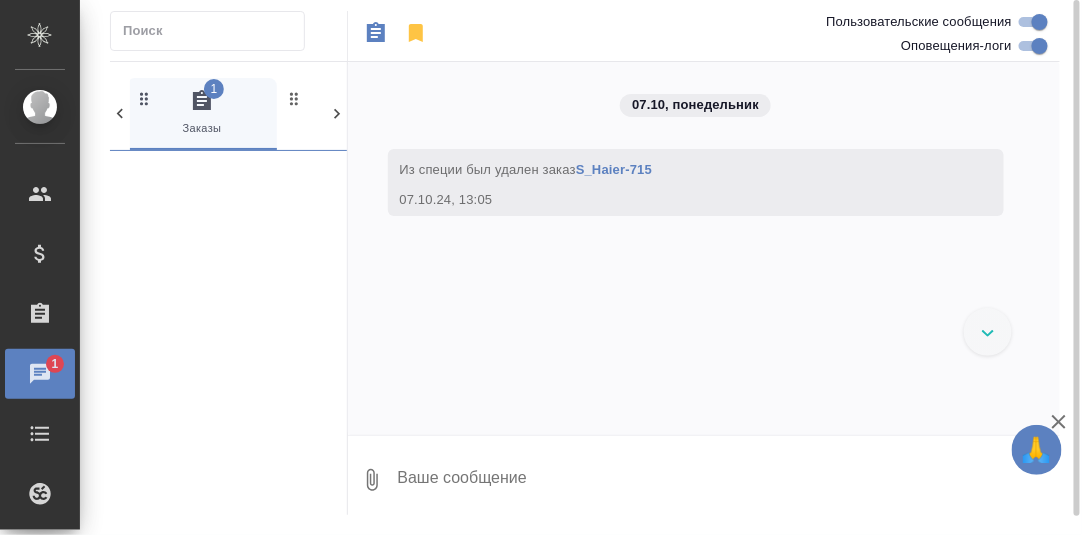 scroll, scrollTop: 0, scrollLeft: 149, axis: horizontal 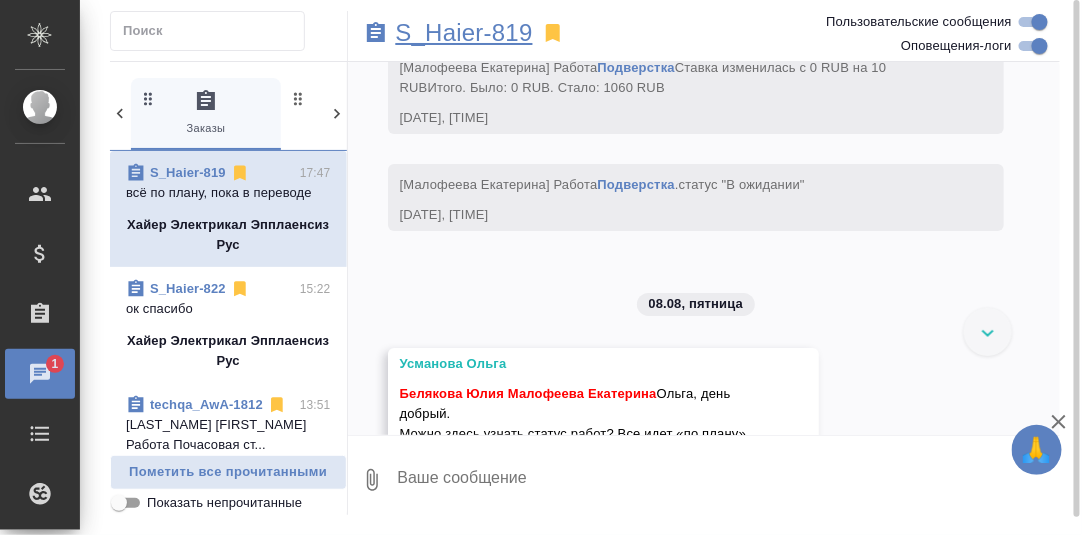 click on "S_Haier-819" at bounding box center (464, 33) 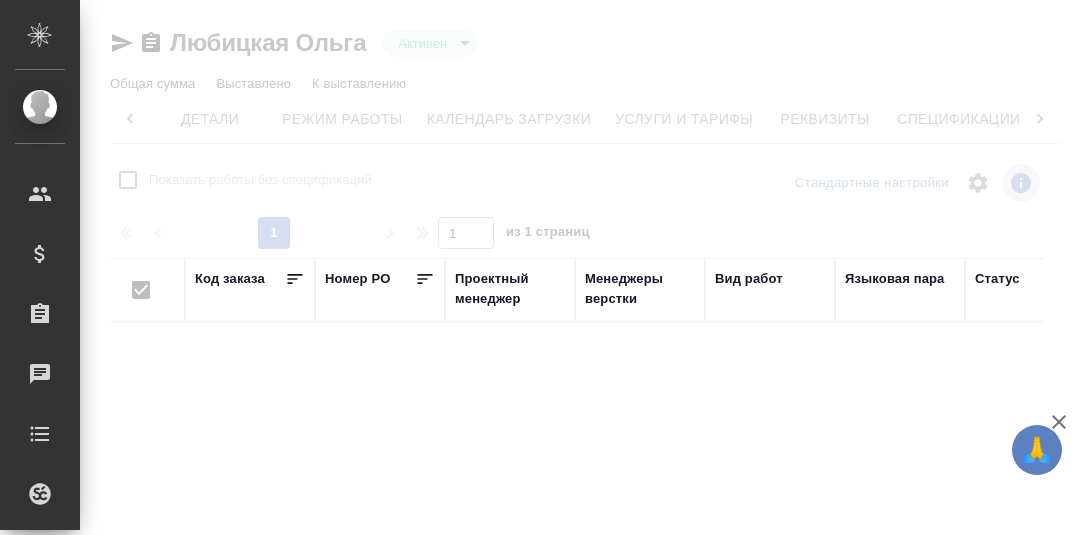 scroll, scrollTop: 0, scrollLeft: 0, axis: both 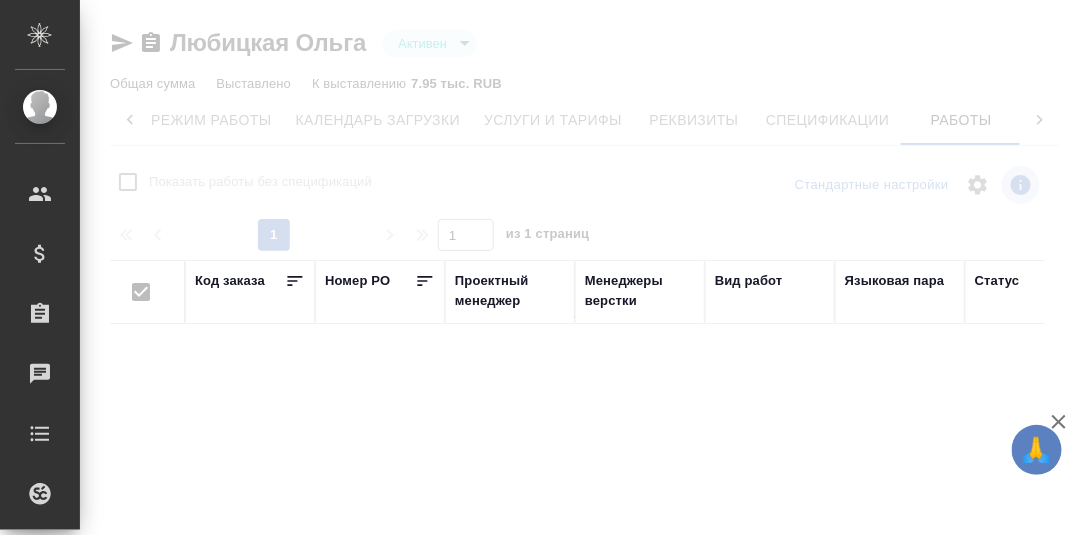 checkbox on "false" 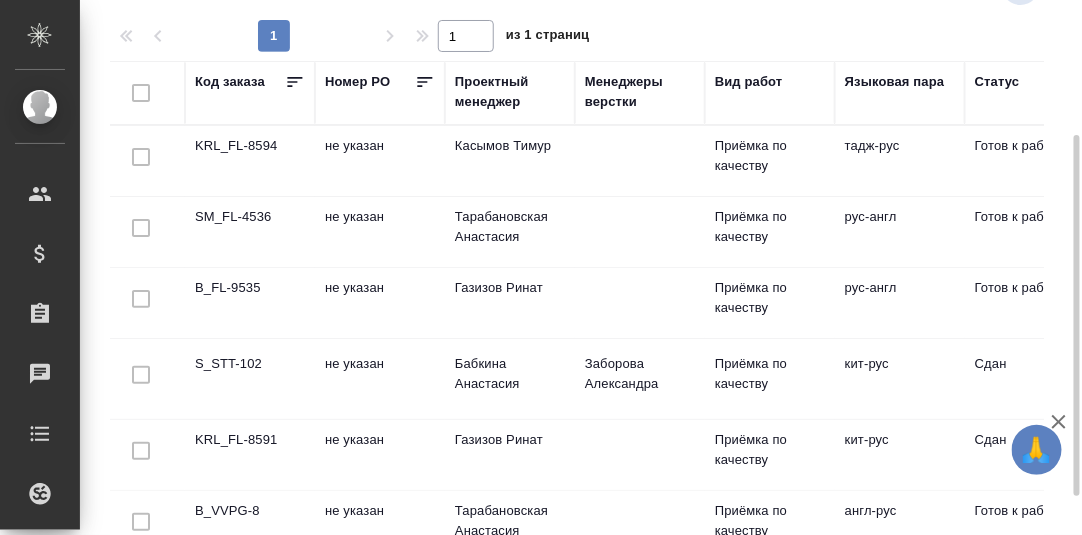 scroll, scrollTop: 255, scrollLeft: 0, axis: vertical 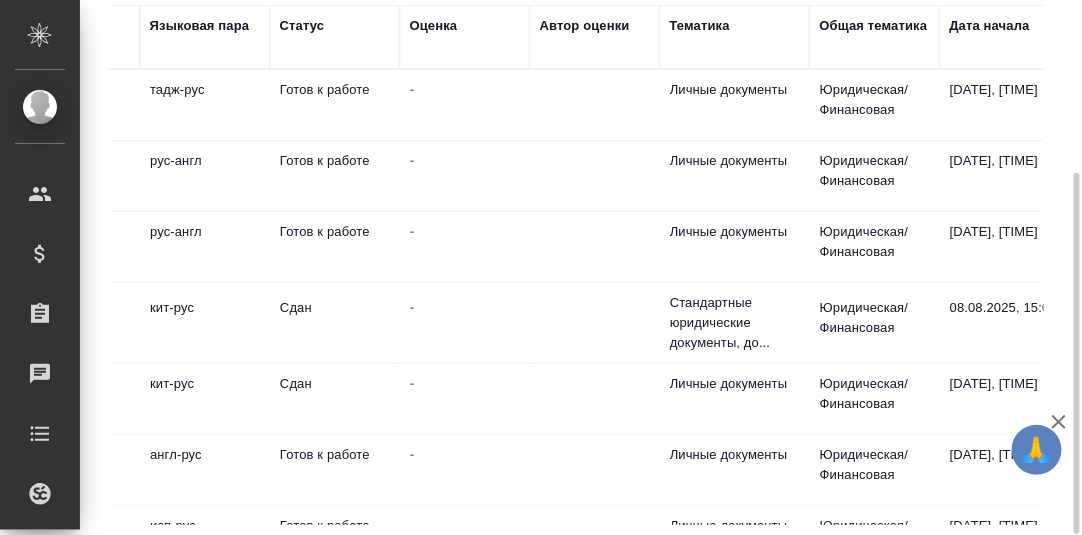click on "Общая тематика" at bounding box center [874, 26] 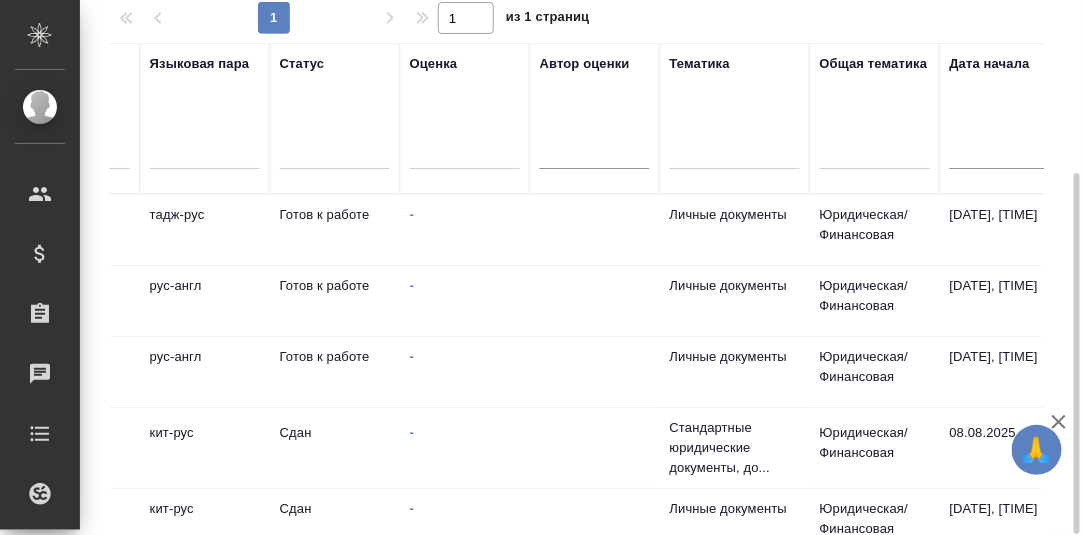 click at bounding box center (875, 149) 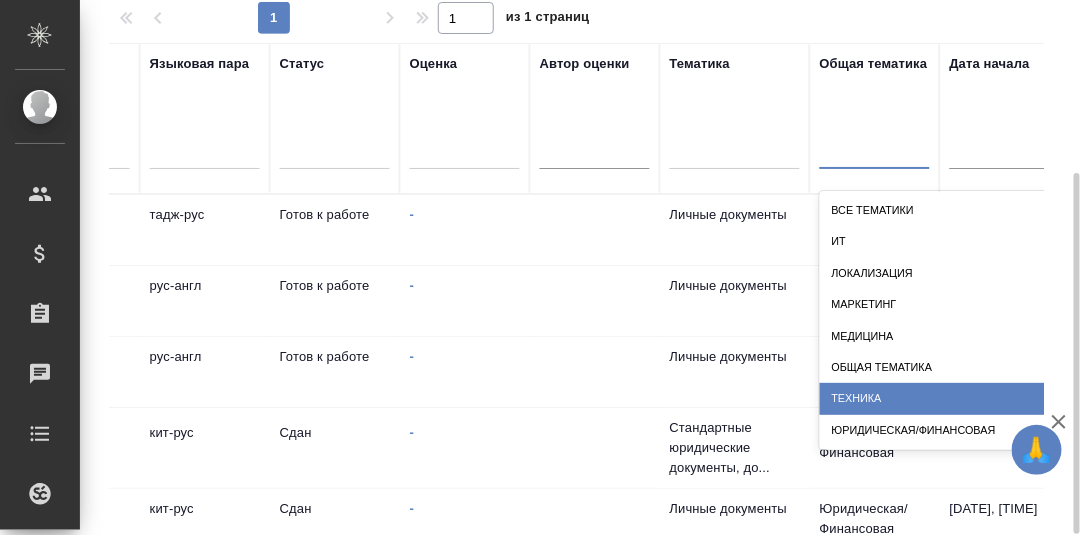 click on "Техника" at bounding box center (1020, 398) 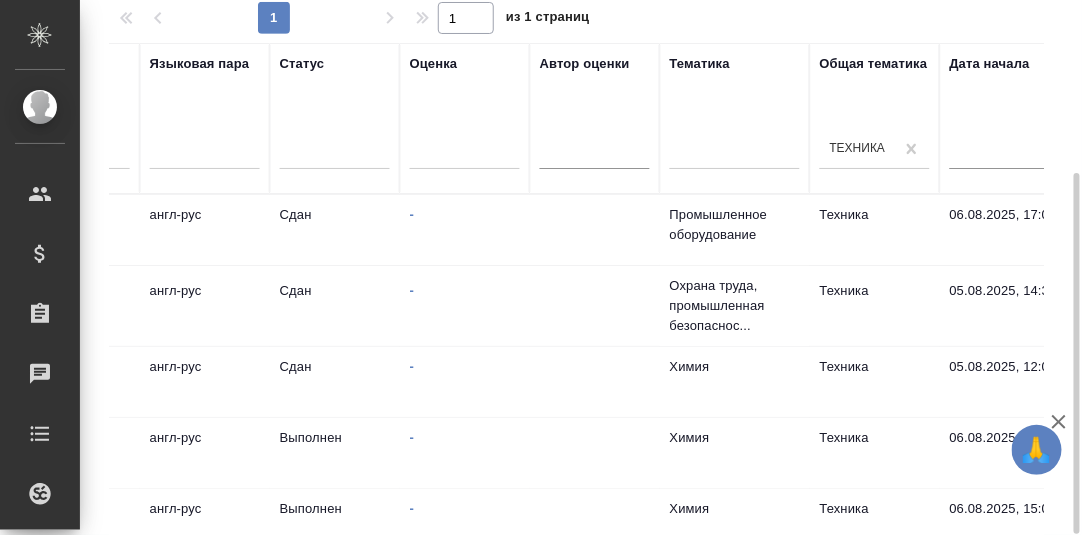 scroll, scrollTop: 293, scrollLeft: 0, axis: vertical 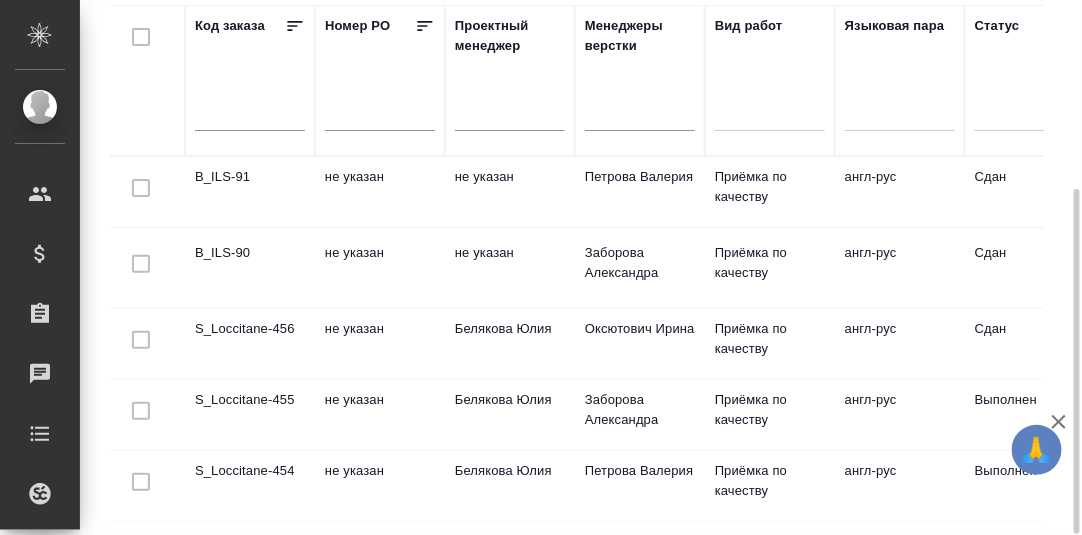 click on "B_ILS-91" at bounding box center (250, 192) 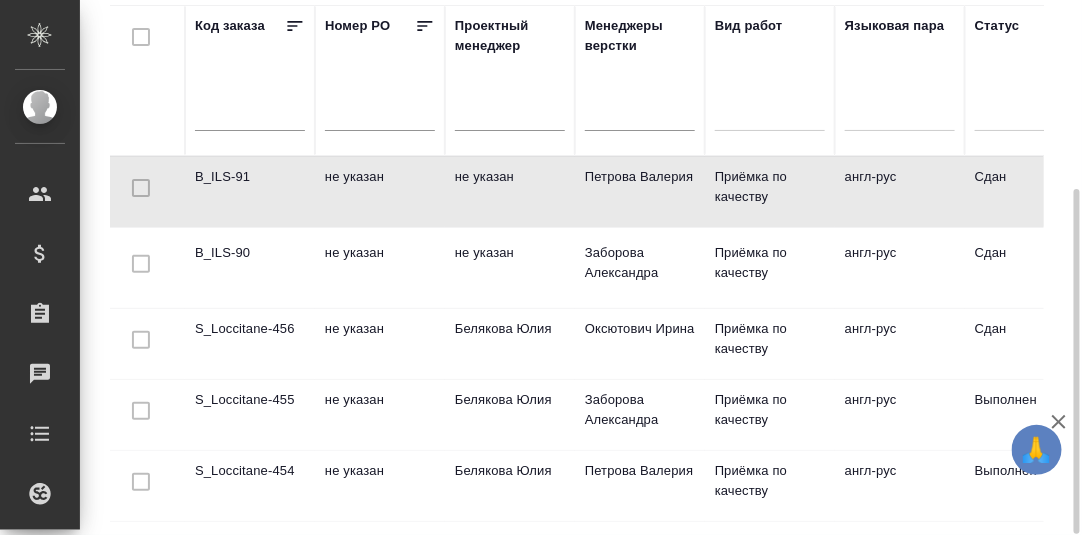 click on "B_ILS-91" at bounding box center (250, 192) 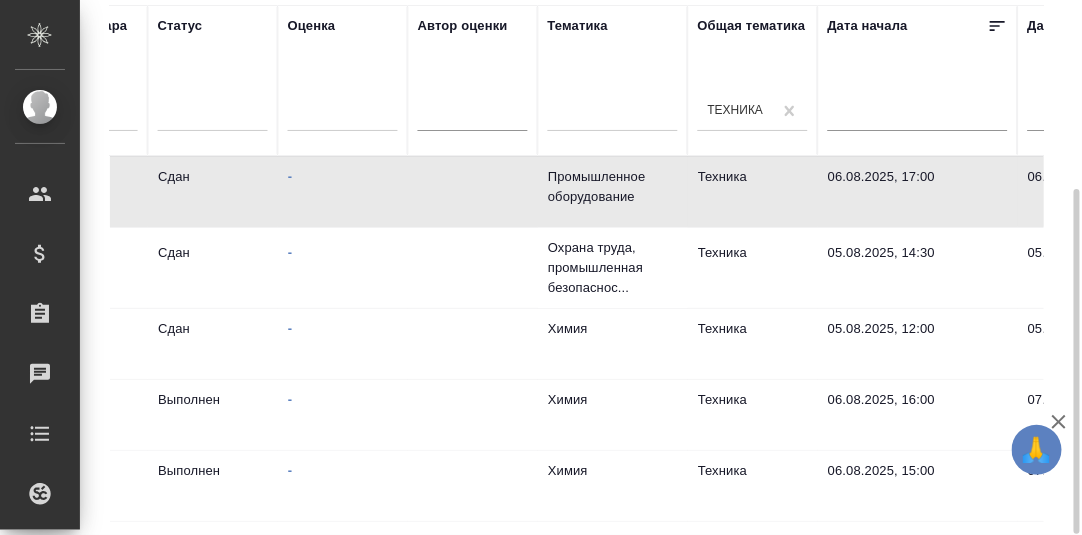 scroll, scrollTop: 0, scrollLeft: 0, axis: both 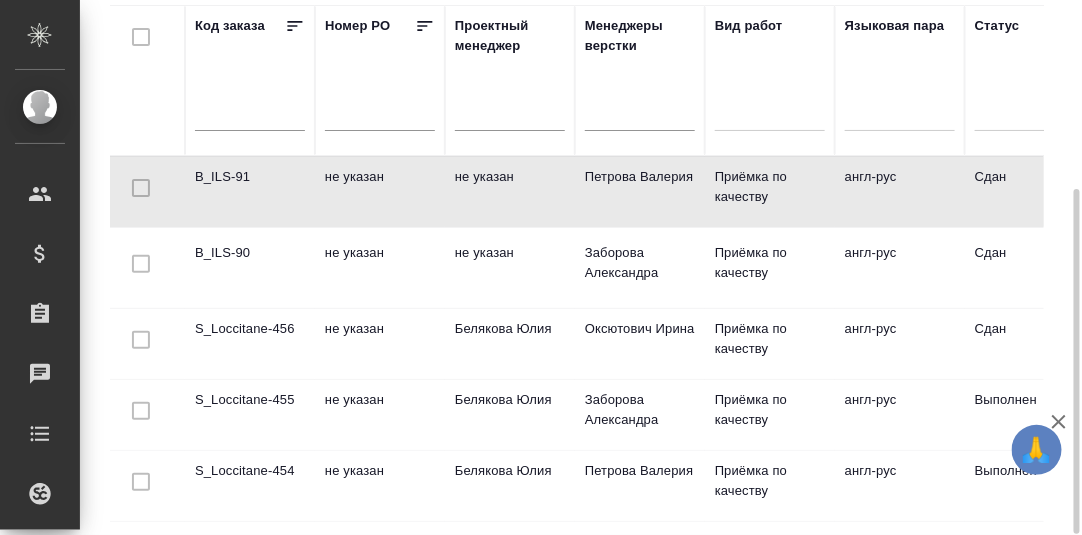click on "S_Loccitane-456" at bounding box center (250, 192) 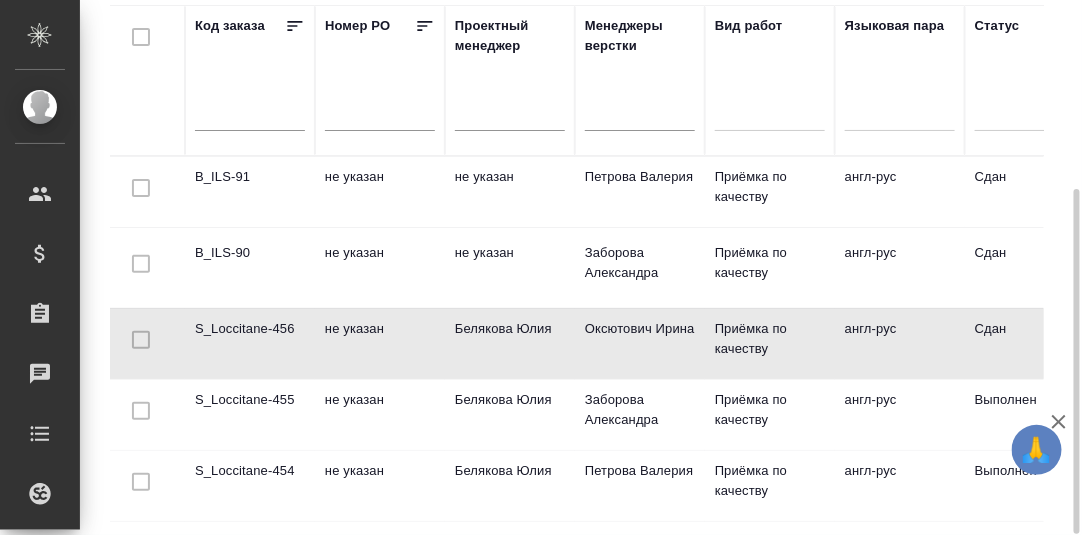 click on "S_Loccitane-456" at bounding box center (250, 192) 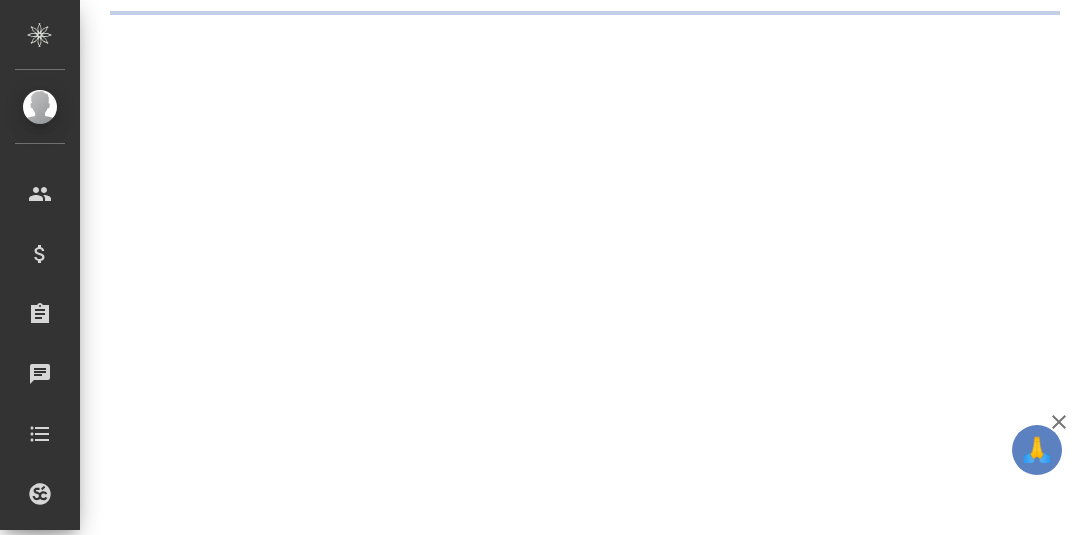 scroll, scrollTop: 0, scrollLeft: 0, axis: both 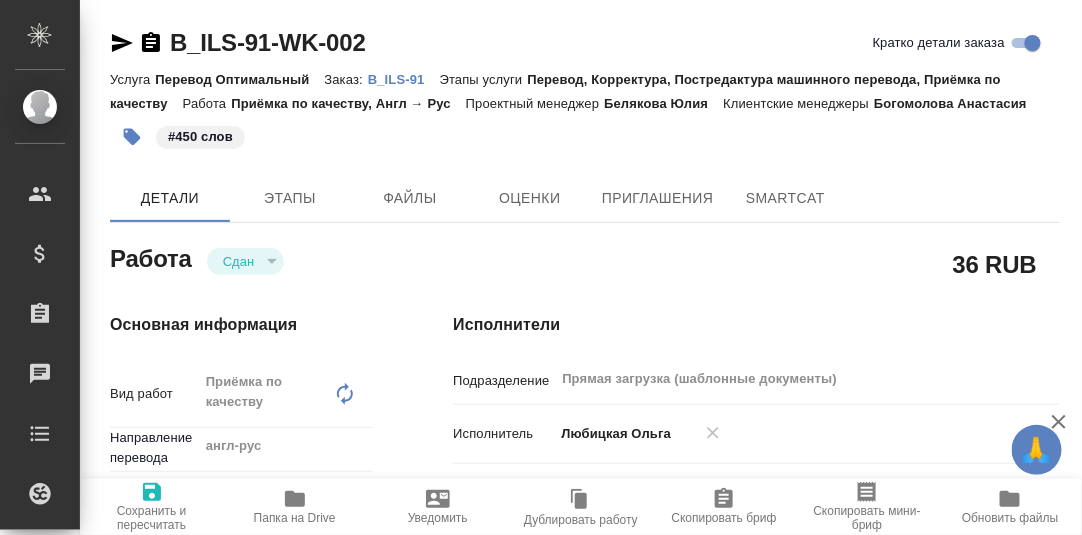 type on "x" 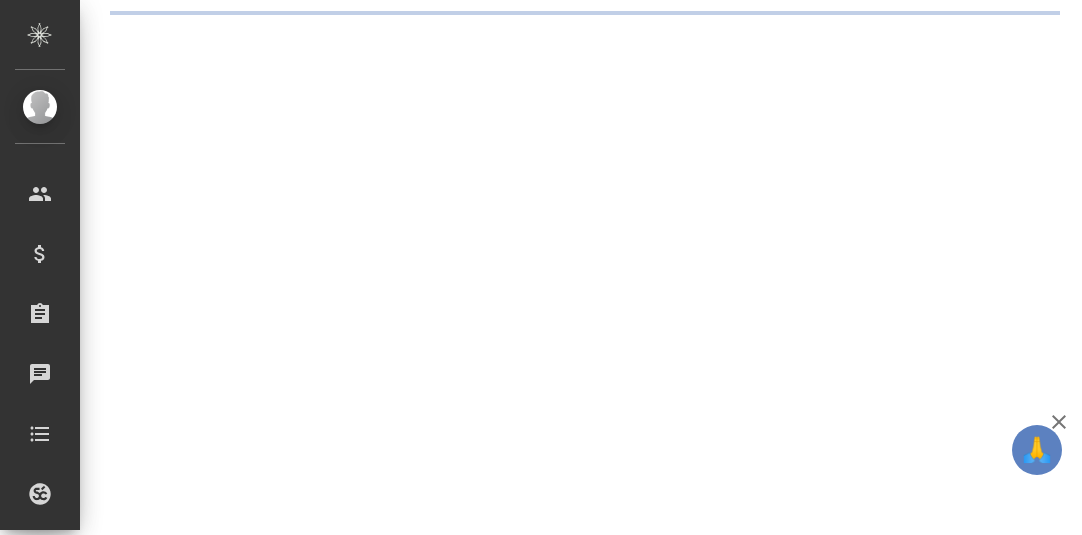 scroll, scrollTop: 0, scrollLeft: 0, axis: both 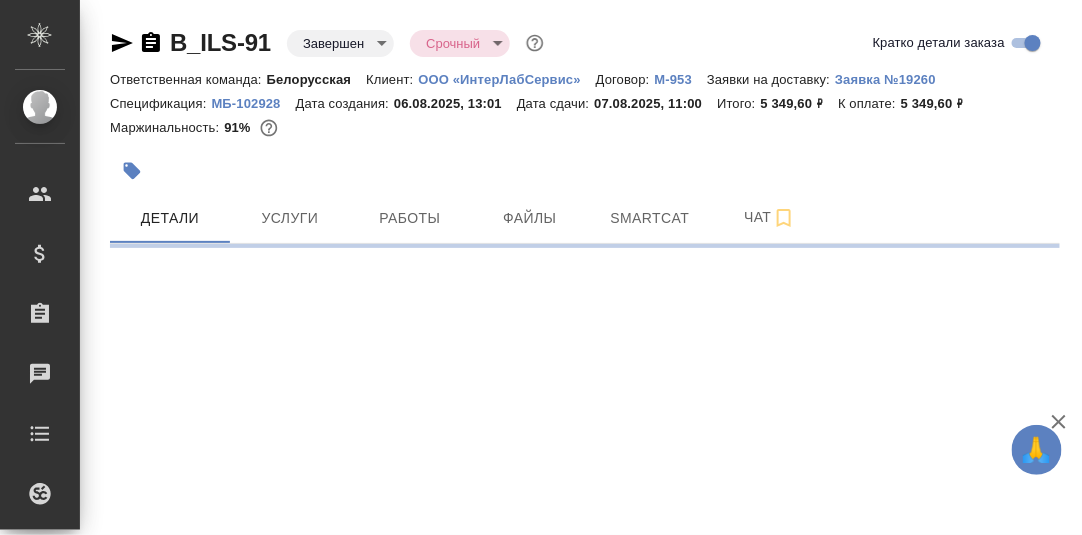 select on "RU" 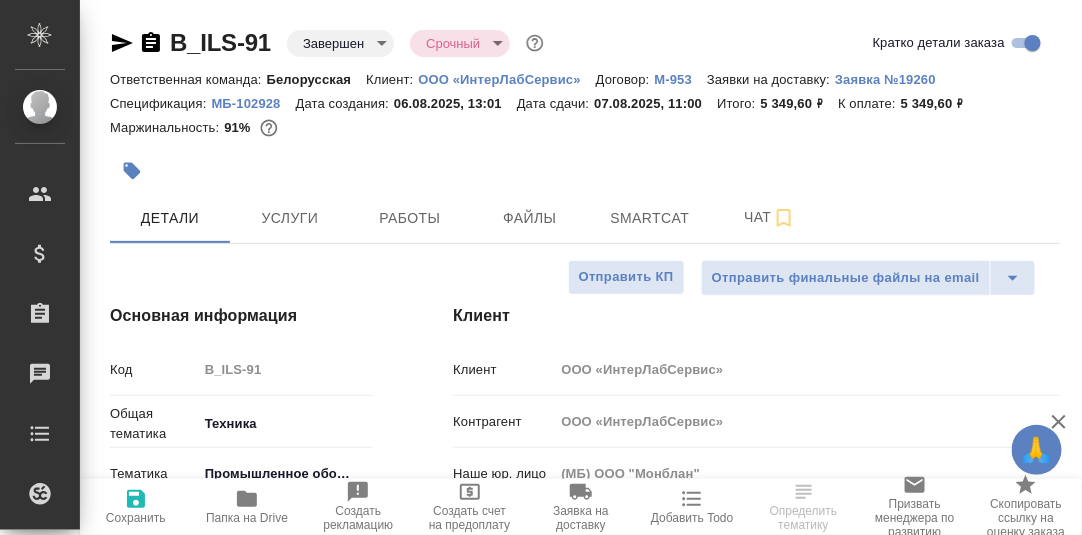 type on "x" 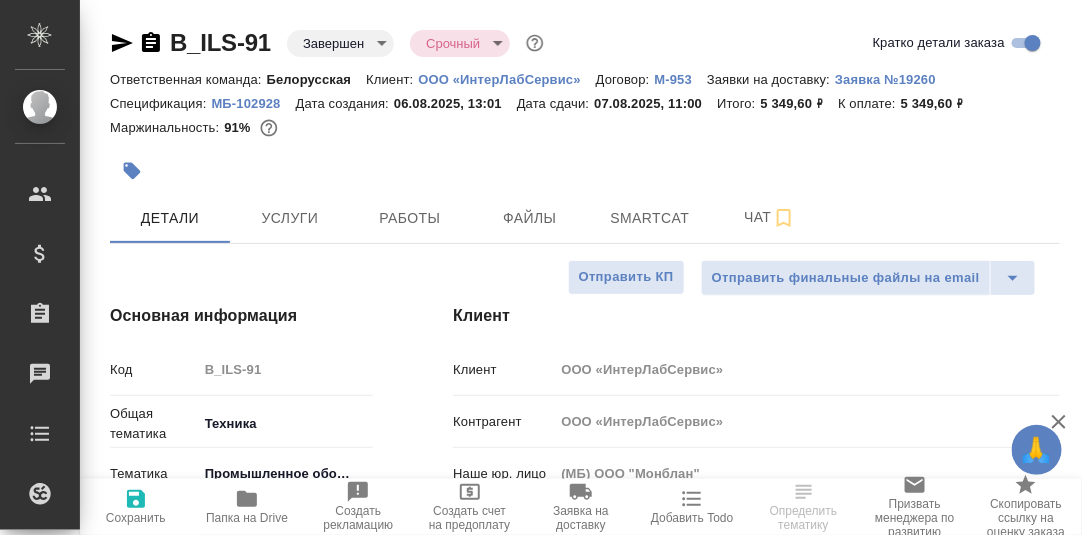 type on "x" 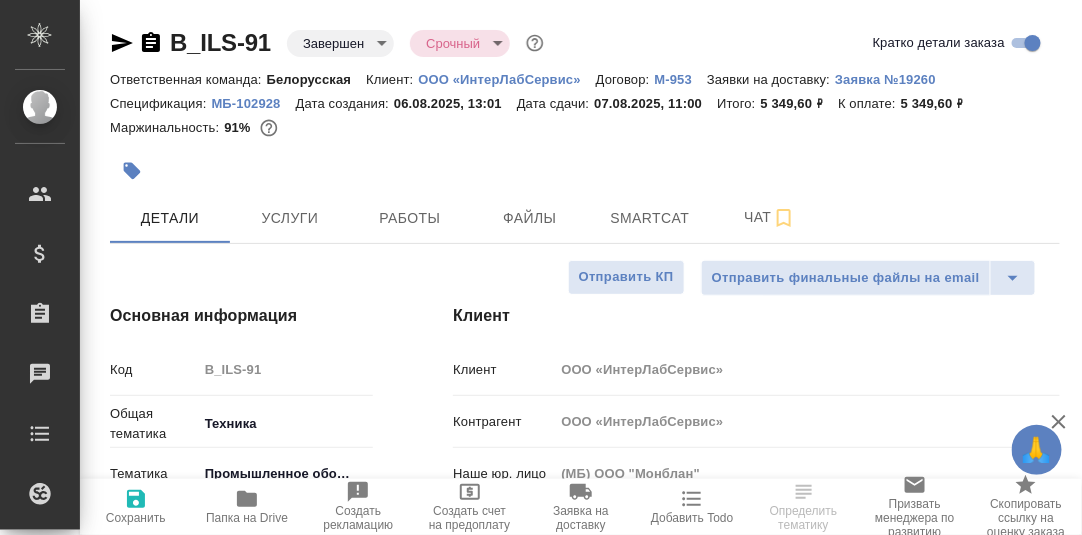 type on "x" 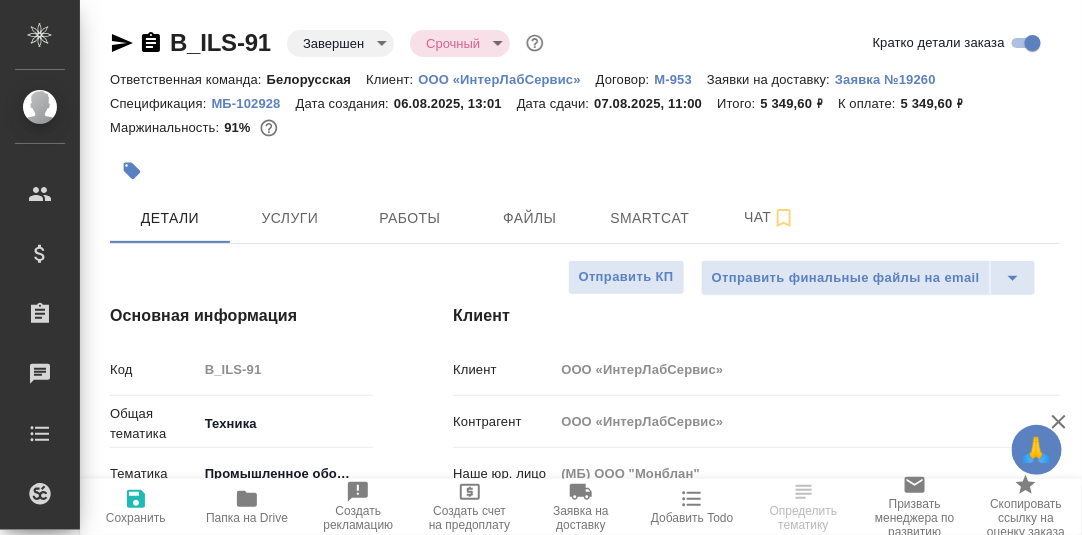 type on "Белякова Юлия" 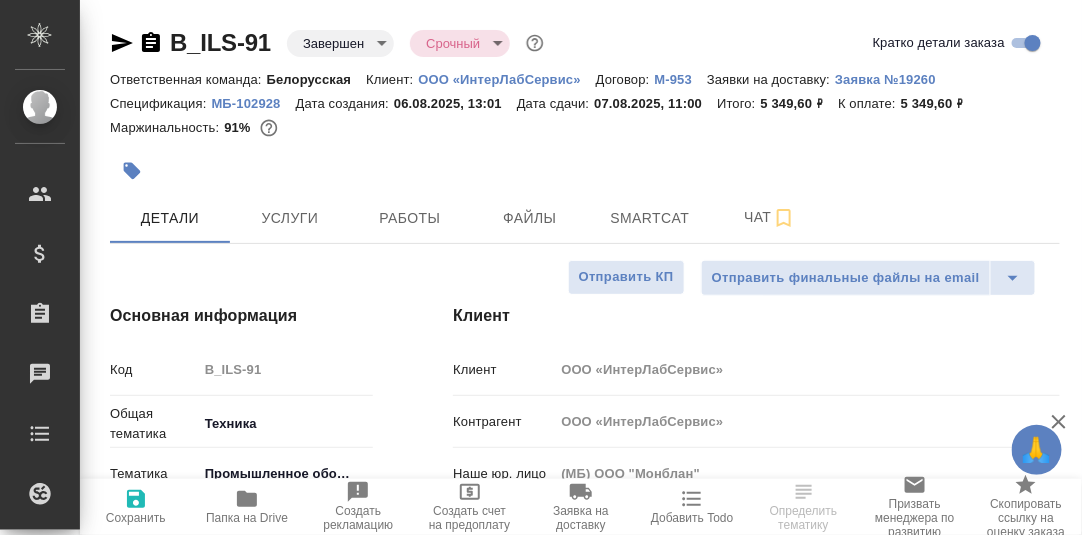 type on "Богомолова Анастасия" 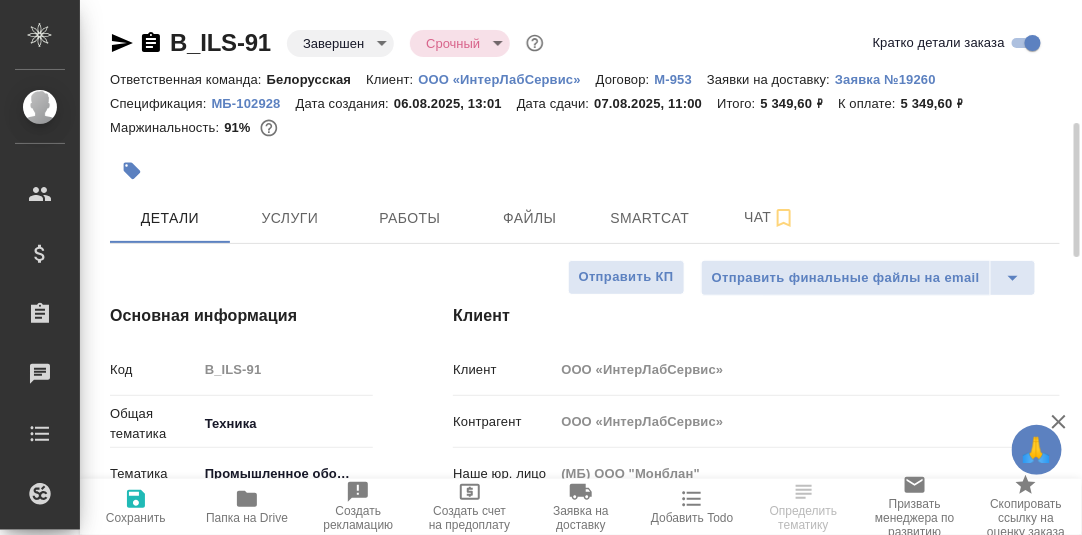scroll, scrollTop: 99, scrollLeft: 0, axis: vertical 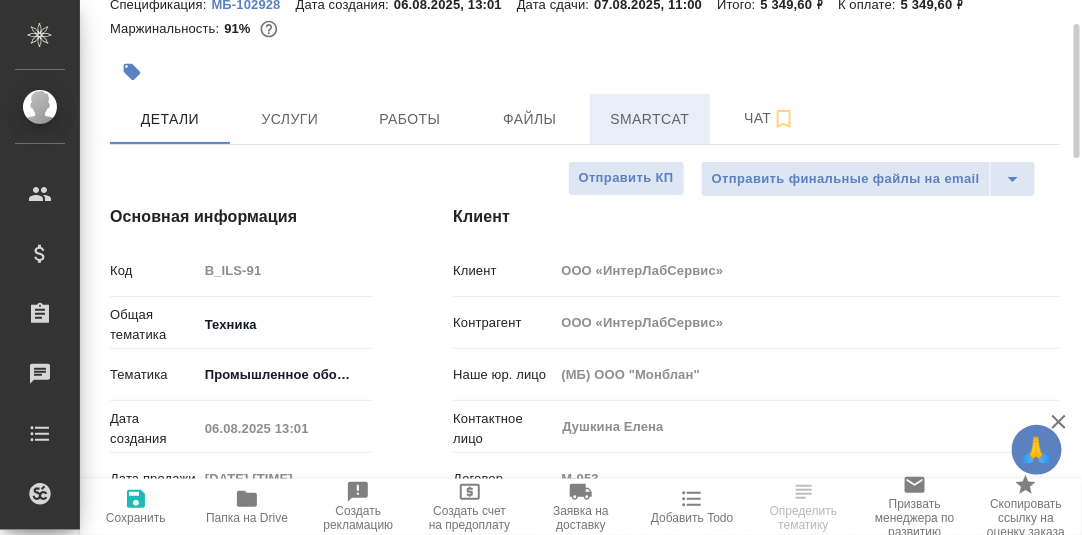 click on "Smartcat" at bounding box center (650, 119) 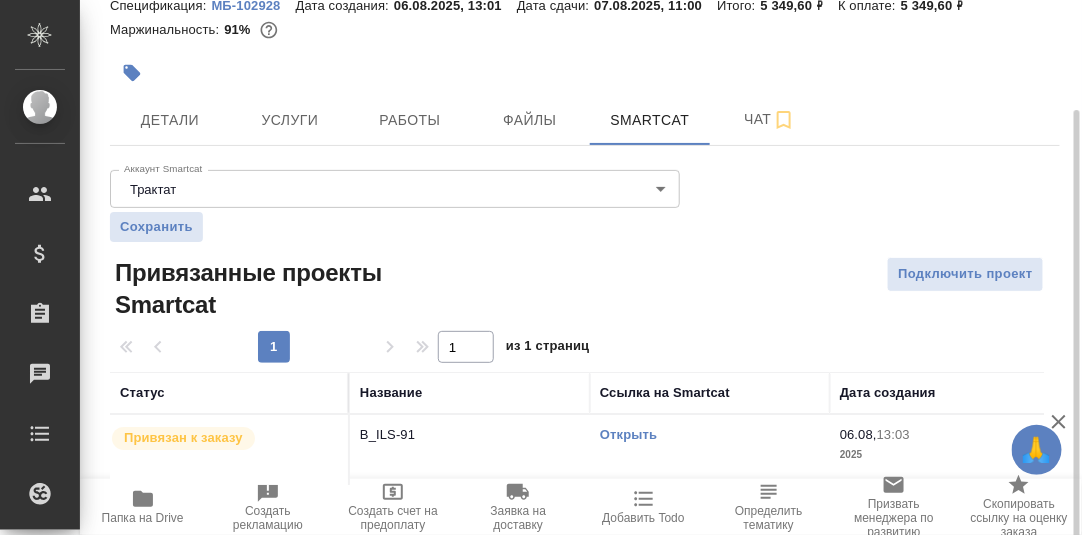 scroll, scrollTop: 114, scrollLeft: 0, axis: vertical 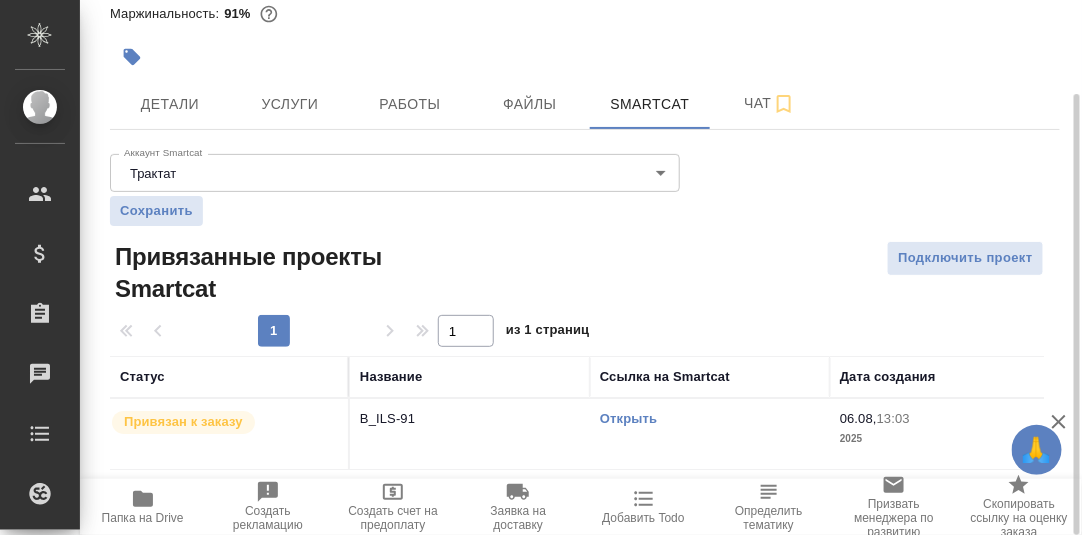 click on "Открыть" at bounding box center [628, 418] 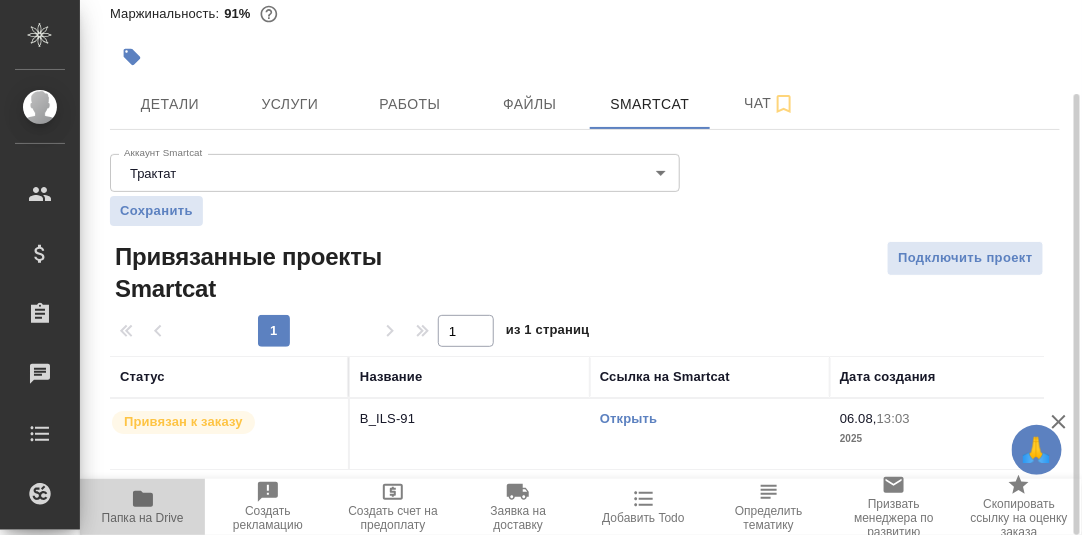 click 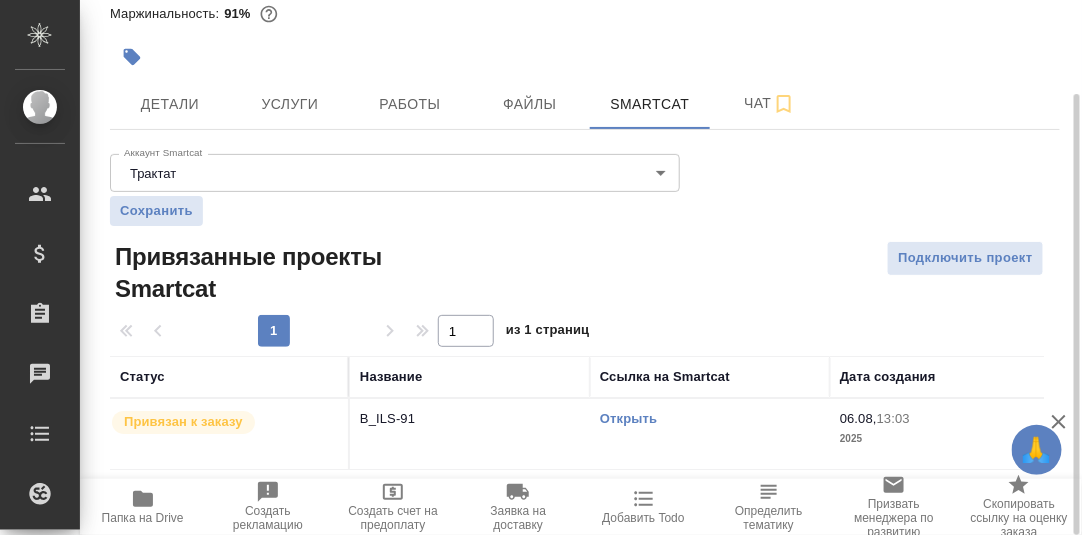 scroll, scrollTop: 0, scrollLeft: 0, axis: both 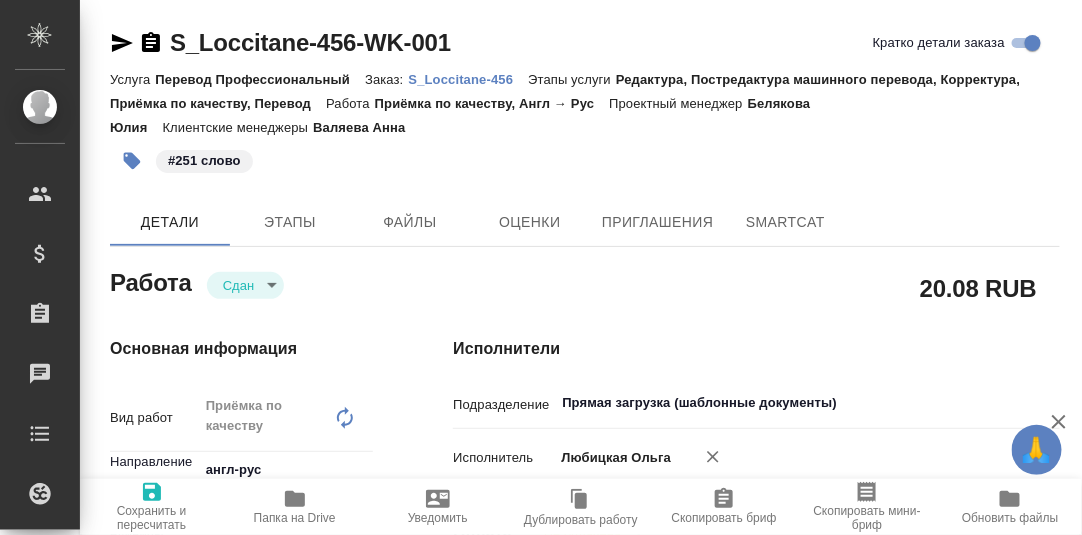 type on "x" 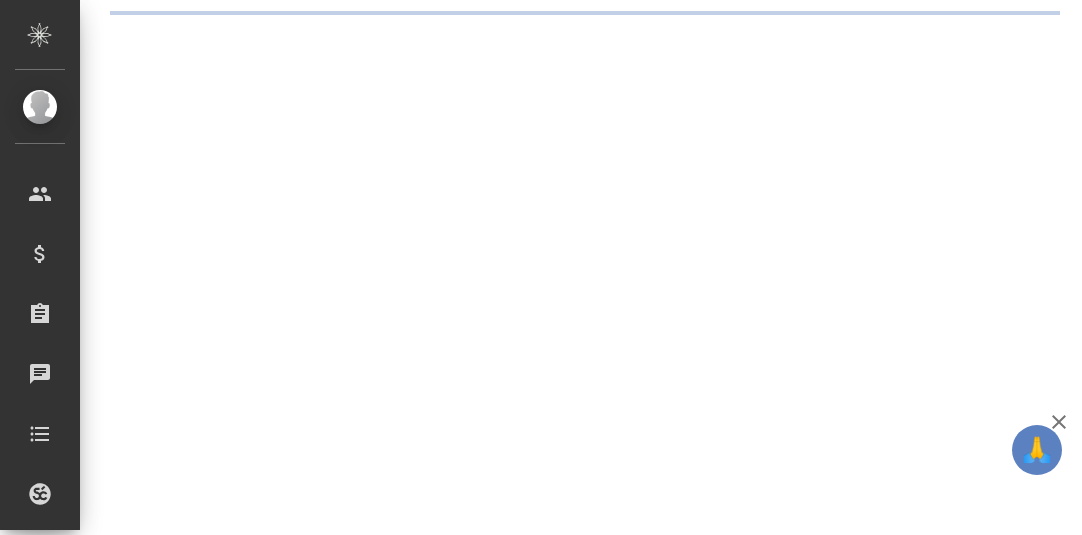 scroll, scrollTop: 0, scrollLeft: 0, axis: both 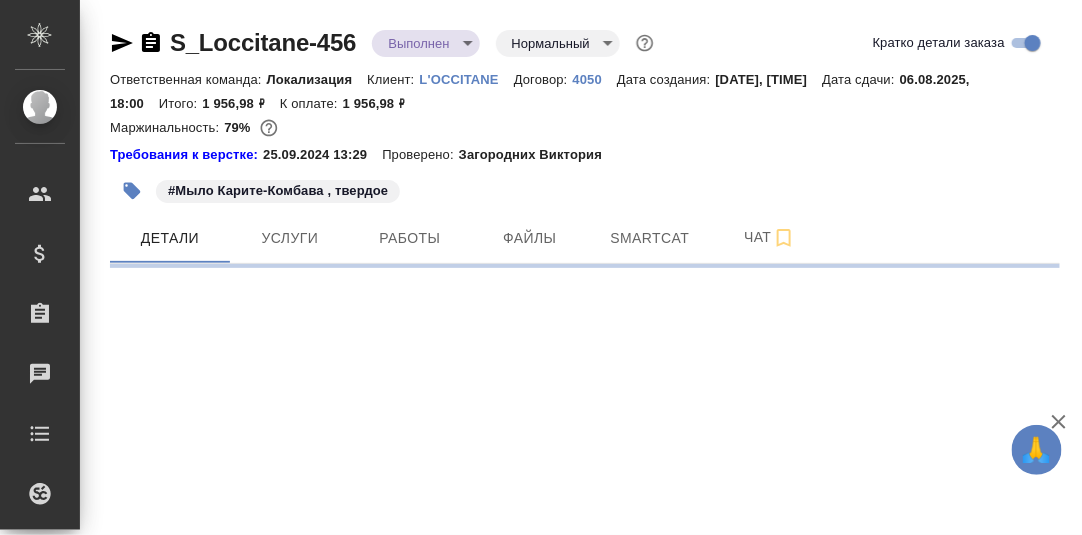 select on "RU" 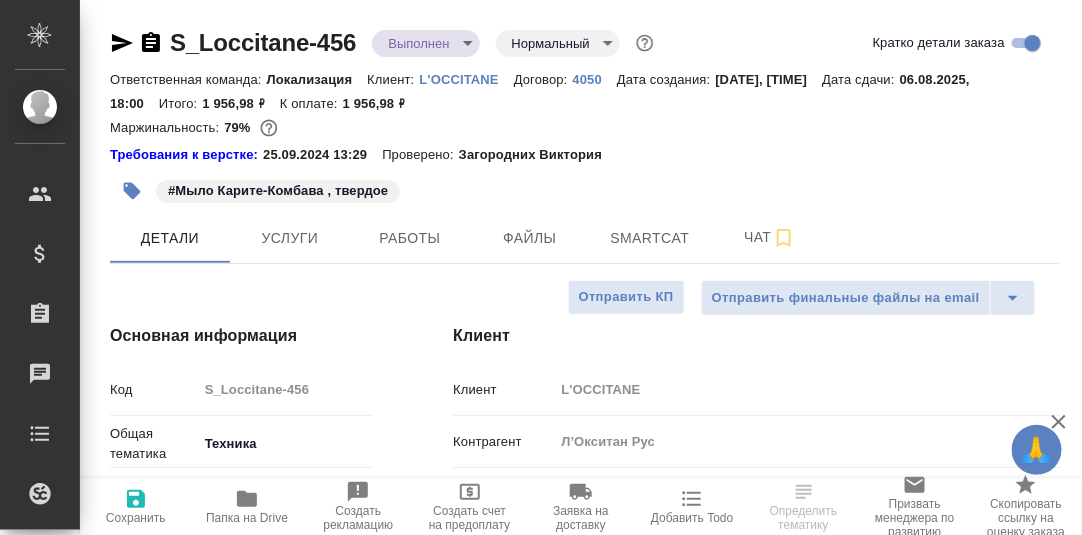 type on "x" 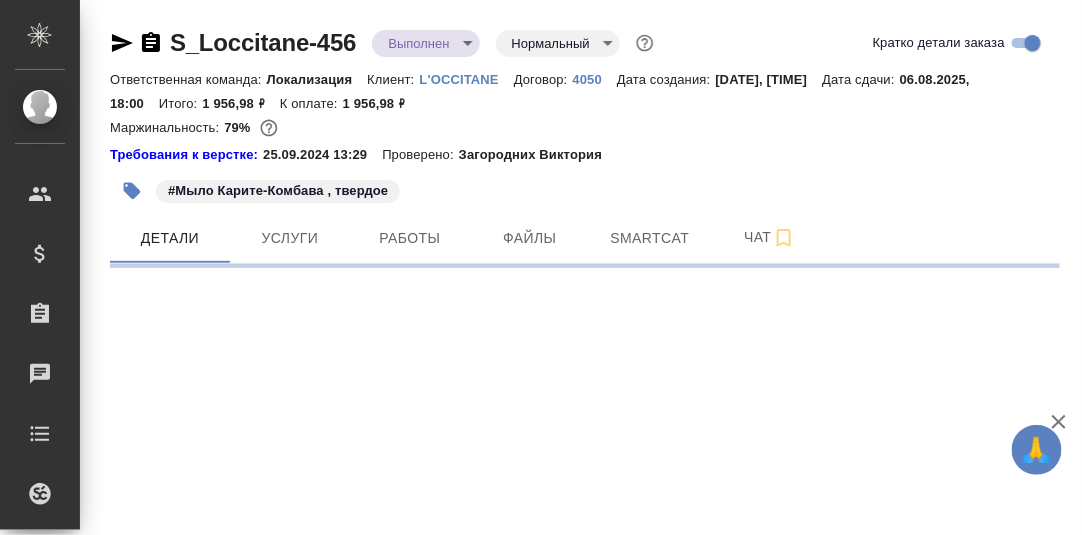 select on "RU" 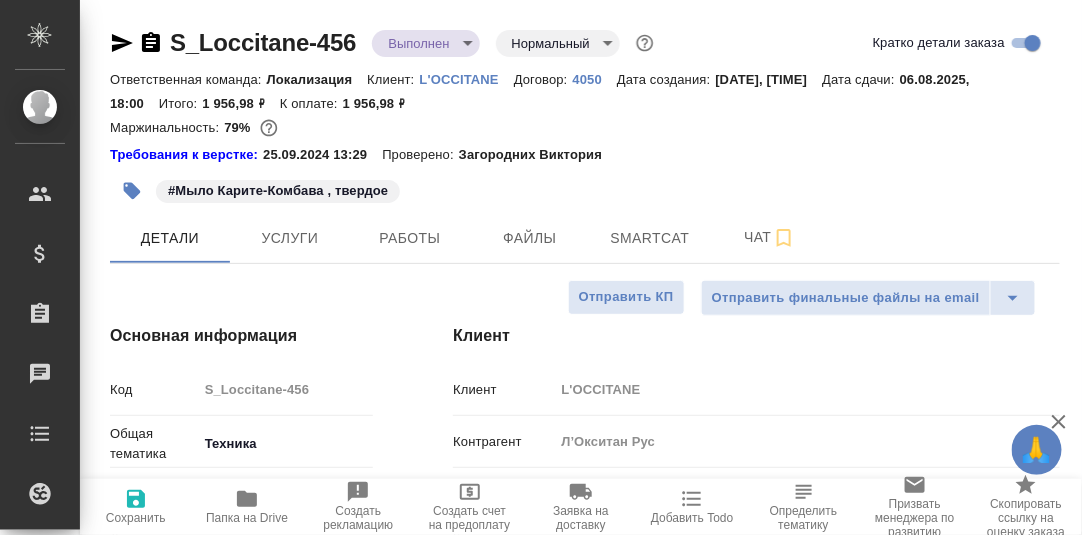 type on "x" 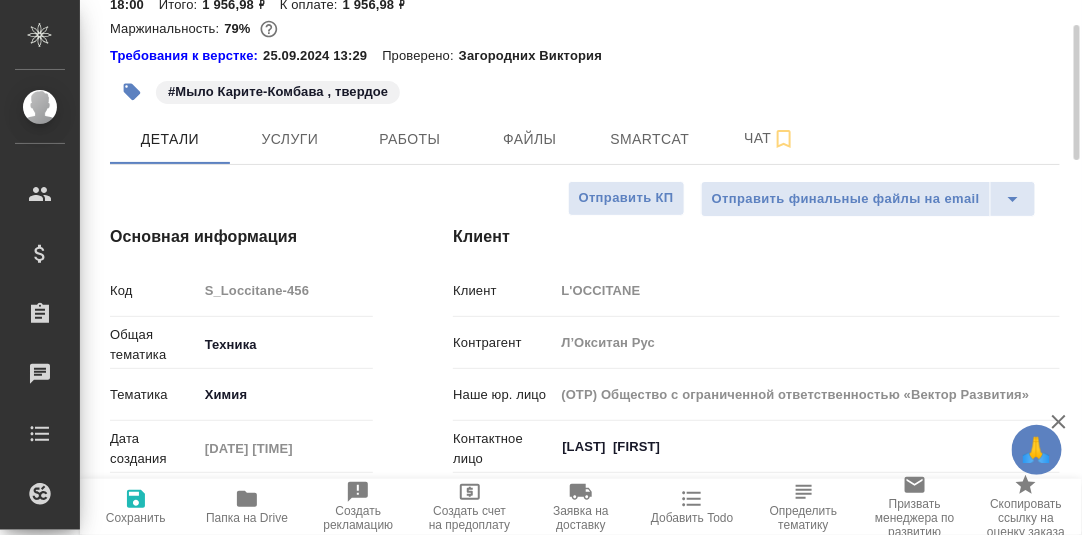 scroll, scrollTop: 0, scrollLeft: 0, axis: both 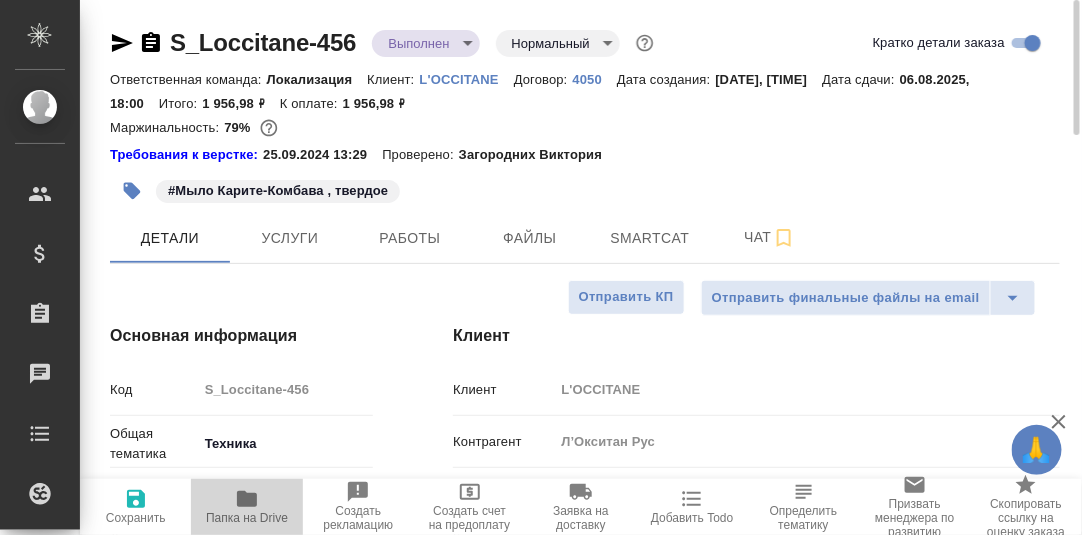 click 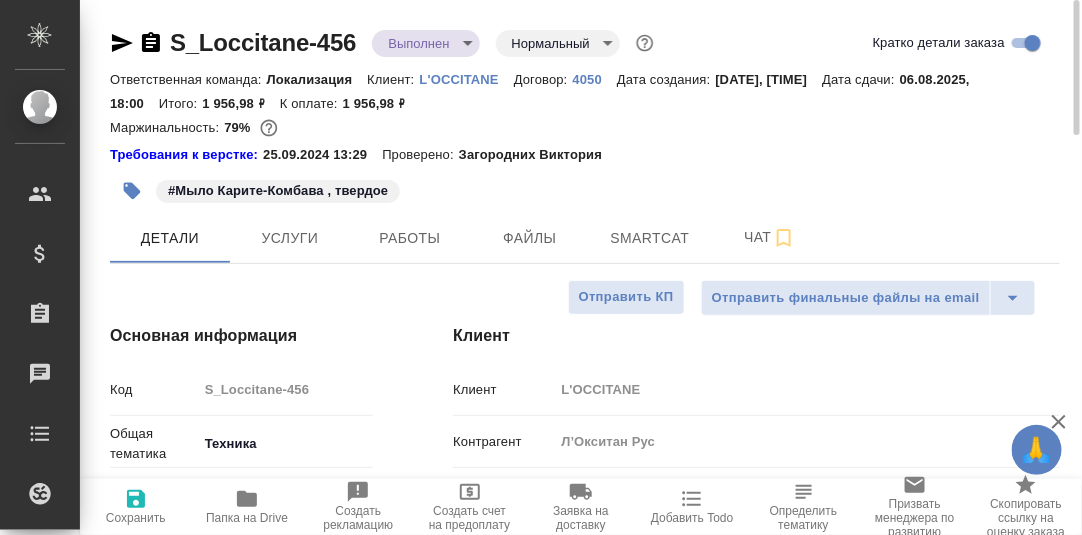 type on "x" 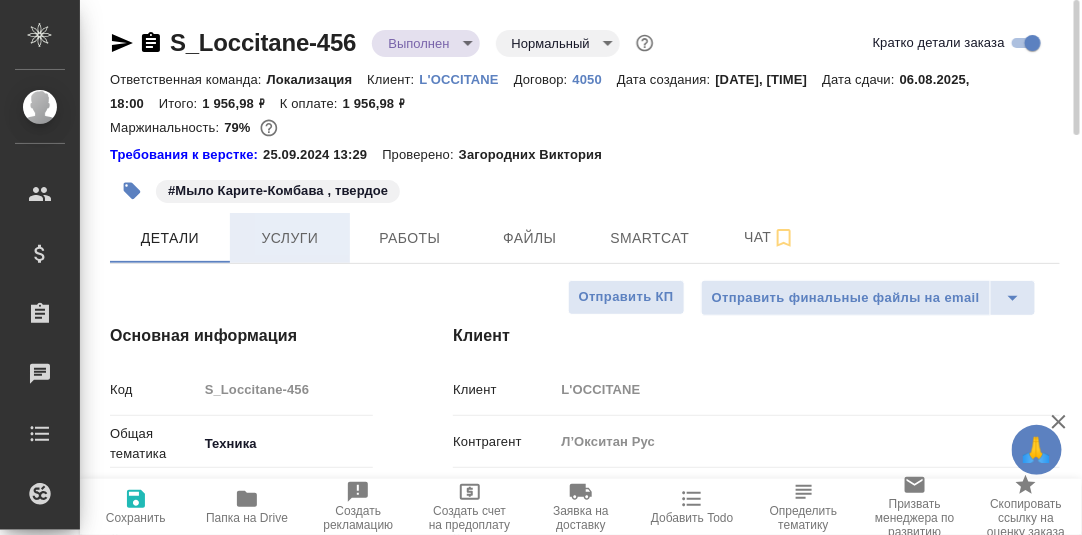 click on "Услуги" at bounding box center [290, 238] 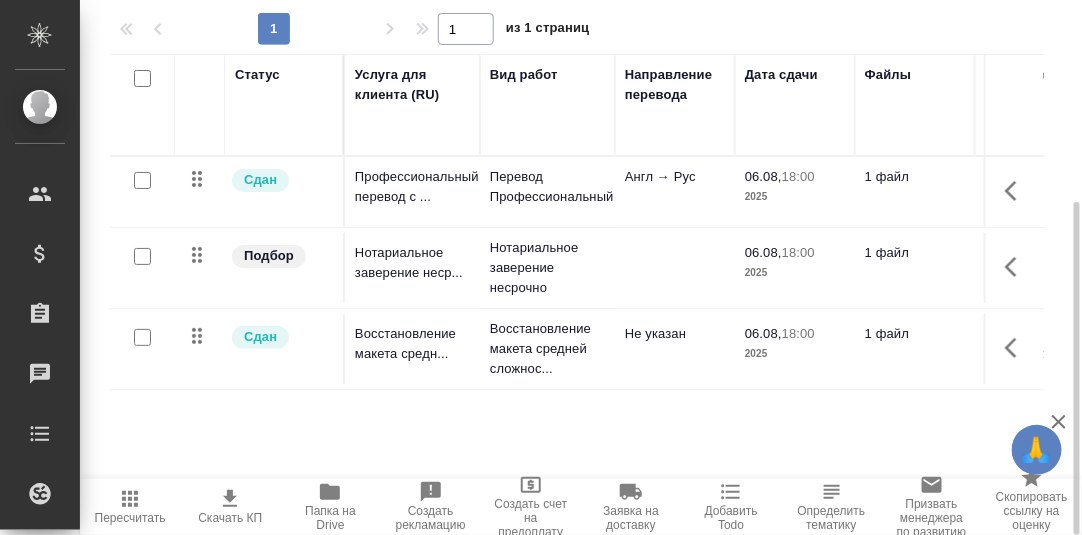 scroll, scrollTop: 24, scrollLeft: 0, axis: vertical 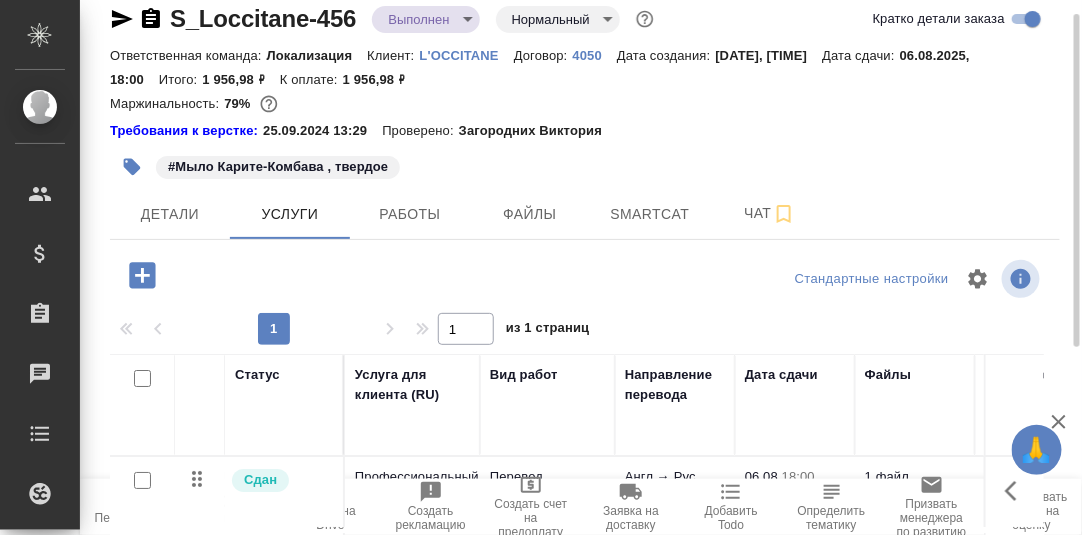 click 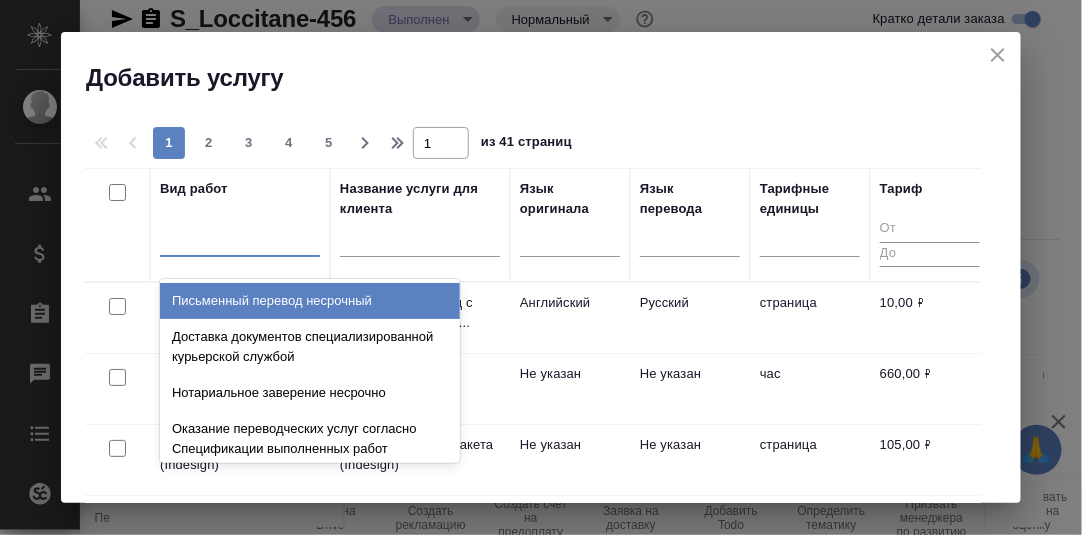 click at bounding box center (240, 236) 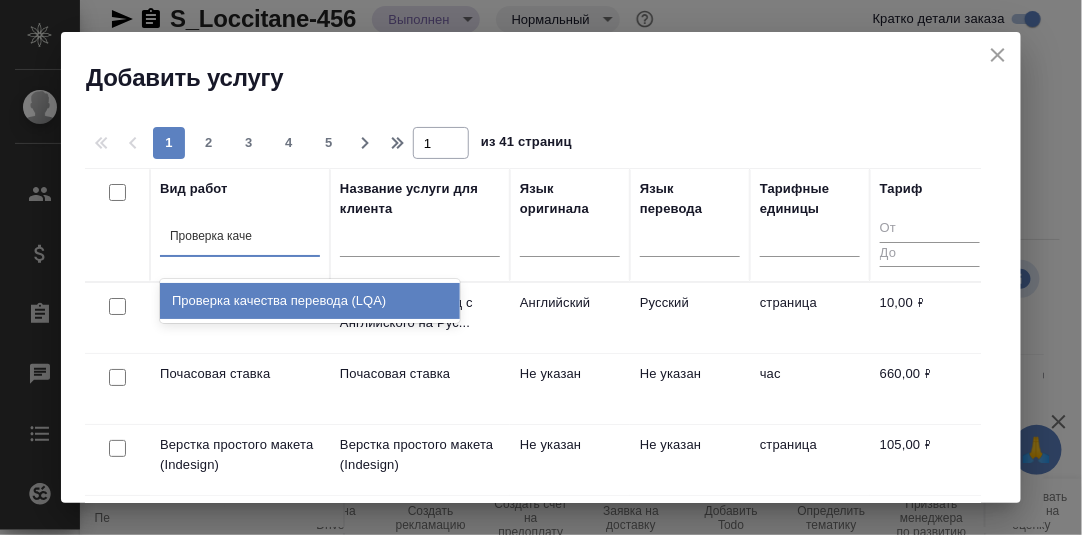 type on "Проверка качес" 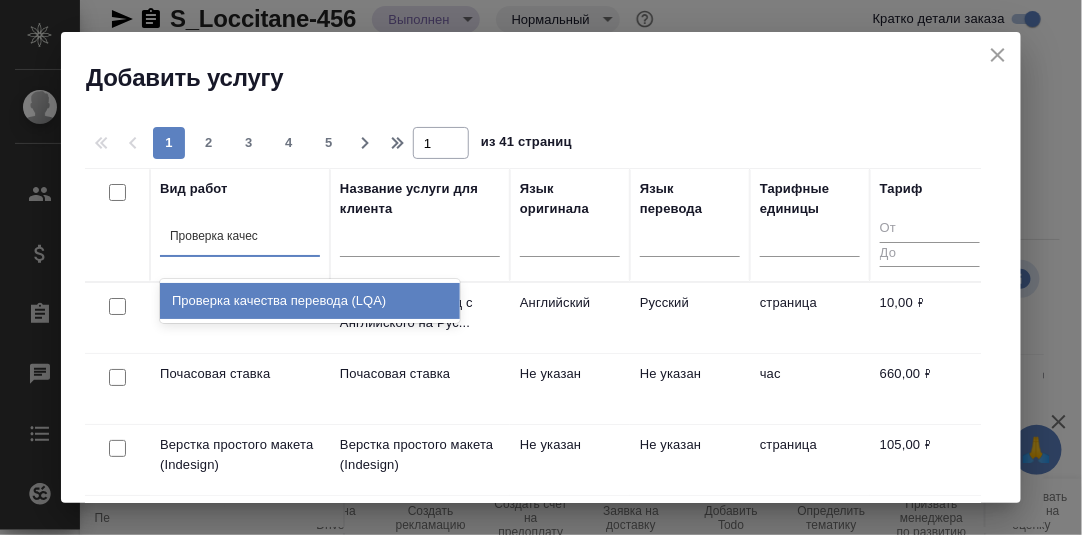 click on "Проверка качества перевода (LQA)" at bounding box center (310, 301) 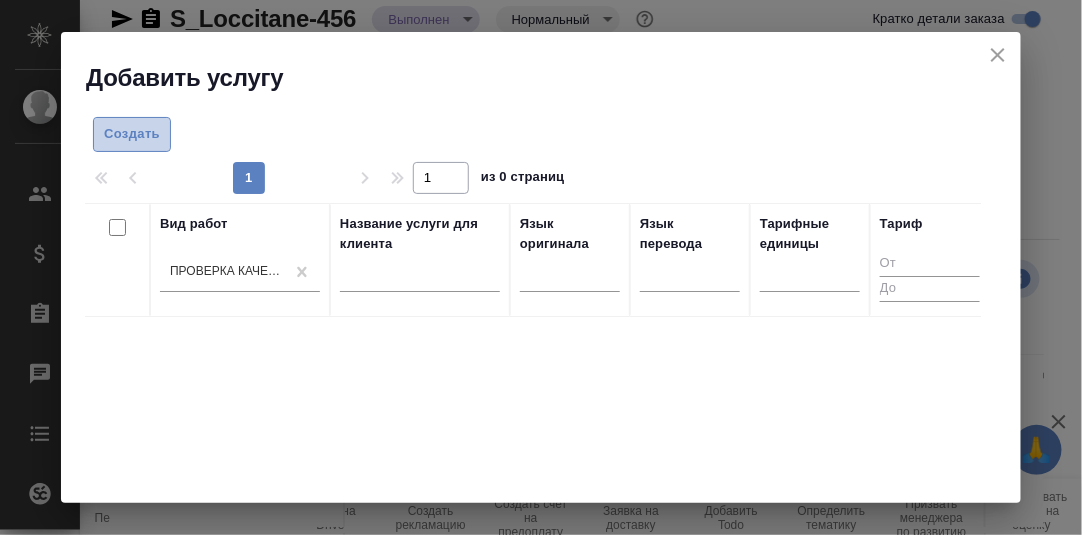 click on "Создать" at bounding box center (132, 134) 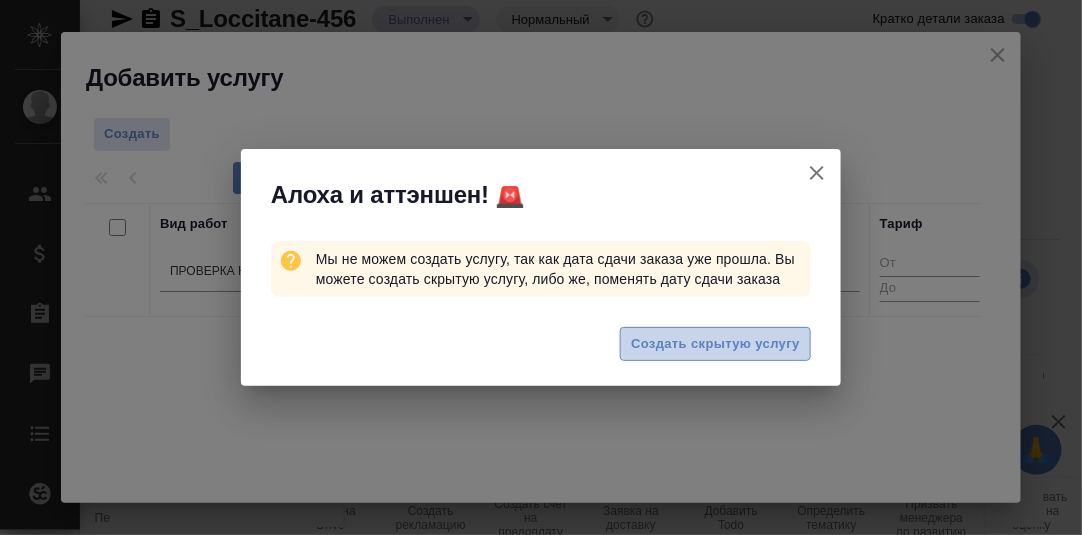 click on "Создать скрытую услугу" at bounding box center [715, 344] 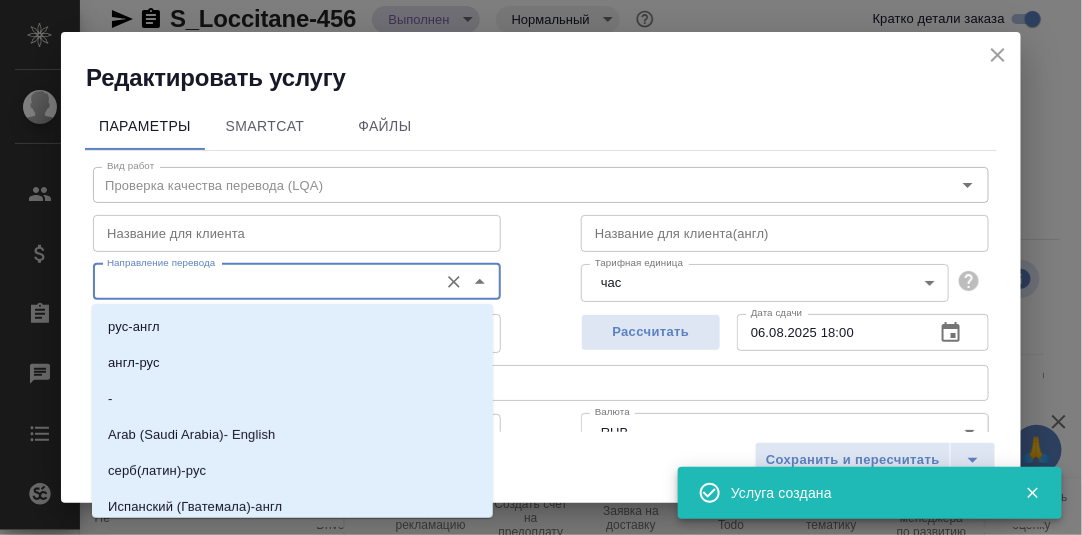 click on "Направление перевода" at bounding box center (263, 282) 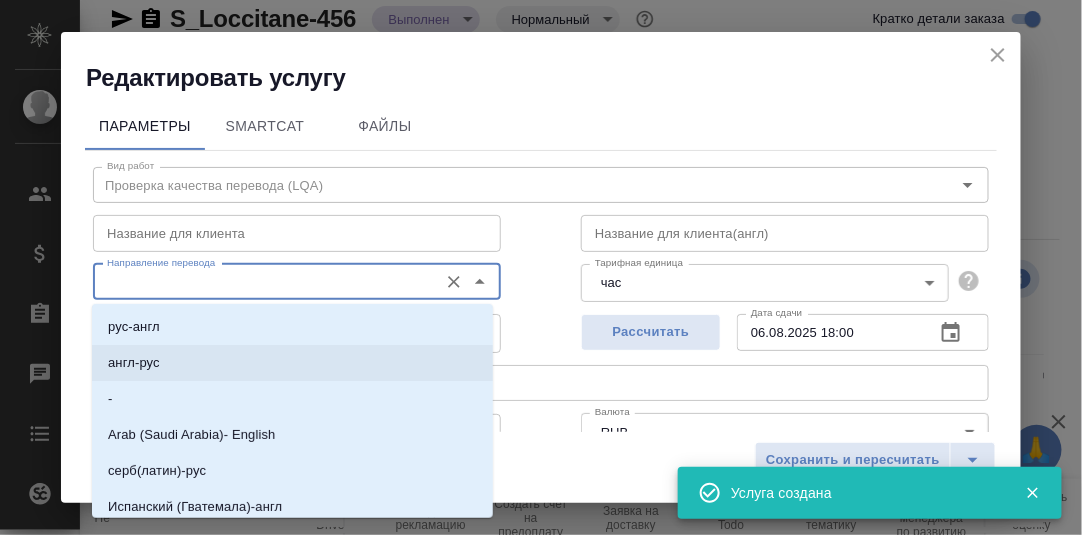 drag, startPoint x: 164, startPoint y: 370, endPoint x: 179, endPoint y: 368, distance: 15.132746 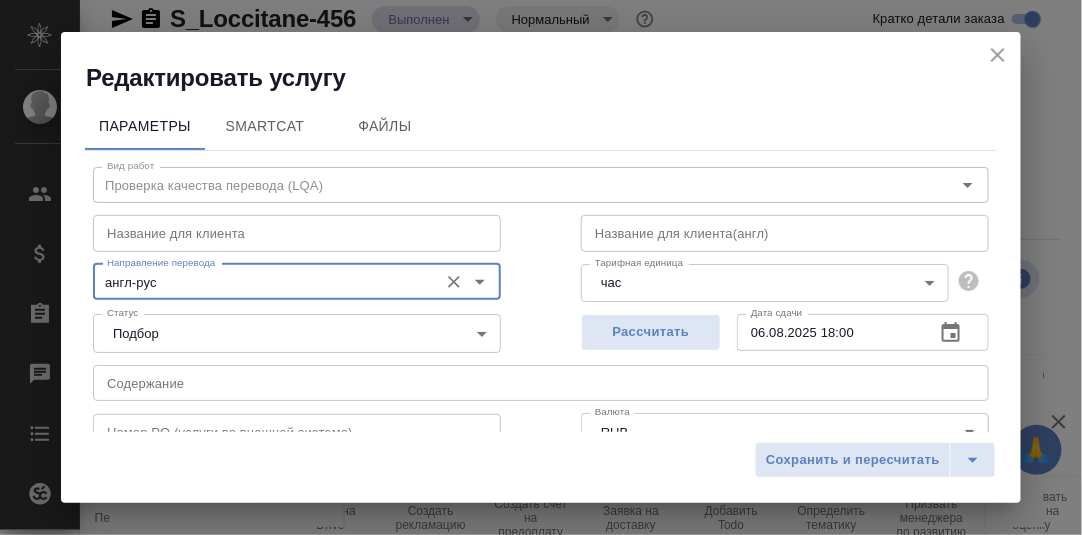 click 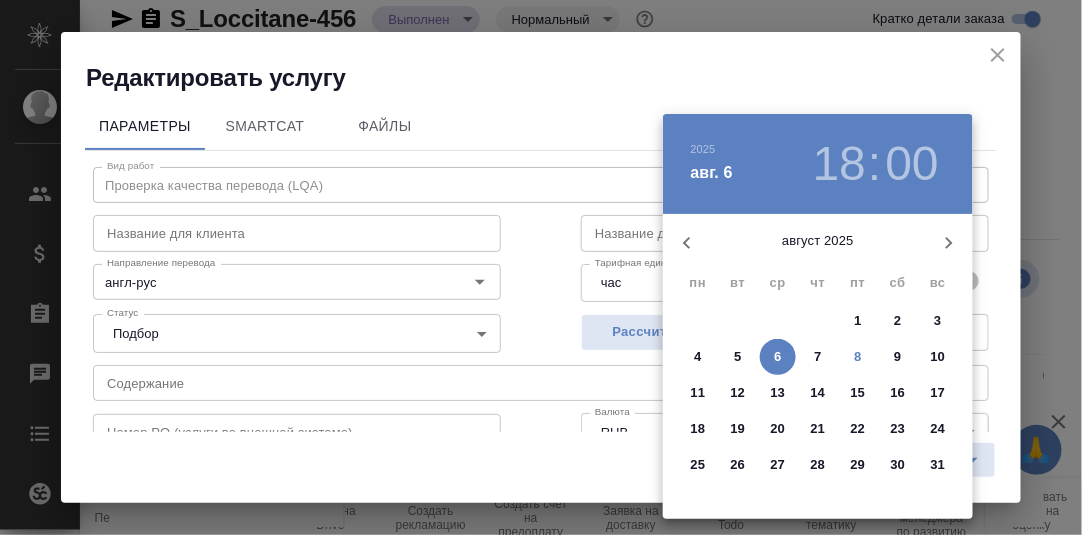 click on "8" at bounding box center [857, 357] 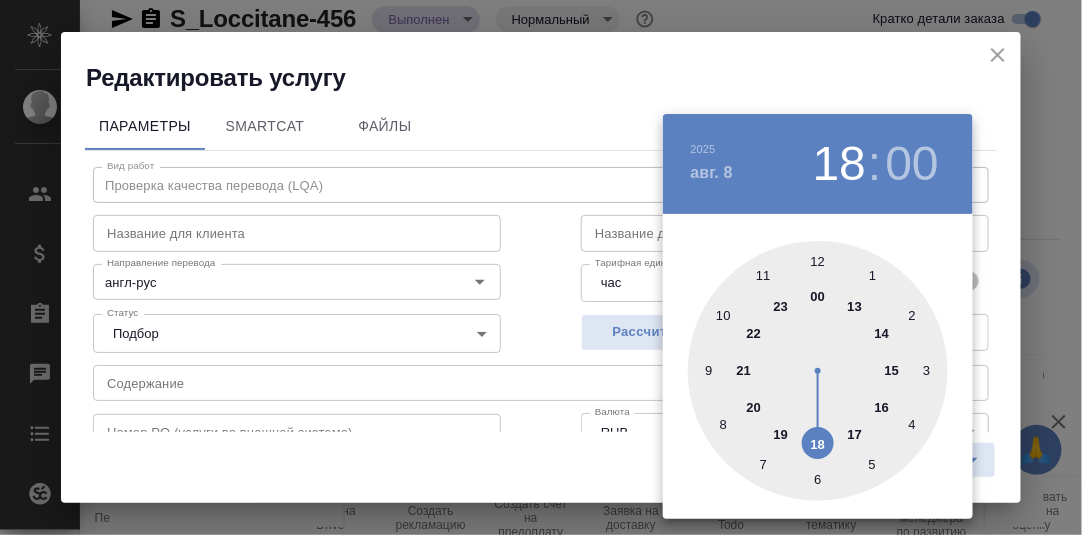type on "08.08.2025 18:00" 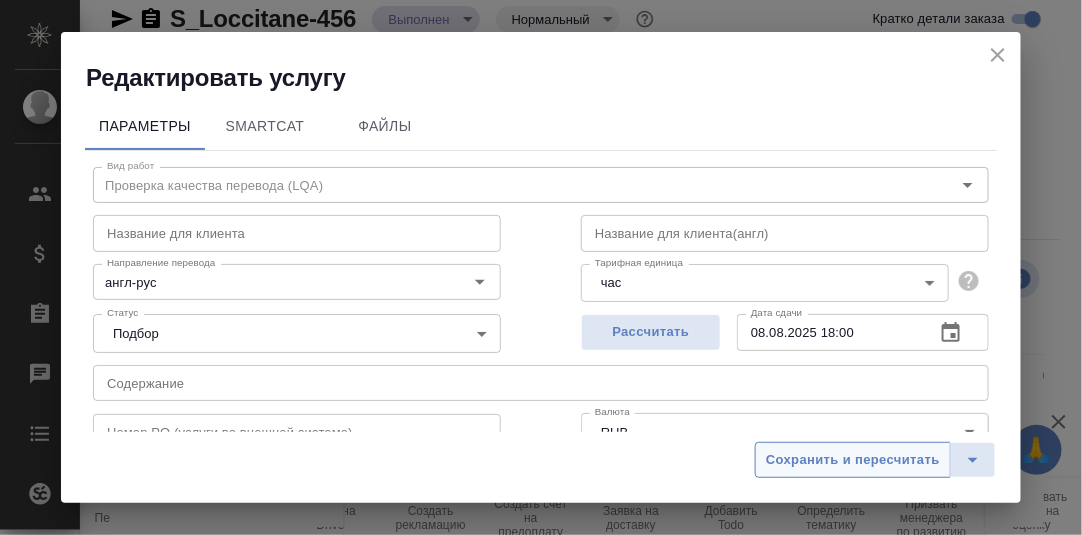 drag, startPoint x: 908, startPoint y: 460, endPoint x: 872, endPoint y: 413, distance: 59.20304 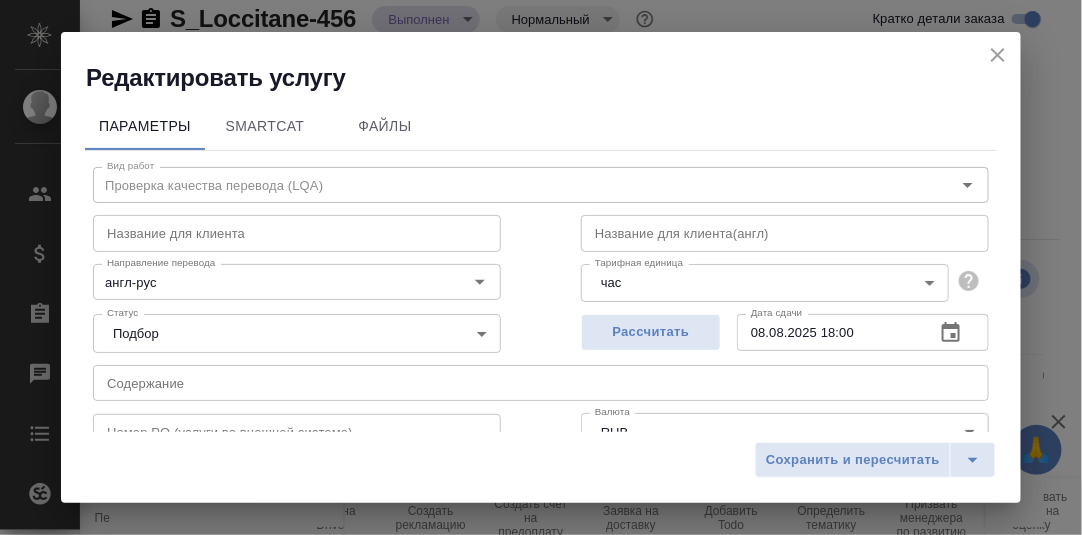 click on "Сохранить и пересчитать" at bounding box center [853, 460] 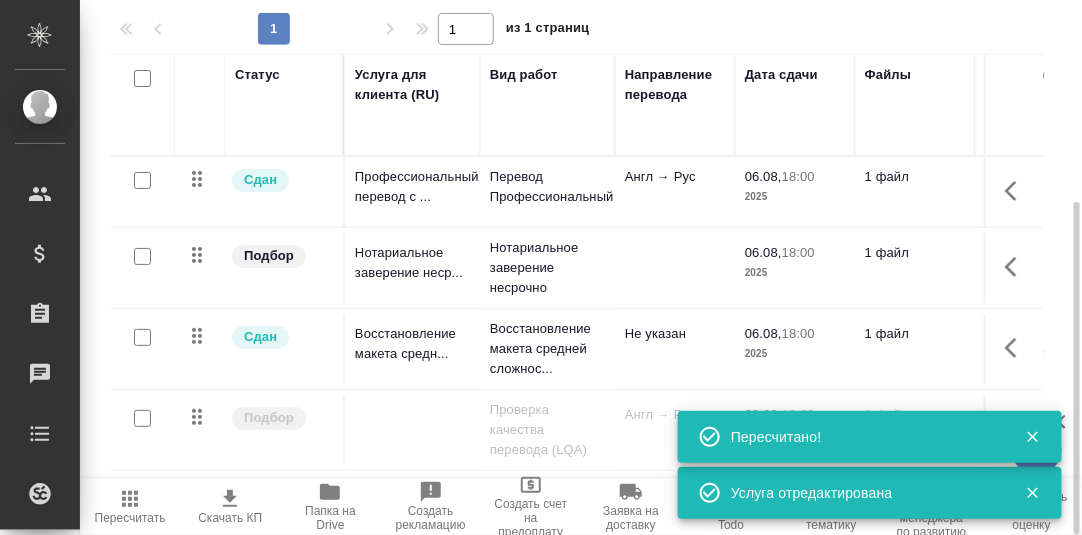 scroll, scrollTop: 24, scrollLeft: 0, axis: vertical 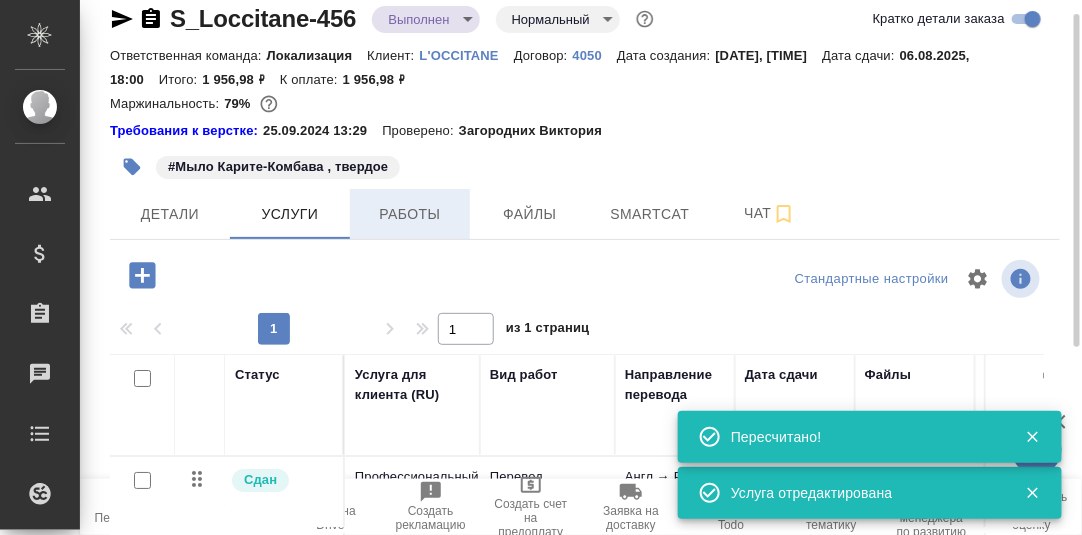 click on "Работы" at bounding box center (410, 214) 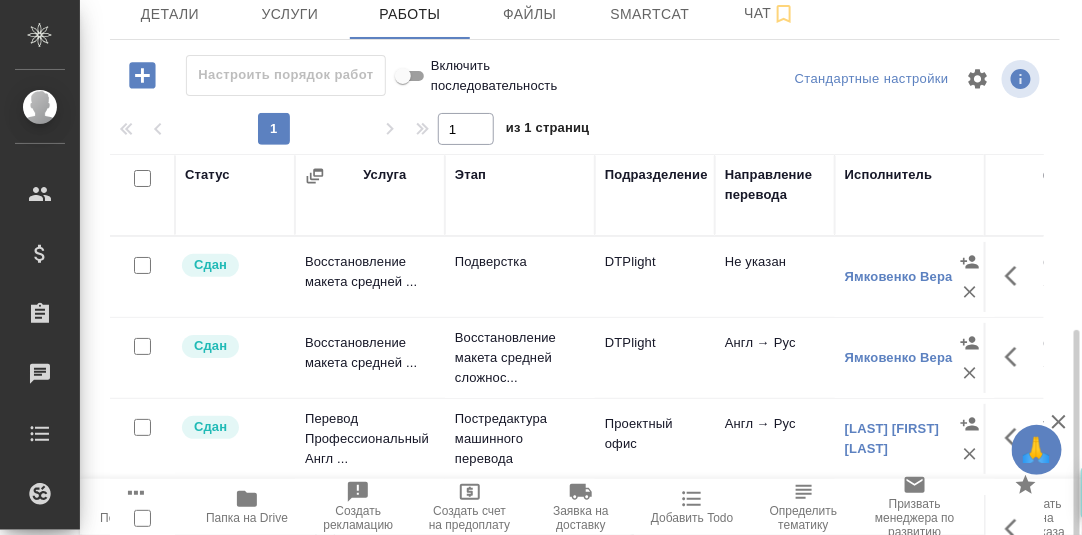 scroll, scrollTop: 344, scrollLeft: 0, axis: vertical 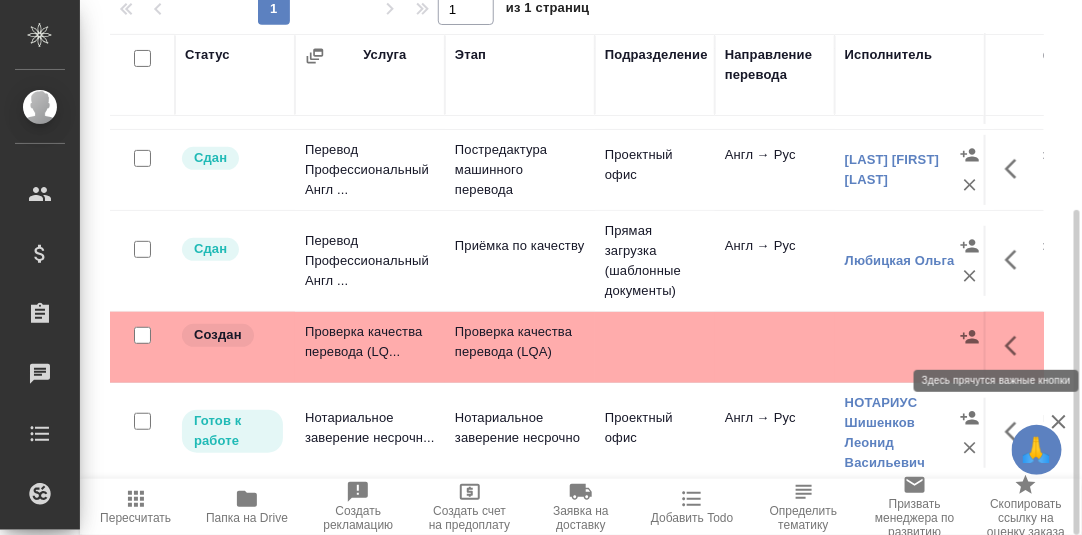 click 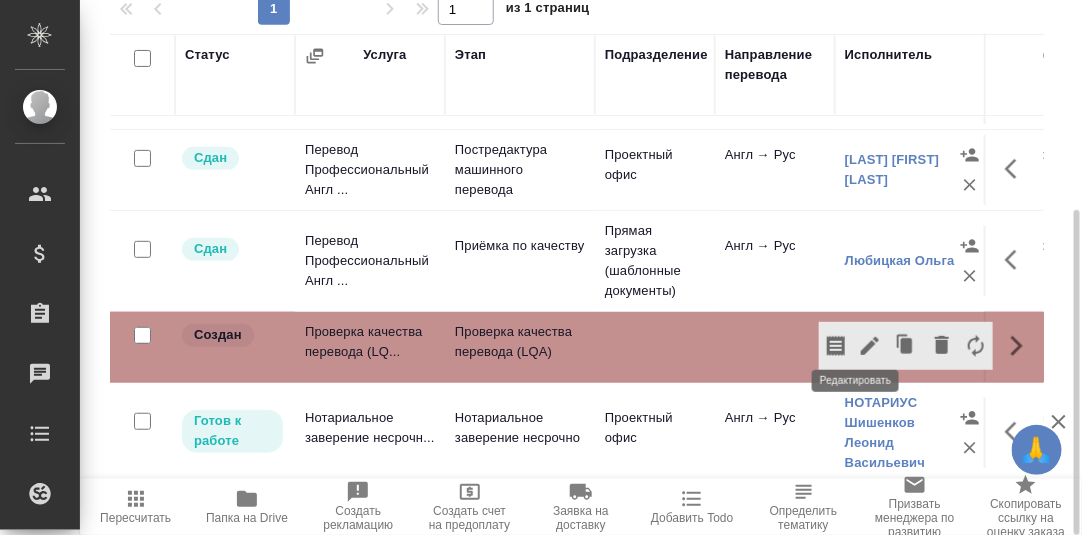 click 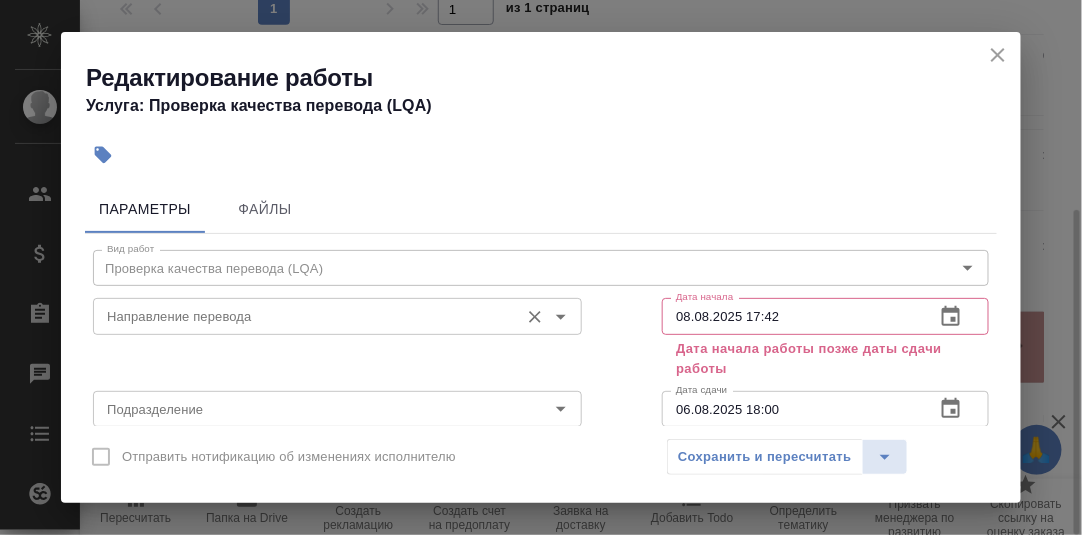 click on "Направление перевода" at bounding box center (304, 316) 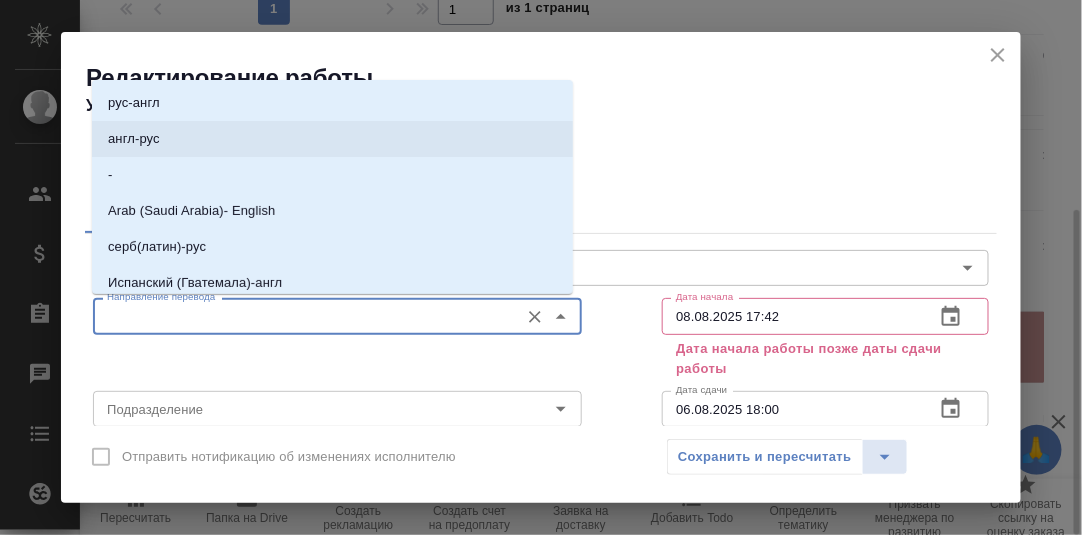 click on "англ-рус" at bounding box center (134, 139) 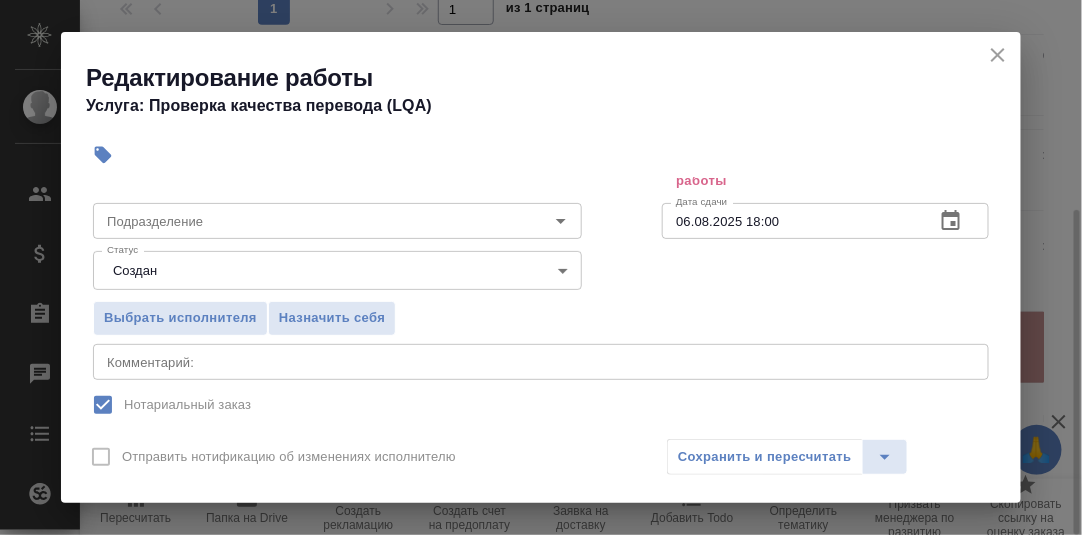 scroll, scrollTop: 200, scrollLeft: 0, axis: vertical 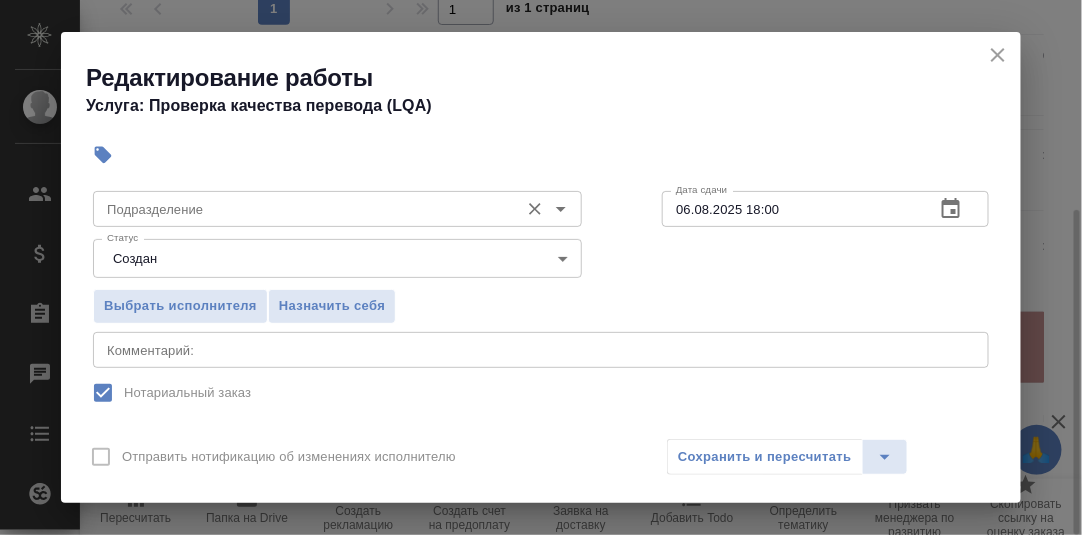click on "Подразделение" at bounding box center (304, 209) 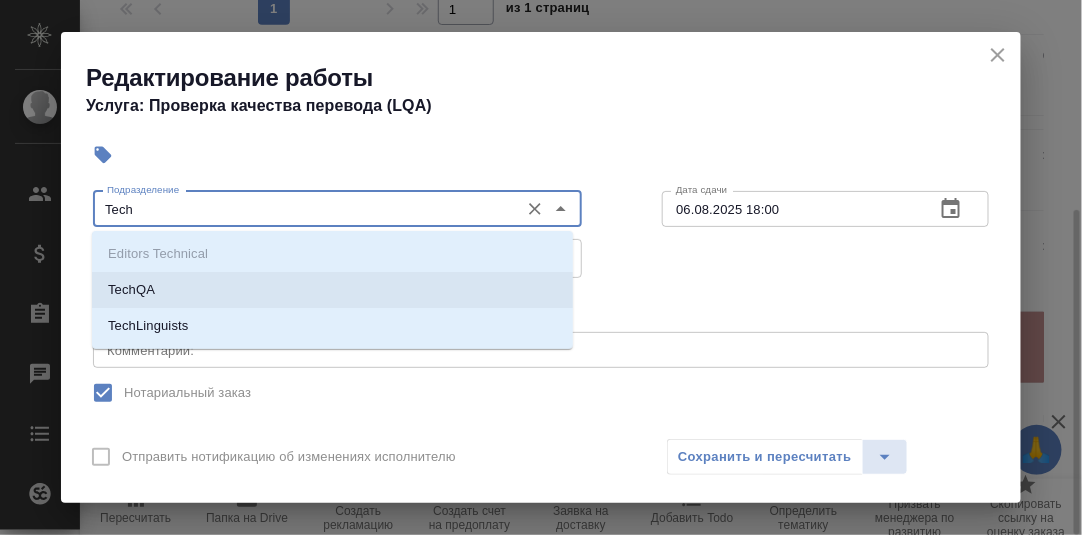 click on "TechQA" at bounding box center (332, 290) 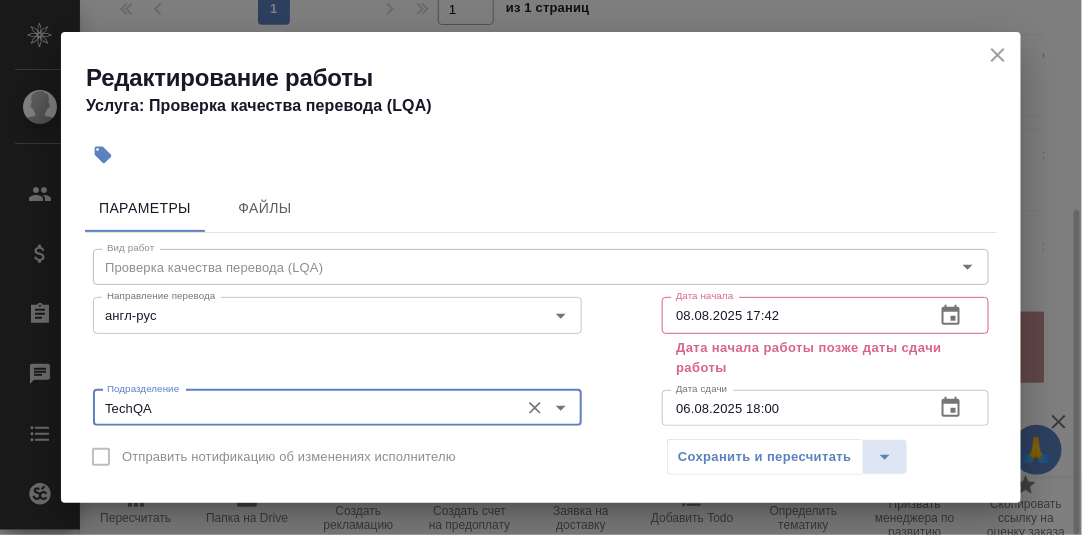 scroll, scrollTop: 0, scrollLeft: 0, axis: both 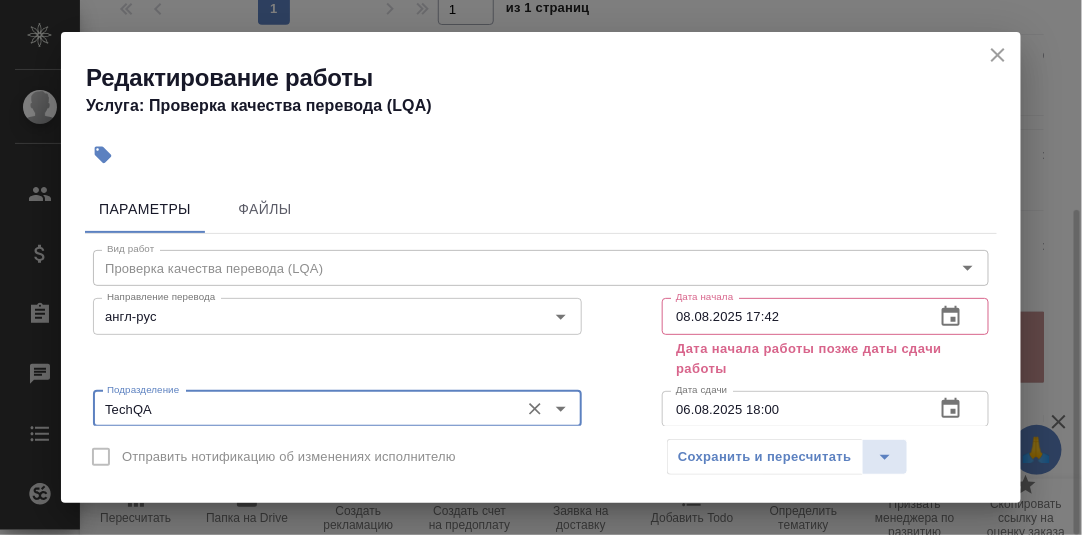 type on "TechQA" 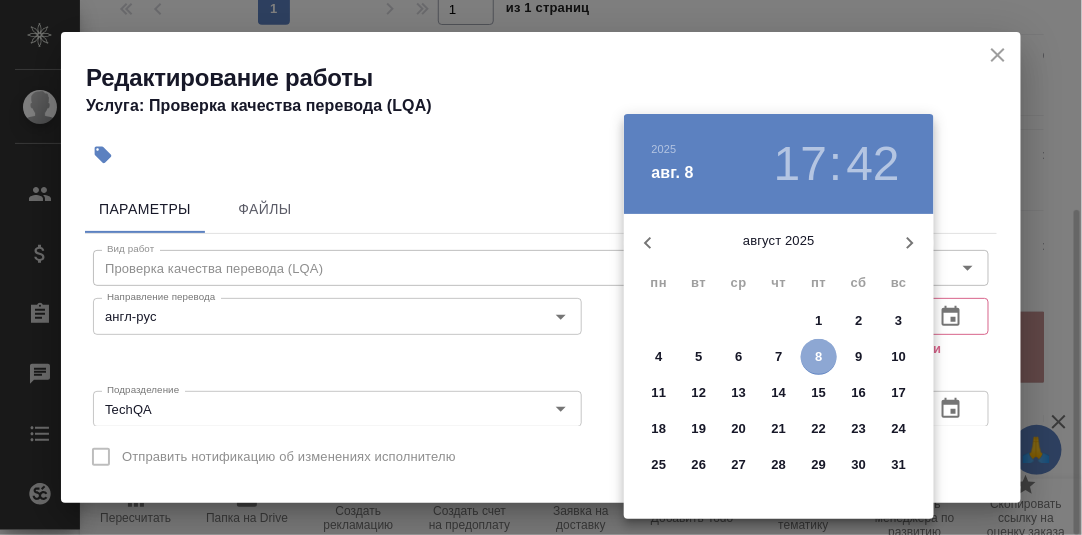 click on "8" at bounding box center [819, 357] 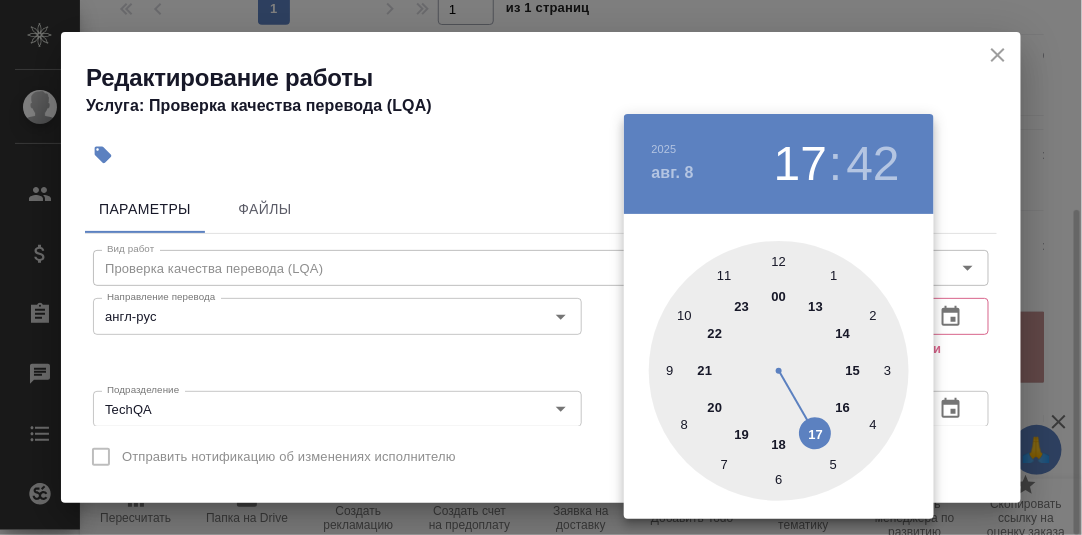 click at bounding box center (779, 371) 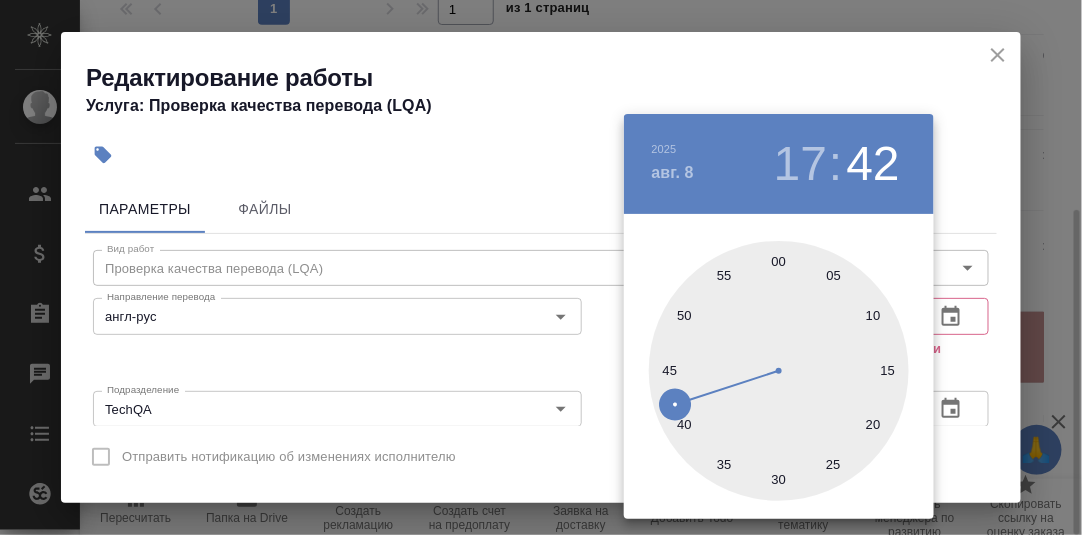 click at bounding box center [779, 371] 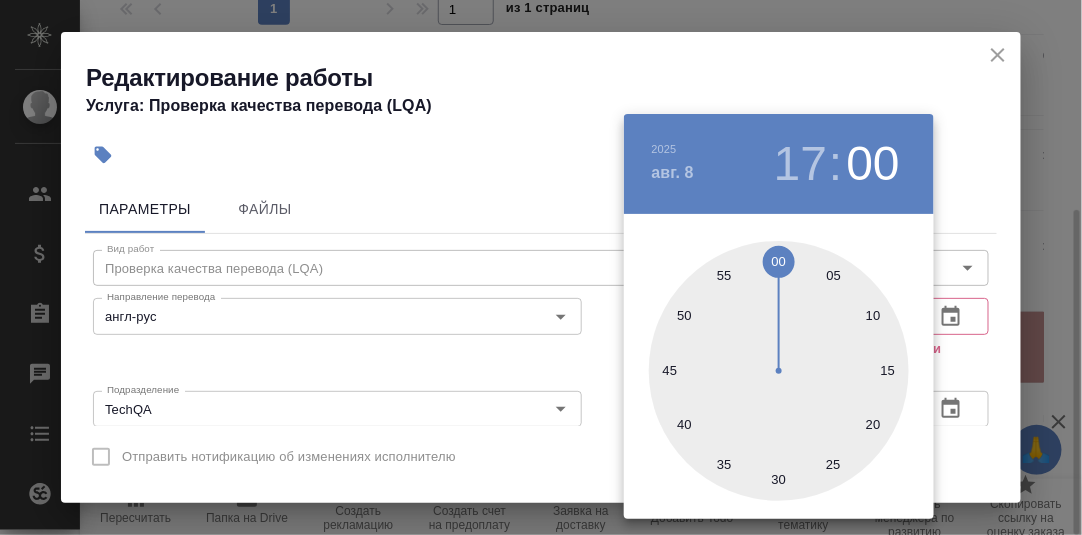 click at bounding box center (541, 267) 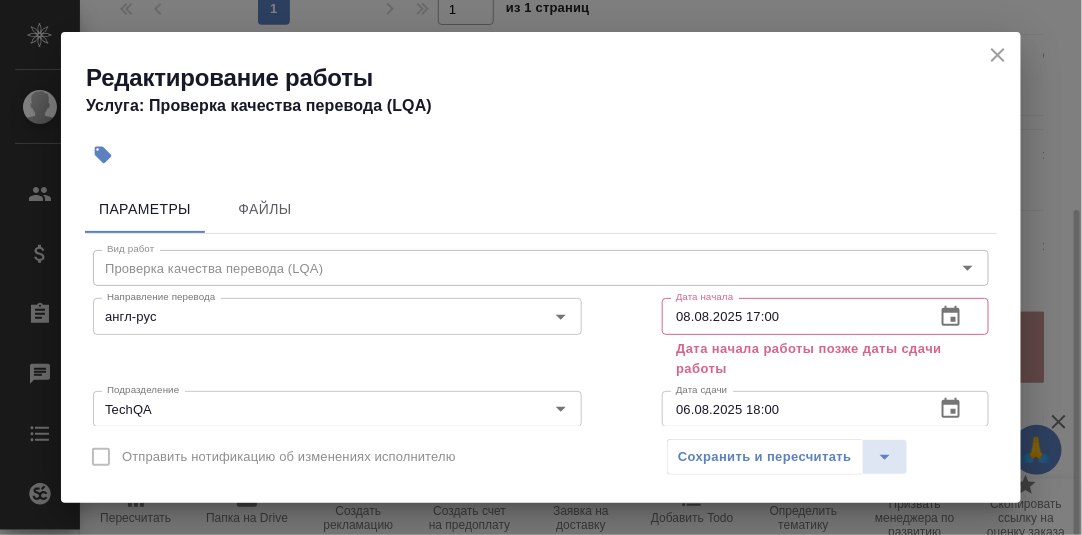 scroll, scrollTop: 99, scrollLeft: 0, axis: vertical 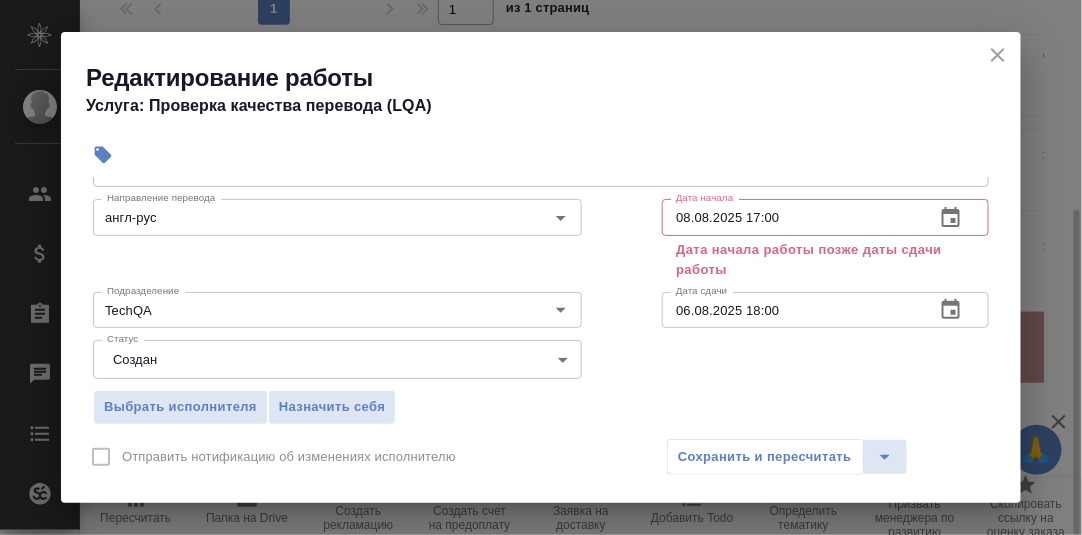 click 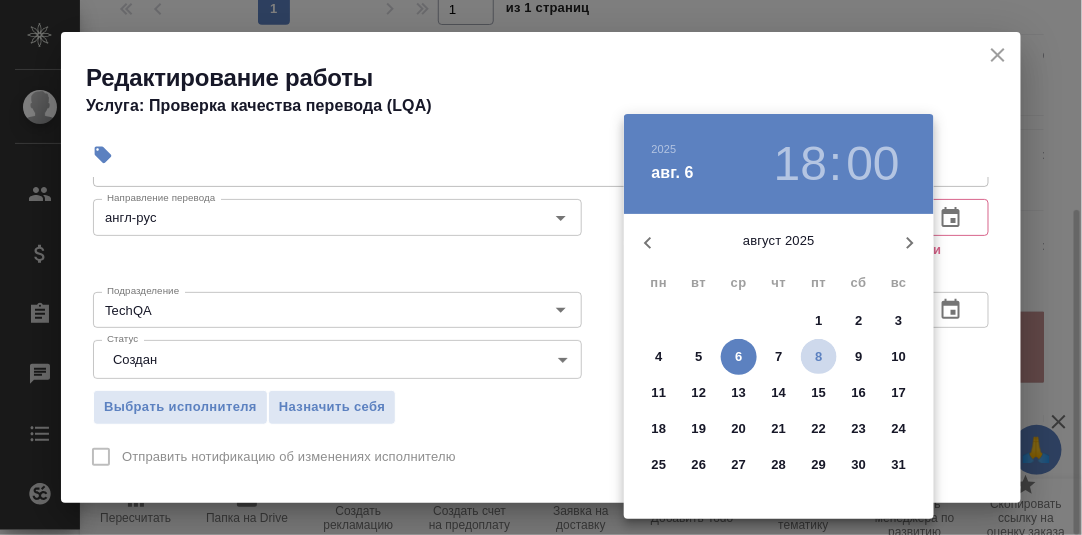 click on "8" at bounding box center [818, 357] 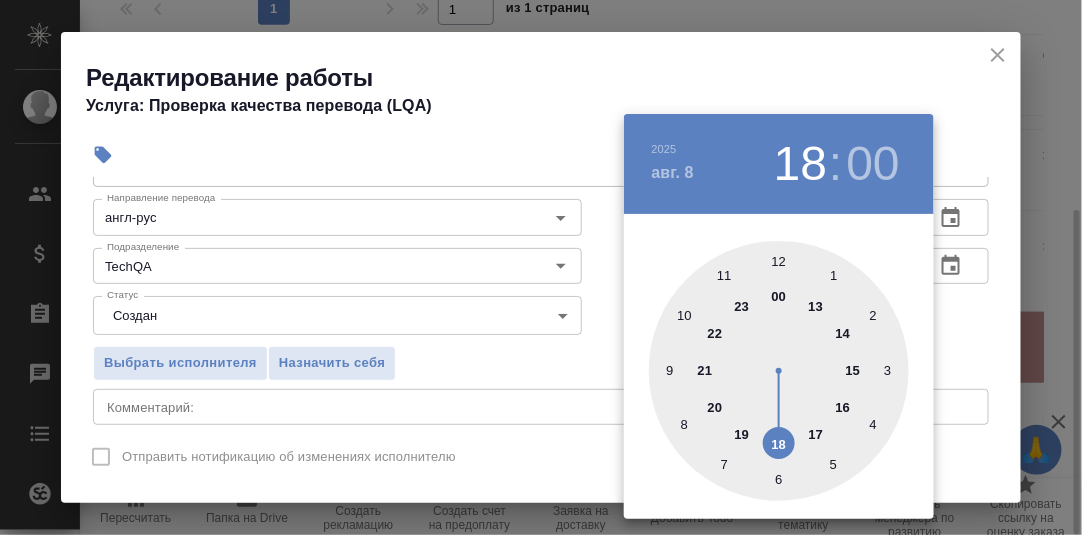 click at bounding box center [541, 267] 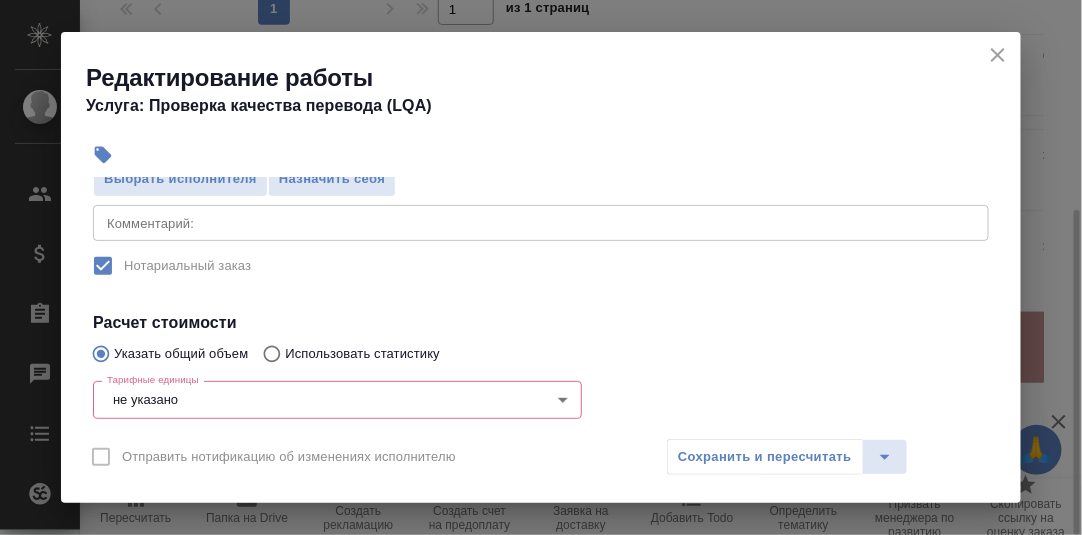 scroll, scrollTop: 400, scrollLeft: 0, axis: vertical 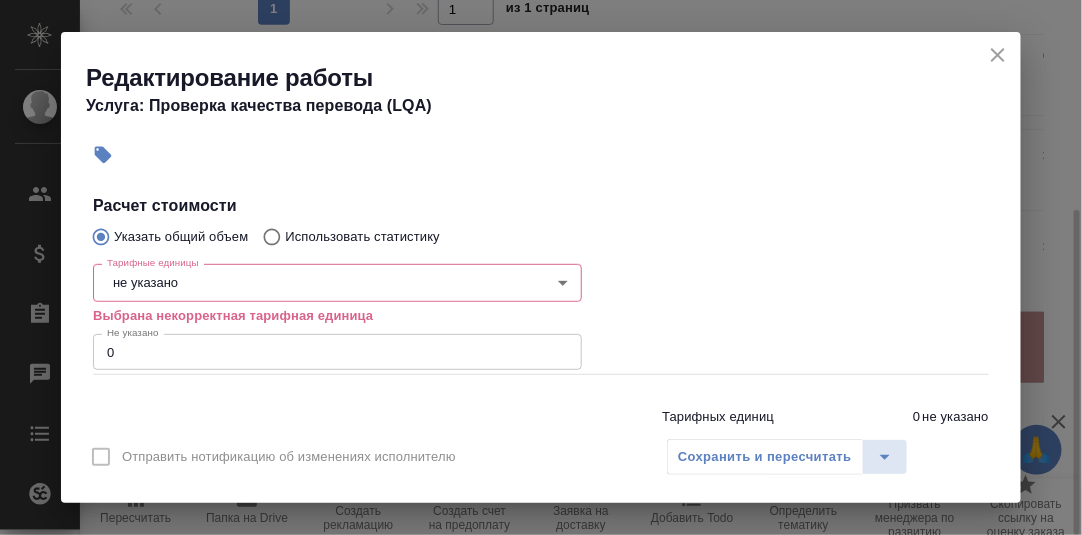 click on "🙏 .cls-1
fill:#fff;
AWATERA Румянцева Дарья d.rumyantseva Клиенты Спецификации Заказы 0 Чаты Todo Проекты SC Исполнители Кандидаты Работы Входящие заявки Заявки на доставку Рекламации Проекты процессинга Конференции Выйти S_Loccitane-456 Выполнен completed Нормальный normal Кратко детали заказа Ответственная команда: Локализация Клиент: L'OCCITANE Договор: 4050 Дата создания: 04.08.2025, 11:27 Дата сдачи: 06.08.2025, 18:00 Итого: 1 956,98 ₽ К оплате: 1 956,98 ₽ Маржинальность: 79% Требования к верстке: 25.09.2024 13:29 Проверено: Загородних Виктория #Мыло Карите-Комбава , твердое Детали Услуги Работы Файлы 1" at bounding box center [541, 267] 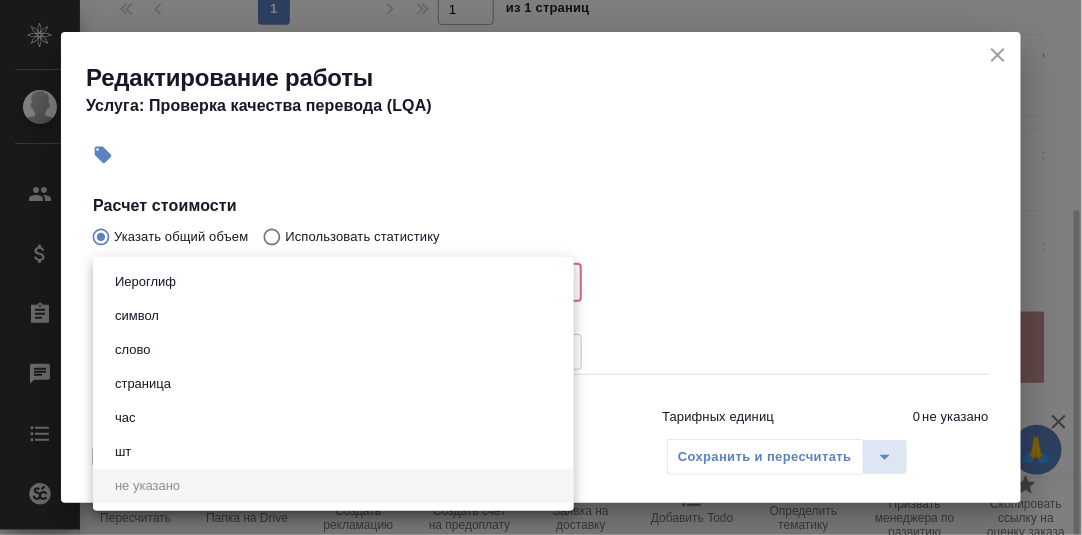 click on "час" at bounding box center (125, 418) 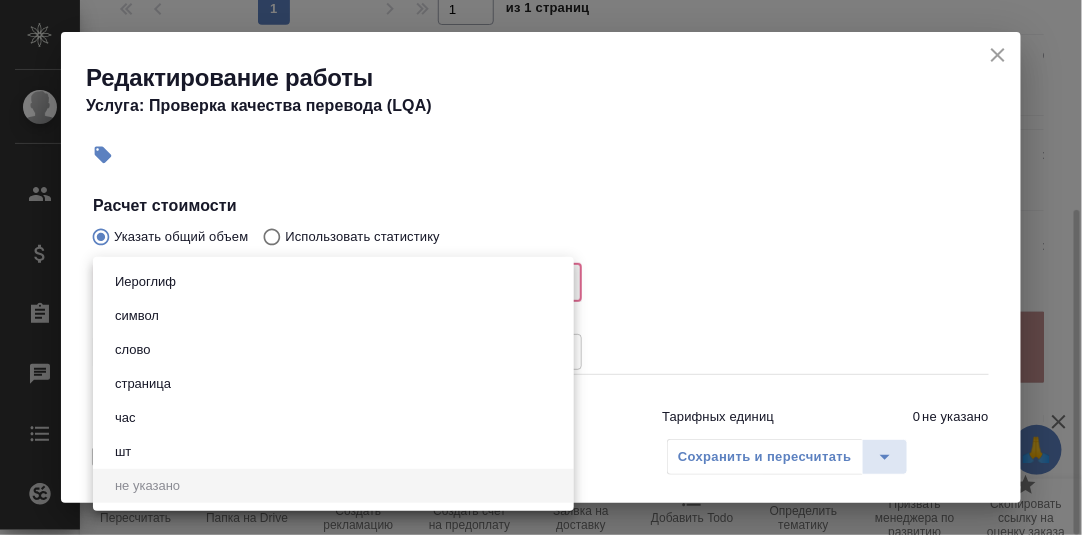 type on "5a8b1489cc6b4906c91bfd93" 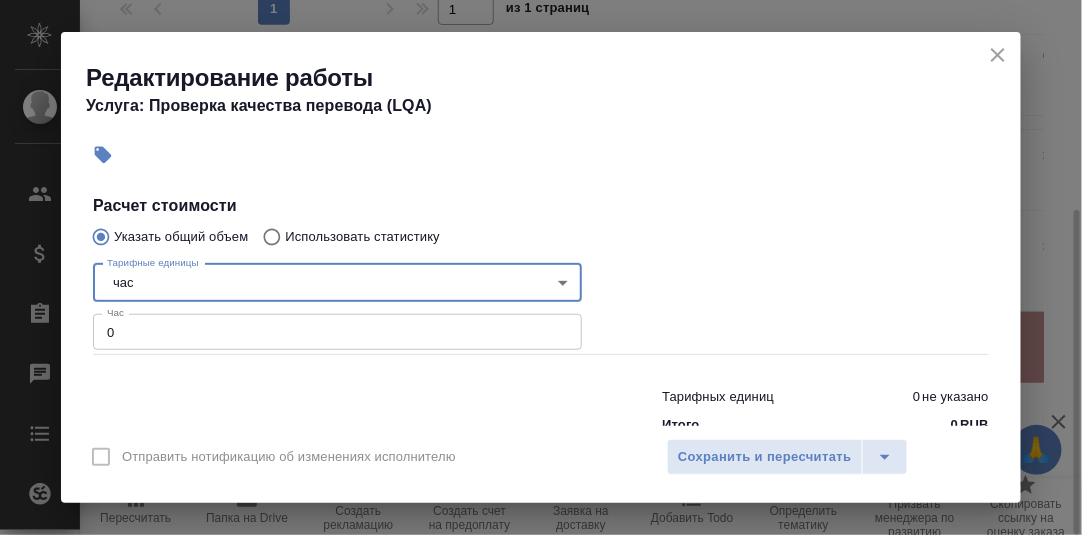 click on "0" at bounding box center [337, 332] 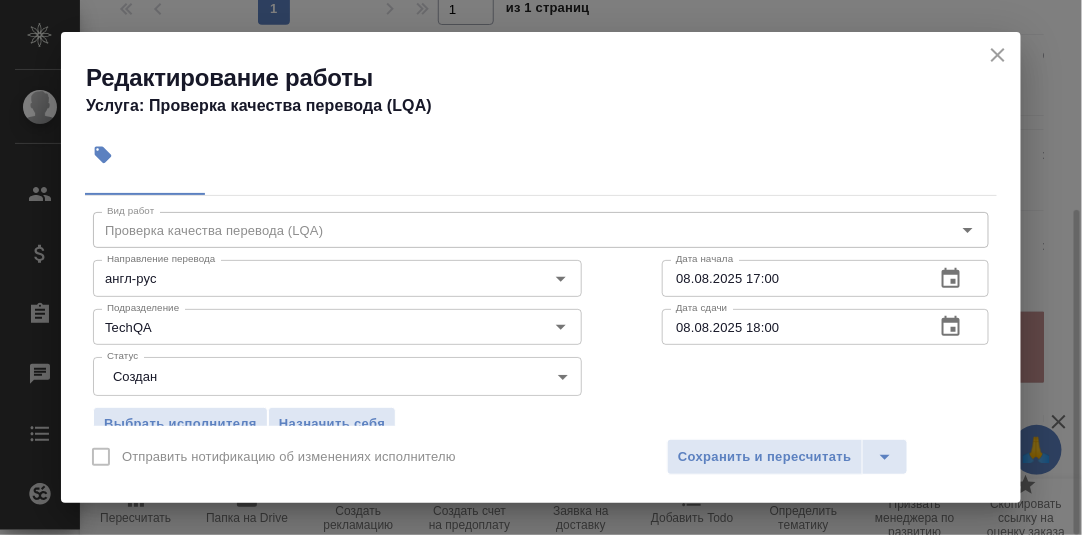 scroll, scrollTop: 0, scrollLeft: 0, axis: both 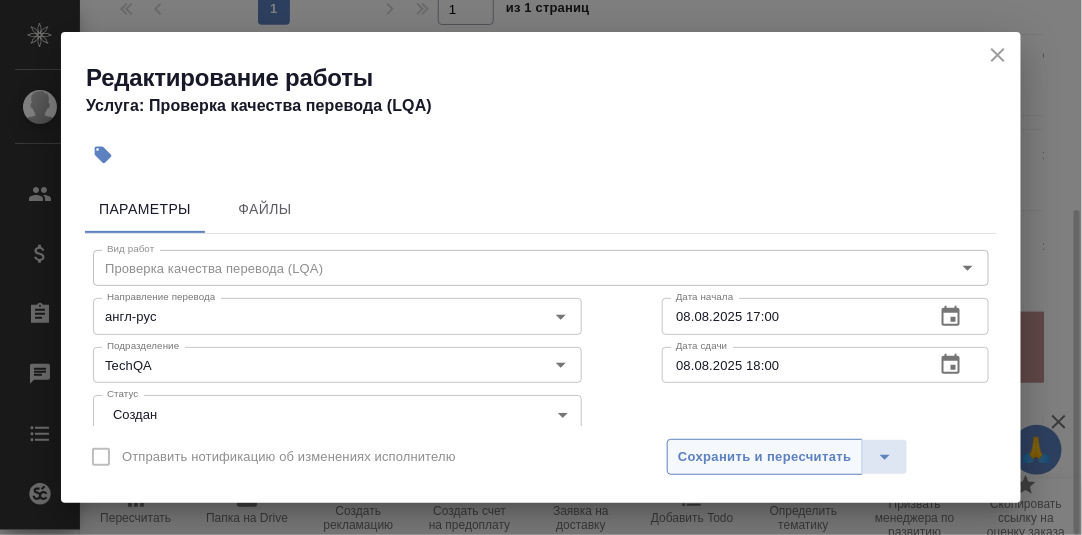 type on "0.2" 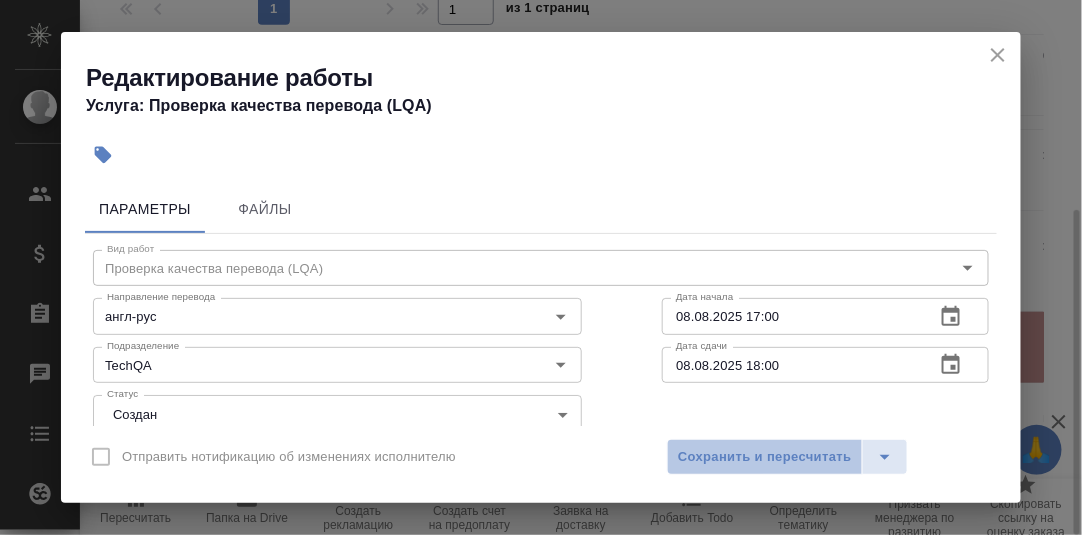drag, startPoint x: 799, startPoint y: 456, endPoint x: 807, endPoint y: 344, distance: 112.28535 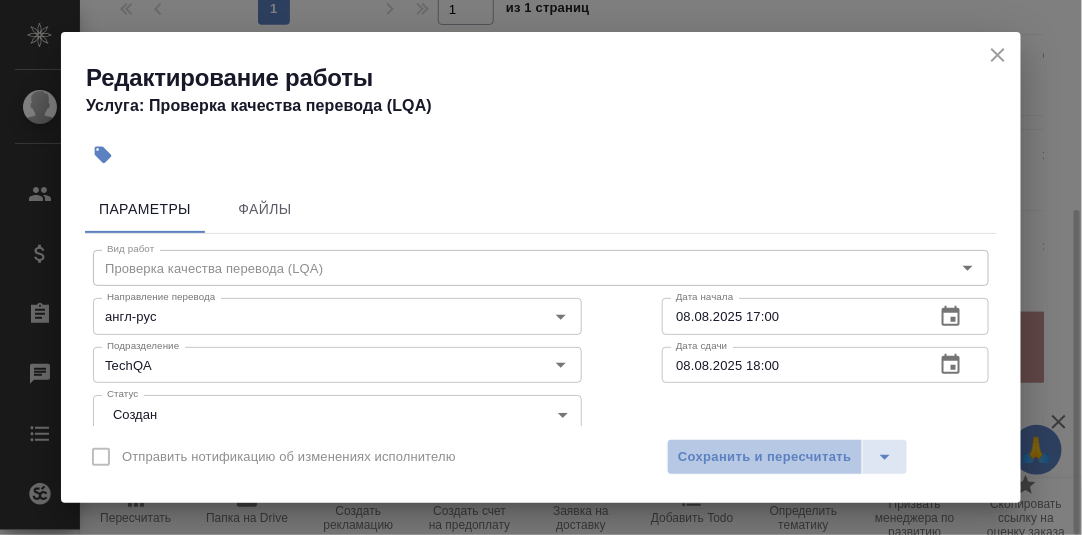 click on "Сохранить и пересчитать" at bounding box center [765, 457] 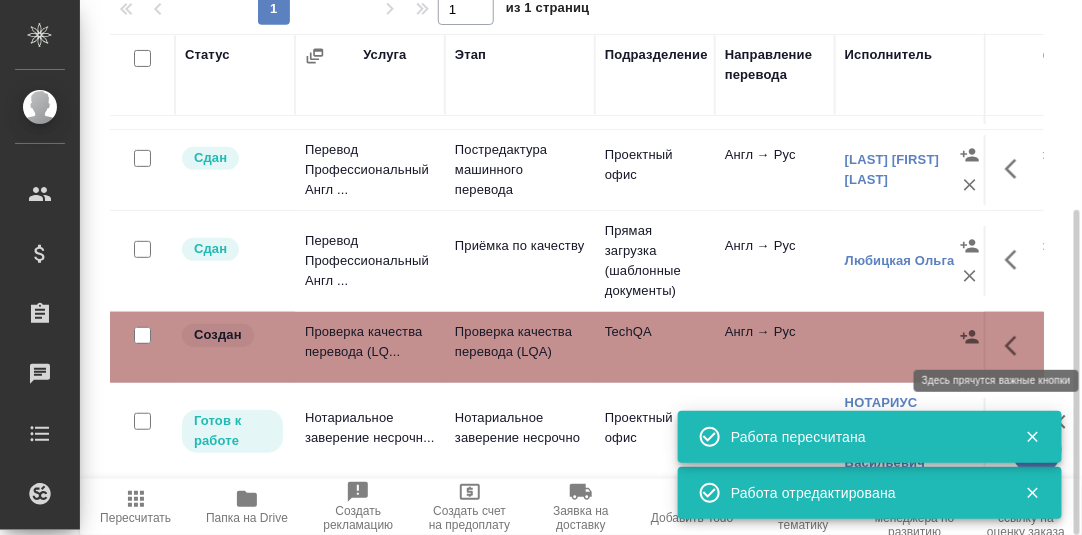 click 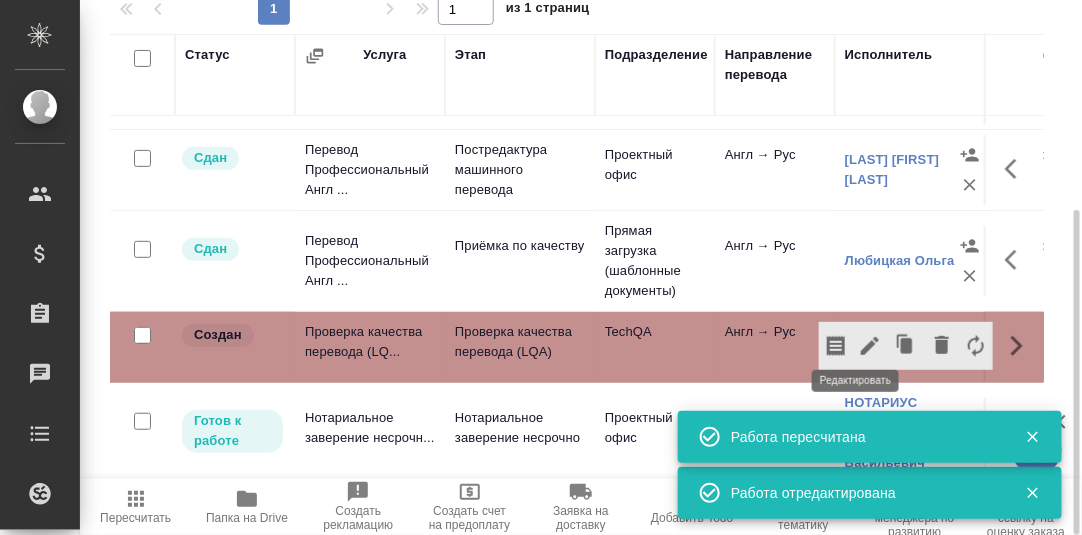 click 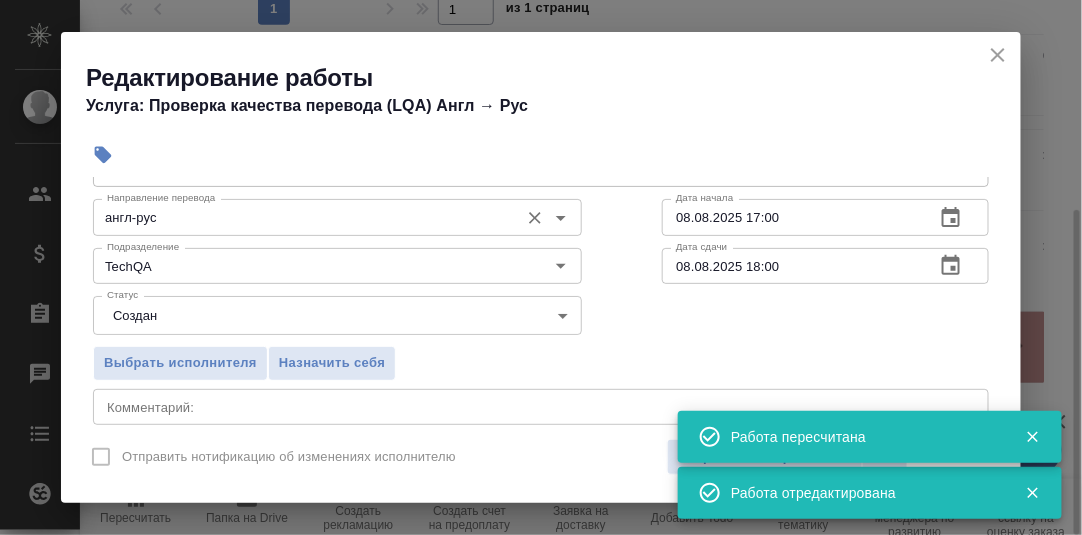 scroll, scrollTop: 200, scrollLeft: 0, axis: vertical 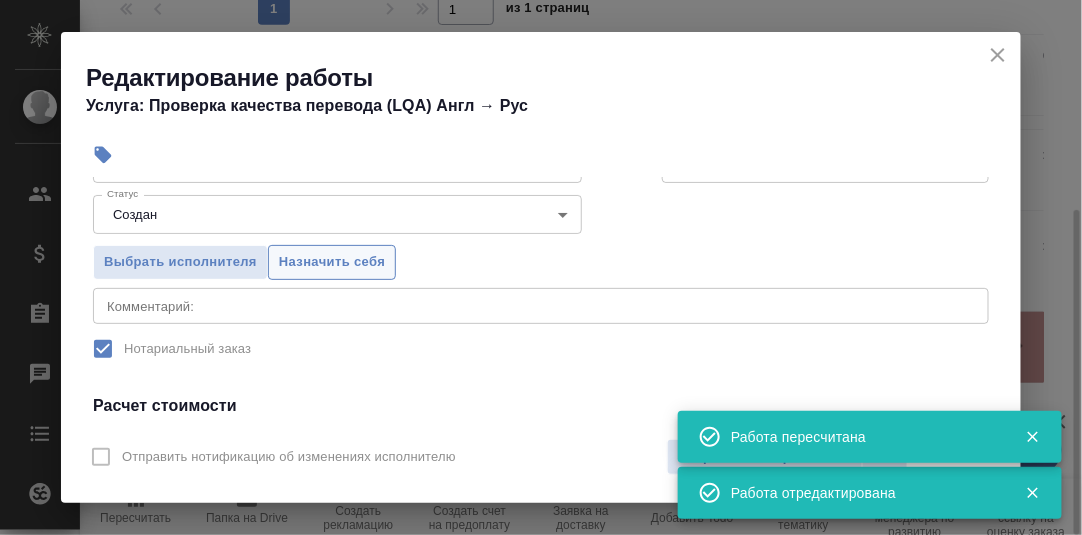 click on "Назначить себя" at bounding box center [332, 262] 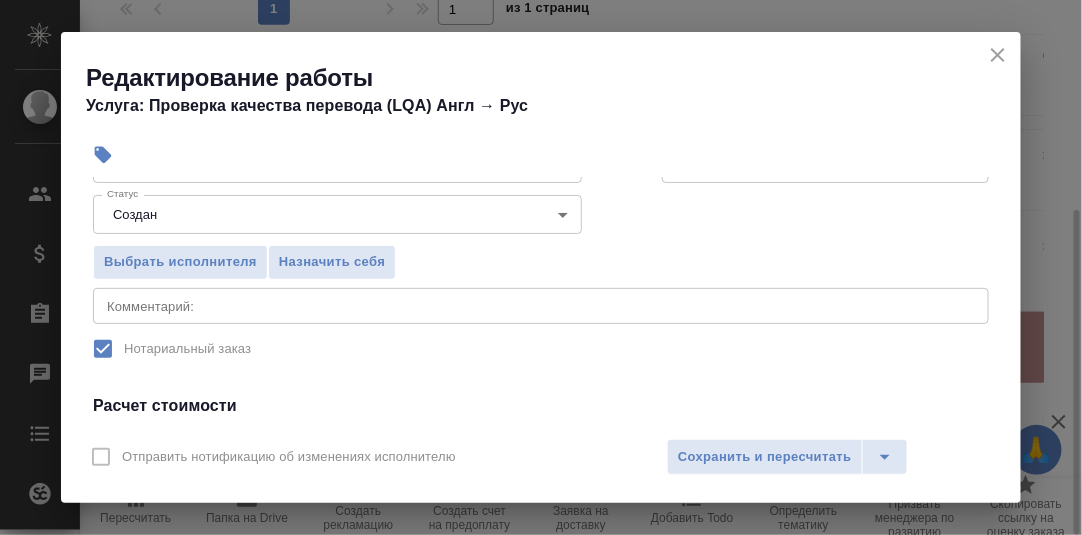 click on "x Комментарий:" at bounding box center [541, 306] 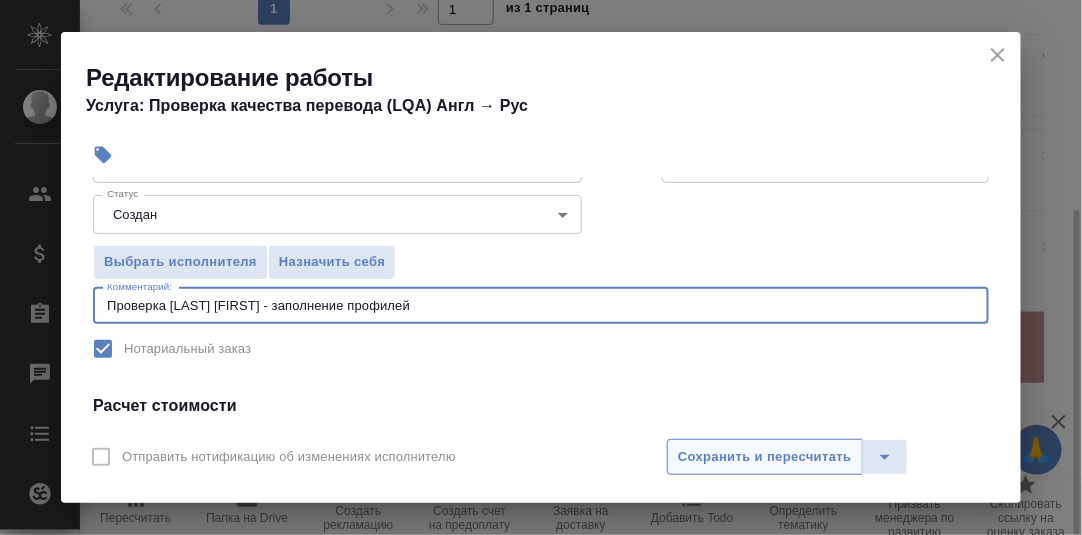 type on "Проверка Любицкой Ольги - заполнение профилей" 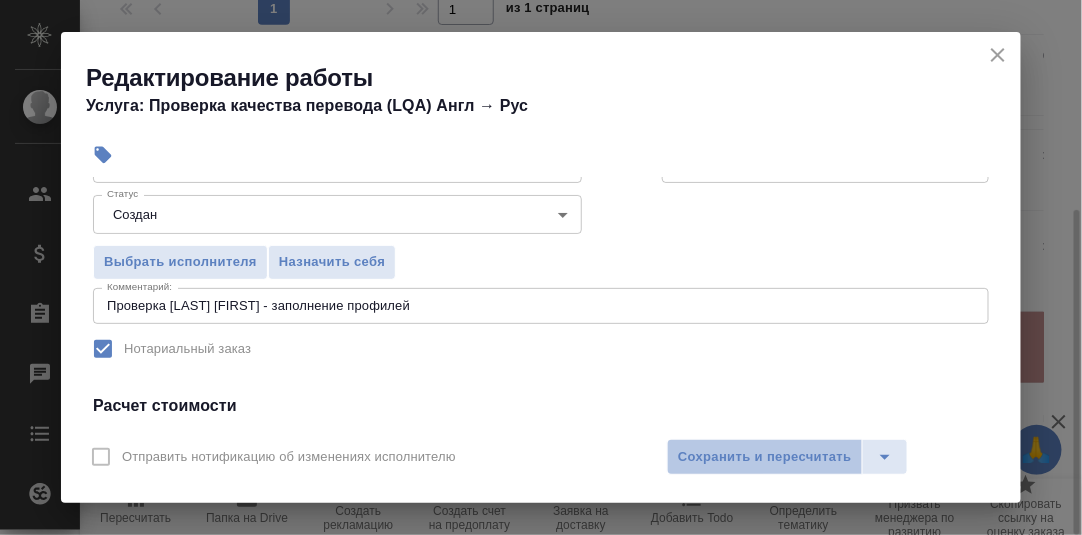 drag, startPoint x: 787, startPoint y: 462, endPoint x: 1018, endPoint y: 381, distance: 244.7897 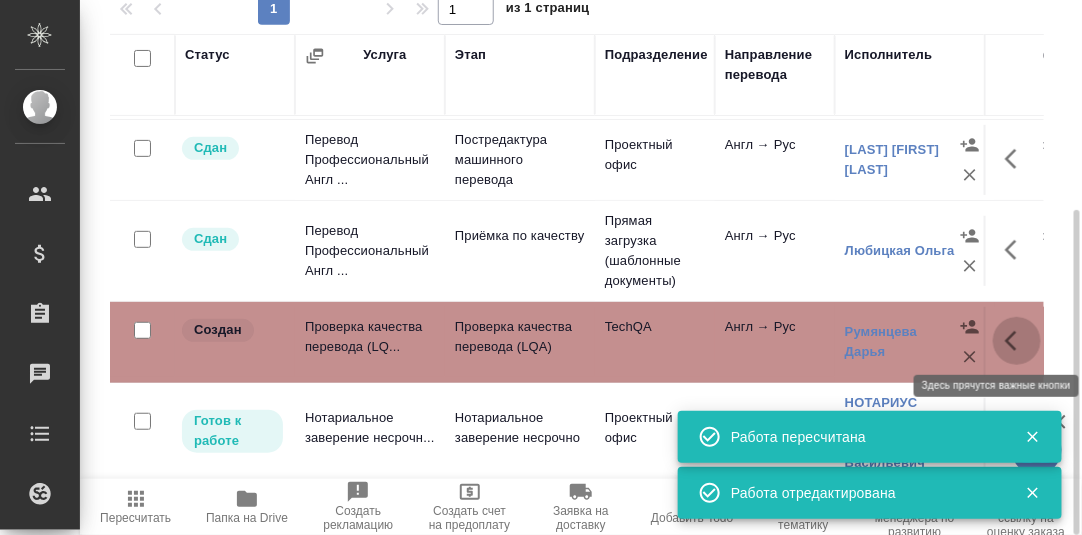 click 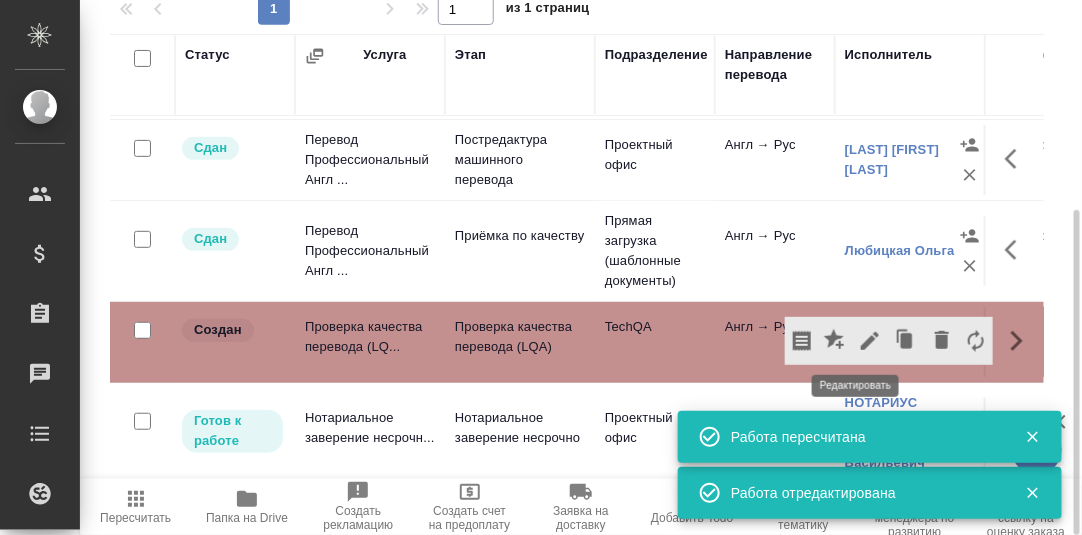 click 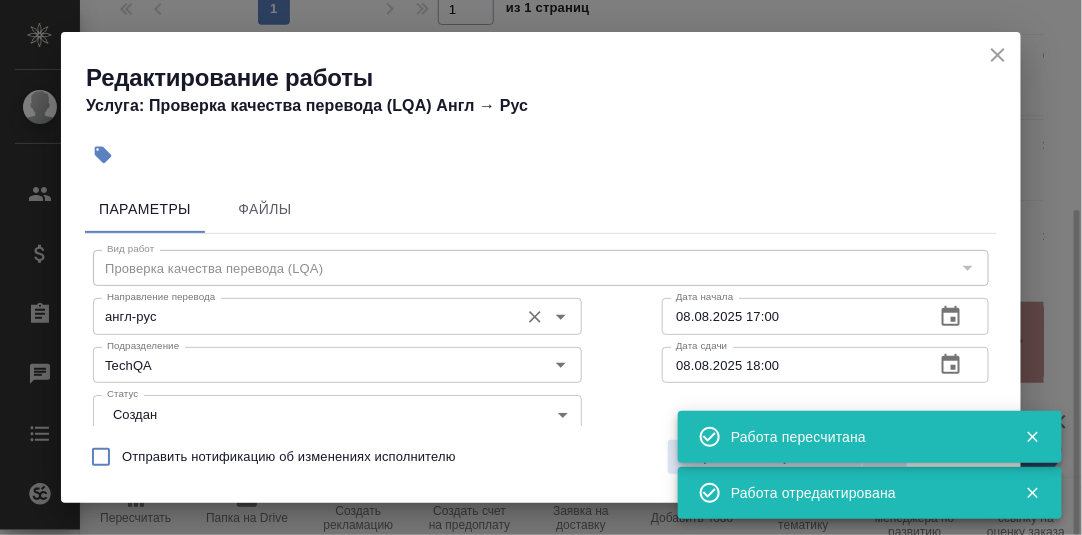 scroll, scrollTop: 99, scrollLeft: 0, axis: vertical 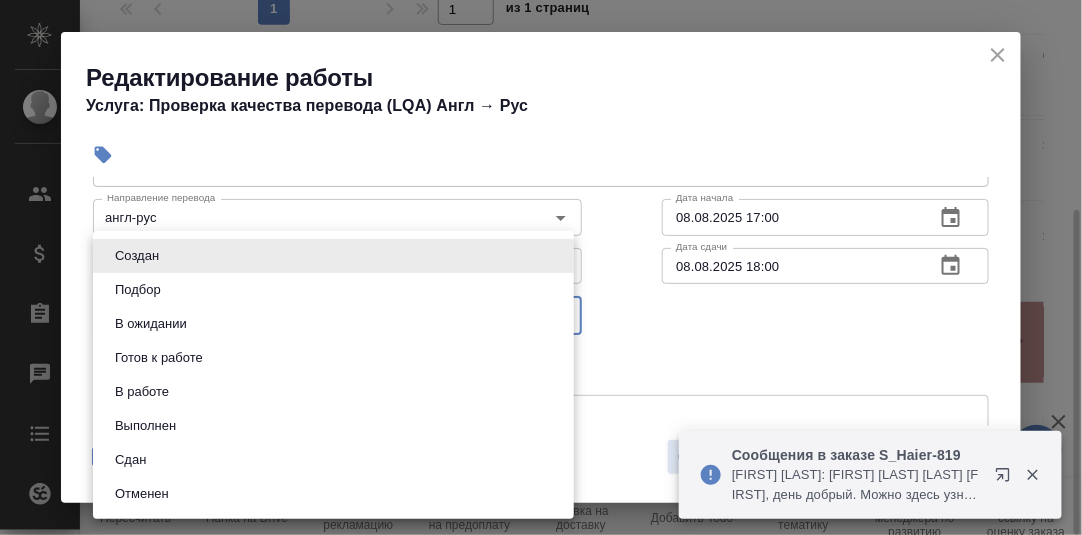 click on "🙏 .cls-1
fill:#fff;
AWATERA Румянцева Дарья d.rumyantseva Клиенты Спецификации Заказы 0 Чаты Todo Проекты SC Исполнители Кандидаты Работы Входящие заявки Заявки на доставку Рекламации Проекты процессинга Конференции Выйти S_Loccitane-456 Выполнен completed Нормальный normal Кратко детали заказа Ответственная команда: Локализация Клиент: L'OCCITANE Договор: 4050 Дата создания: 04.08.2025, 11:27 Дата сдачи: 06.08.2025, 18:00 Итого: 1 956,98 ₽ К оплате: 1 956,98 ₽ Маржинальность: 79% Требования к верстке: 25.09.2024 13:29 Проверено: Загородних Виктория #Мыло Карите-Комбава , твердое Детали Услуги Работы Файлы 1" at bounding box center (541, 267) 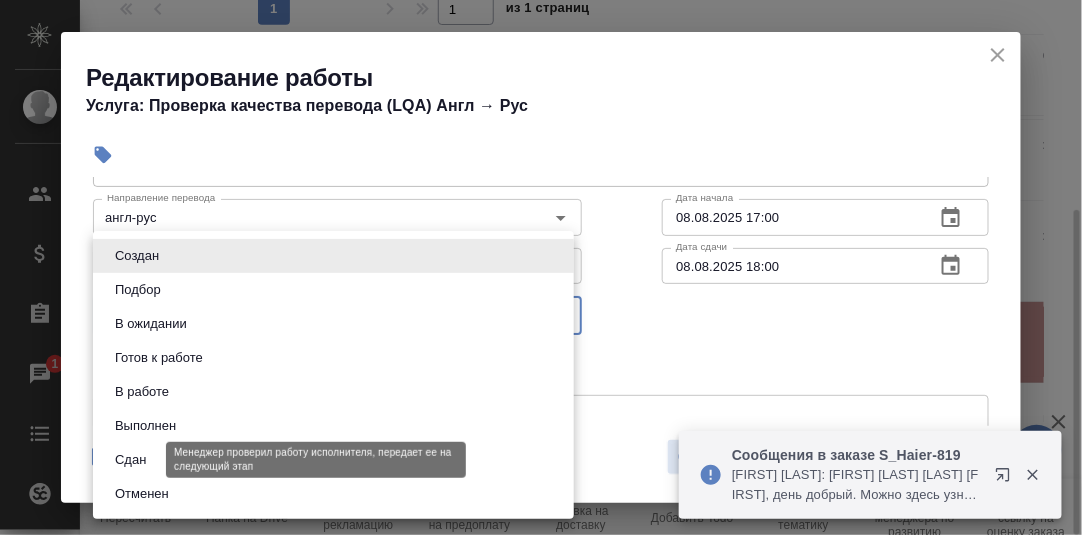 click on "Сдан" at bounding box center (130, 460) 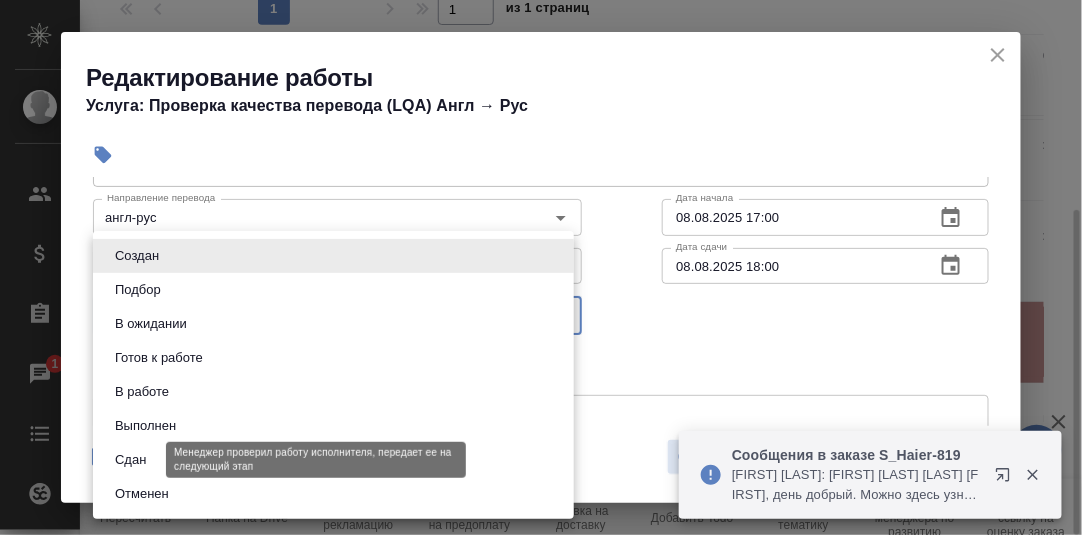 type on "closed" 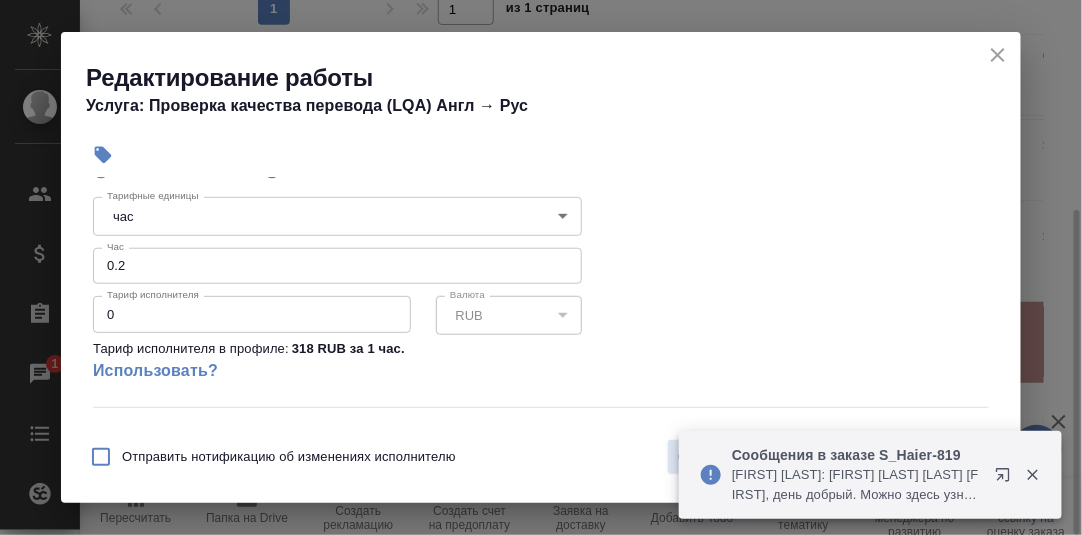 scroll, scrollTop: 499, scrollLeft: 0, axis: vertical 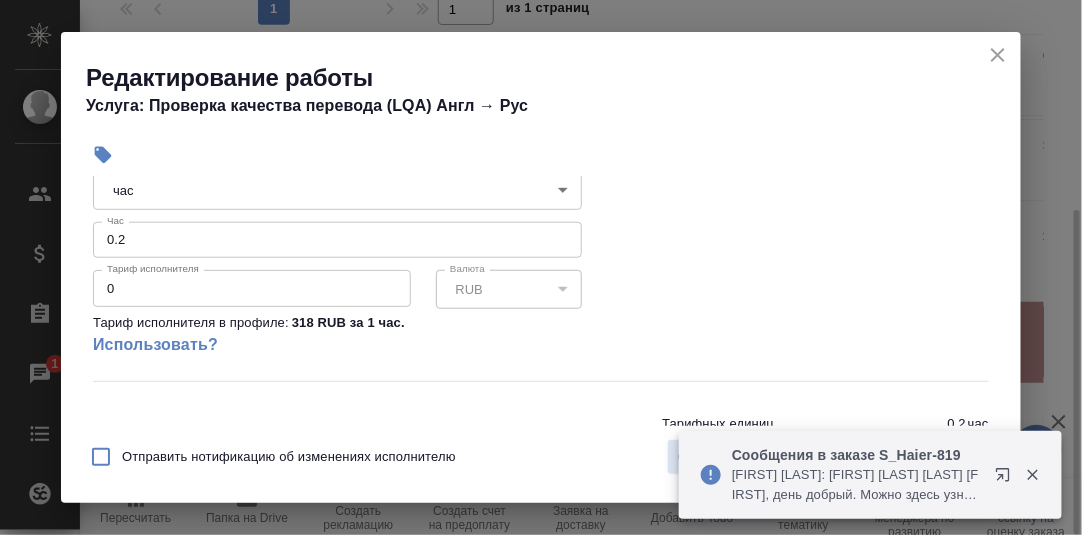 click 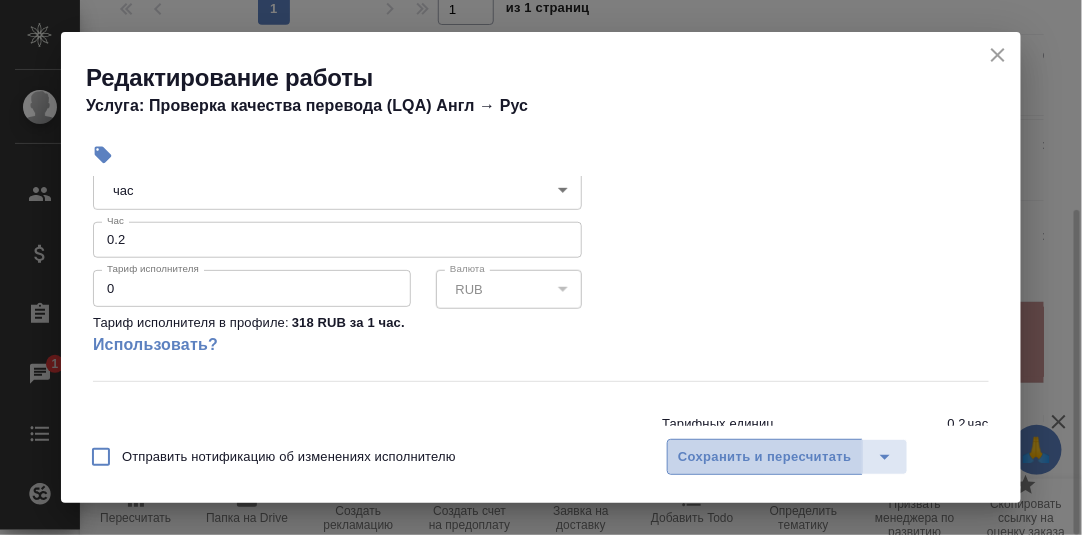 click on "Сохранить и пересчитать" at bounding box center (765, 457) 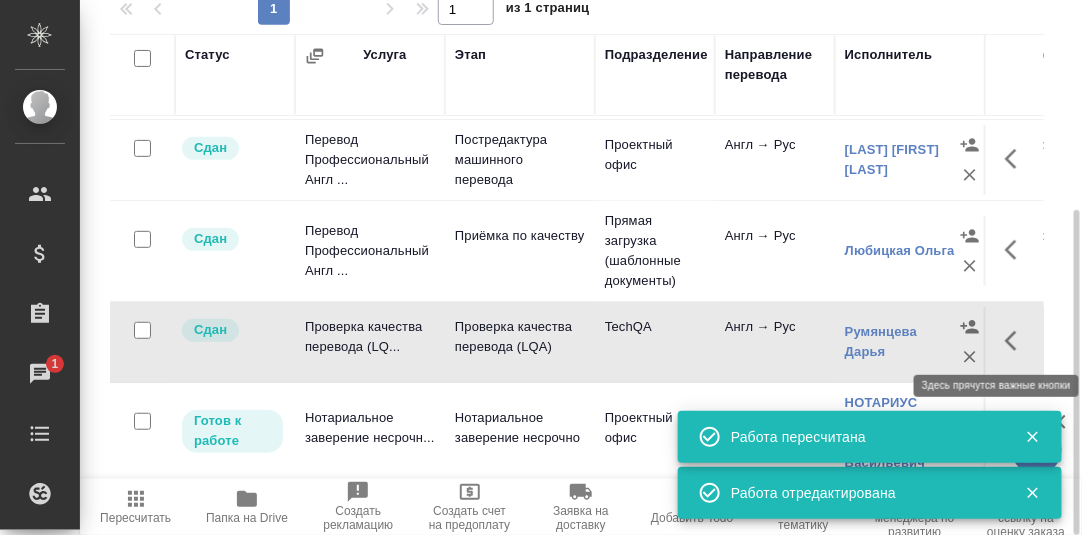 click 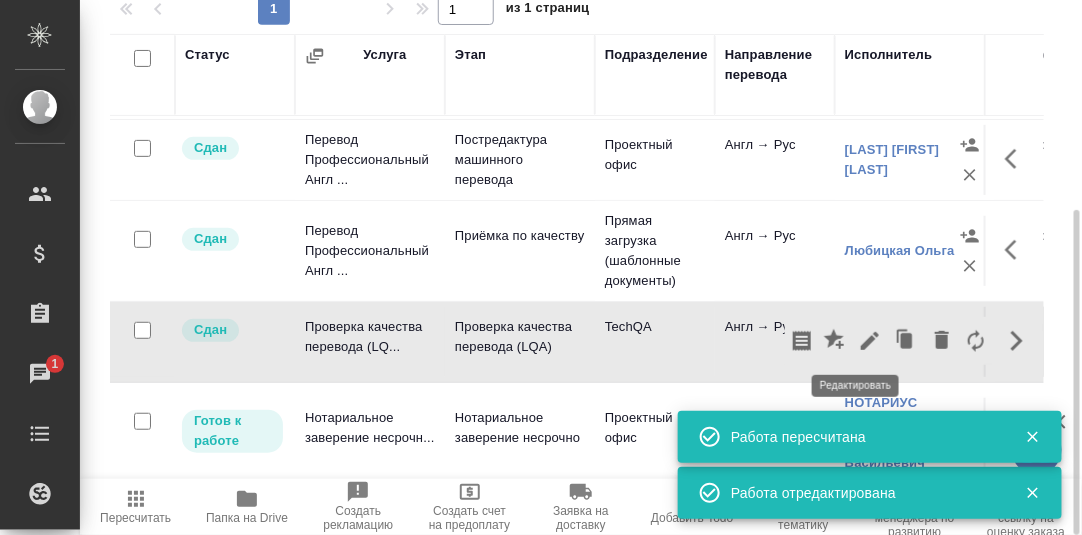 click 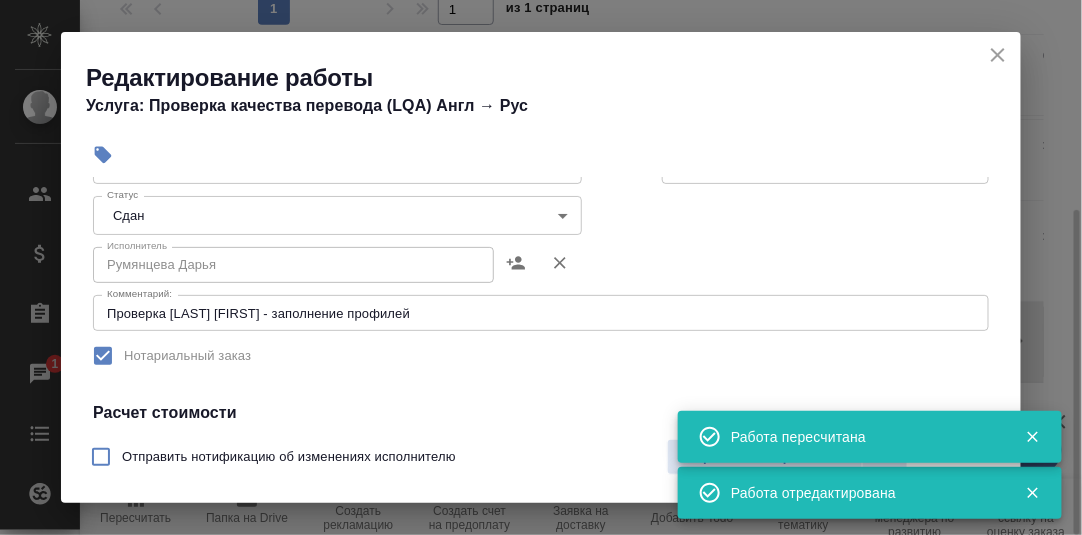 scroll, scrollTop: 200, scrollLeft: 0, axis: vertical 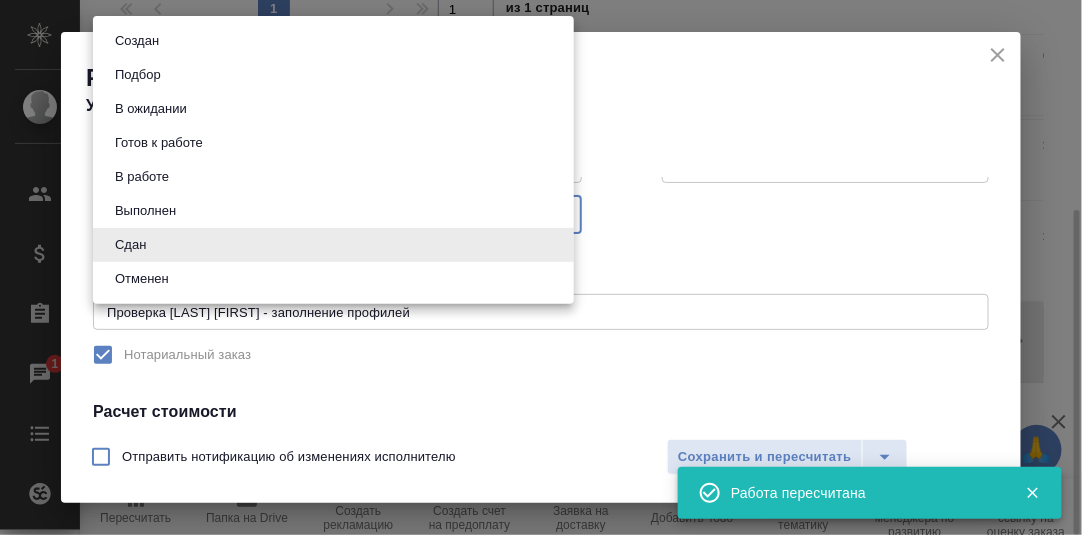 drag, startPoint x: 558, startPoint y: 212, endPoint x: 548, endPoint y: 223, distance: 14.866069 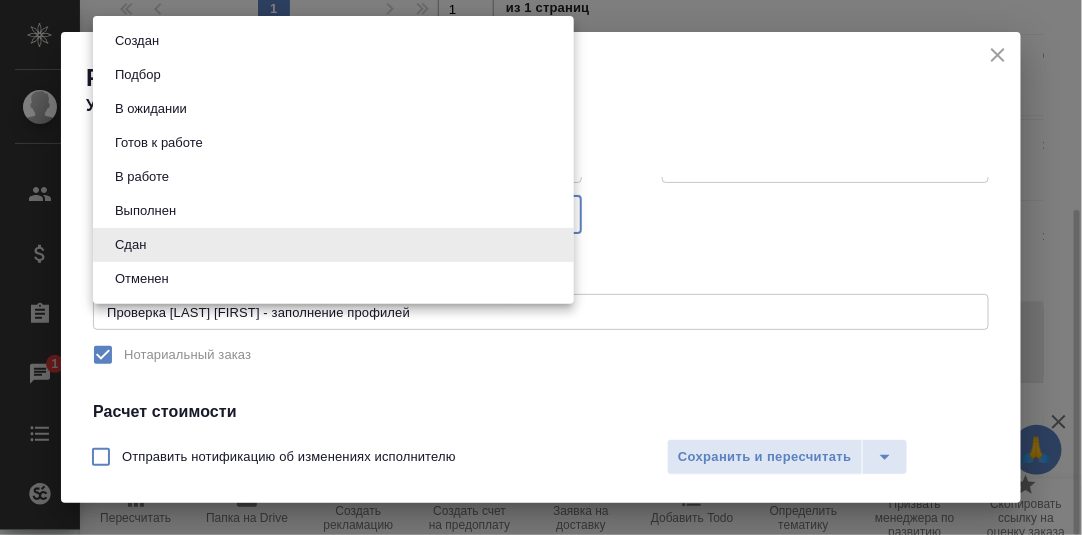 click at bounding box center (541, 267) 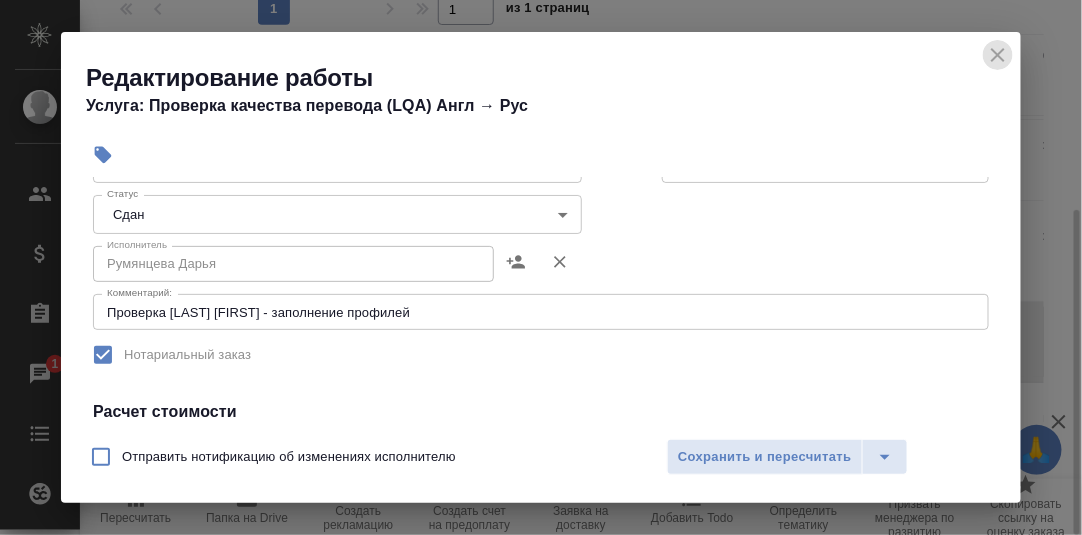 drag, startPoint x: 1003, startPoint y: 48, endPoint x: 995, endPoint y: 104, distance: 56.568542 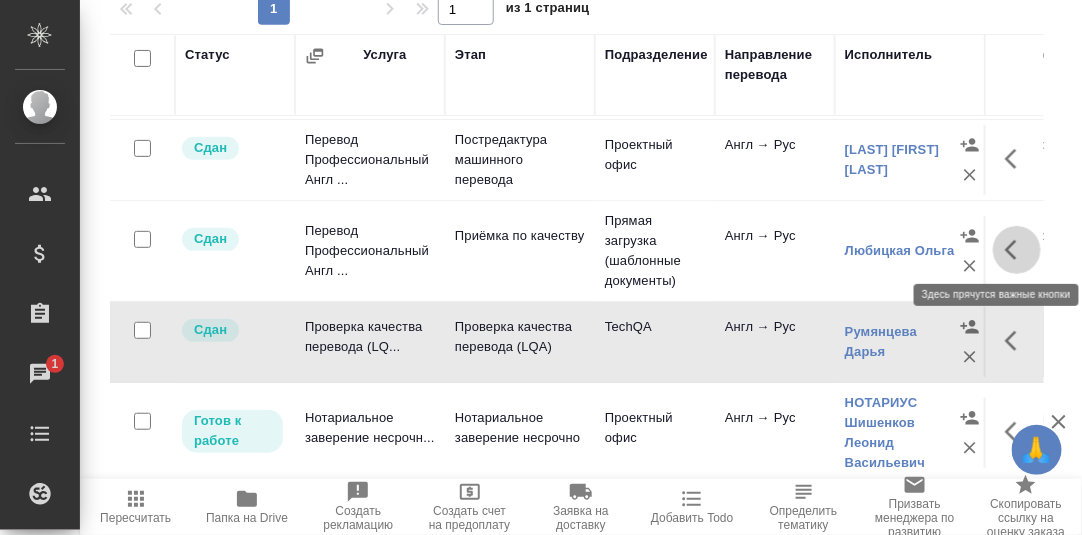 drag, startPoint x: 1001, startPoint y: 244, endPoint x: 985, endPoint y: 252, distance: 17.888544 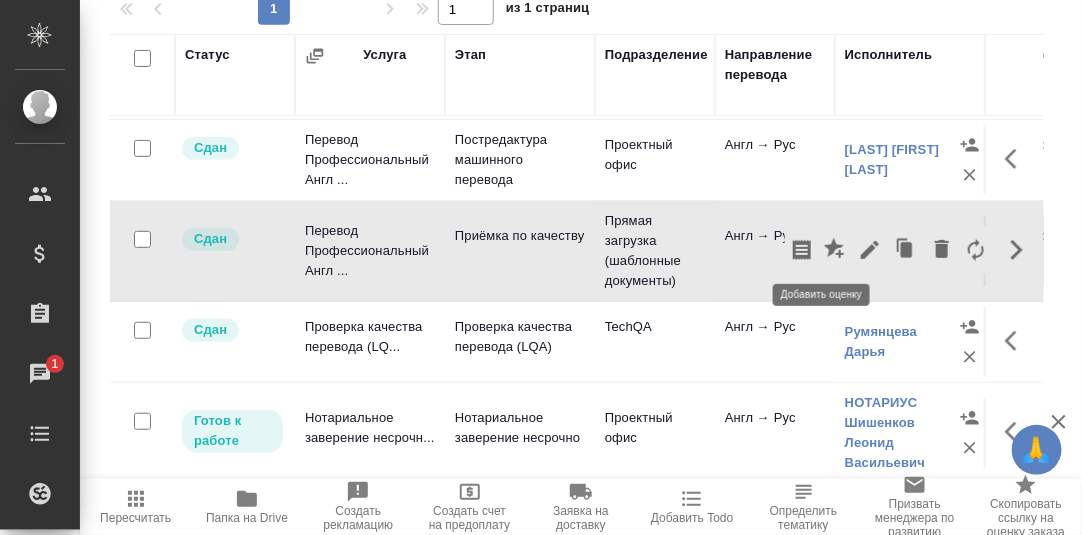 click 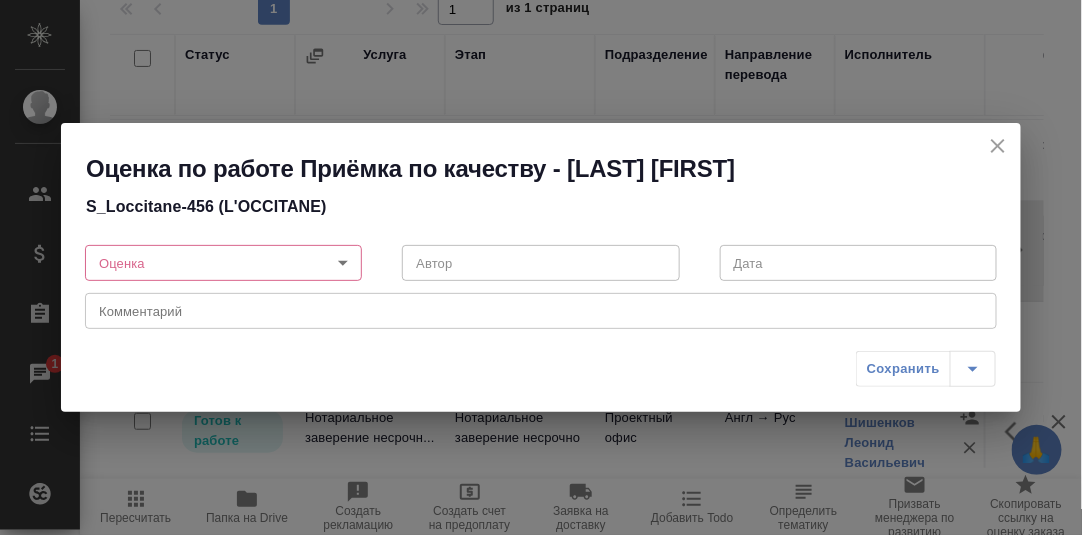 click on "🙏 .cls-1
fill:#fff;
AWATERA Румянцева Дарья d.rumyantseva Клиенты Спецификации Заказы 1 Чаты Todo Проекты SC Исполнители Кандидаты Работы Входящие заявки Заявки на доставку Рекламации Проекты процессинга Конференции Выйти S_Loccitane-456 Выполнен completed Нормальный normal Кратко детали заказа Ответственная команда: Локализация Клиент: L'OCCITANE Договор: 4050 Дата создания: 04.08.2025, 11:27 Дата сдачи: 06.08.2025, 18:00 Итого: 1 956,98 ₽ К оплате: 1 956,98 ₽ Маржинальность: 75% Требования к верстке: 25.09.2024 13:29 Проверено: Загородних Виктория #Мыло Карите-Комбава , твердое Детали Услуги Работы Файлы 1" at bounding box center [541, 267] 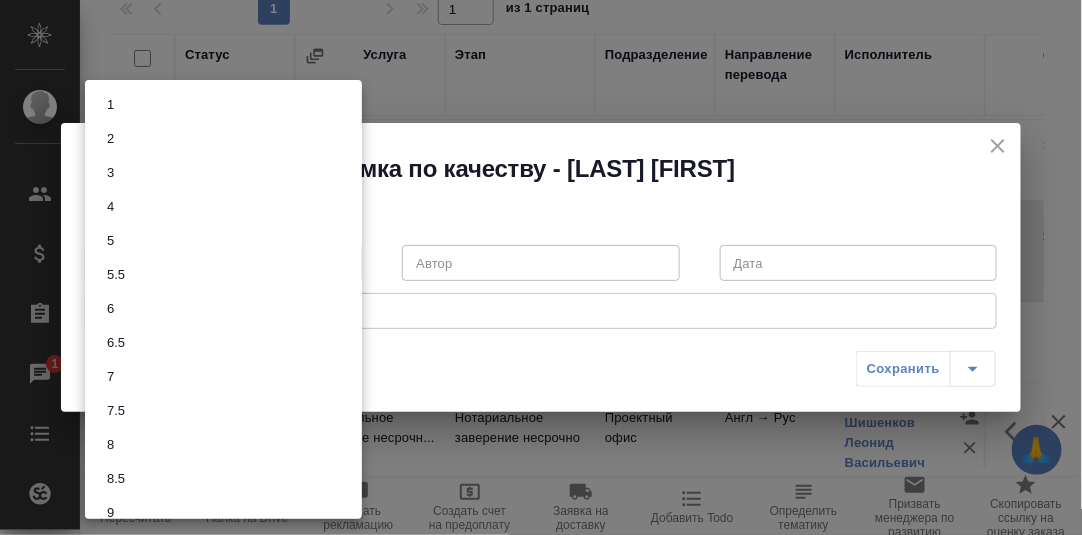scroll, scrollTop: 86, scrollLeft: 0, axis: vertical 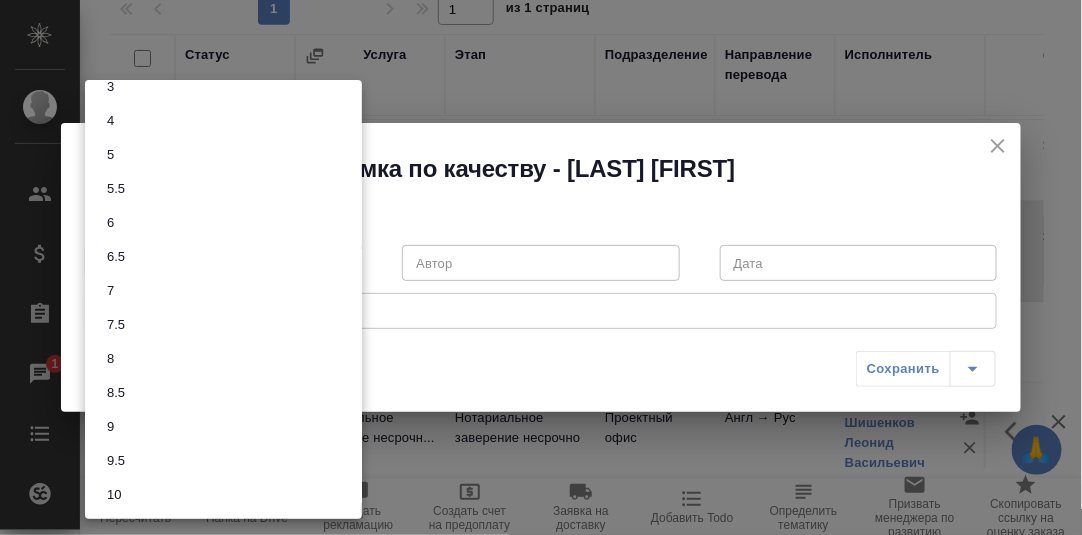 click on "9.5" at bounding box center [223, 461] 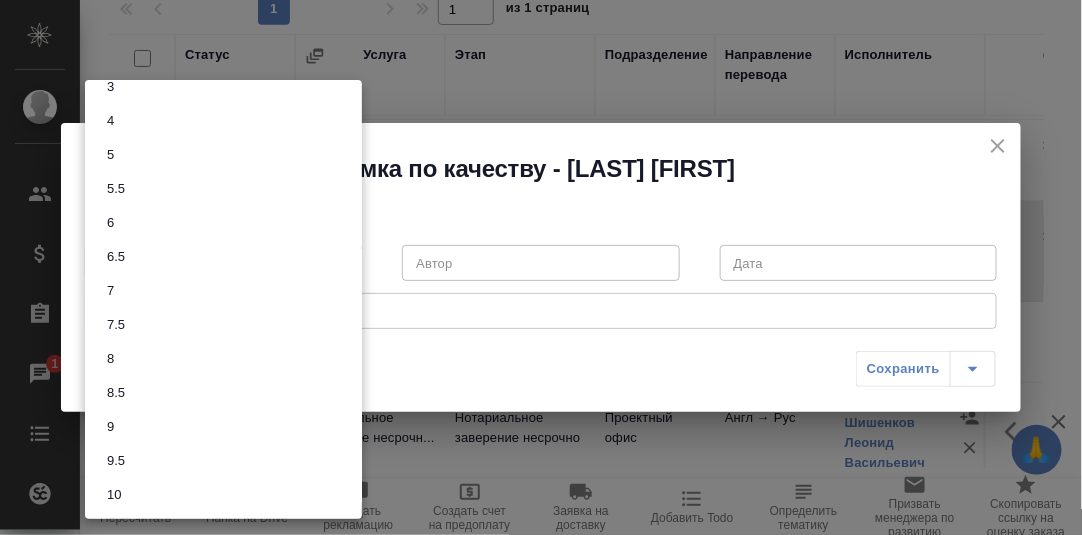 type on "9.5" 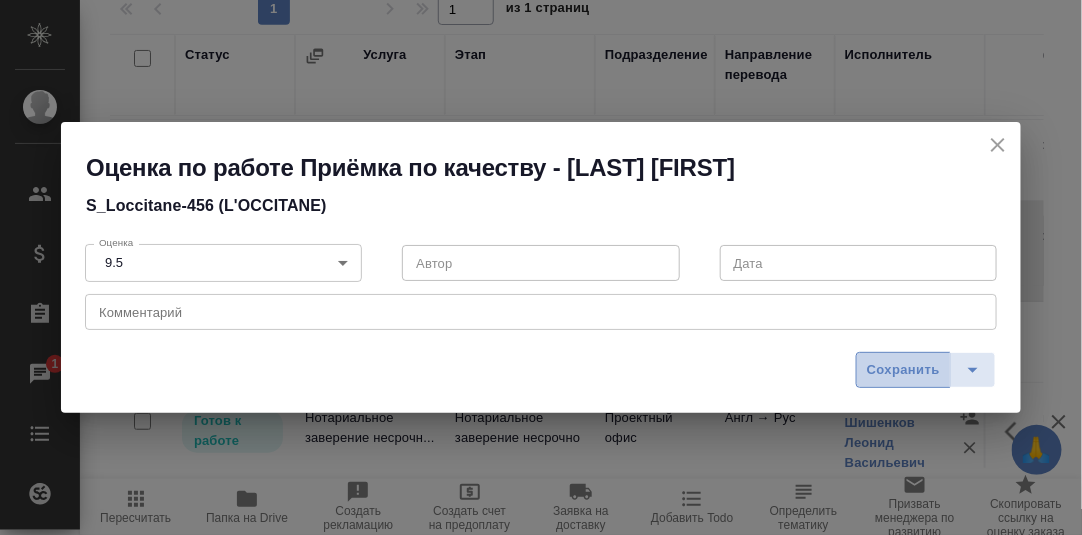 click on "Сохранить" at bounding box center (903, 370) 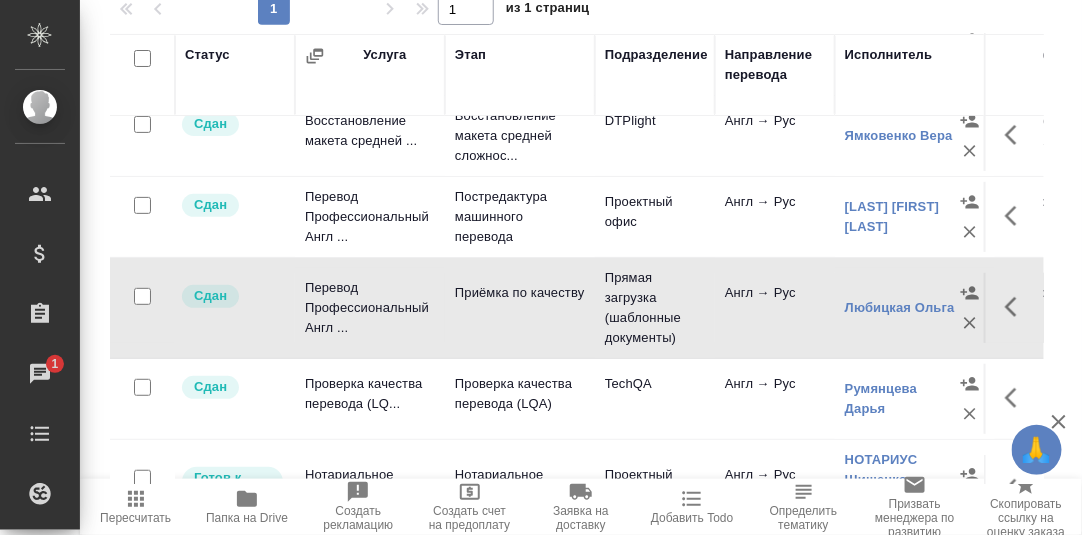 scroll, scrollTop: 0, scrollLeft: 0, axis: both 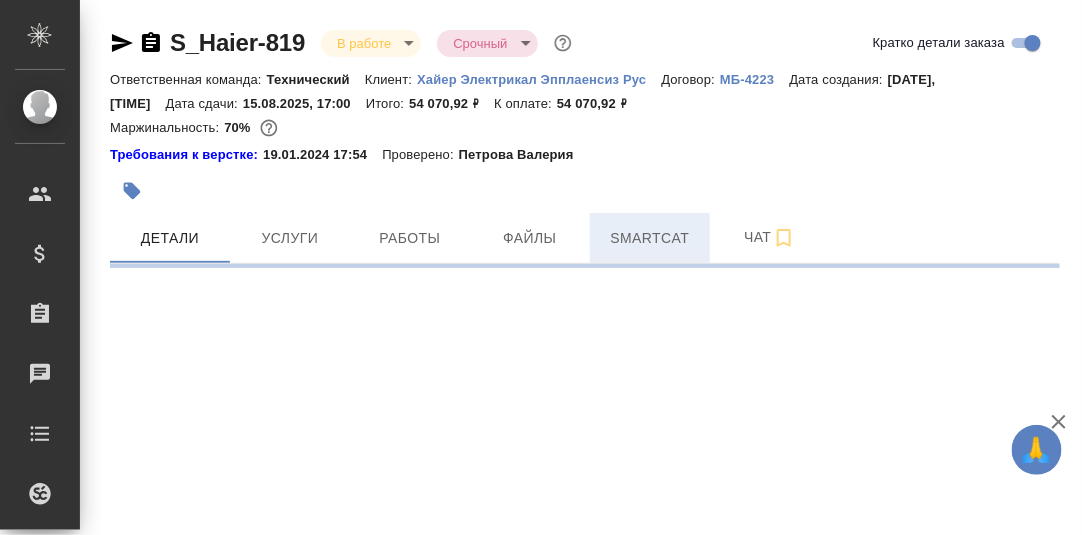 select on "RU" 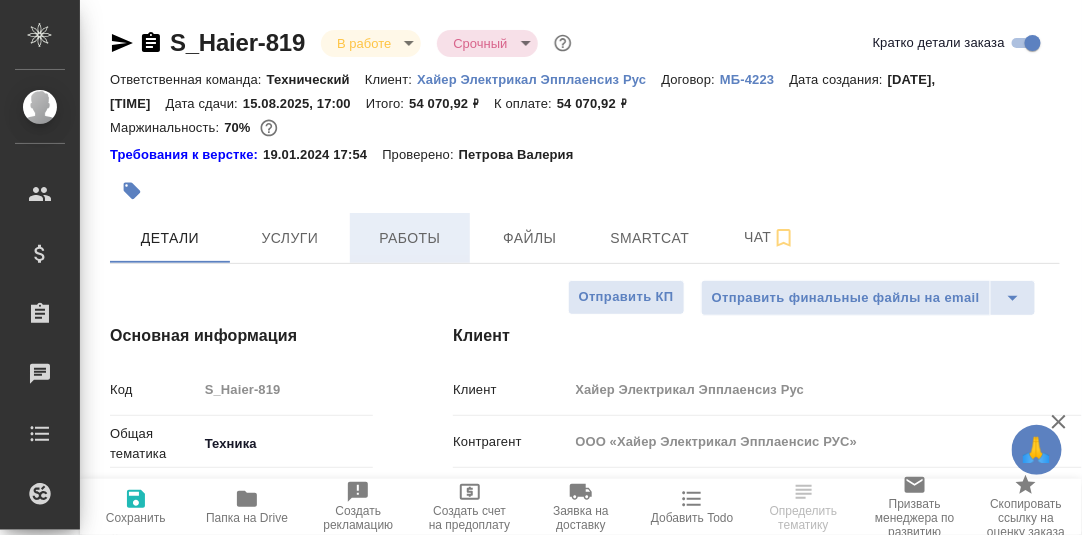 type on "x" 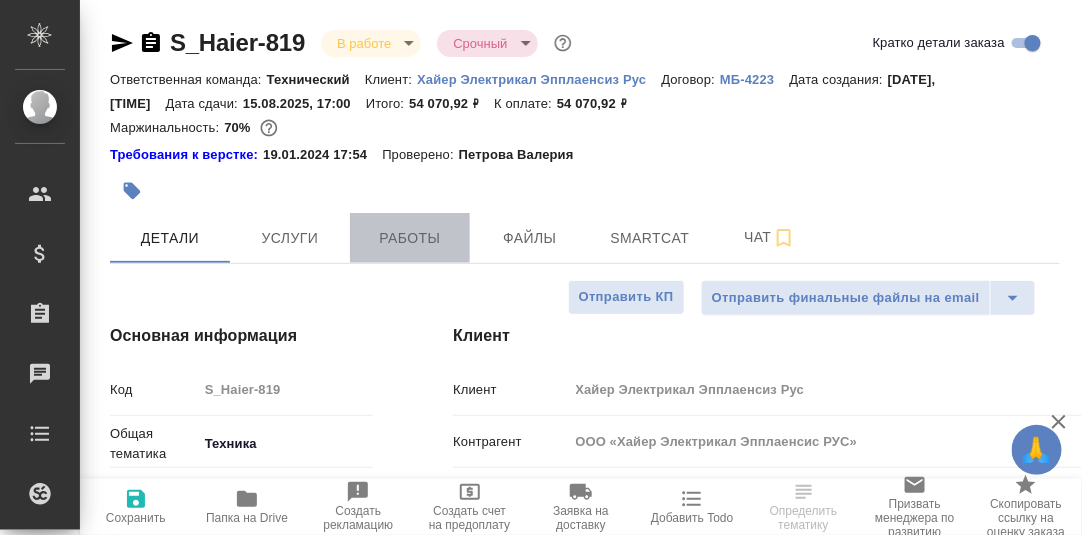 type on "x" 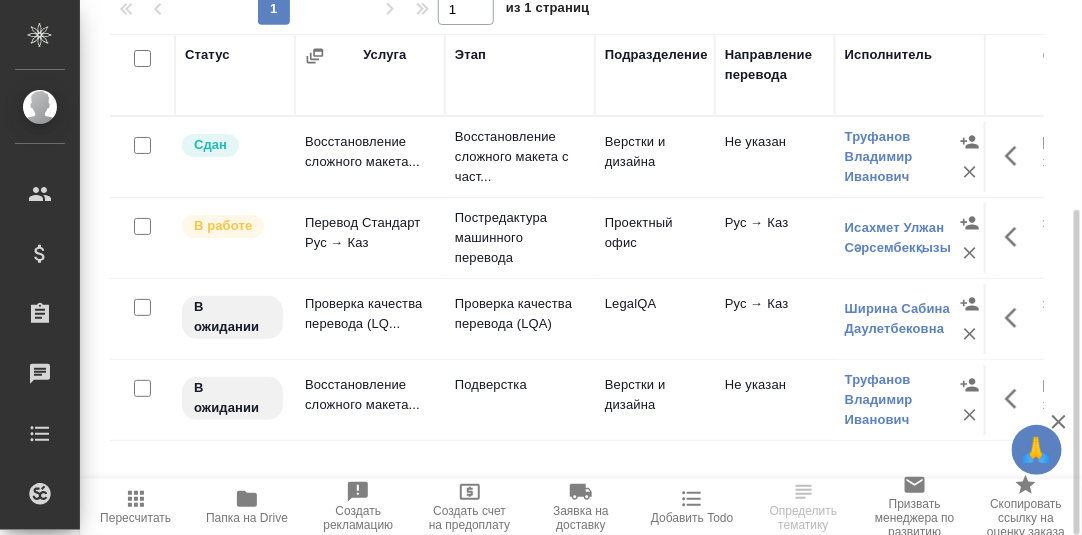 scroll, scrollTop: 0, scrollLeft: 0, axis: both 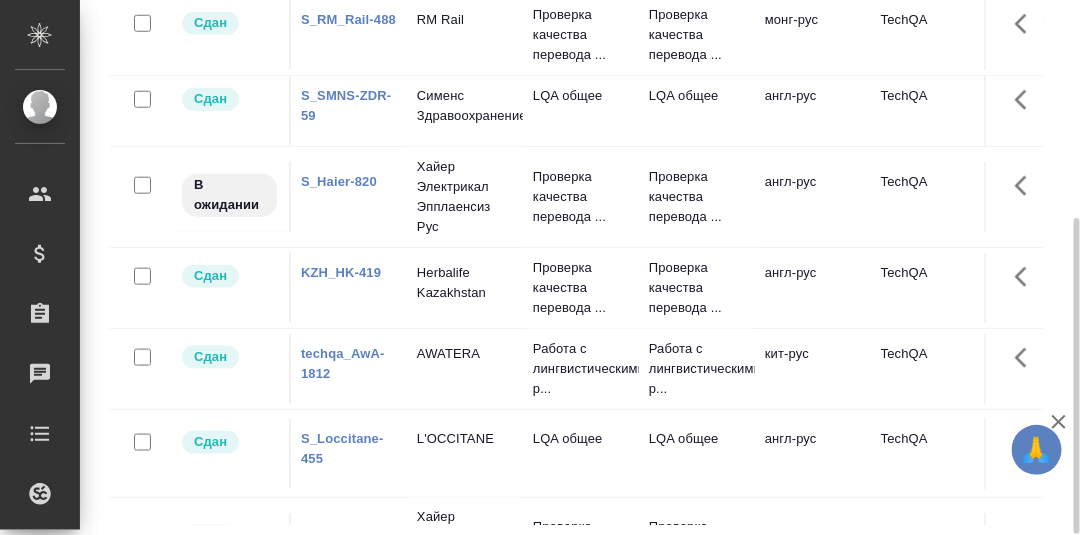 click on "techqa_AwA-1812" at bounding box center [343, 363] 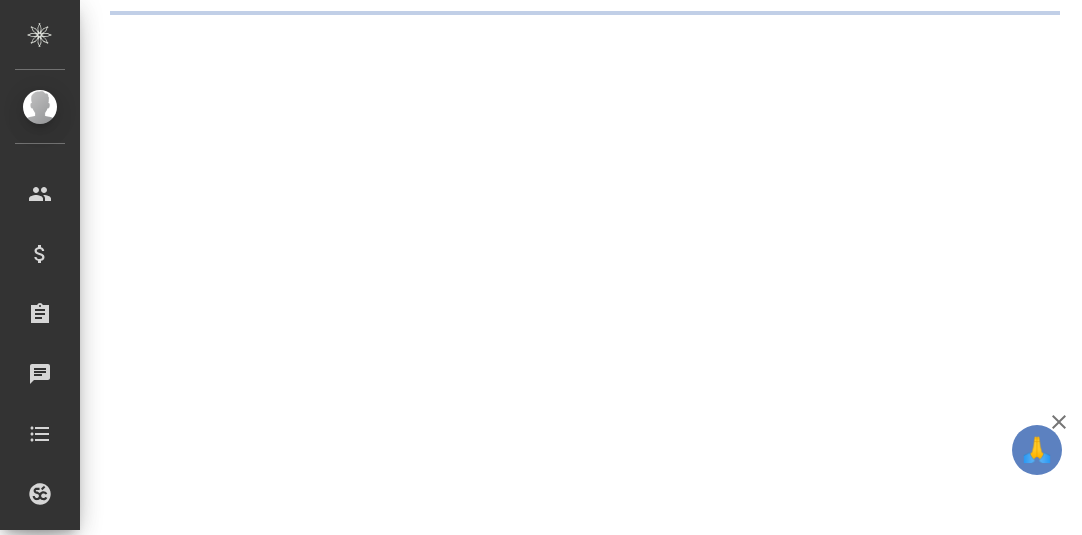 scroll, scrollTop: 0, scrollLeft: 0, axis: both 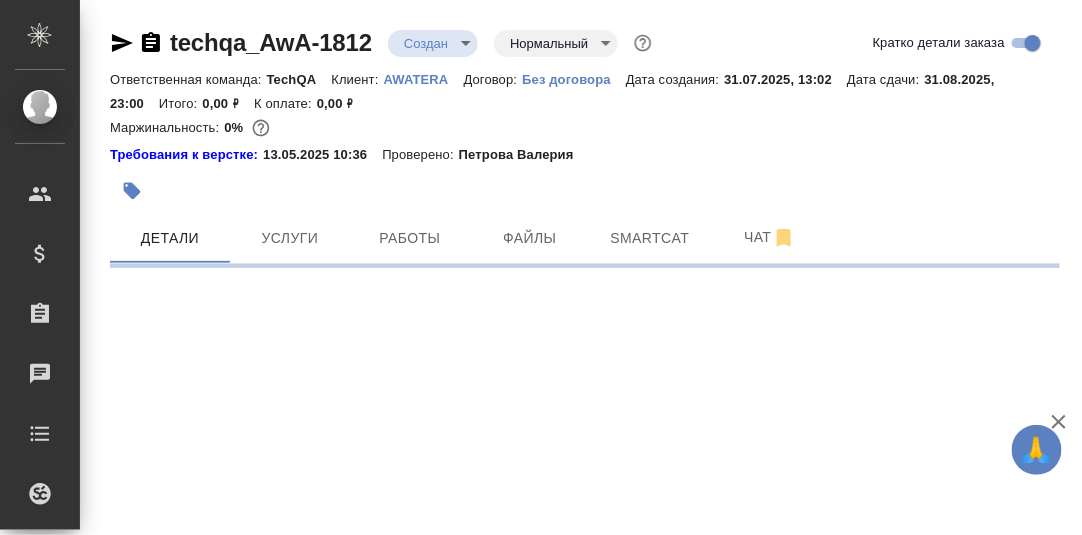 select on "RU" 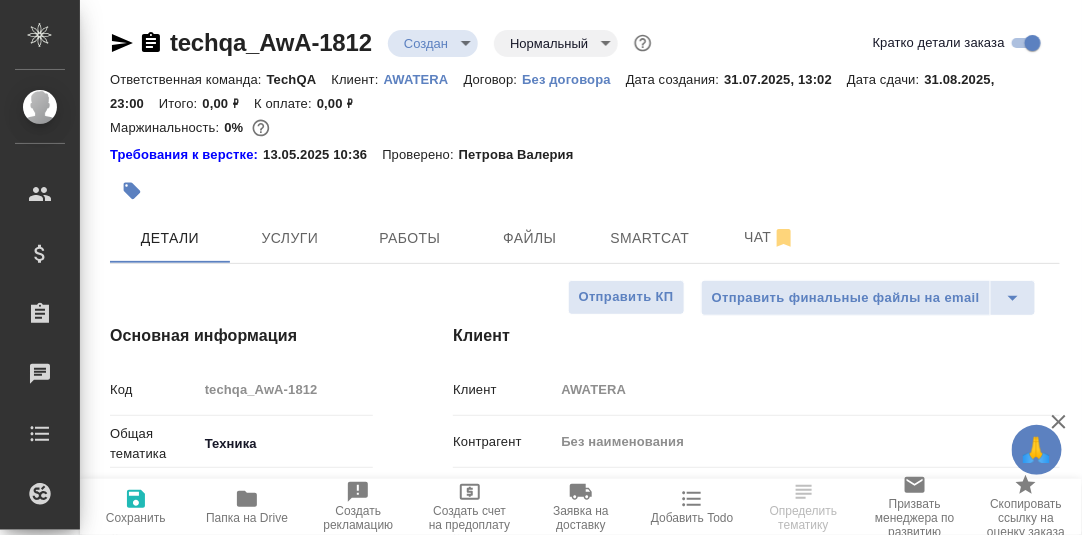 type on "x" 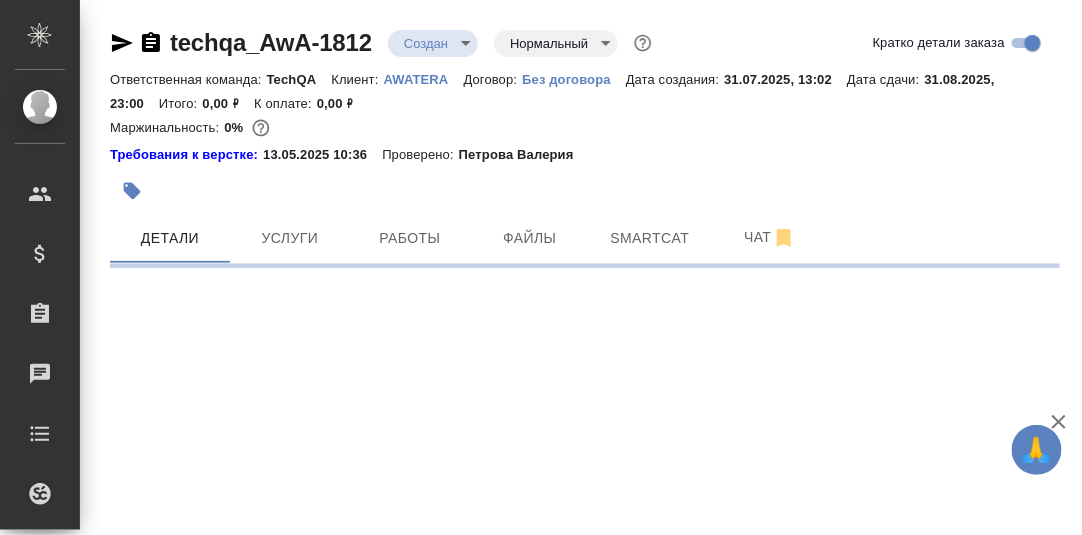 select on "RU" 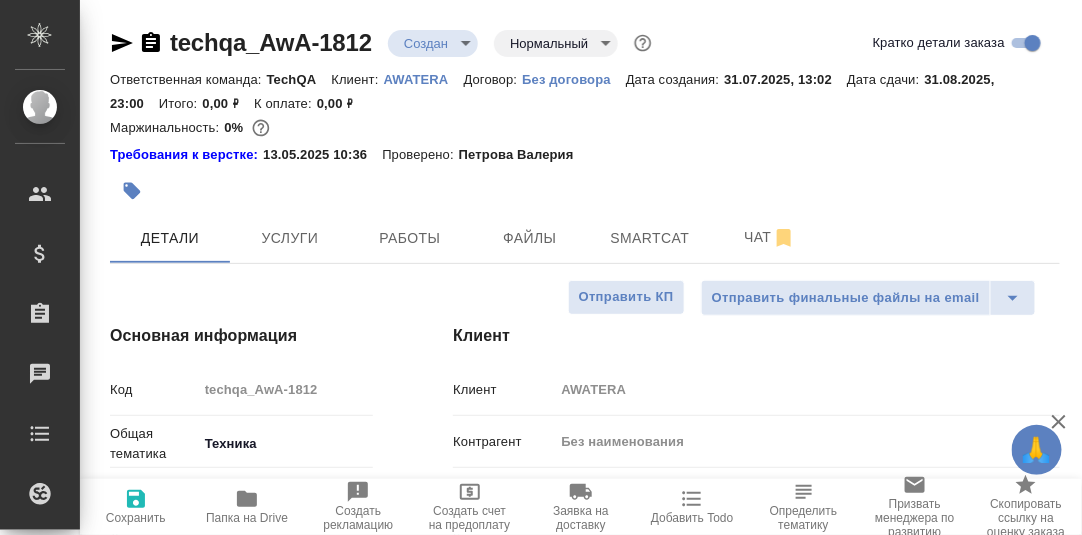 type on "x" 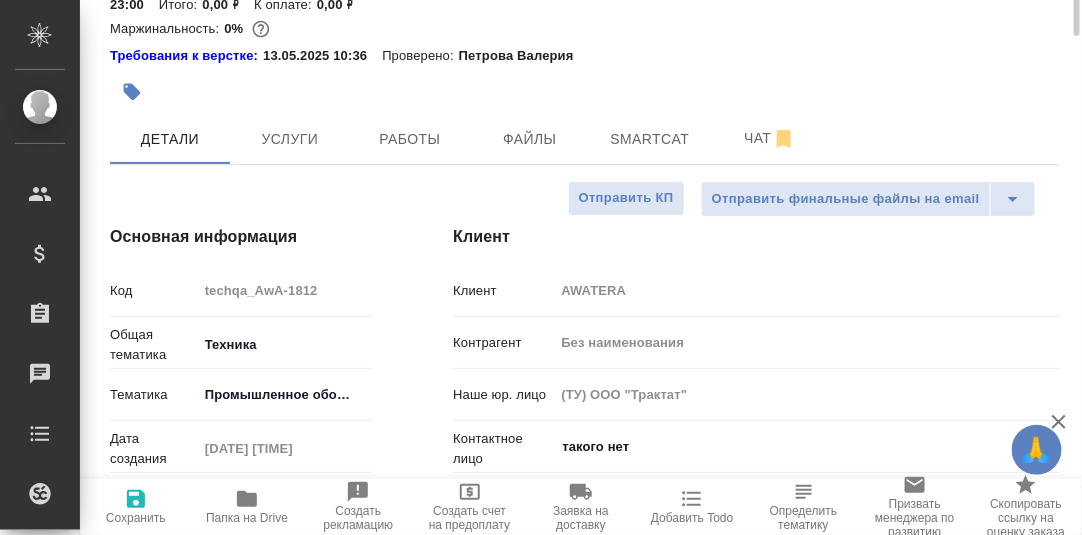 scroll, scrollTop: 0, scrollLeft: 0, axis: both 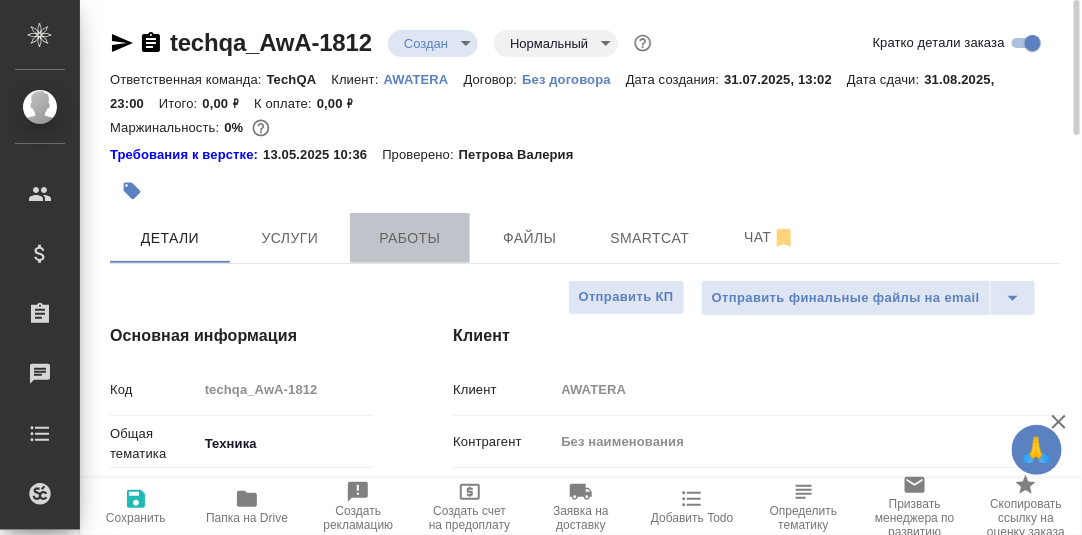 drag, startPoint x: 407, startPoint y: 235, endPoint x: 750, endPoint y: 326, distance: 354.86618 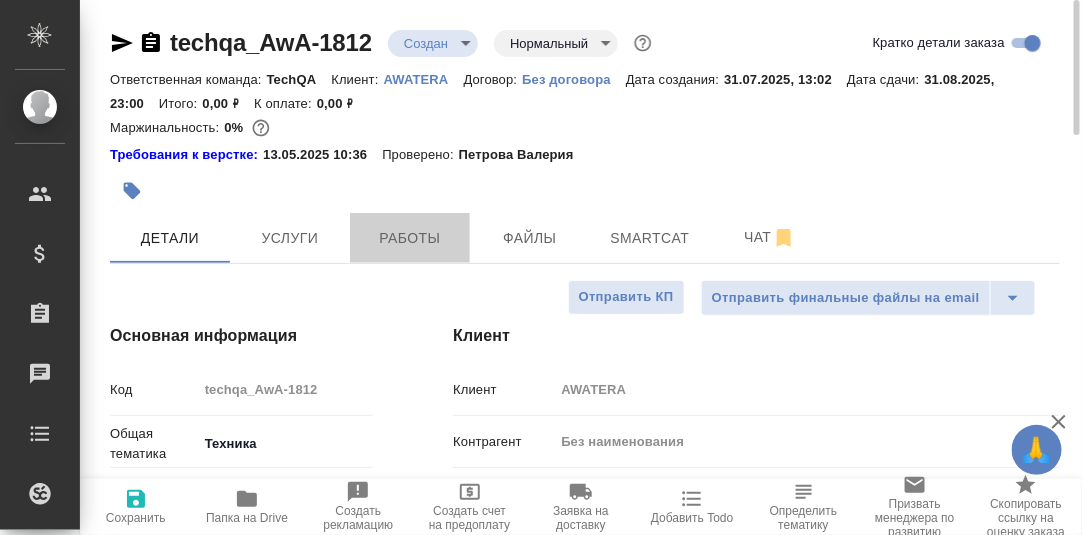click on "Работы" at bounding box center [410, 238] 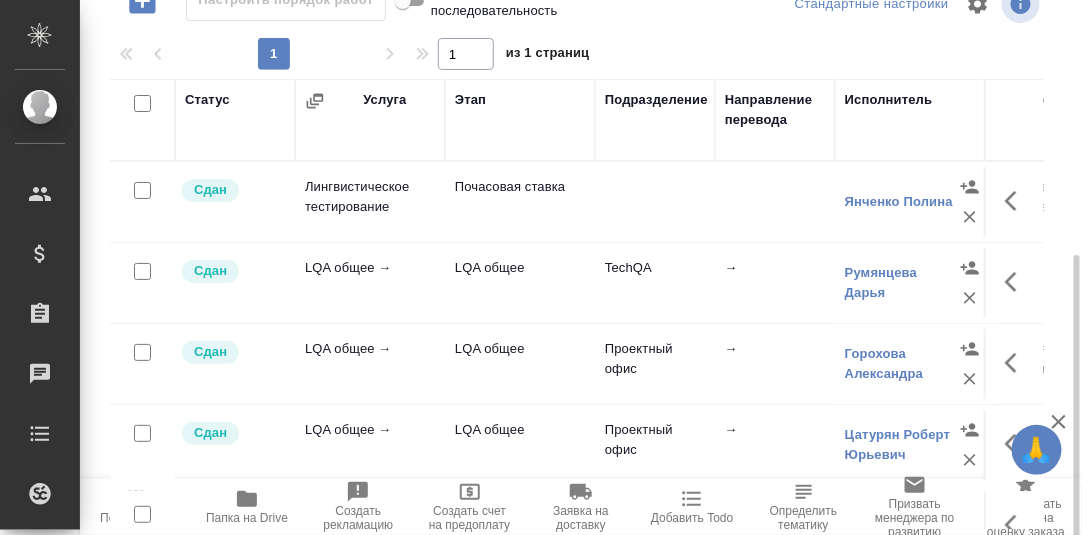 scroll, scrollTop: 344, scrollLeft: 0, axis: vertical 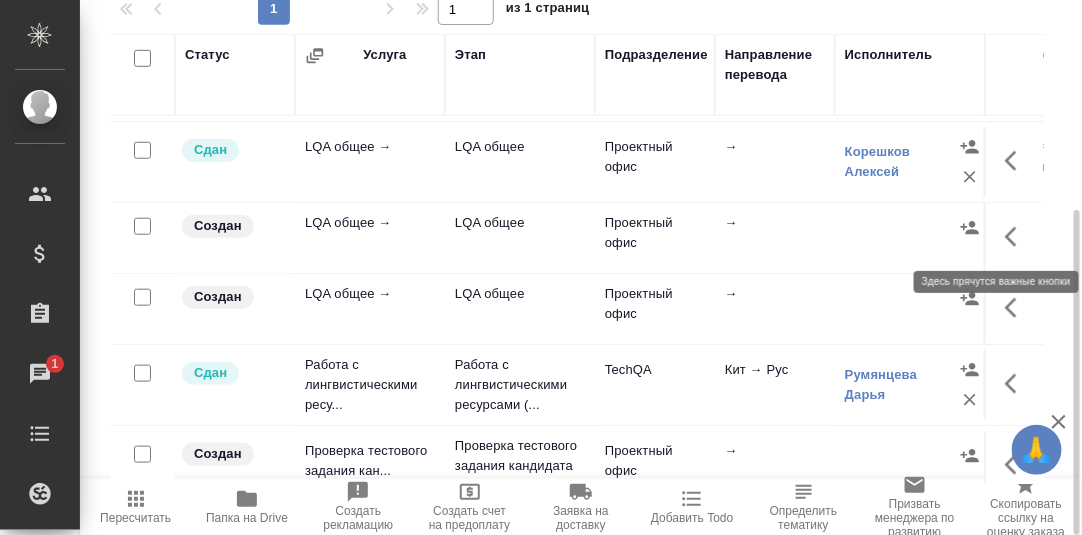 click 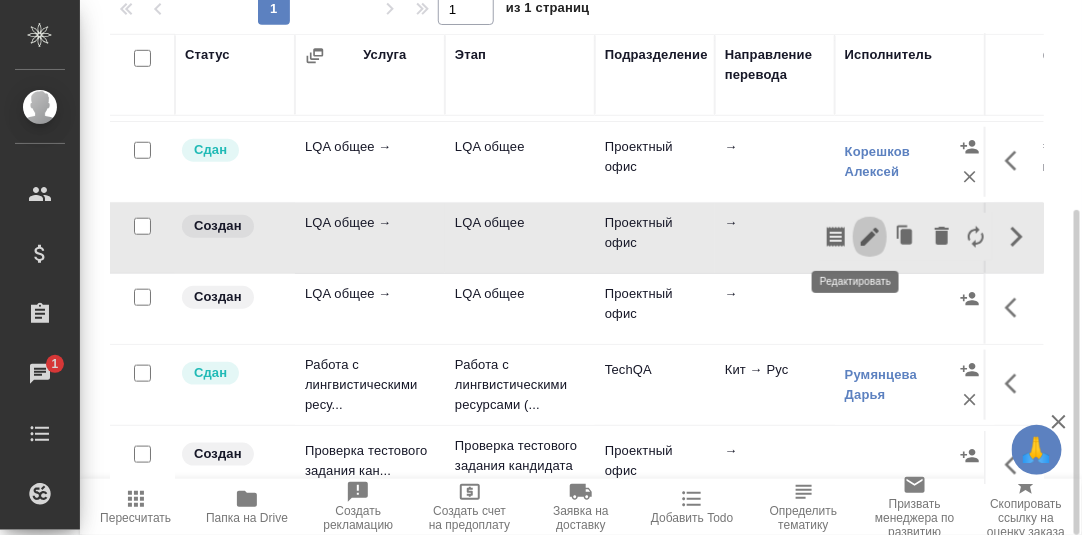click 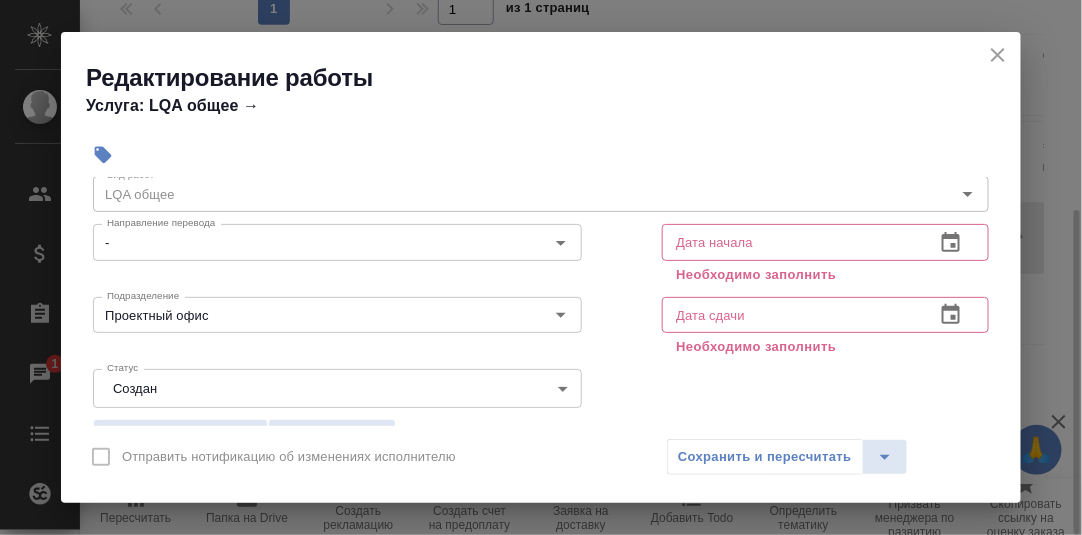 scroll, scrollTop: 99, scrollLeft: 0, axis: vertical 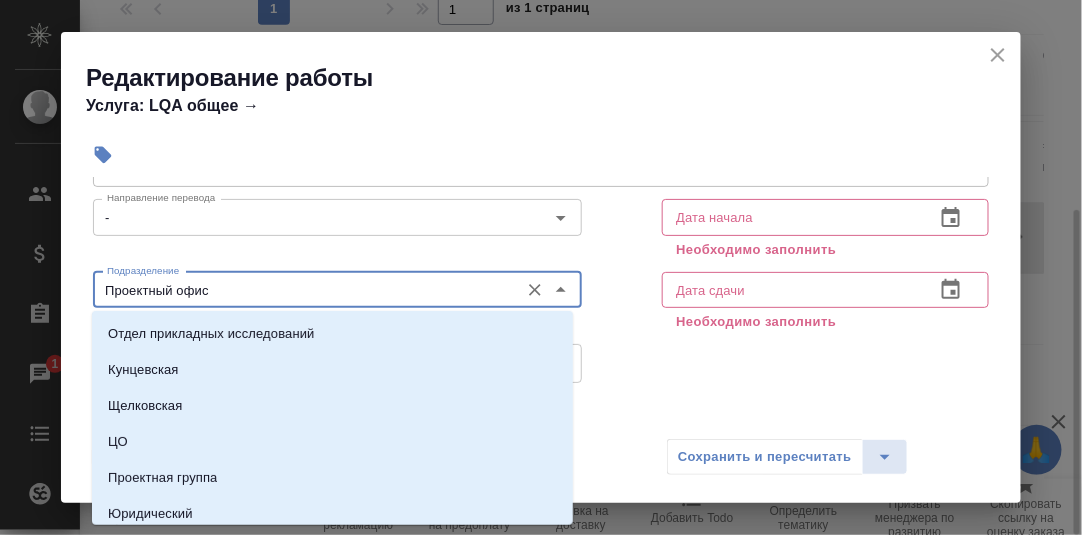 click on "Проектный офис" at bounding box center [304, 290] 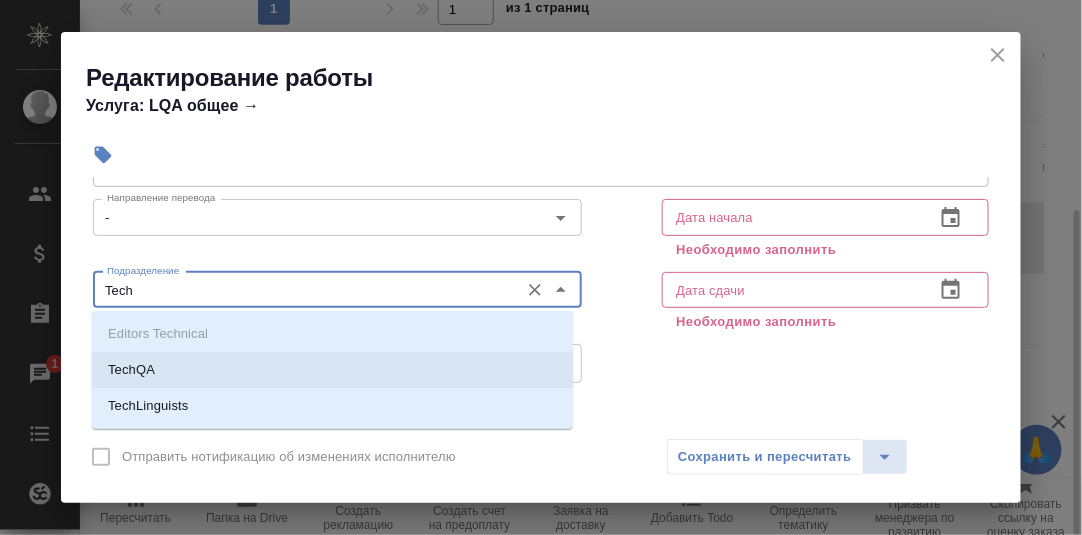 click on "TechQA" at bounding box center [332, 370] 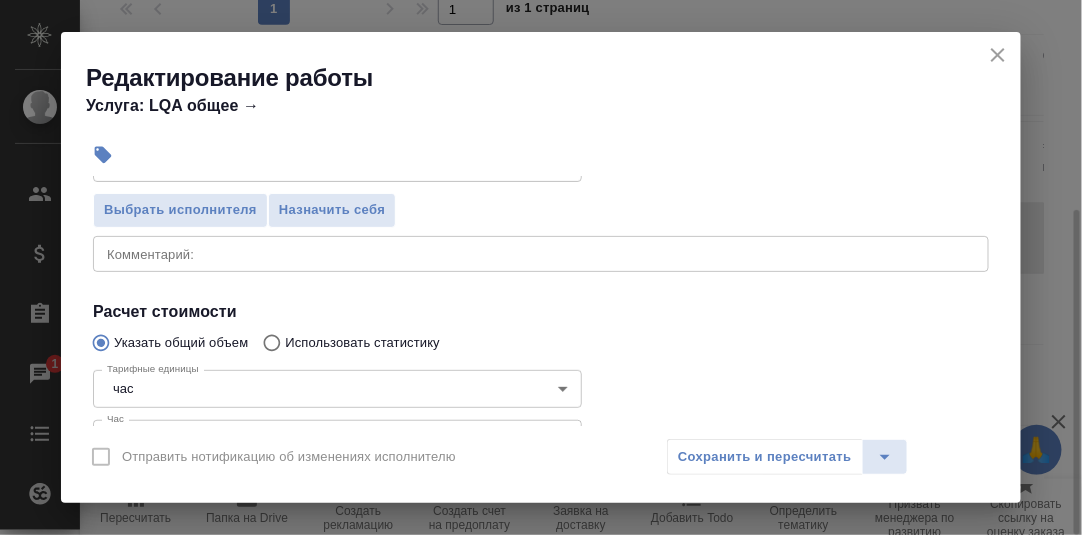 scroll, scrollTop: 400, scrollLeft: 0, axis: vertical 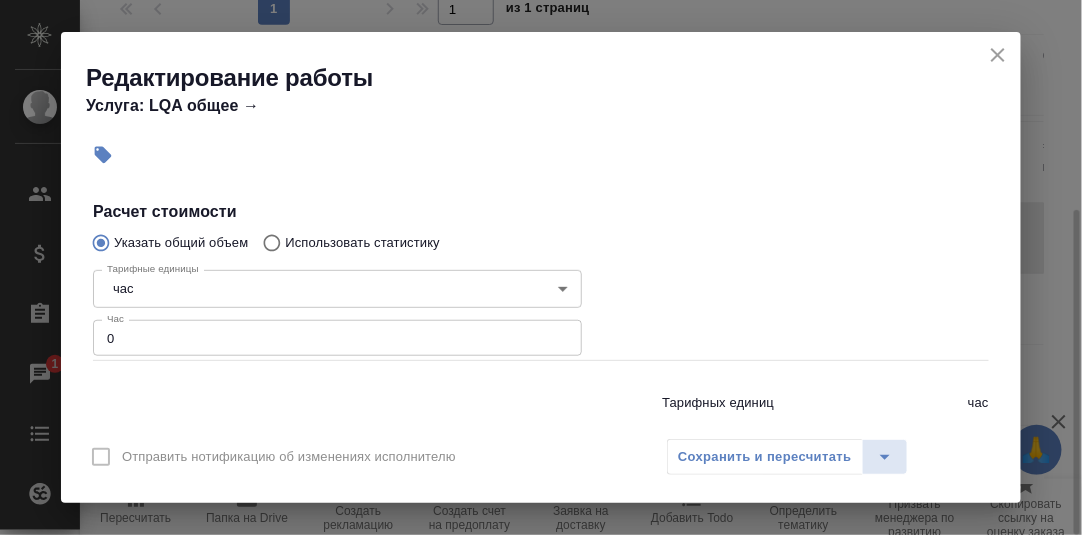type on "TechQA" 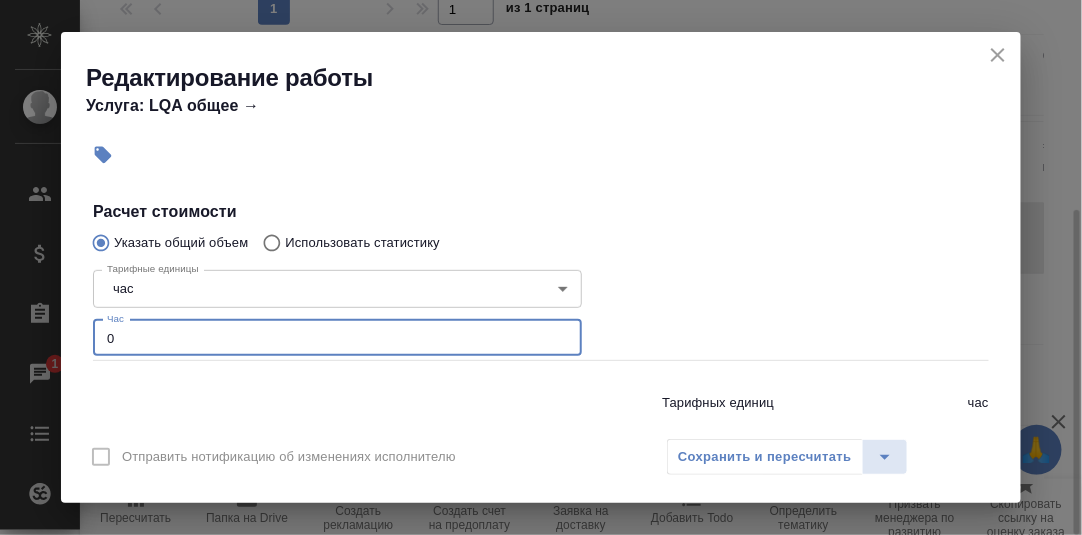 drag, startPoint x: 126, startPoint y: 335, endPoint x: 81, endPoint y: 336, distance: 45.01111 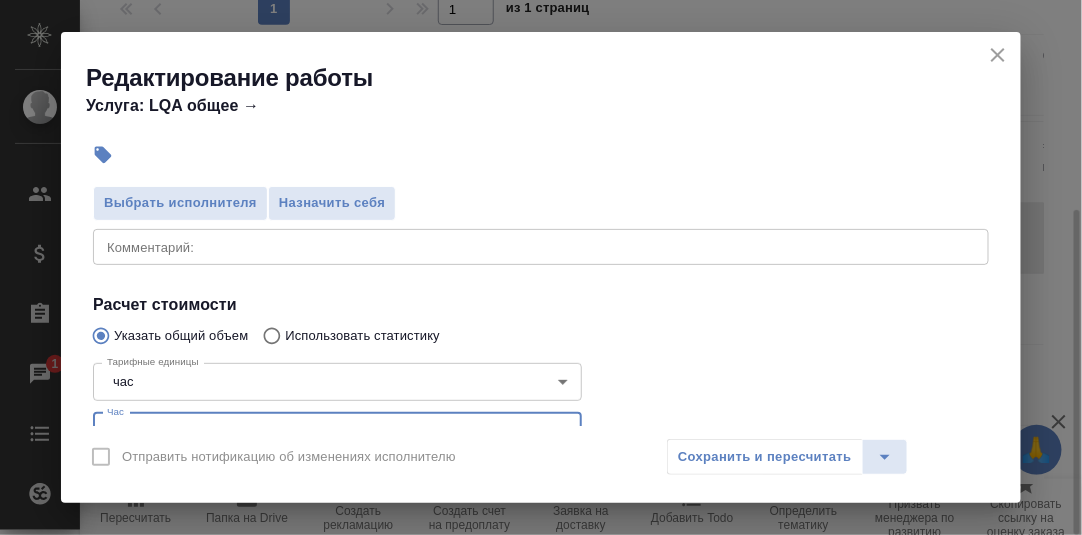 scroll, scrollTop: 200, scrollLeft: 0, axis: vertical 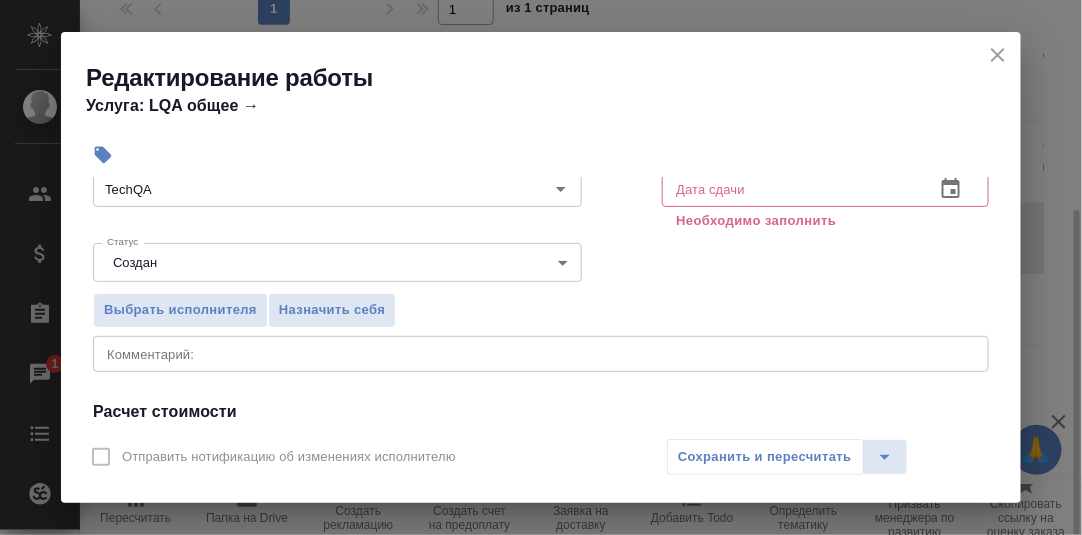 type on "1.5" 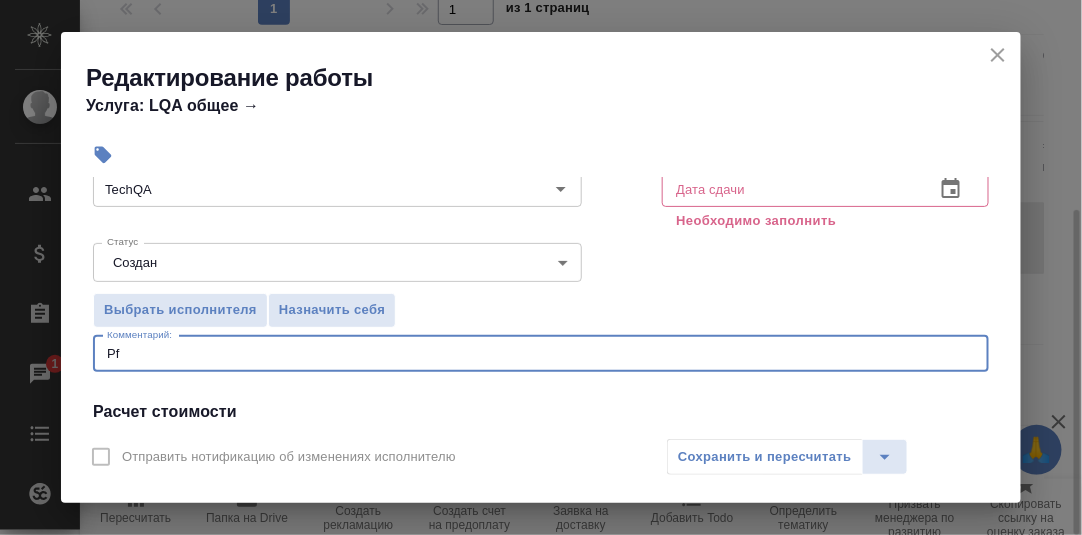 type on "P" 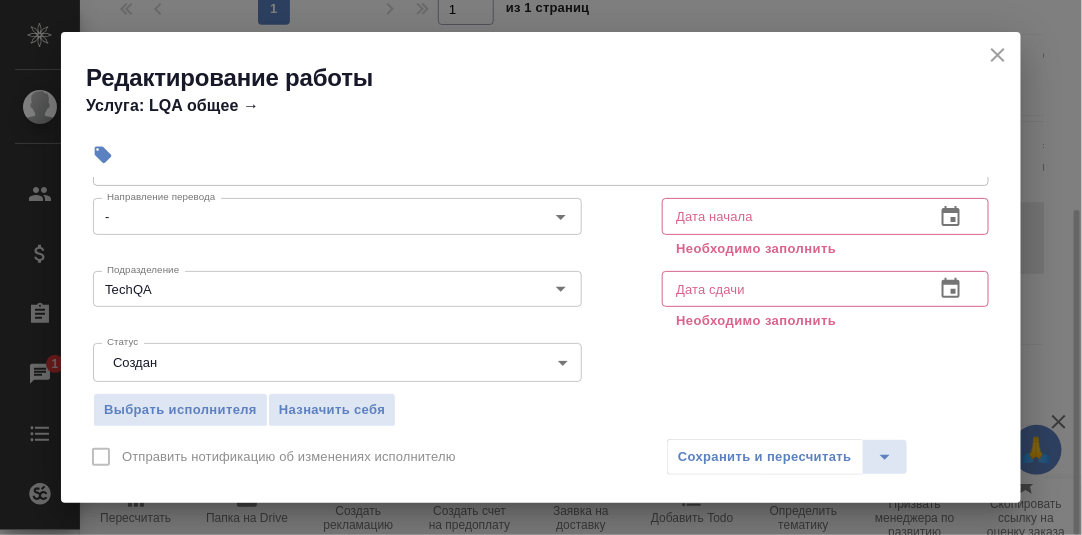 scroll, scrollTop: 0, scrollLeft: 0, axis: both 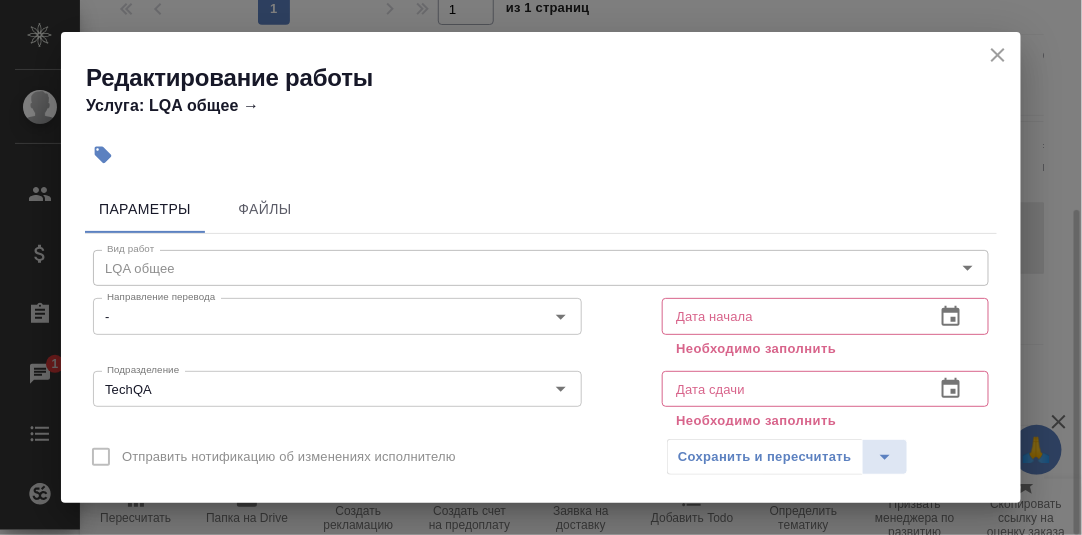 type on "Заполнение профилей" 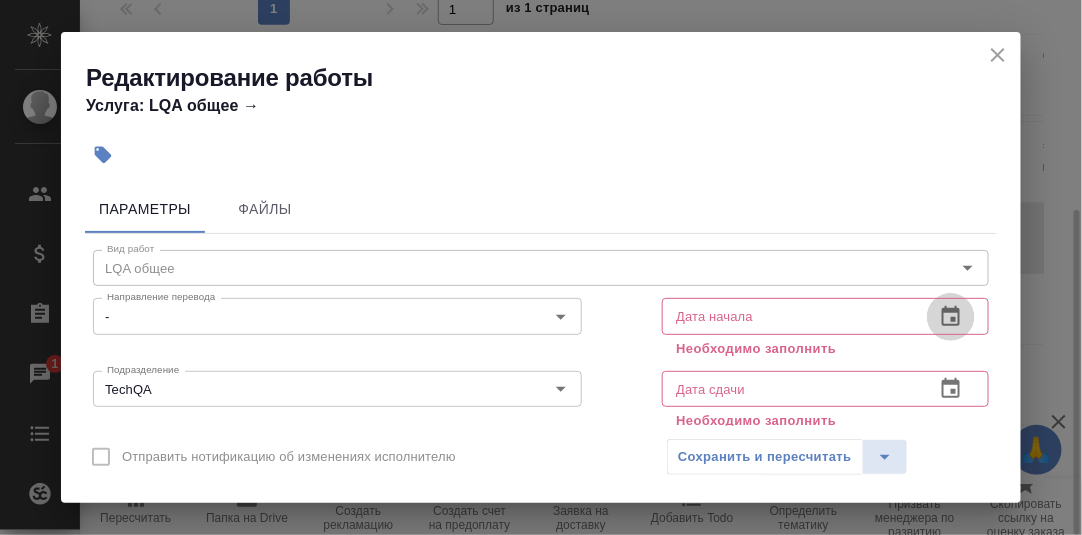 click 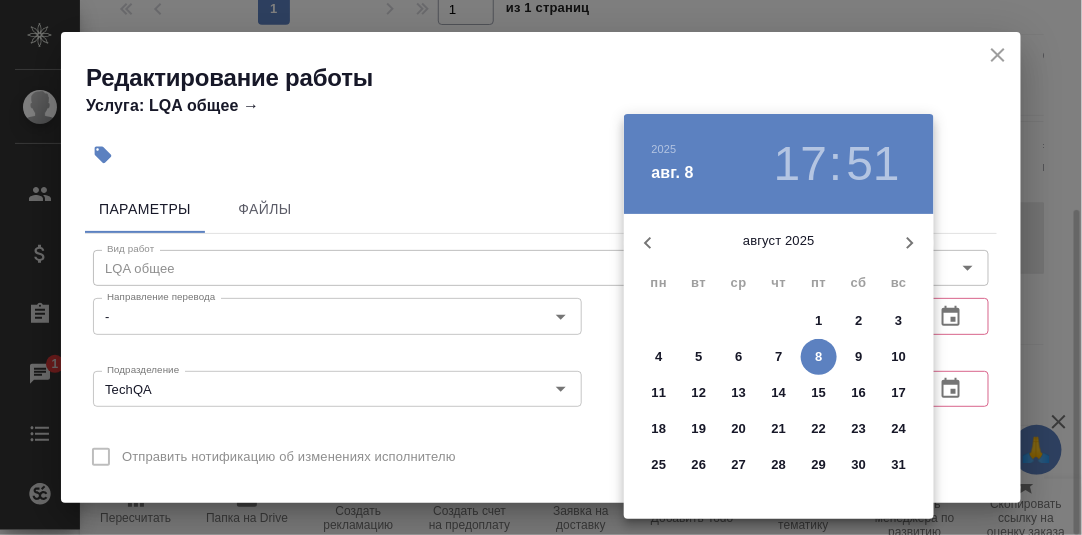 click on "6" at bounding box center (738, 357) 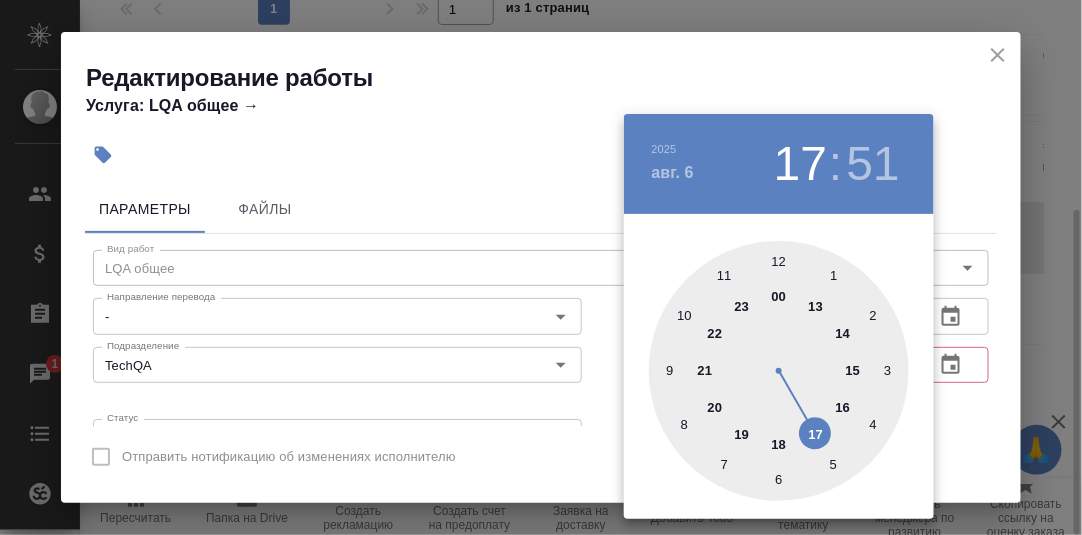 drag, startPoint x: 665, startPoint y: 371, endPoint x: 694, endPoint y: 369, distance: 29.068884 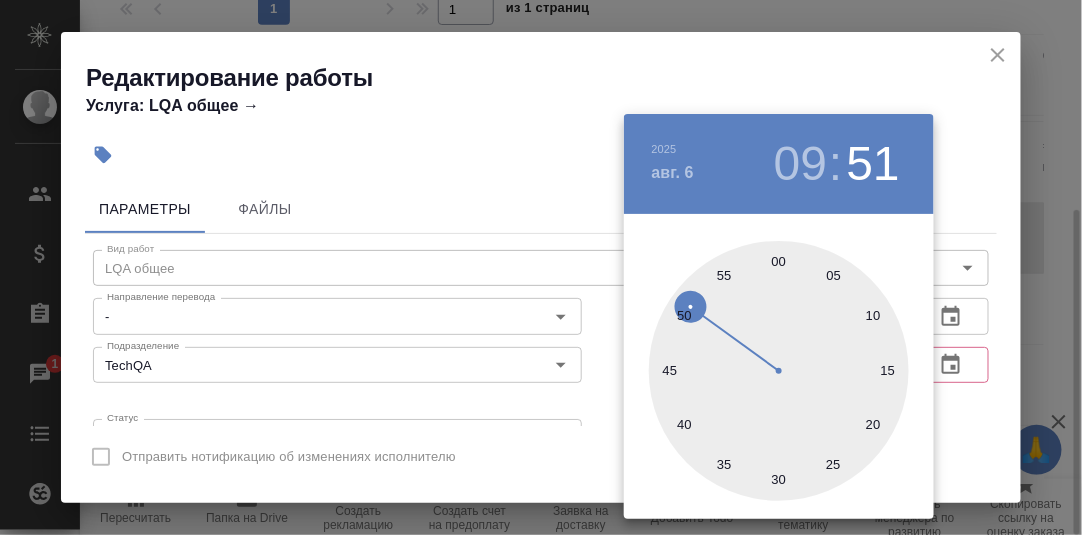 type on "06.08.2025 09:00" 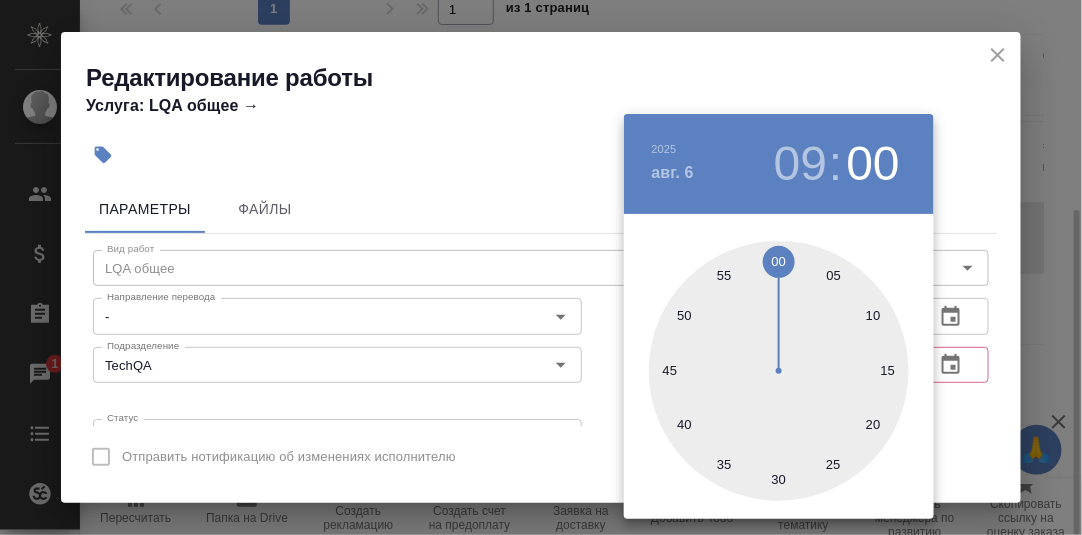 click at bounding box center [541, 267] 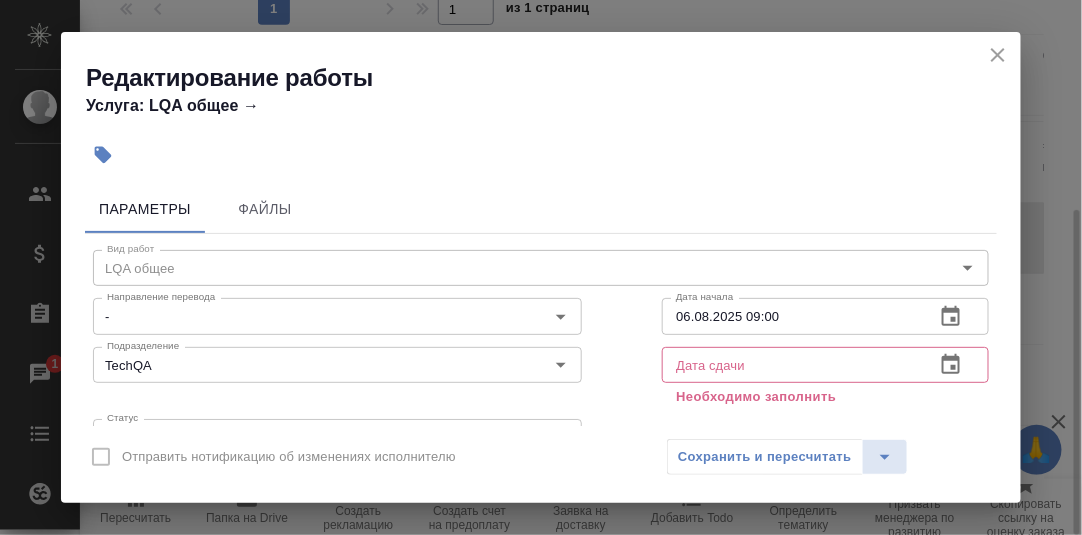 click 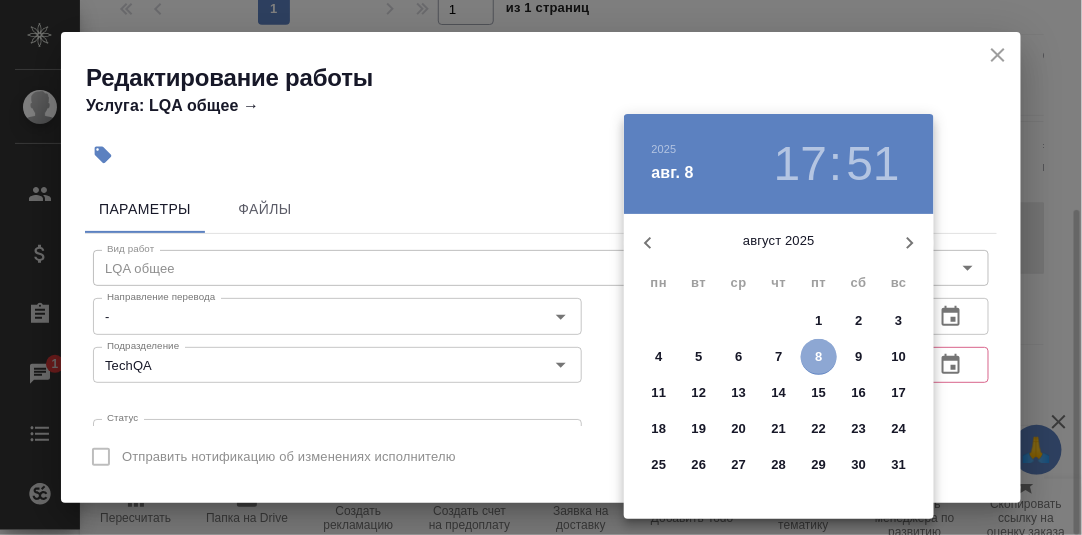 click on "8" at bounding box center (818, 357) 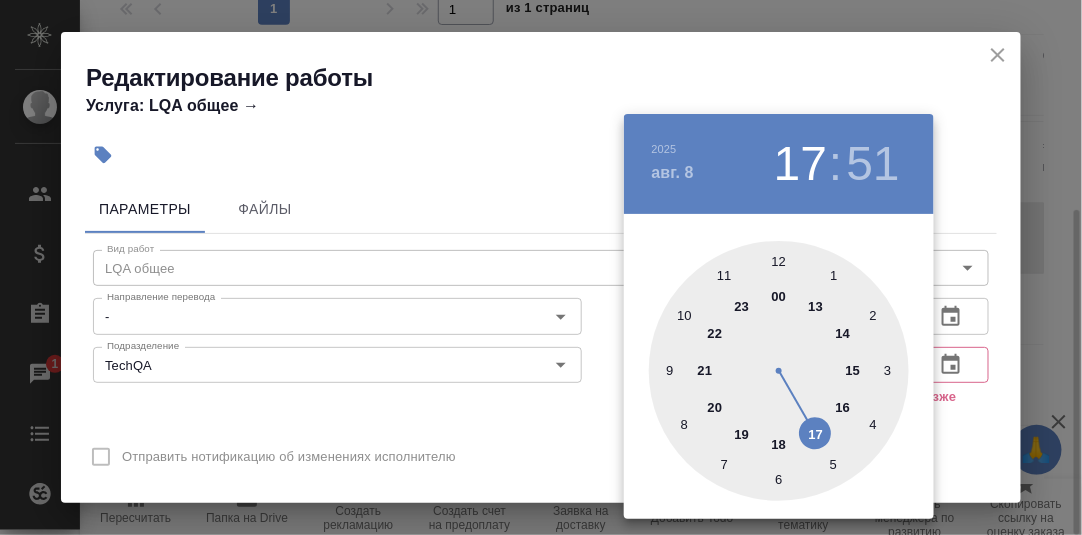 click at bounding box center (779, 371) 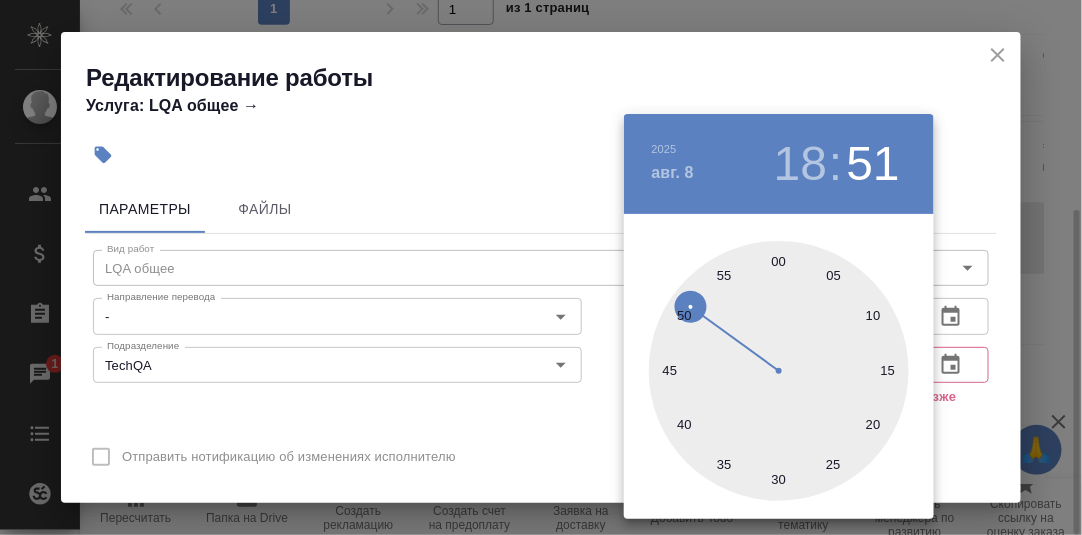 drag, startPoint x: 776, startPoint y: 264, endPoint x: 841, endPoint y: 306, distance: 77.388626 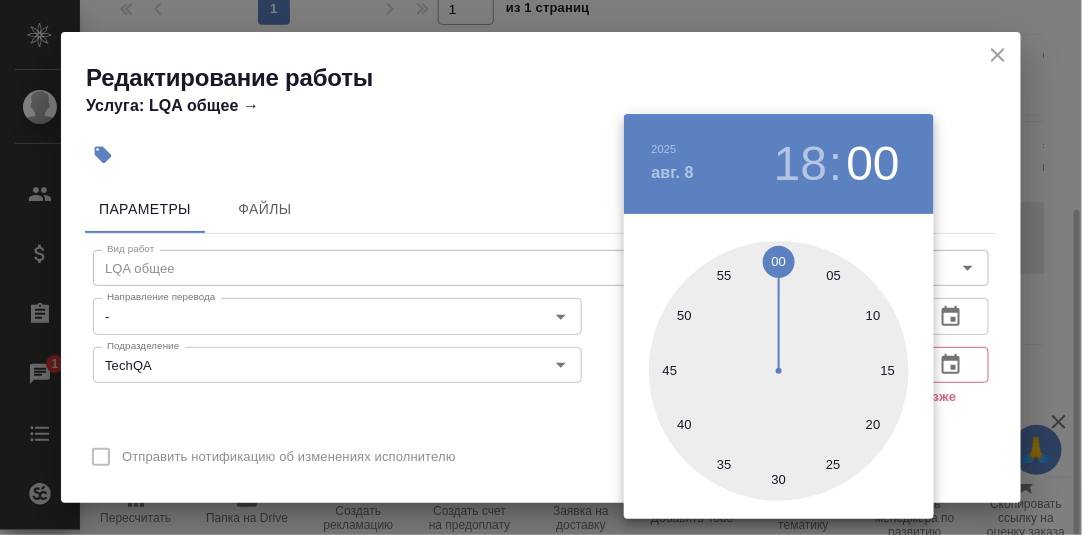 click at bounding box center [541, 267] 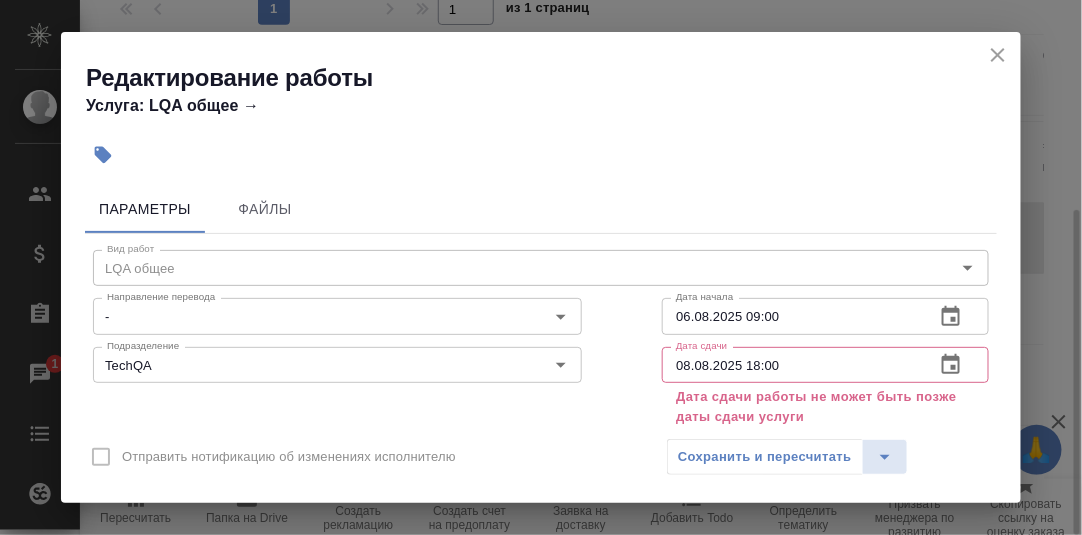 click 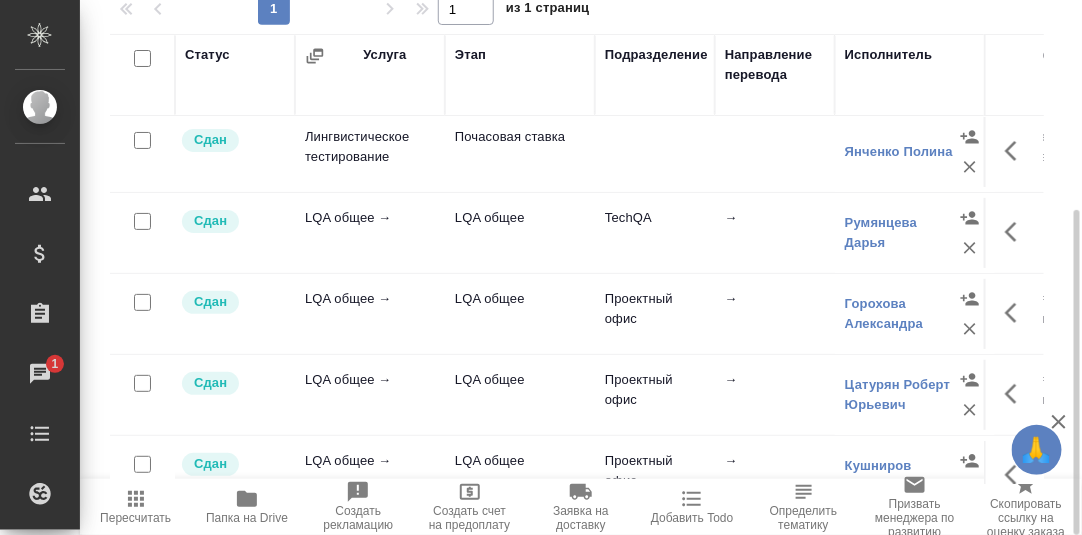 scroll, scrollTop: 0, scrollLeft: 0, axis: both 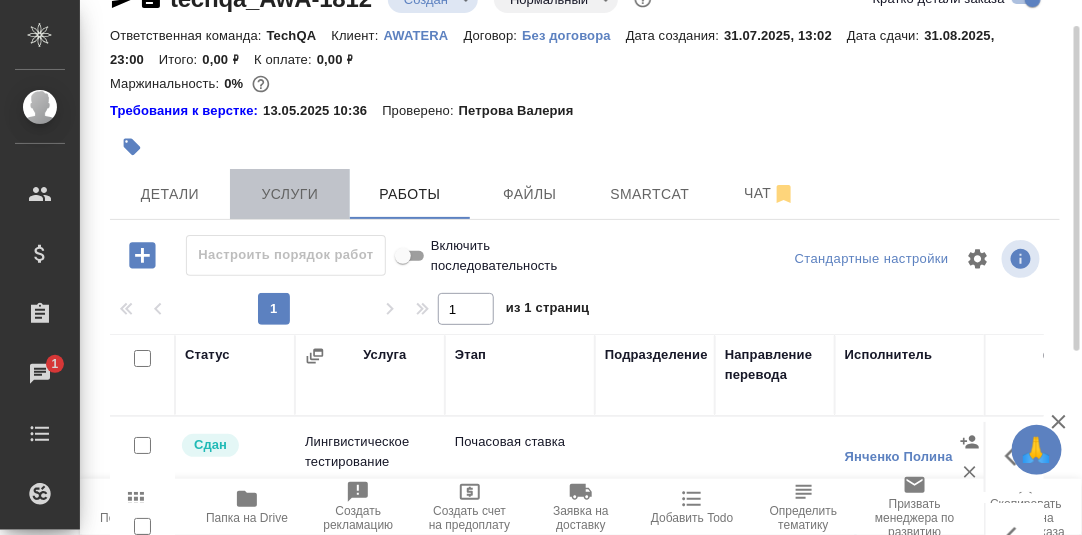 click on "Услуги" at bounding box center [290, 194] 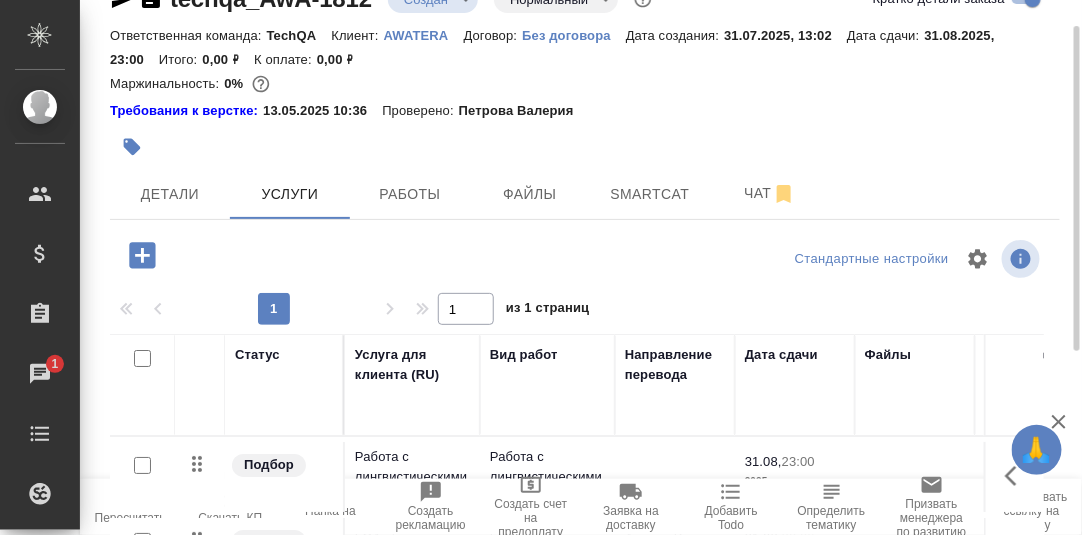 scroll, scrollTop: 324, scrollLeft: 0, axis: vertical 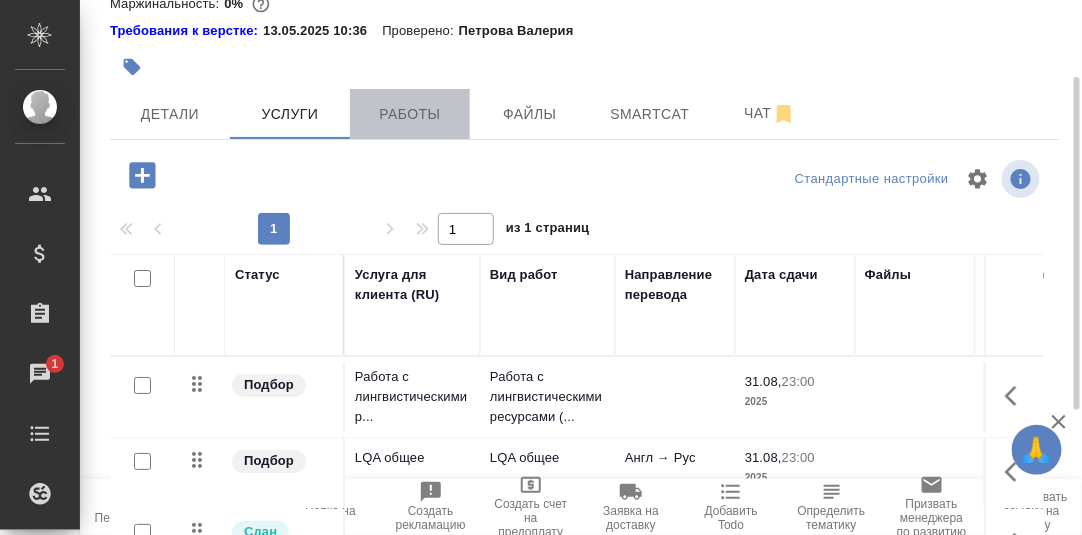 click on "Работы" at bounding box center (410, 114) 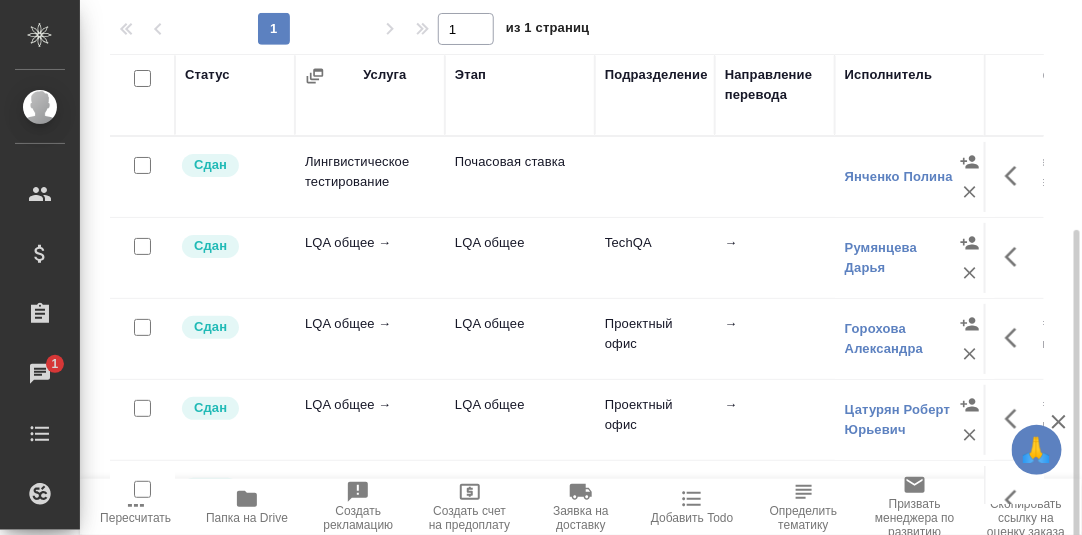 scroll, scrollTop: 344, scrollLeft: 0, axis: vertical 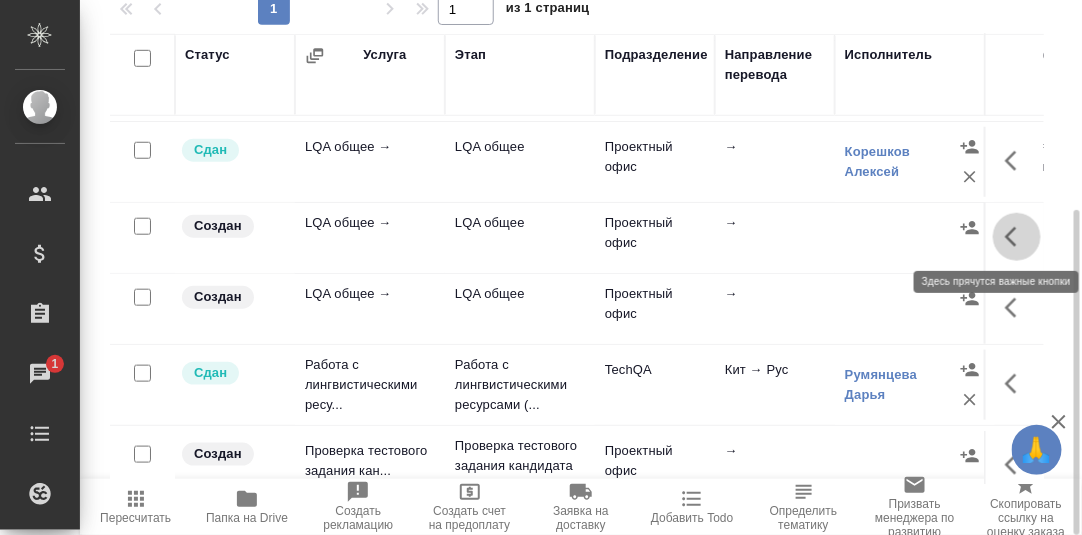 click 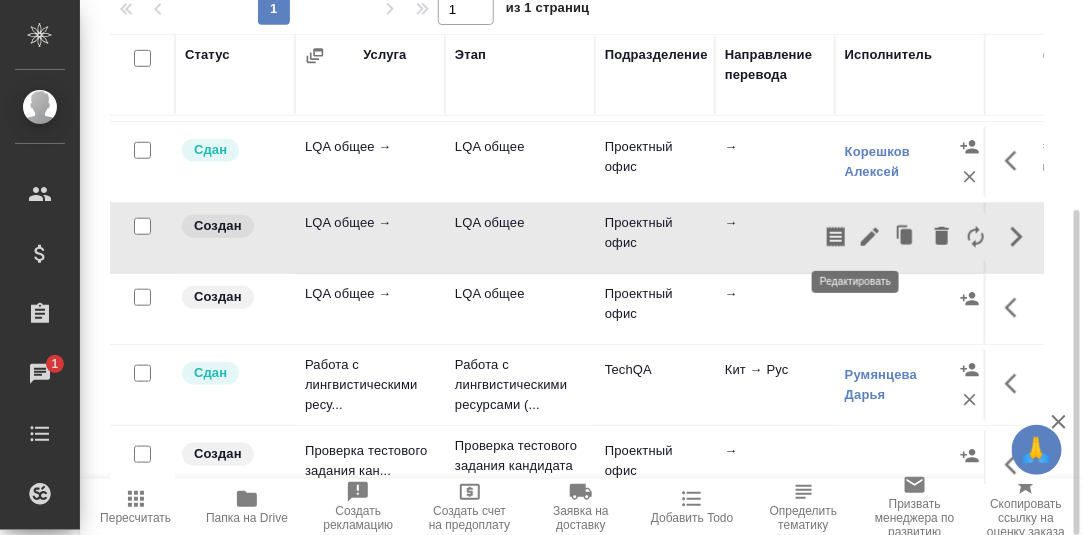 click 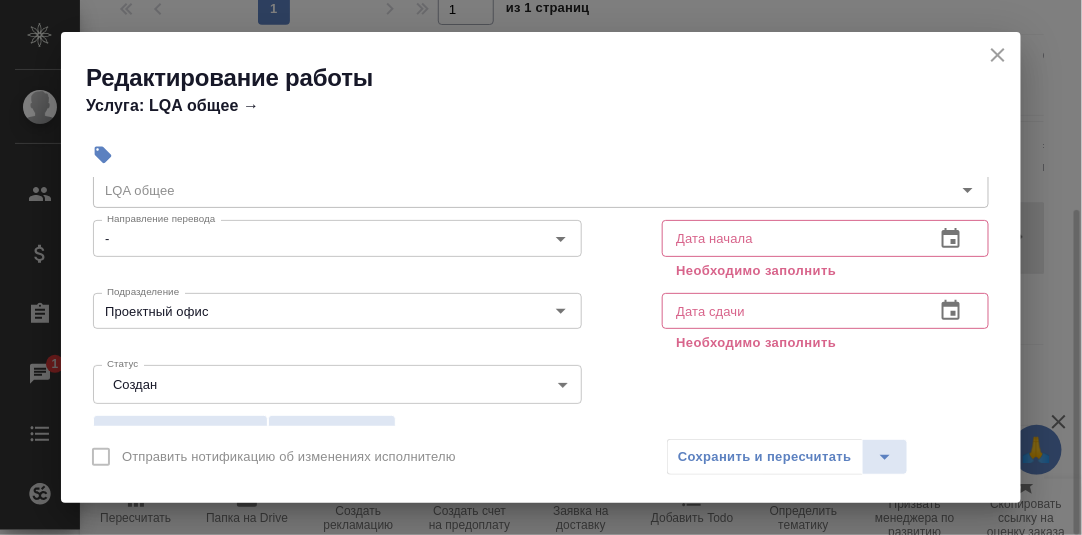 scroll, scrollTop: 99, scrollLeft: 0, axis: vertical 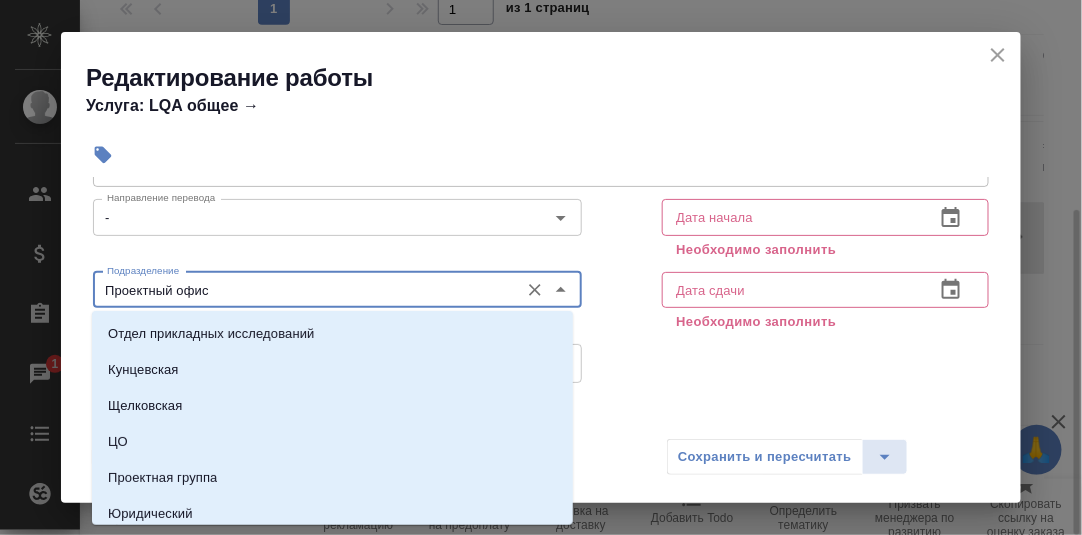 click on "Проектный офис" at bounding box center [304, 290] 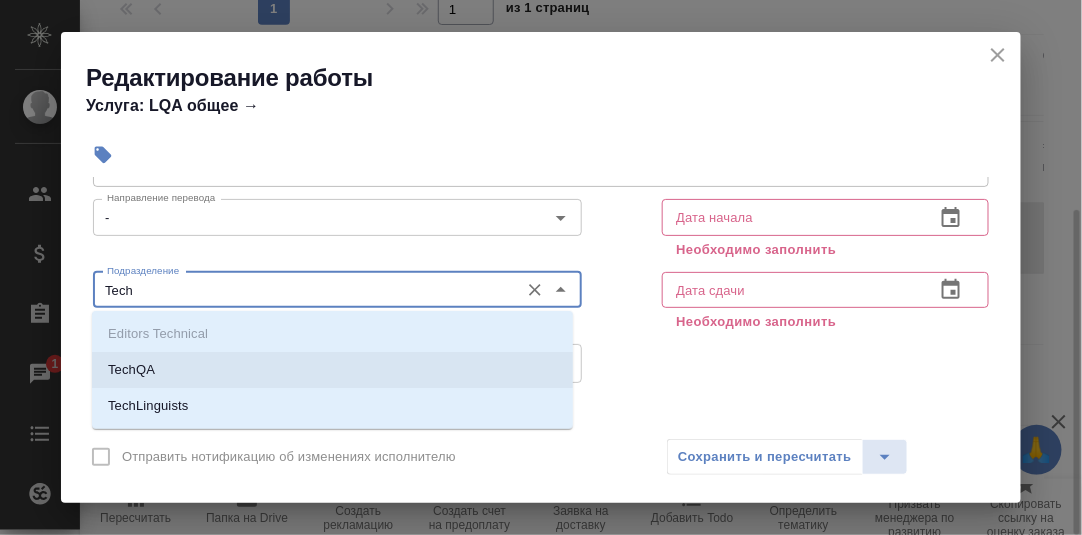 drag, startPoint x: 128, startPoint y: 368, endPoint x: 233, endPoint y: 391, distance: 107.48953 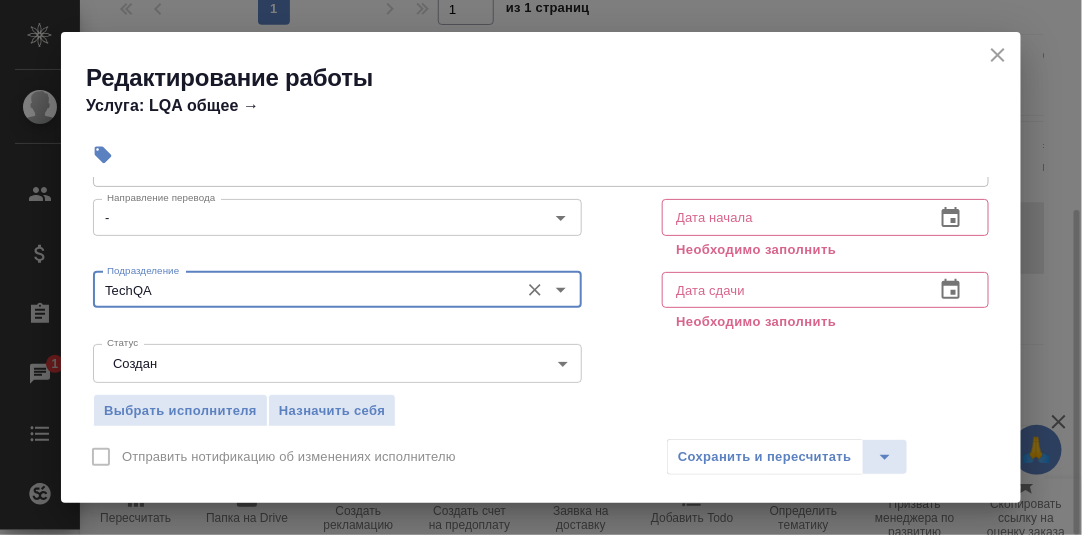 type on "TechQA" 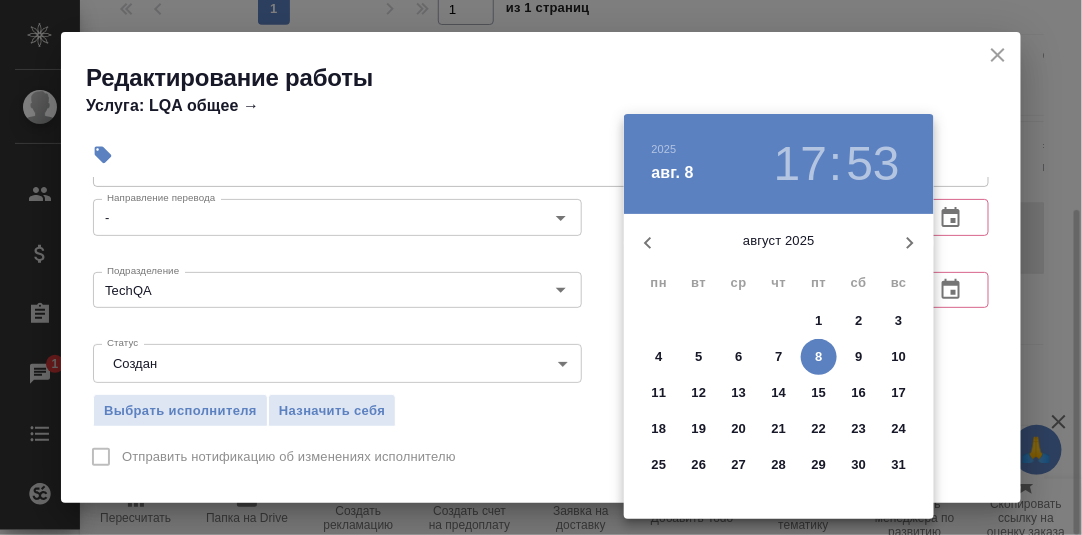 click on "6" at bounding box center (738, 357) 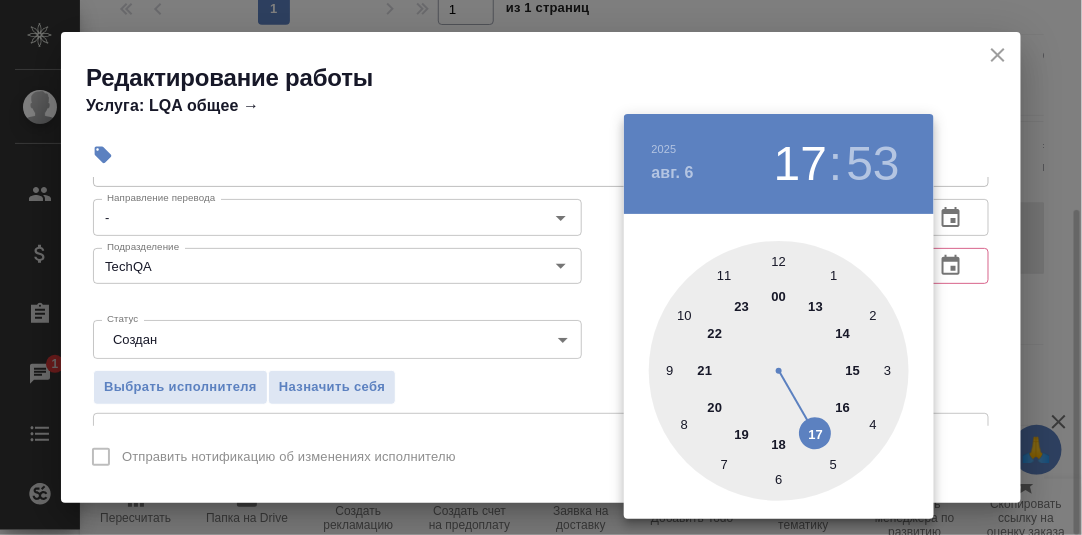 click at bounding box center [779, 371] 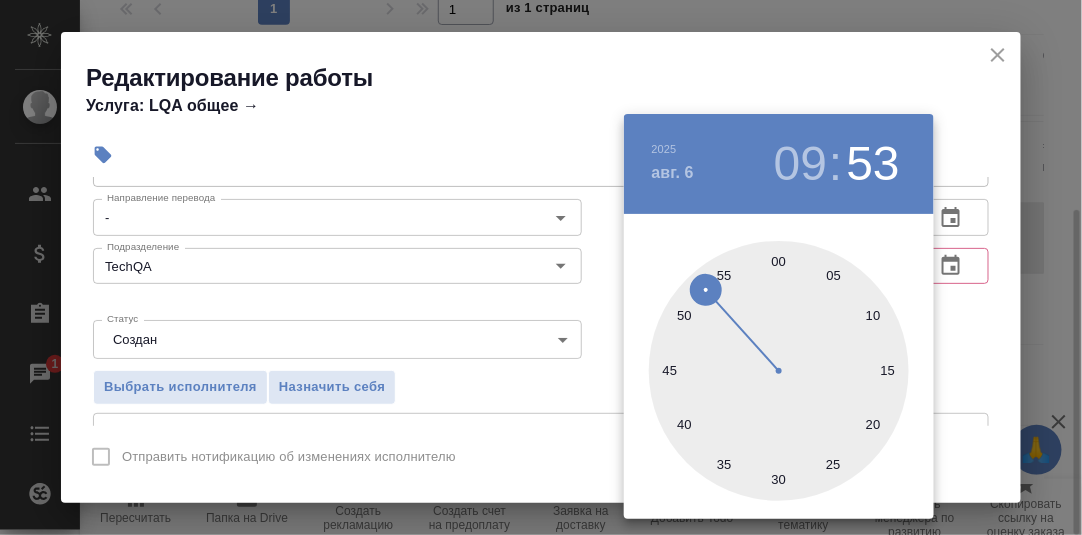 click at bounding box center [779, 371] 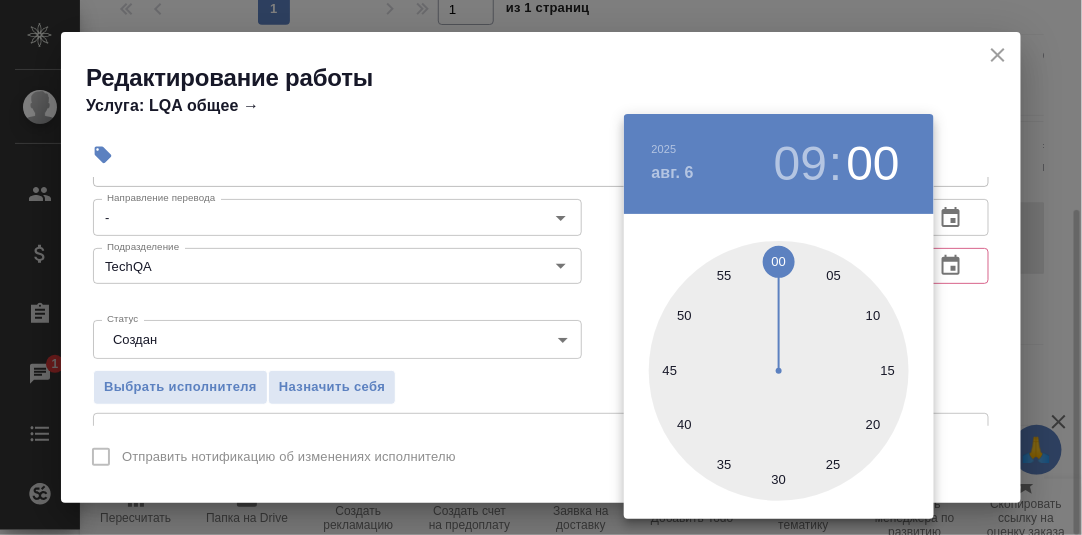 click at bounding box center (541, 267) 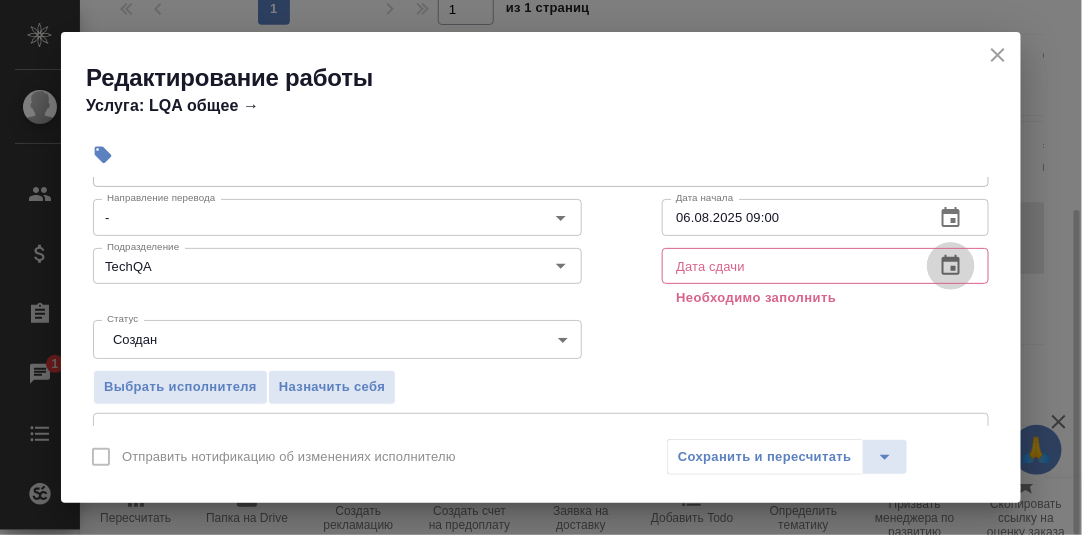 click 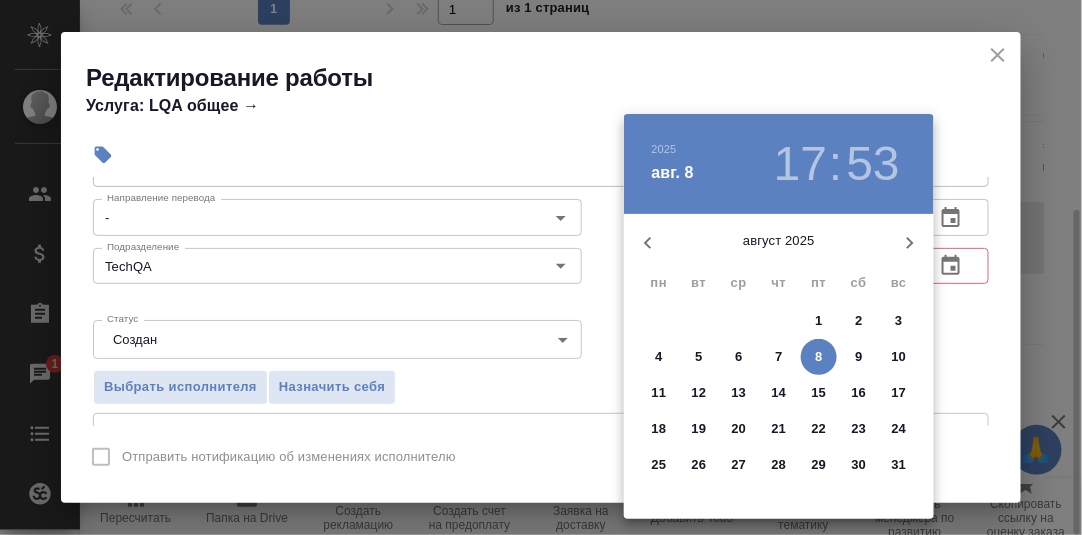 click on "8" at bounding box center (819, 357) 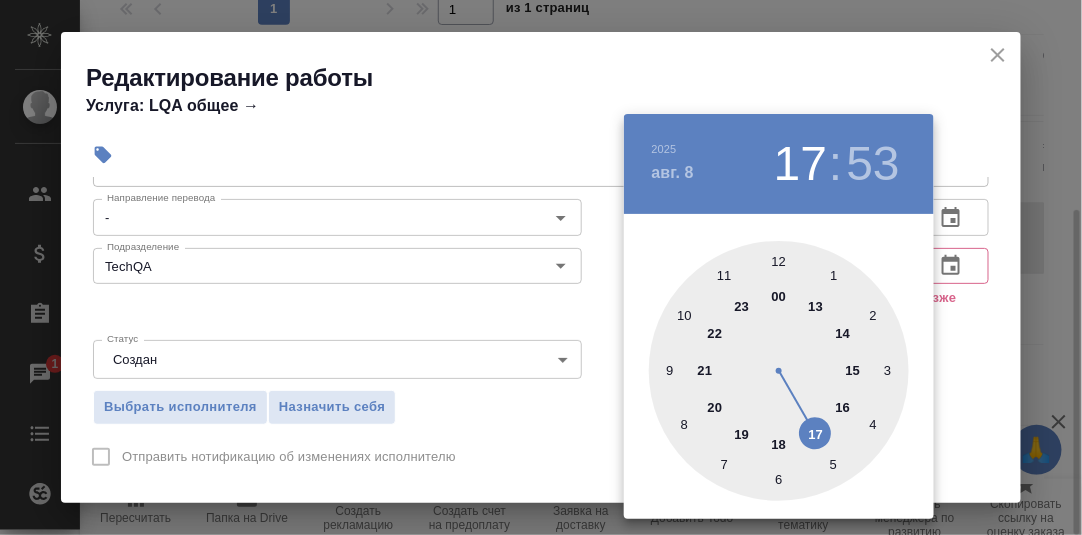click at bounding box center (779, 371) 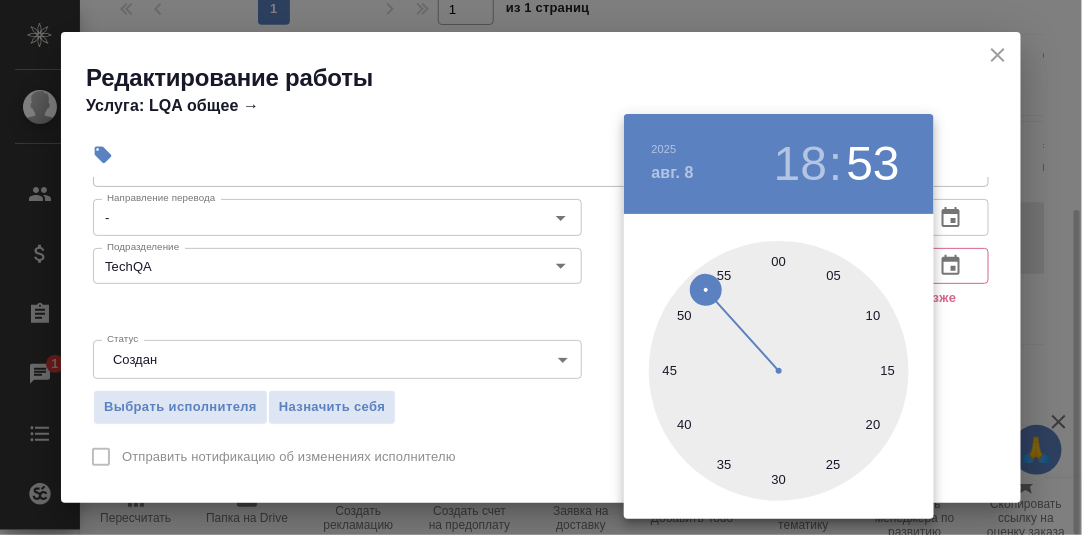 click at bounding box center [779, 371] 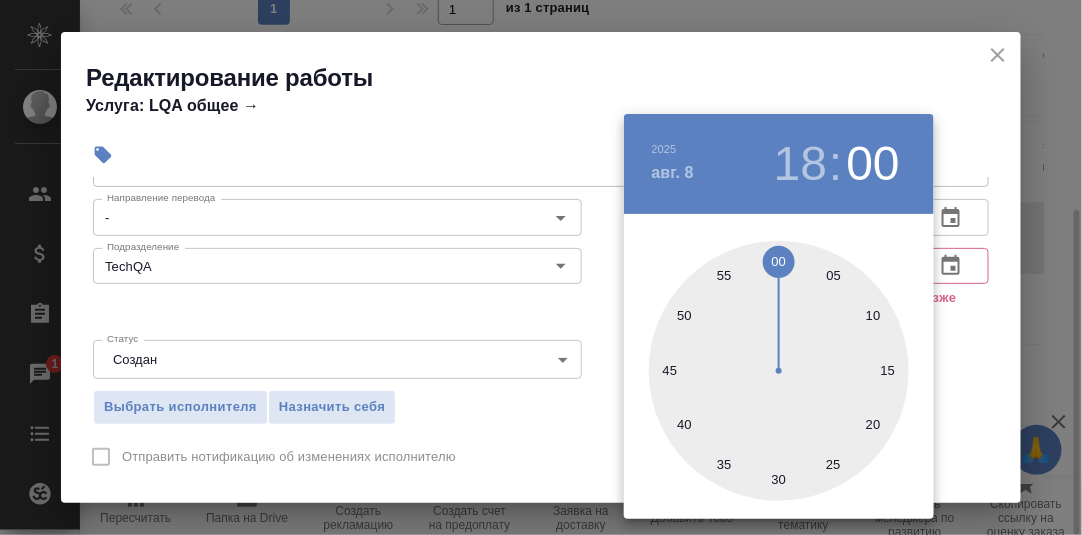 click at bounding box center (541, 267) 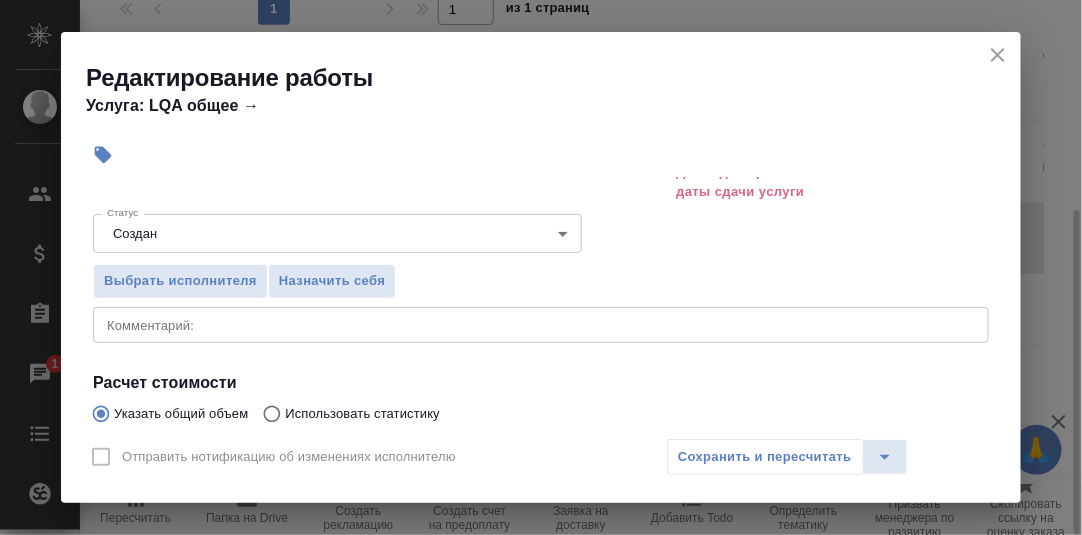 scroll, scrollTop: 200, scrollLeft: 0, axis: vertical 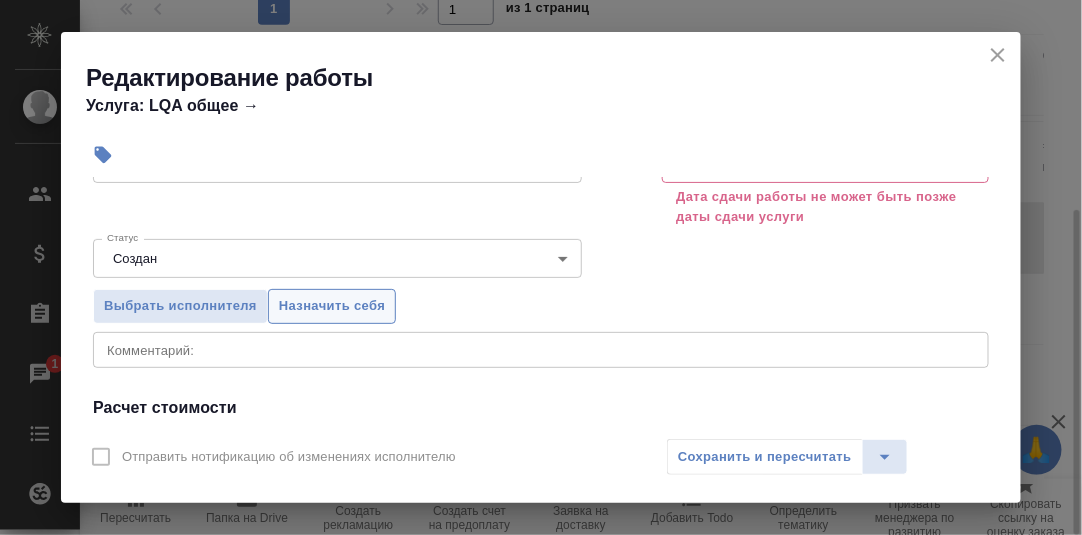 click on "Назначить себя" at bounding box center [332, 306] 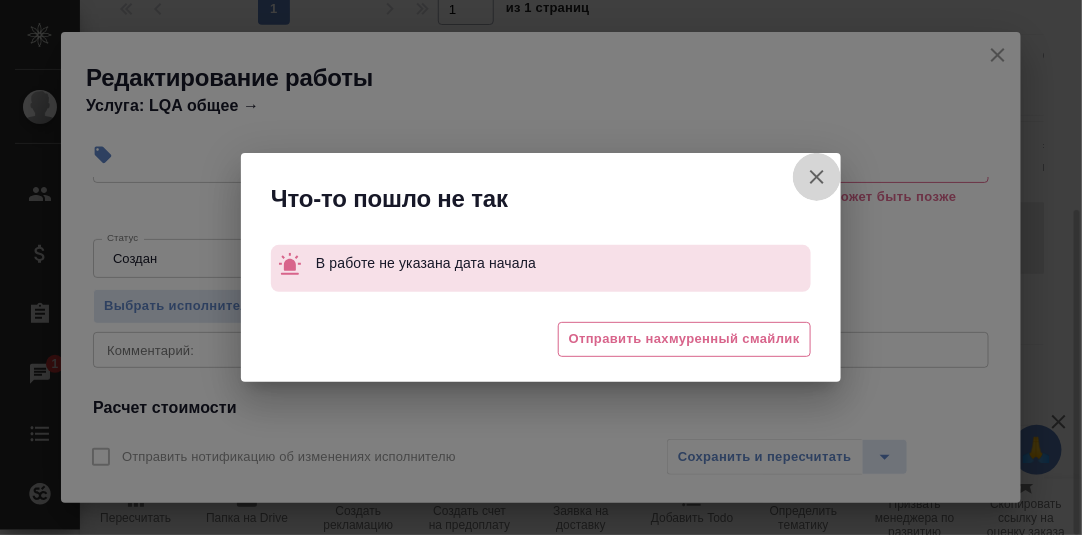 drag, startPoint x: 822, startPoint y: 173, endPoint x: 824, endPoint y: 188, distance: 15.132746 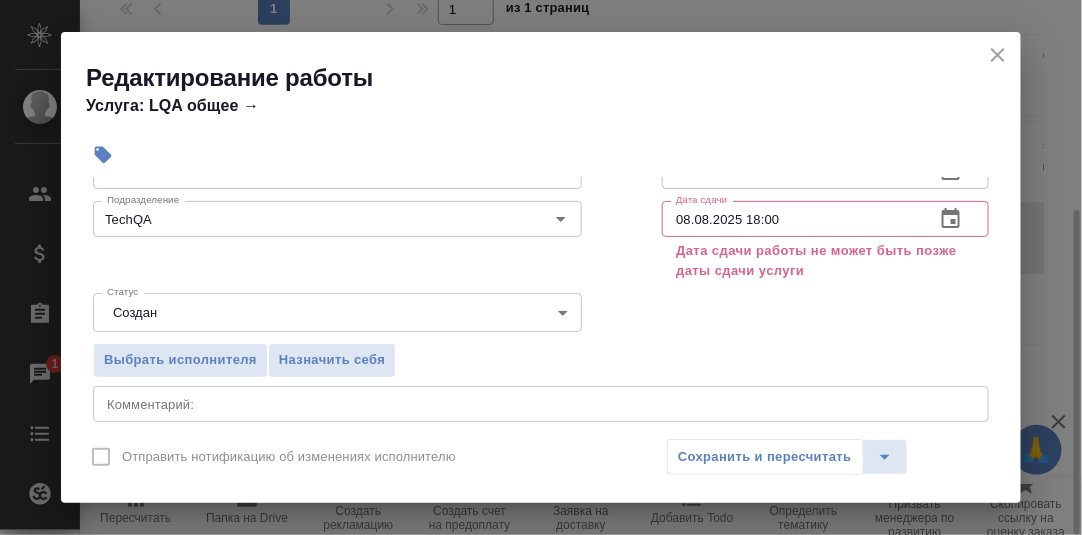 scroll, scrollTop: 449, scrollLeft: 0, axis: vertical 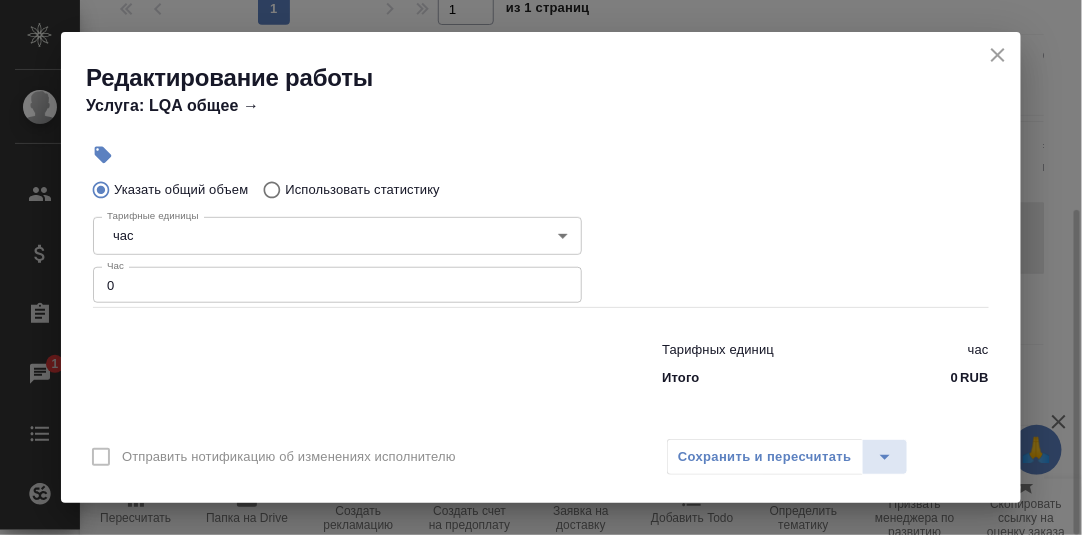 click on "Сохранить и пересчитать" at bounding box center [787, 457] 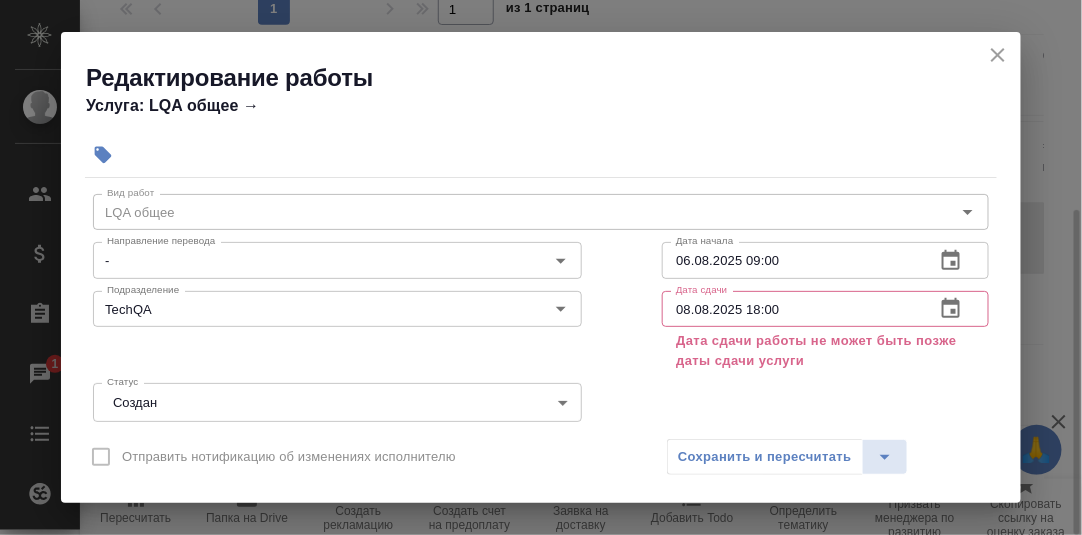 scroll, scrollTop: 49, scrollLeft: 0, axis: vertical 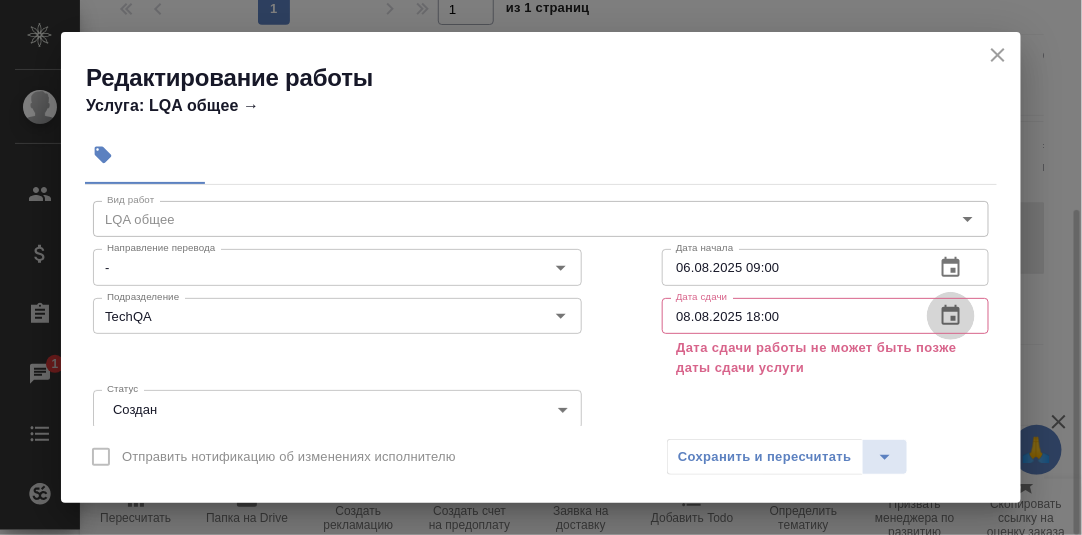 click 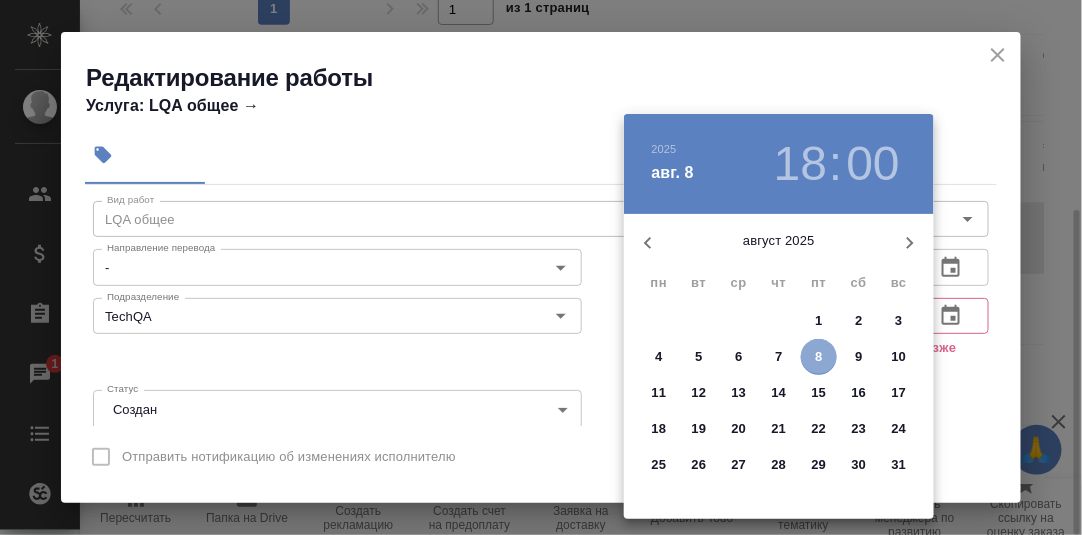 click on "8" at bounding box center [818, 357] 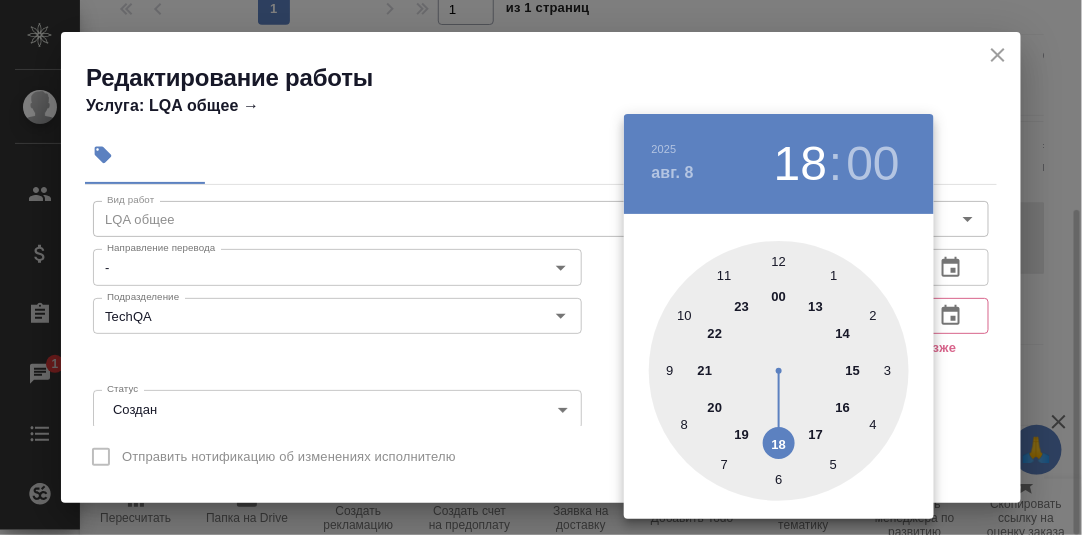drag, startPoint x: 819, startPoint y: 434, endPoint x: 914, endPoint y: 420, distance: 96.02604 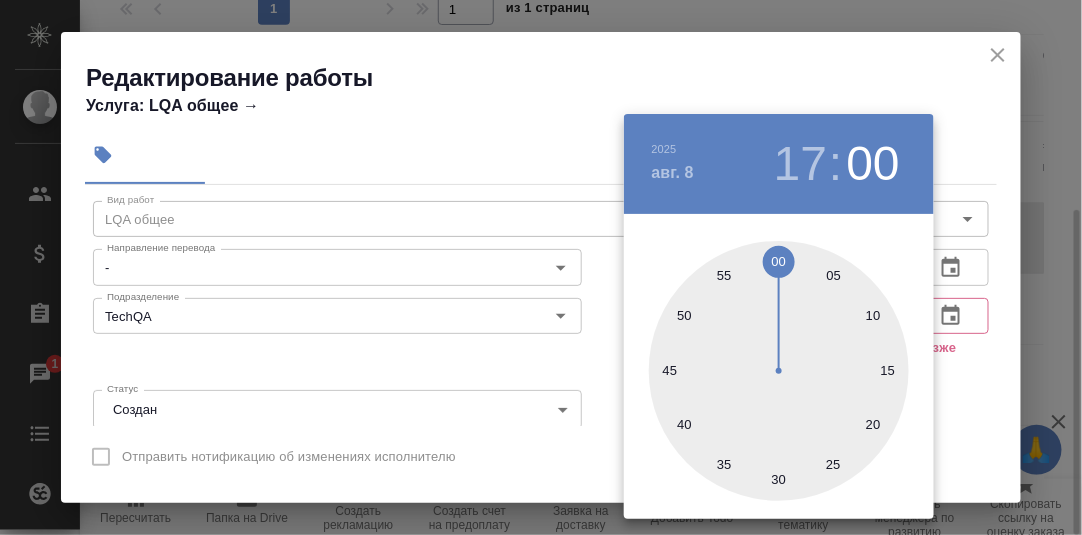 click at bounding box center (541, 267) 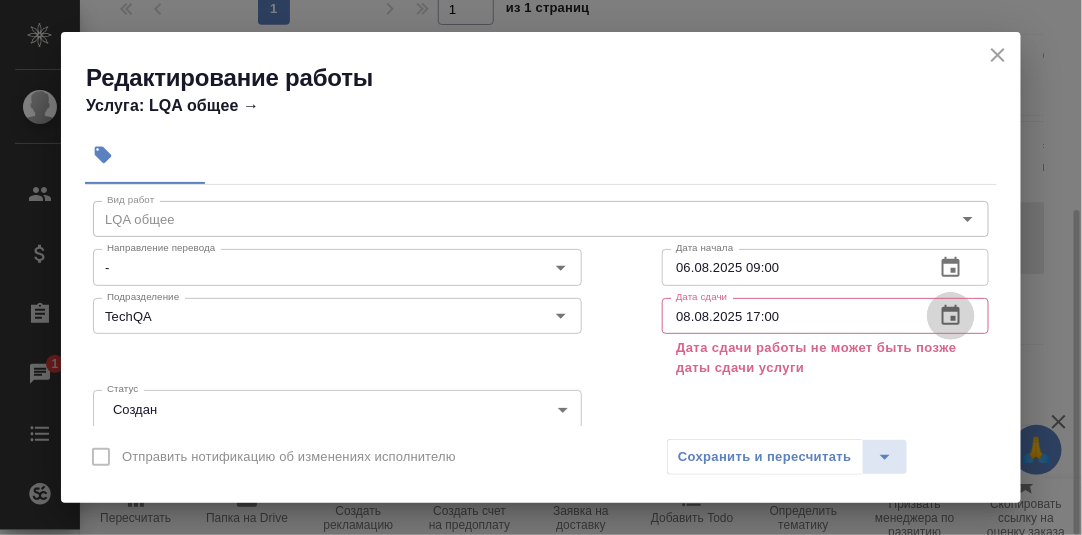 click 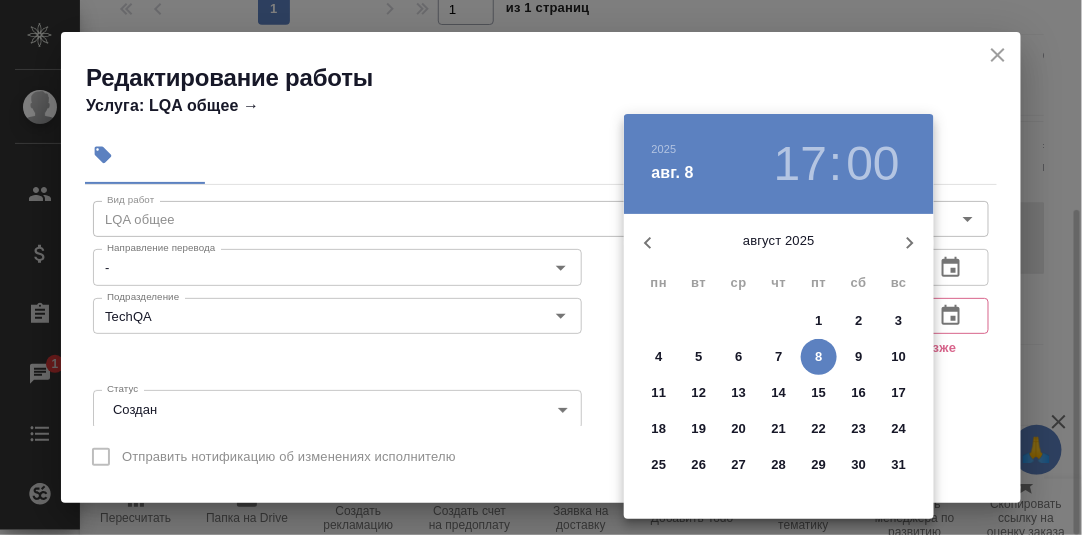 click on "7" at bounding box center (778, 357) 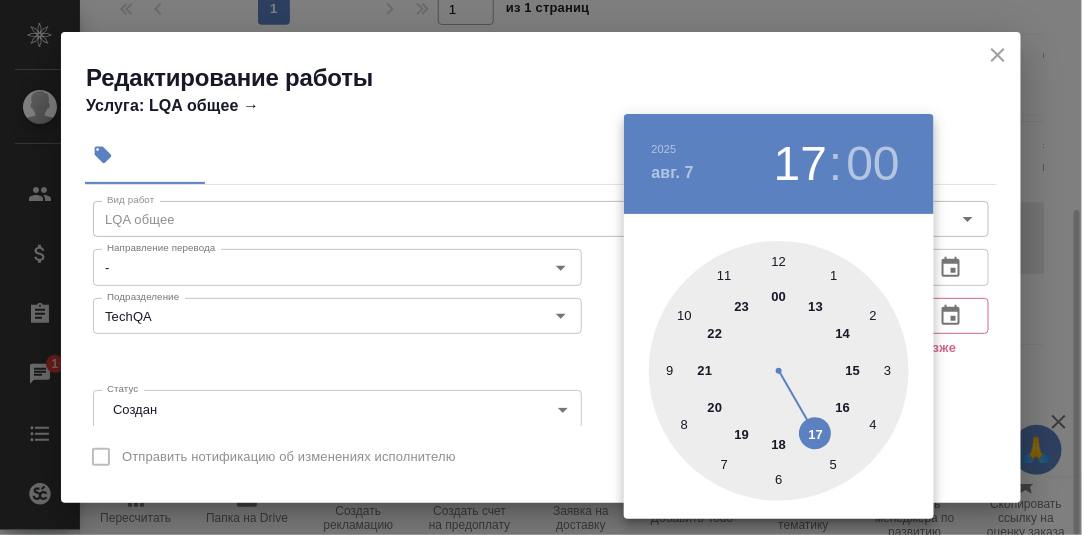 click at bounding box center [541, 267] 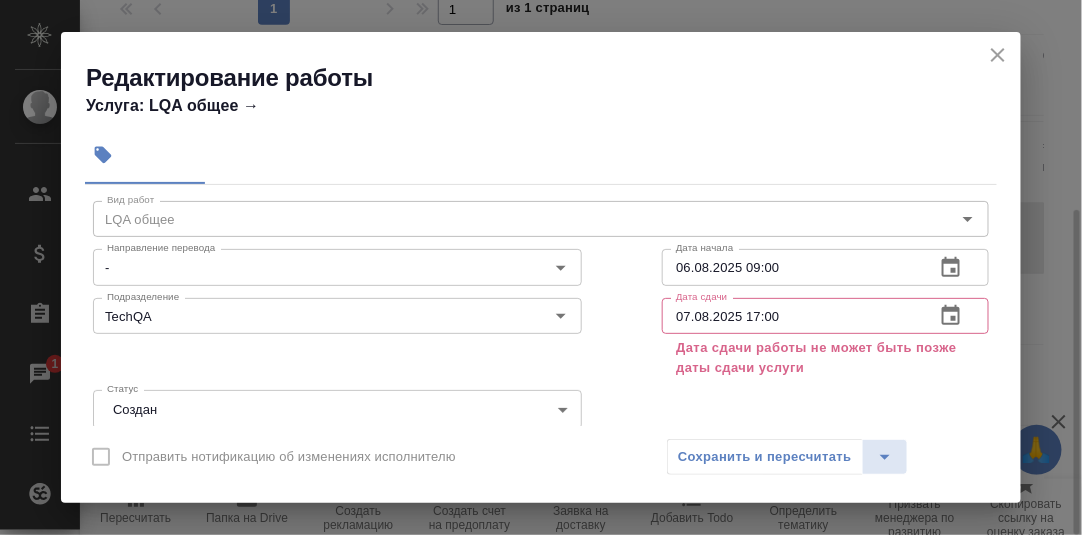 drag, startPoint x: 1005, startPoint y: 54, endPoint x: 950, endPoint y: 92, distance: 66.85058 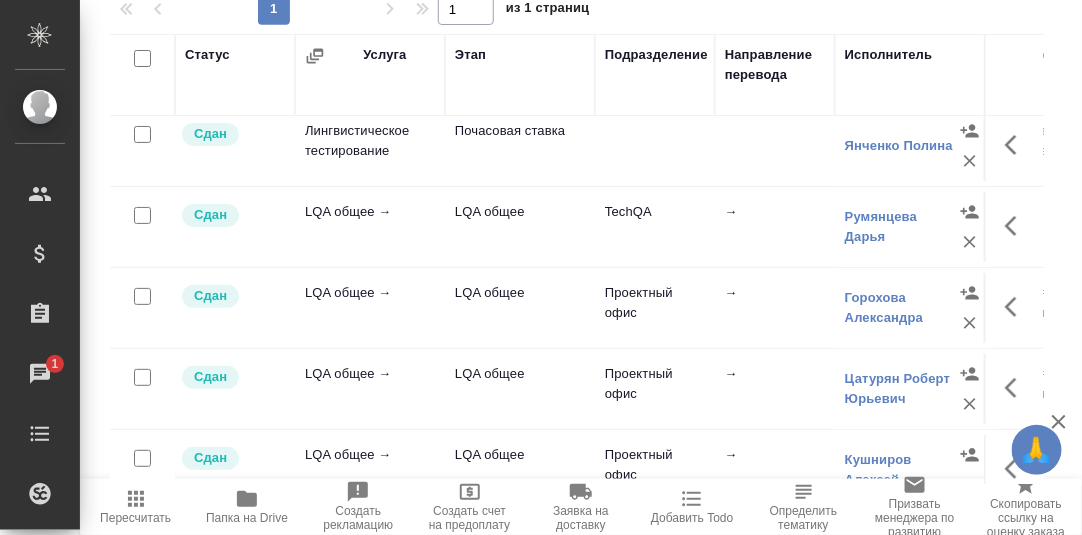 scroll, scrollTop: 0, scrollLeft: 0, axis: both 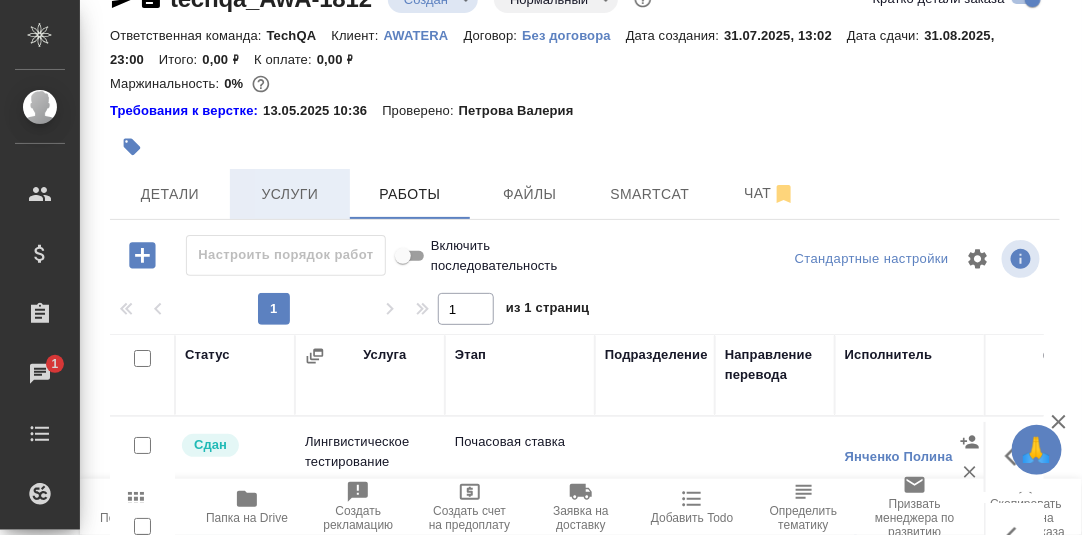 click on "Услуги" at bounding box center [290, 194] 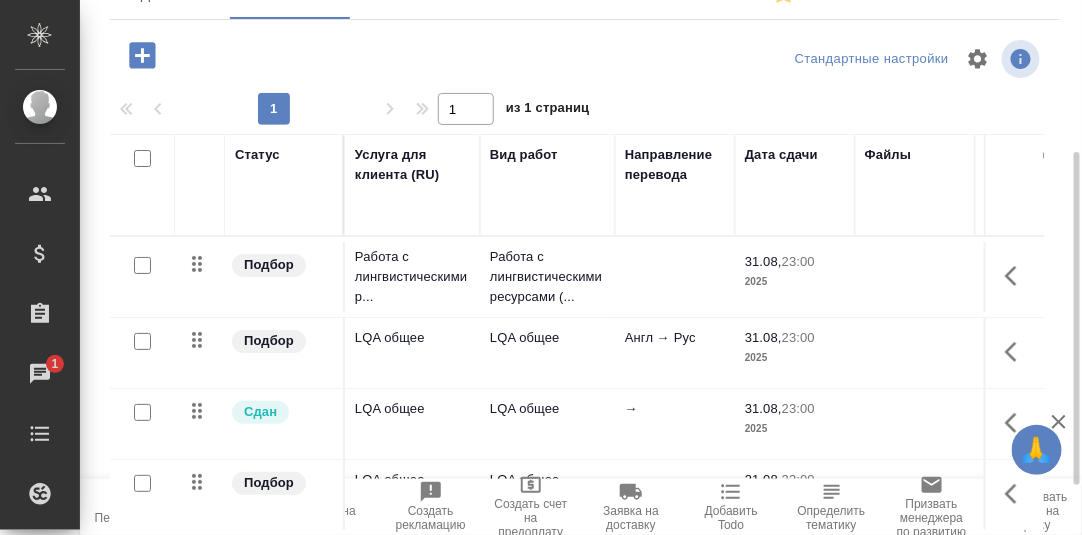 scroll, scrollTop: 324, scrollLeft: 0, axis: vertical 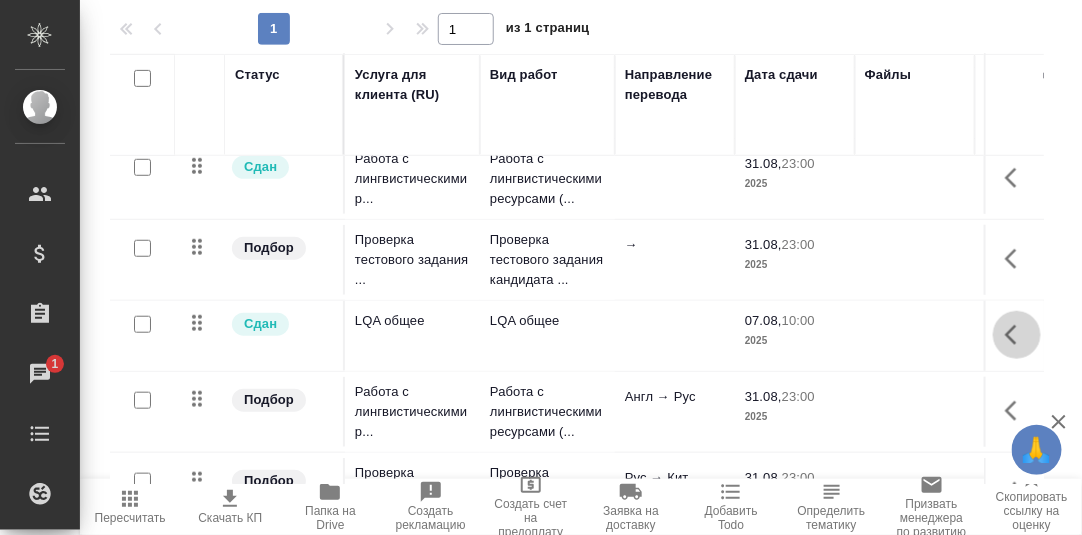 drag, startPoint x: 998, startPoint y: 328, endPoint x: 986, endPoint y: 330, distance: 12.165525 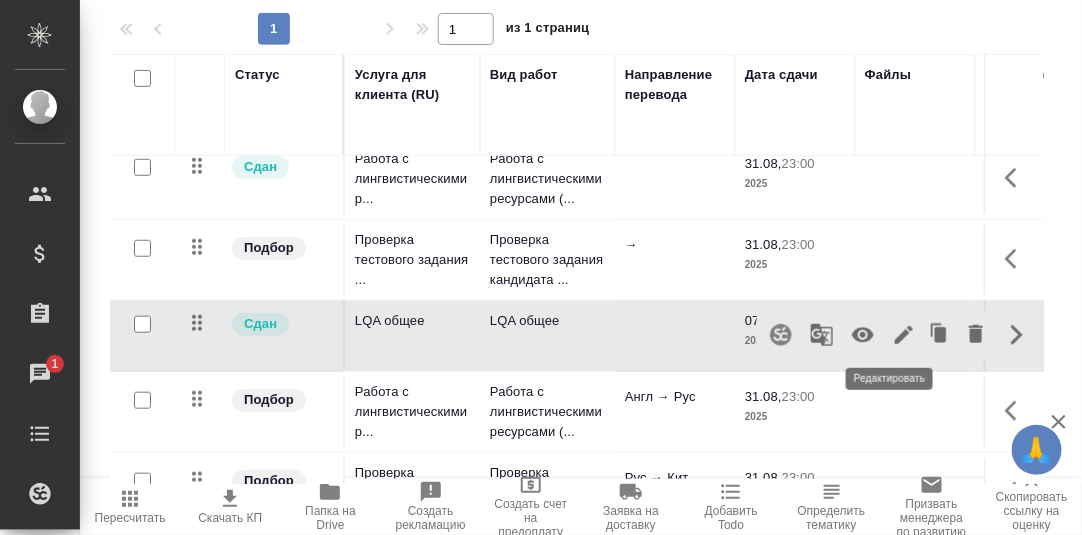 click 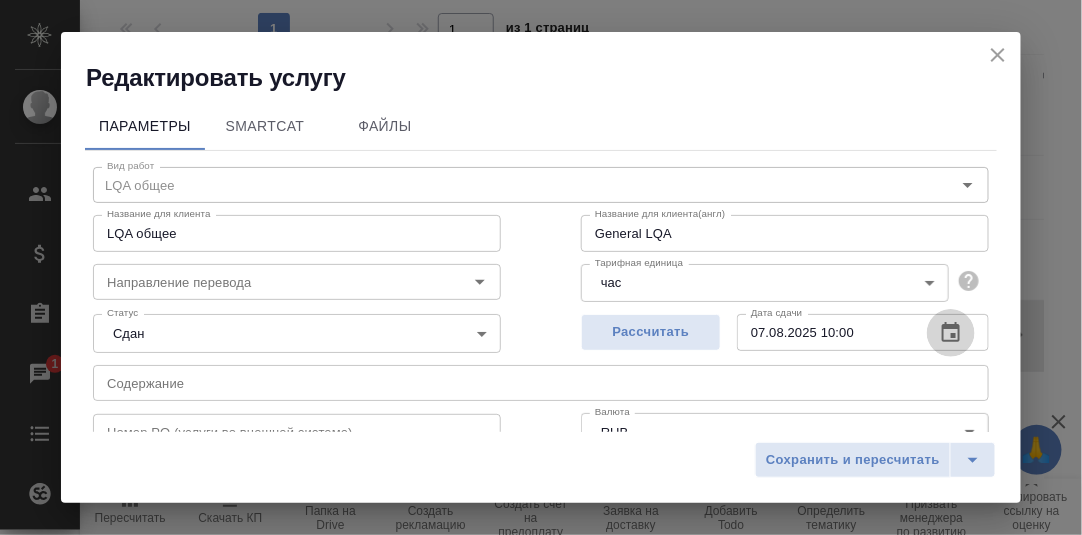 click 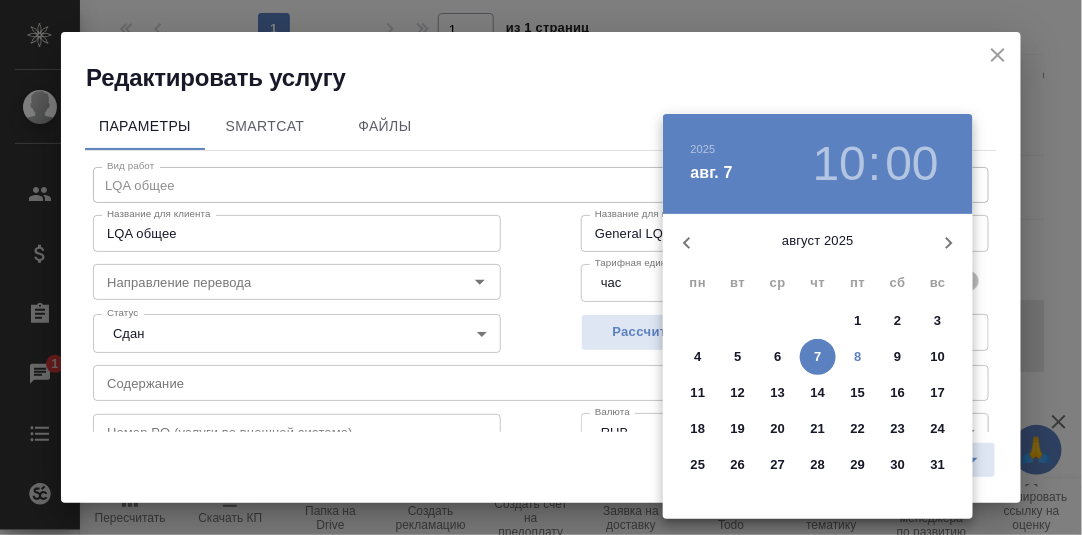 click on "31" at bounding box center [938, 465] 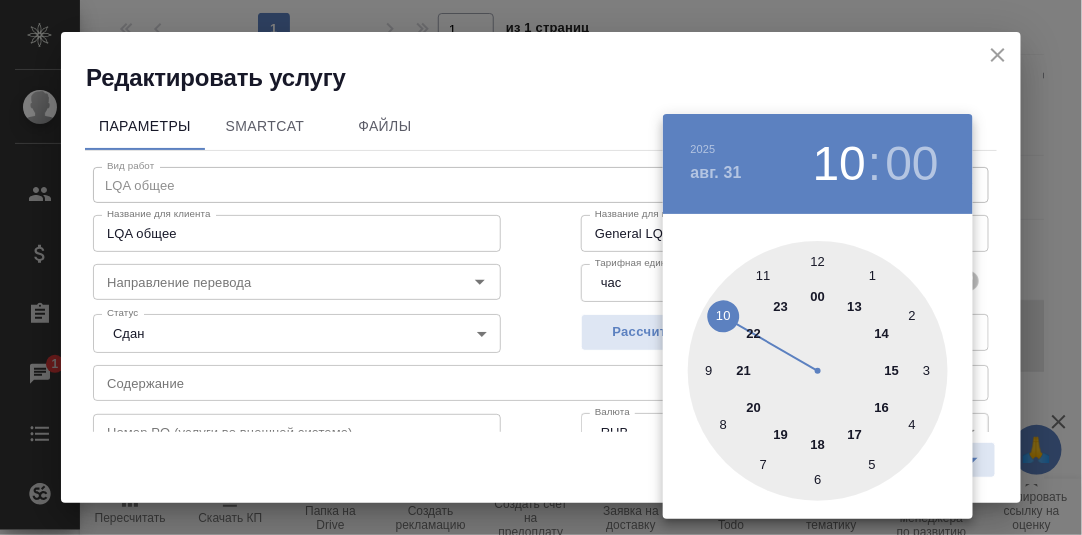 drag, startPoint x: 781, startPoint y: 304, endPoint x: 797, endPoint y: 310, distance: 17.088007 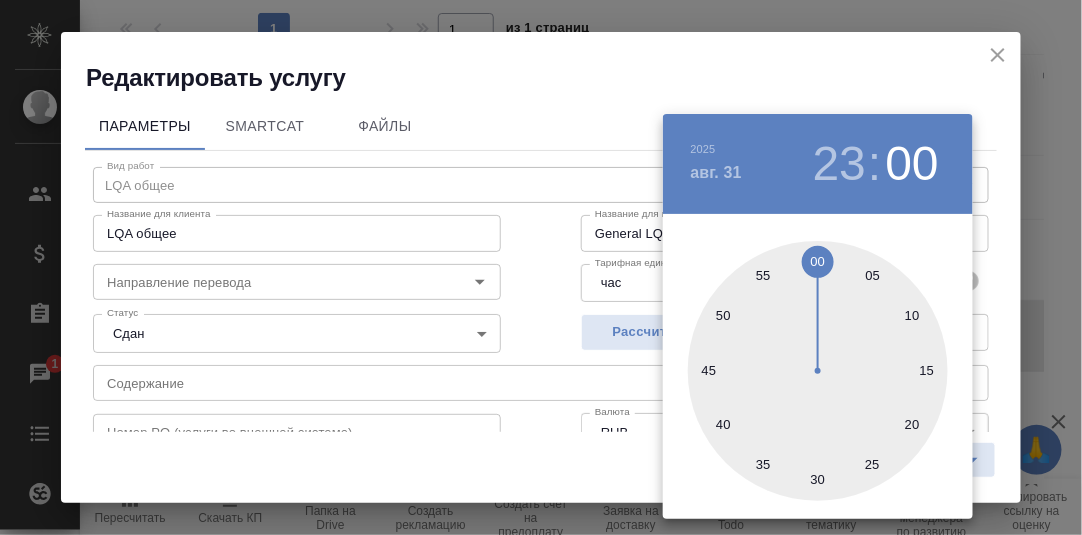 click at bounding box center (541, 267) 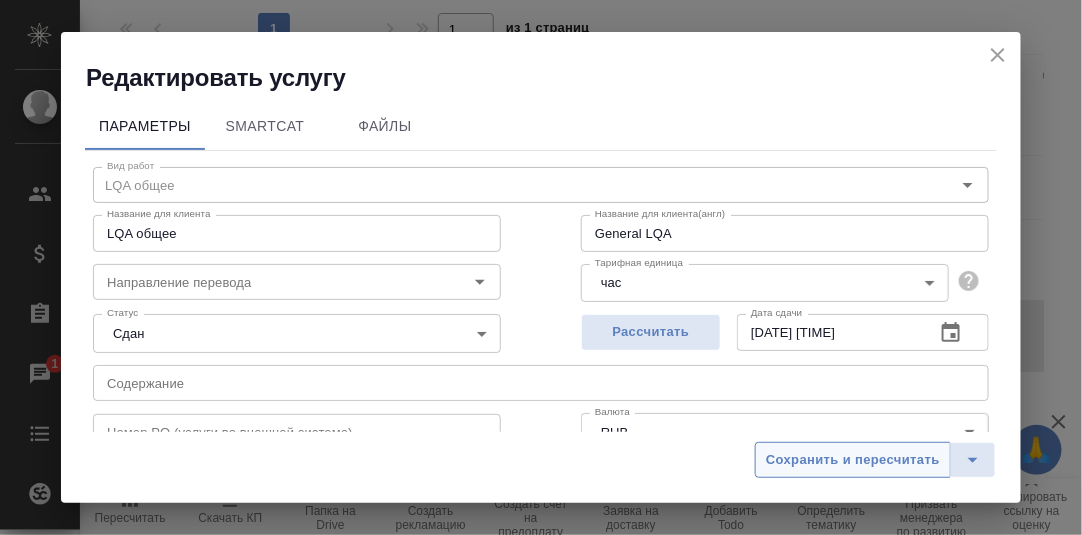 drag, startPoint x: 879, startPoint y: 458, endPoint x: 947, endPoint y: 404, distance: 86.833176 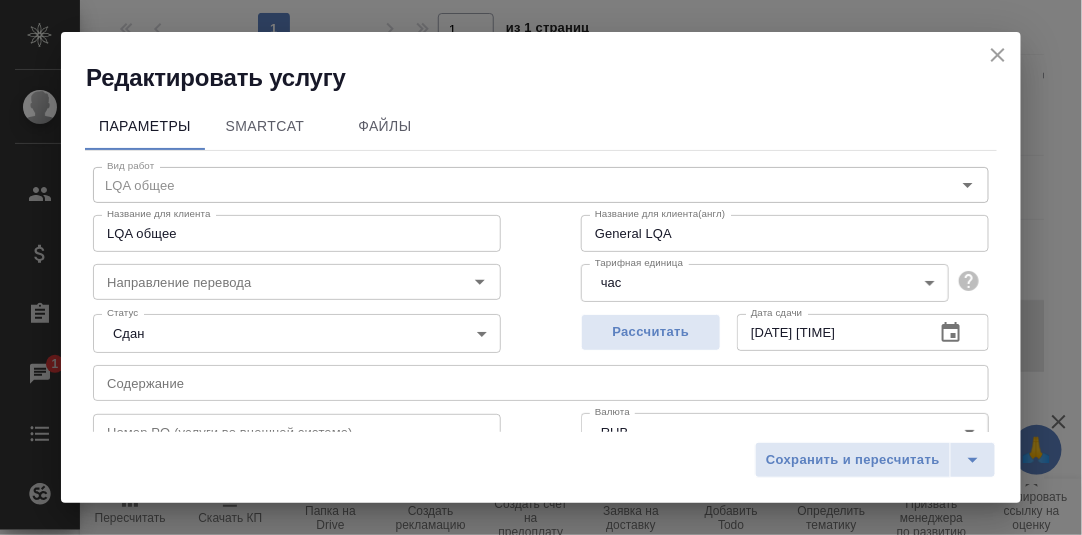 click on "Сохранить и пересчитать" at bounding box center (853, 460) 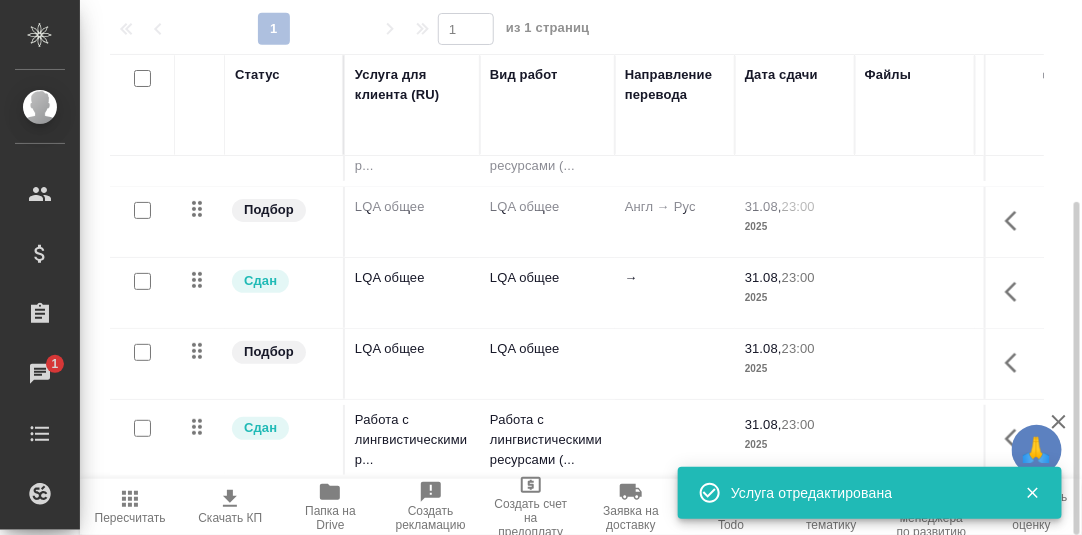 scroll, scrollTop: 0, scrollLeft: 0, axis: both 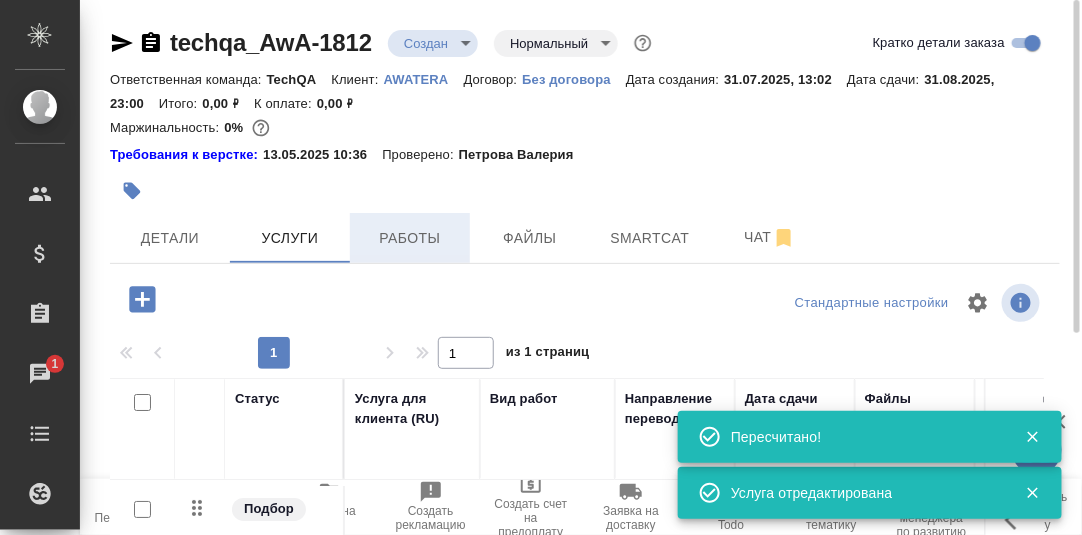 drag, startPoint x: 418, startPoint y: 242, endPoint x: 443, endPoint y: 242, distance: 25 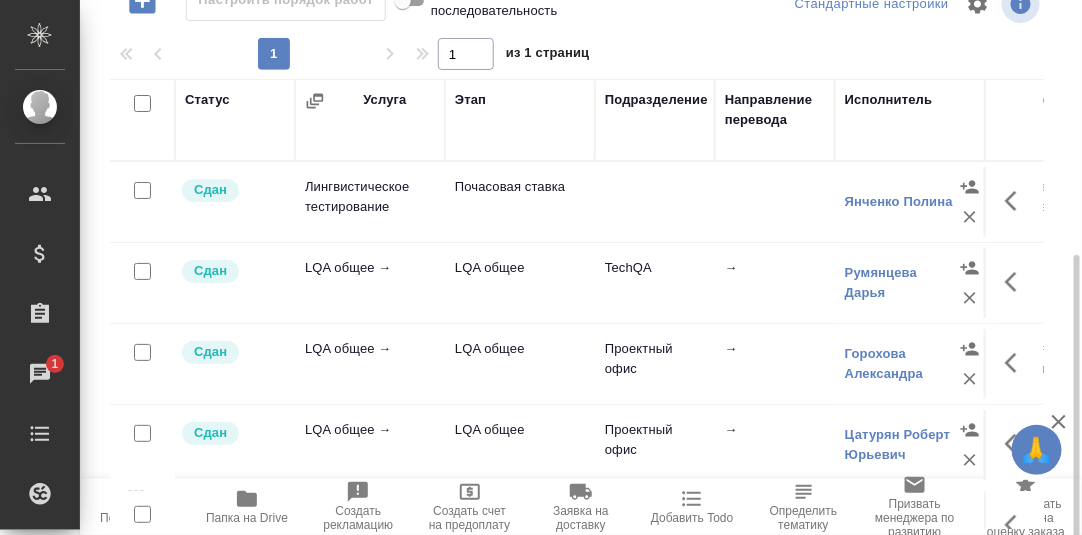 scroll, scrollTop: 344, scrollLeft: 0, axis: vertical 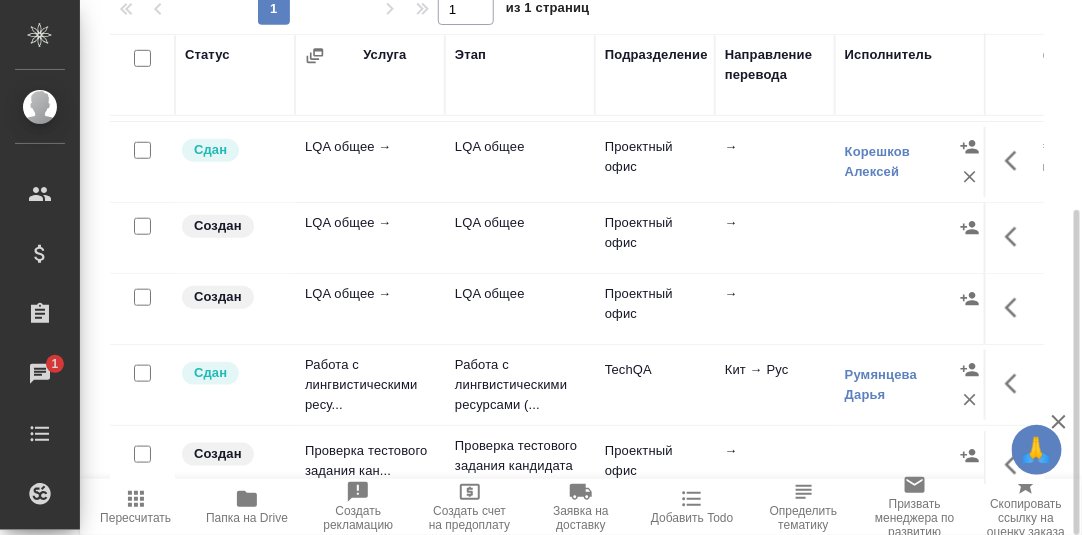 click 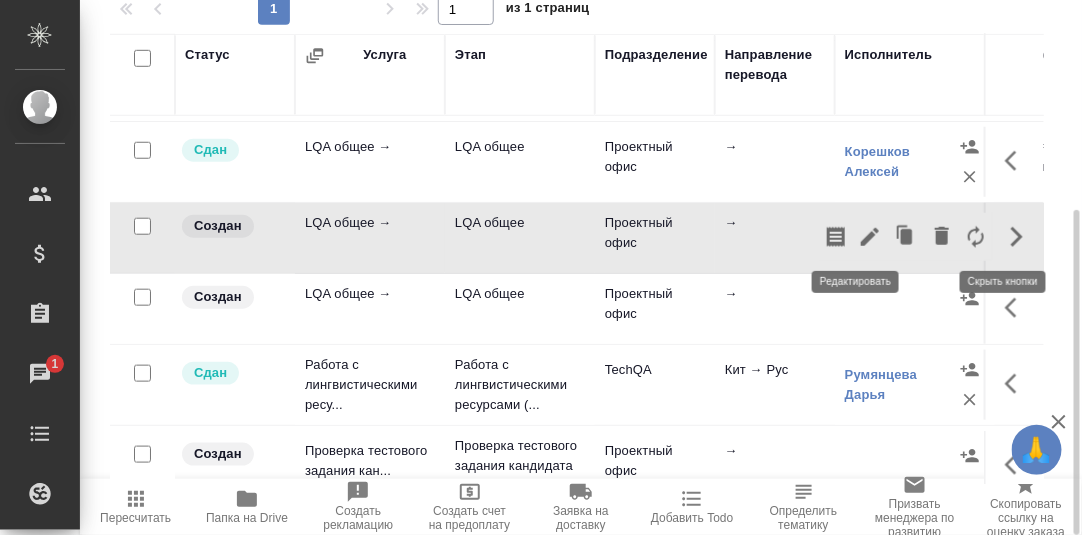 click 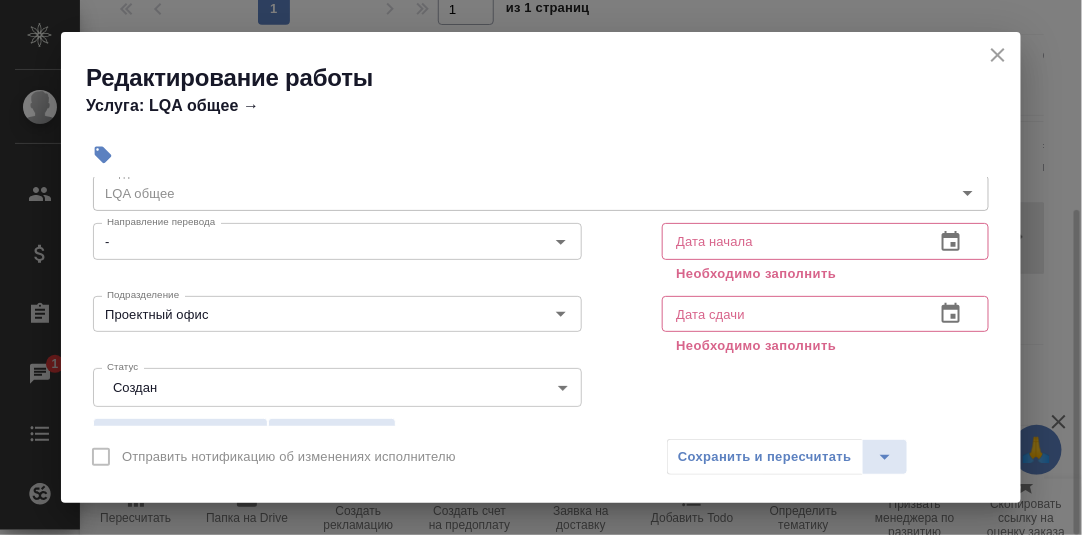 scroll, scrollTop: 99, scrollLeft: 0, axis: vertical 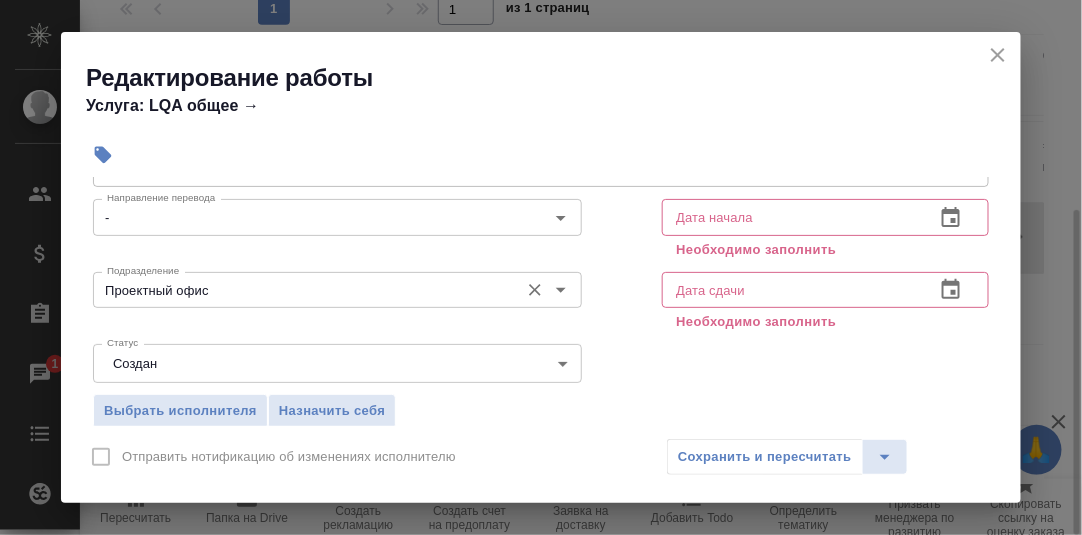 click on "Проектный офис" at bounding box center (304, 290) 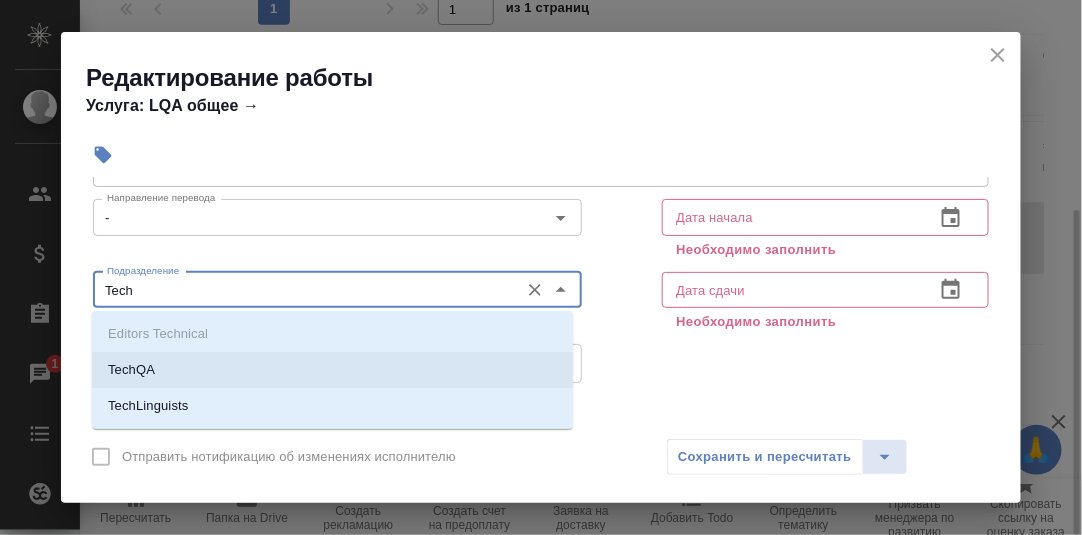 drag, startPoint x: 156, startPoint y: 364, endPoint x: 191, endPoint y: 356, distance: 35.902645 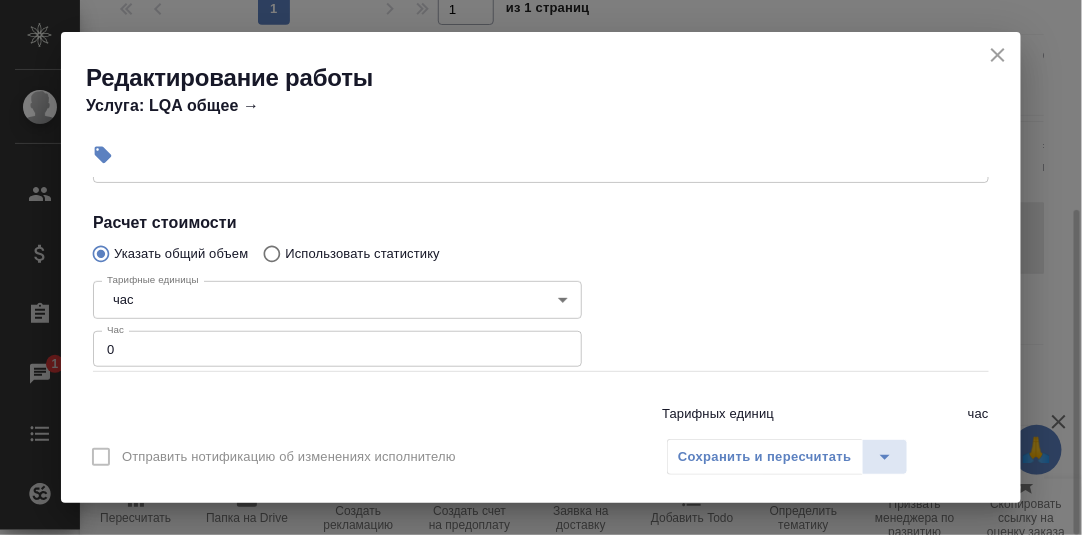 scroll, scrollTop: 400, scrollLeft: 0, axis: vertical 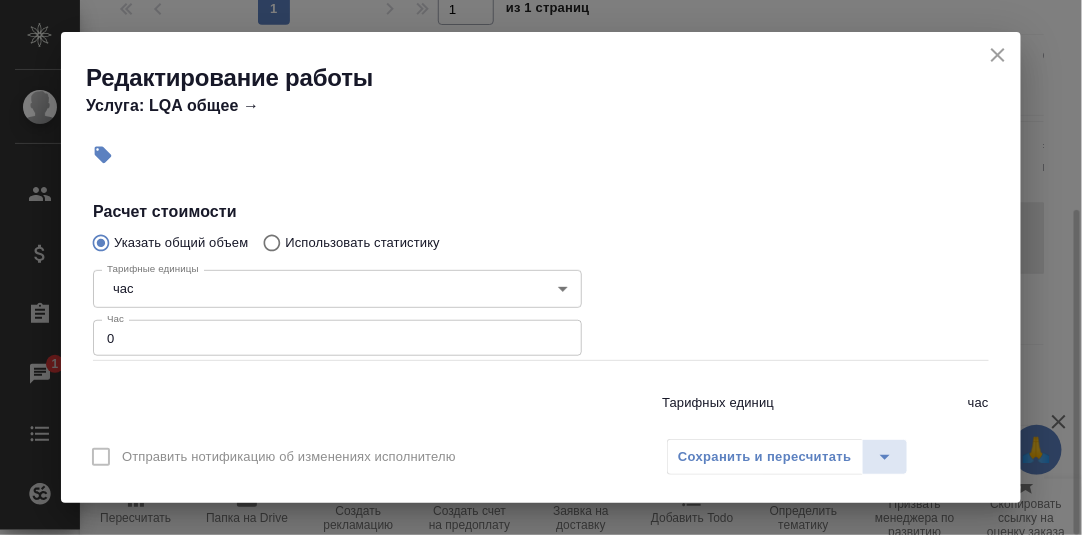 type on "TechQA" 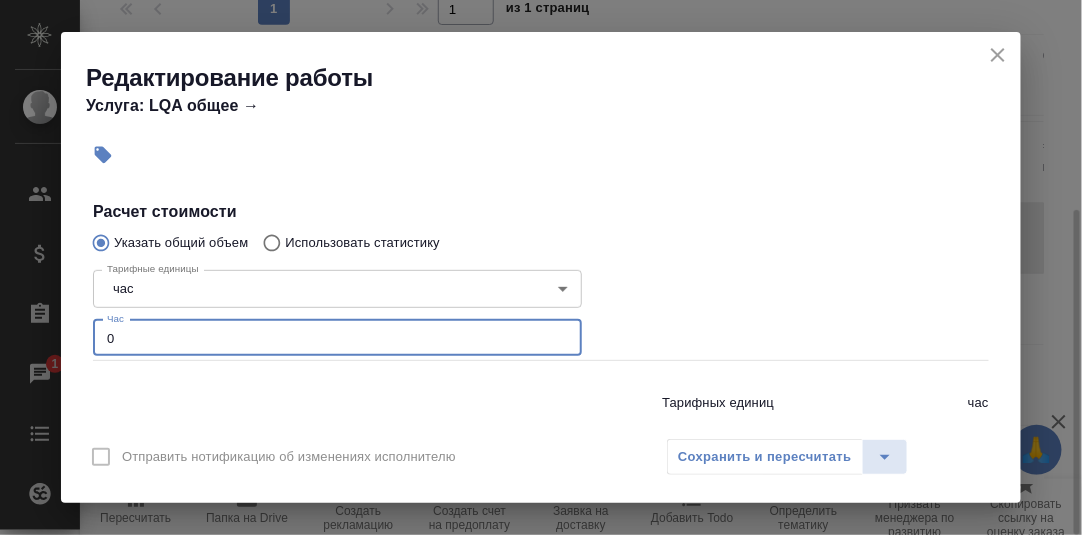 drag, startPoint x: 141, startPoint y: 336, endPoint x: 110, endPoint y: 338, distance: 31.06445 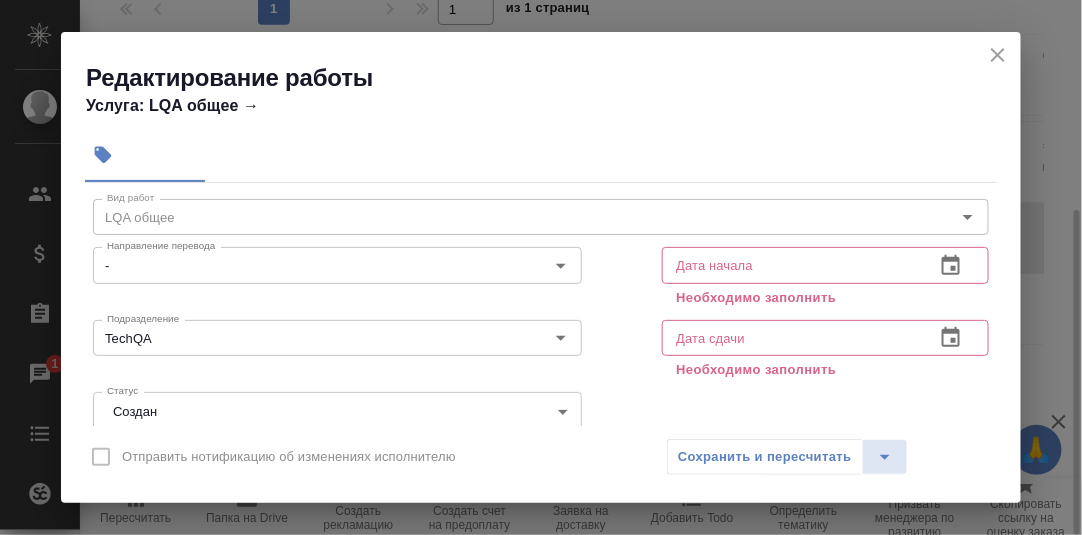 scroll, scrollTop: 0, scrollLeft: 0, axis: both 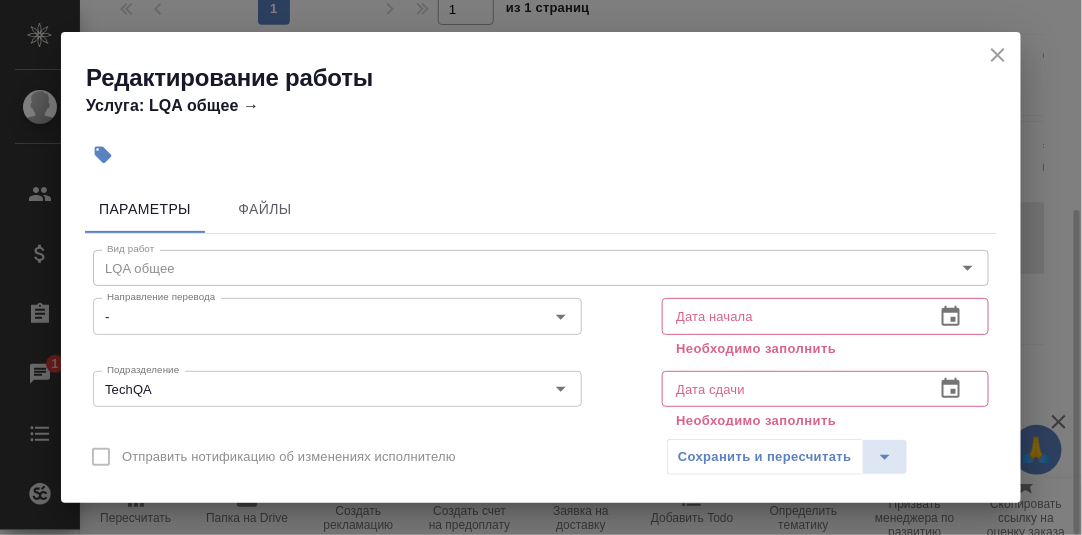 type on "1.5" 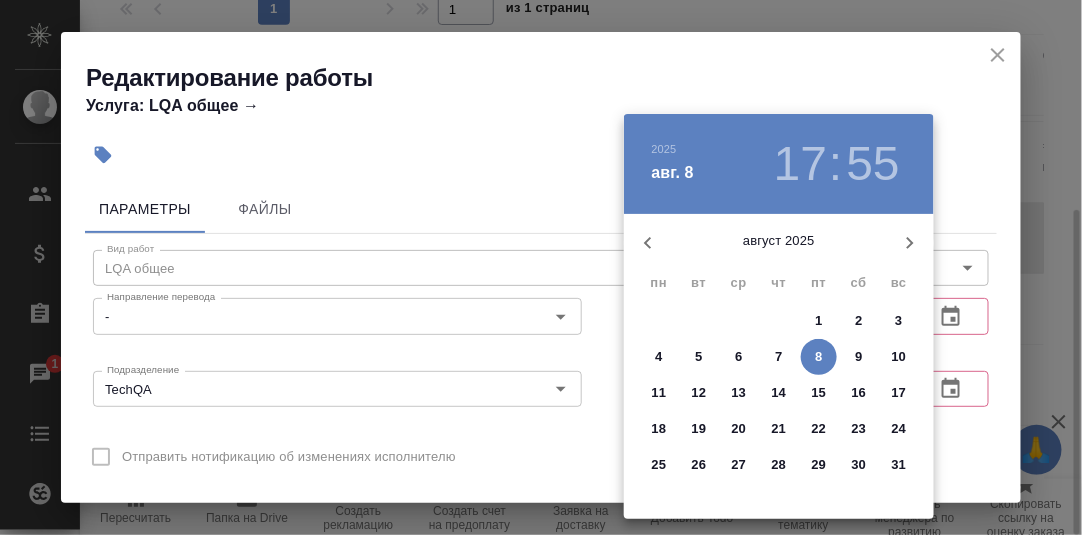 click on "6" at bounding box center [738, 357] 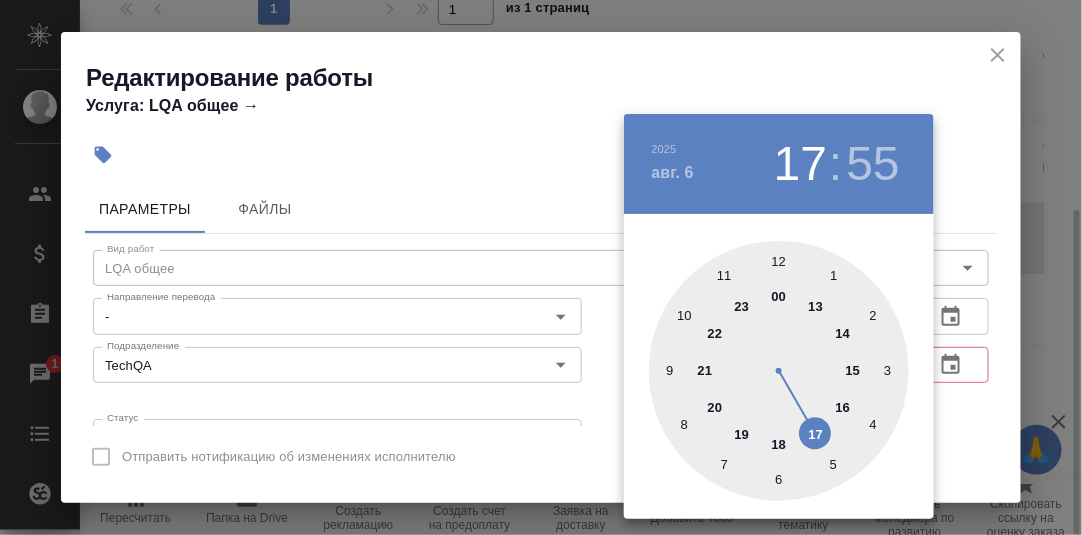 click at bounding box center (779, 371) 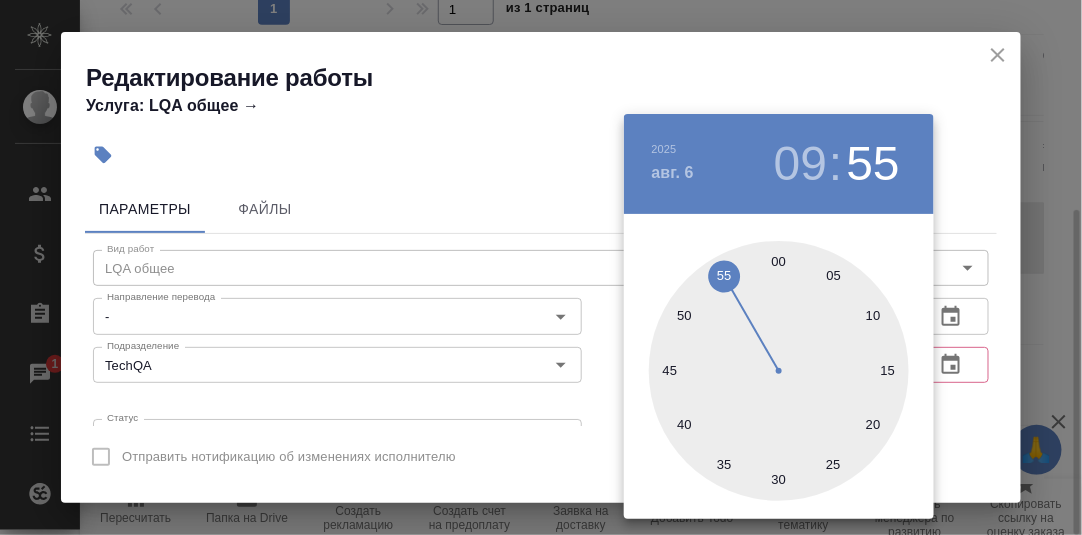 drag, startPoint x: 780, startPoint y: 255, endPoint x: 810, endPoint y: 263, distance: 31.04835 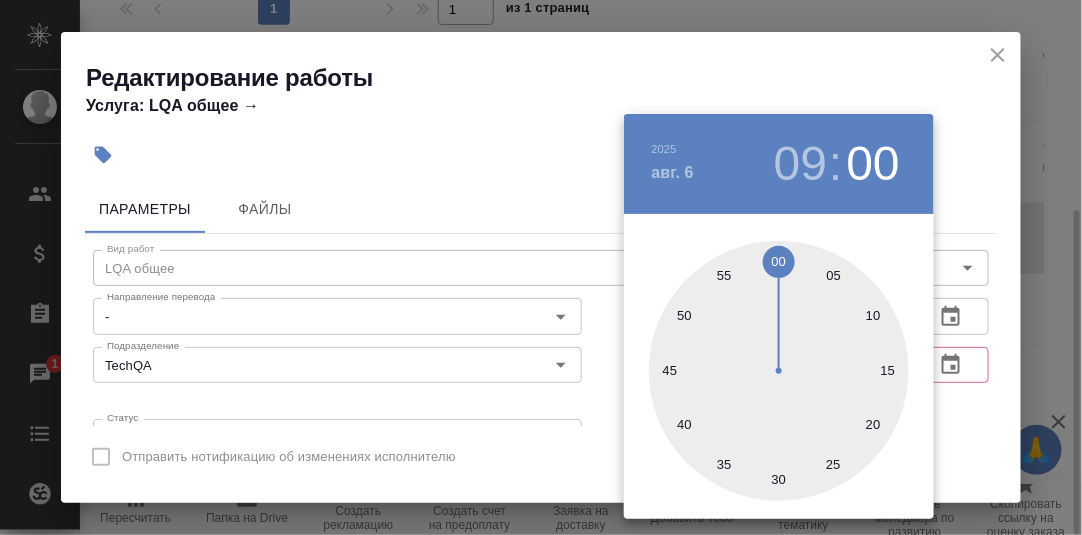 click at bounding box center [541, 267] 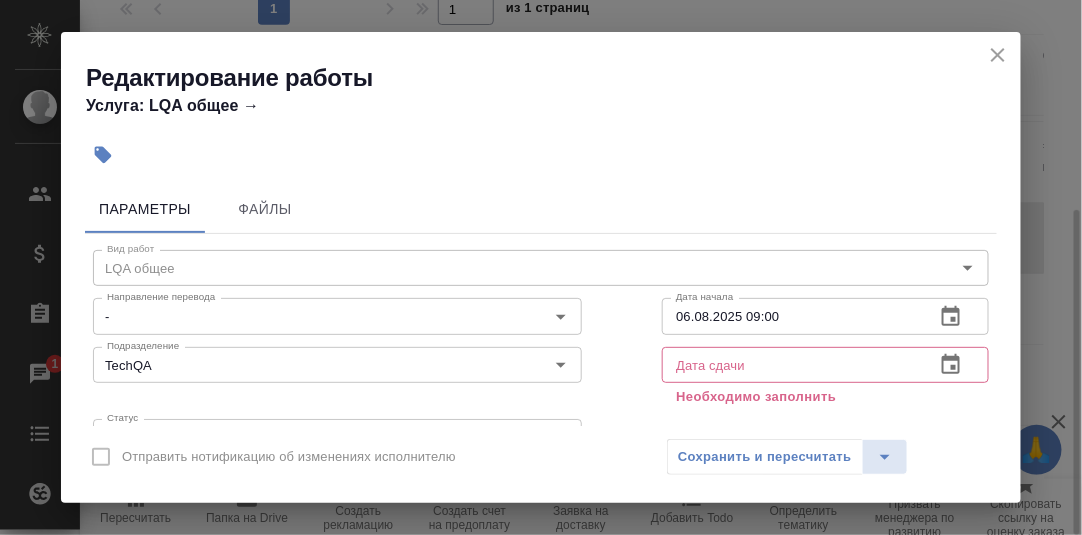click 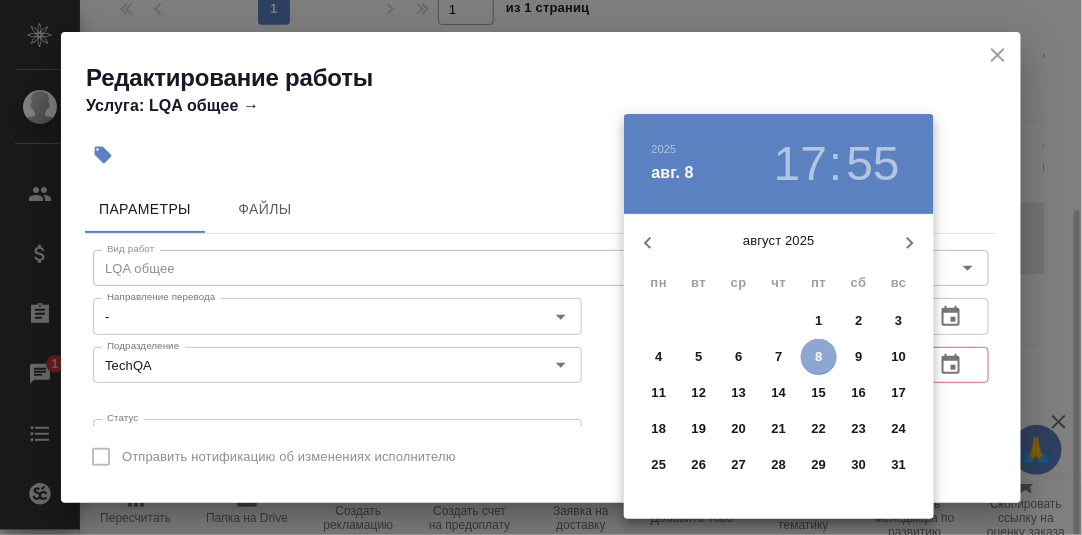 click on "8" at bounding box center (818, 357) 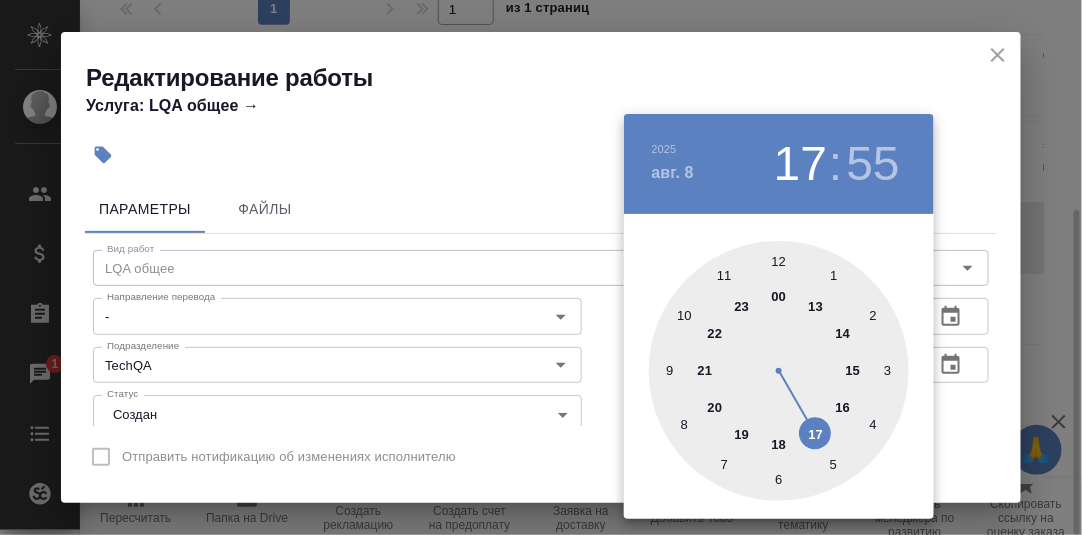 click at bounding box center (779, 371) 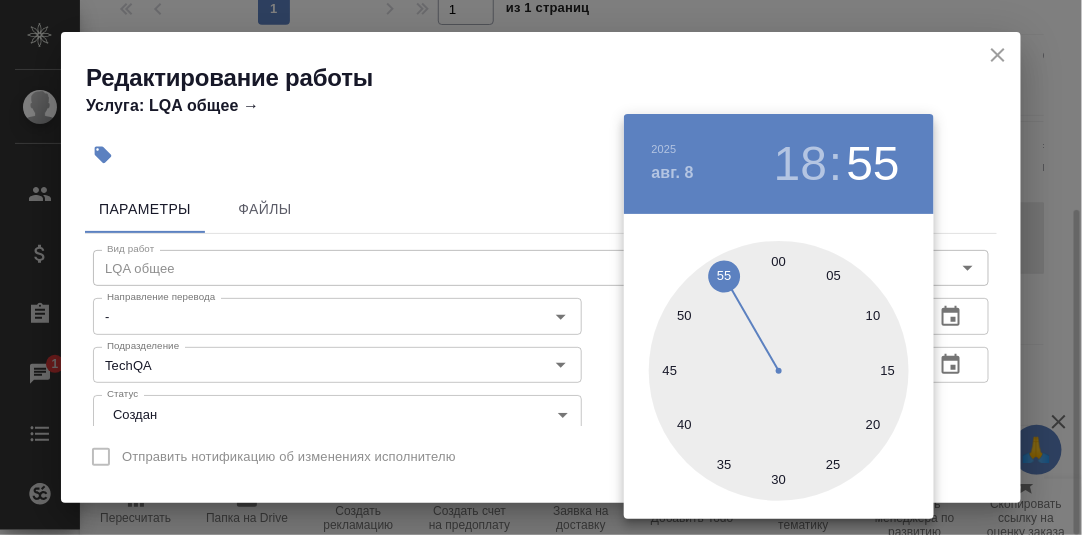 drag, startPoint x: 778, startPoint y: 264, endPoint x: 956, endPoint y: 301, distance: 181.80484 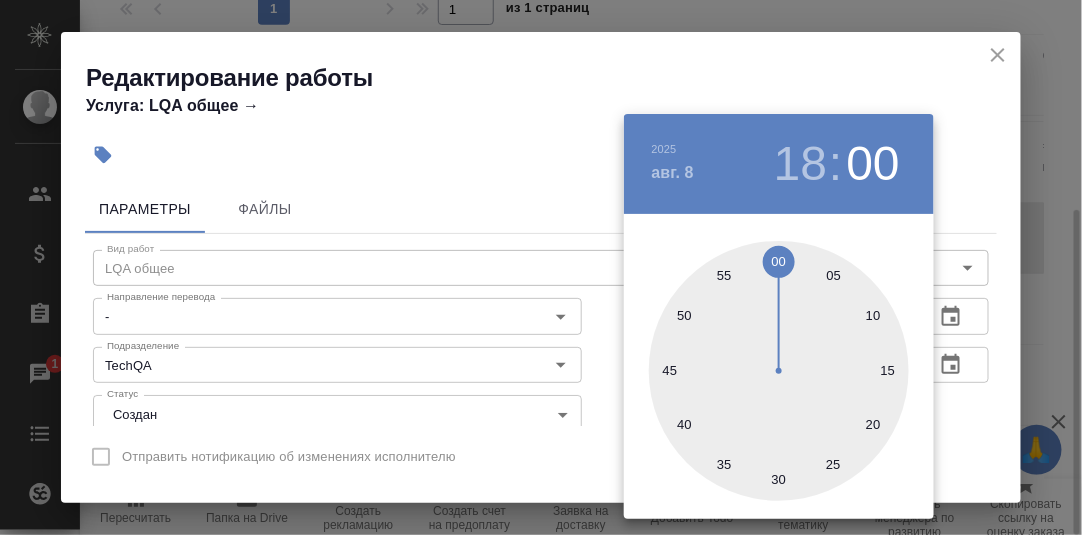 drag, startPoint x: 1008, startPoint y: 324, endPoint x: 1007, endPoint y: 309, distance: 15.033297 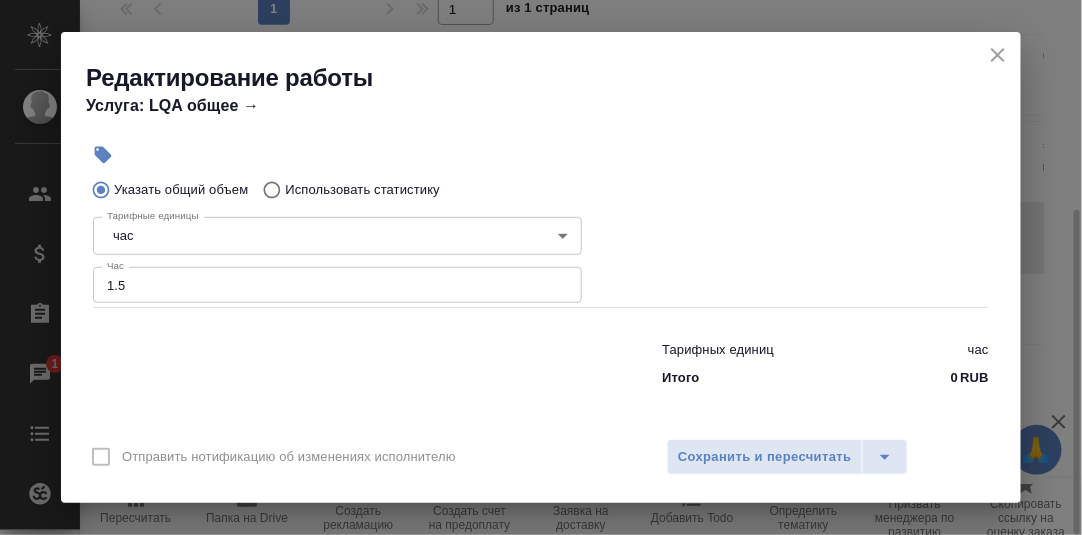 scroll, scrollTop: 406, scrollLeft: 0, axis: vertical 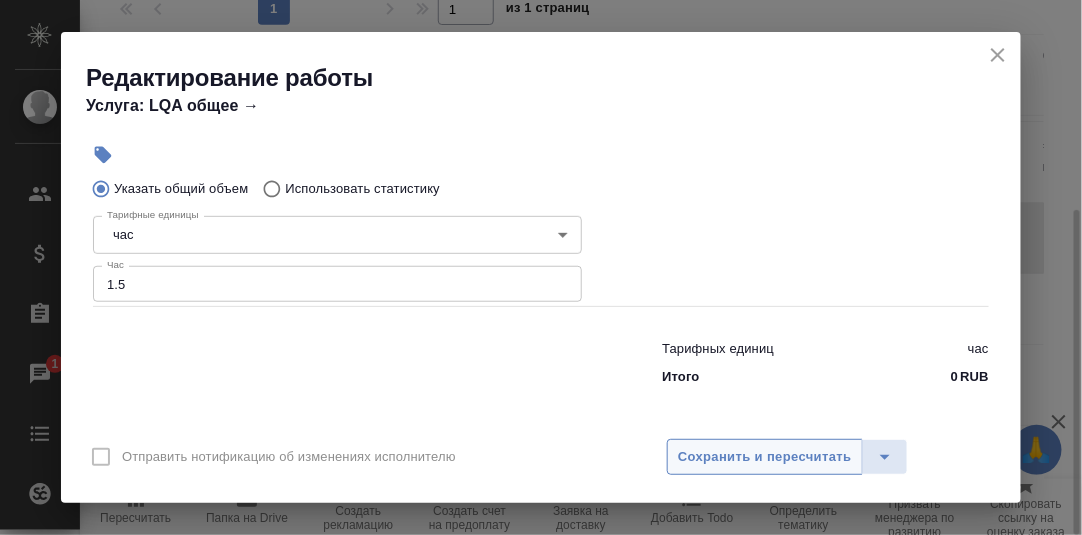 click on "Сохранить и пересчитать" at bounding box center (765, 457) 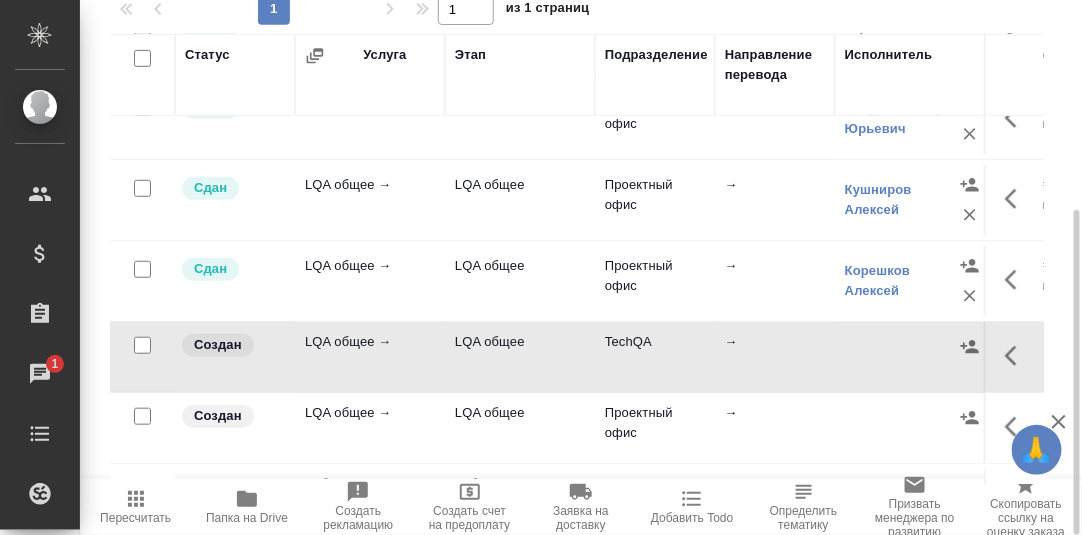 scroll, scrollTop: 300, scrollLeft: 0, axis: vertical 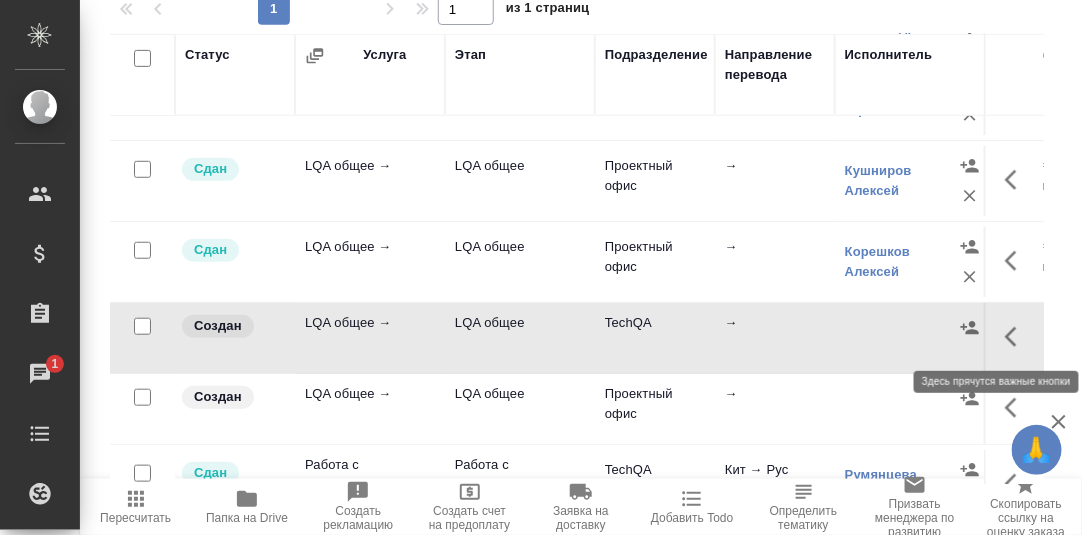 click 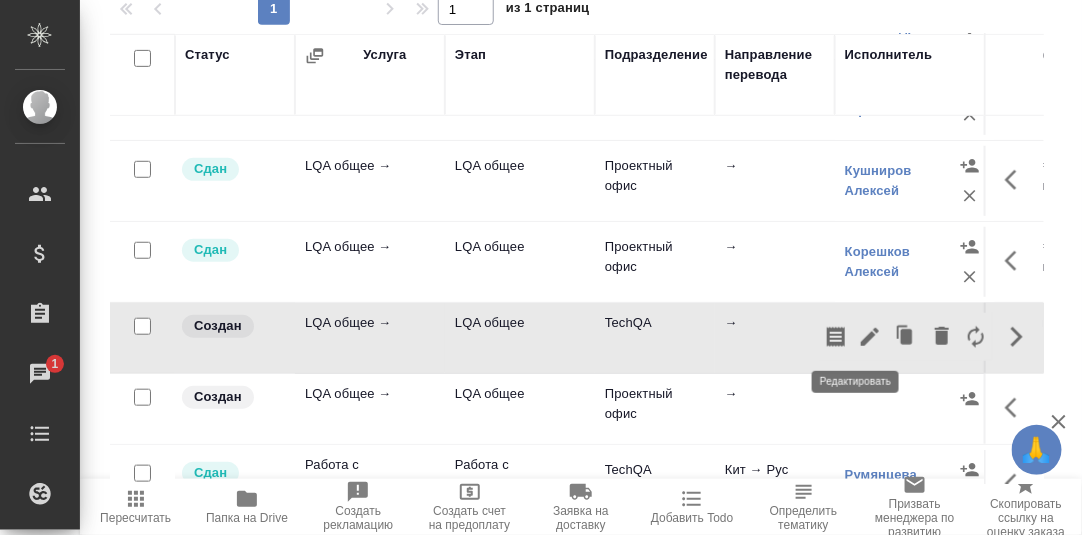 click 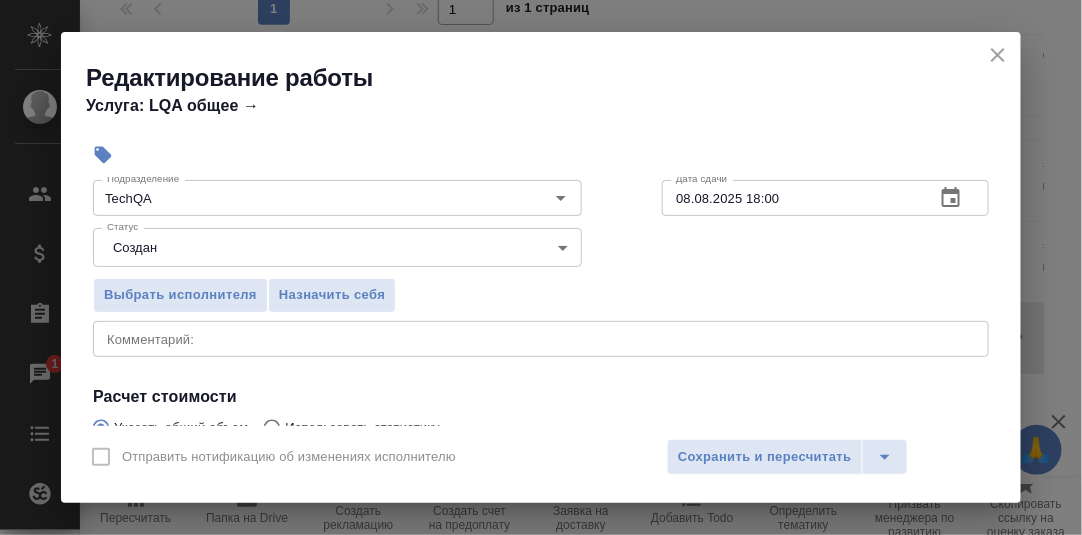 scroll, scrollTop: 200, scrollLeft: 0, axis: vertical 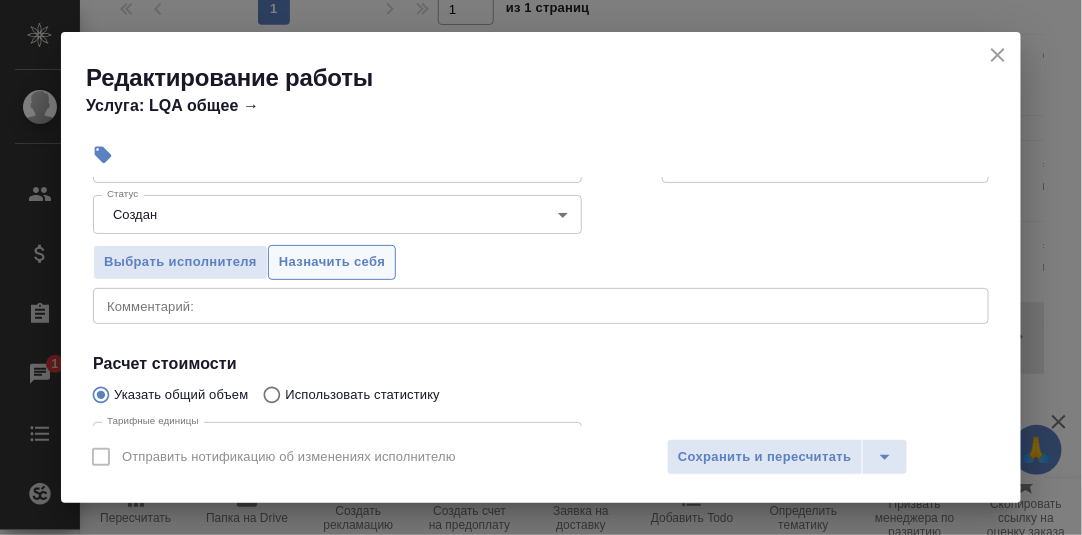 click on "Назначить себя" at bounding box center [332, 262] 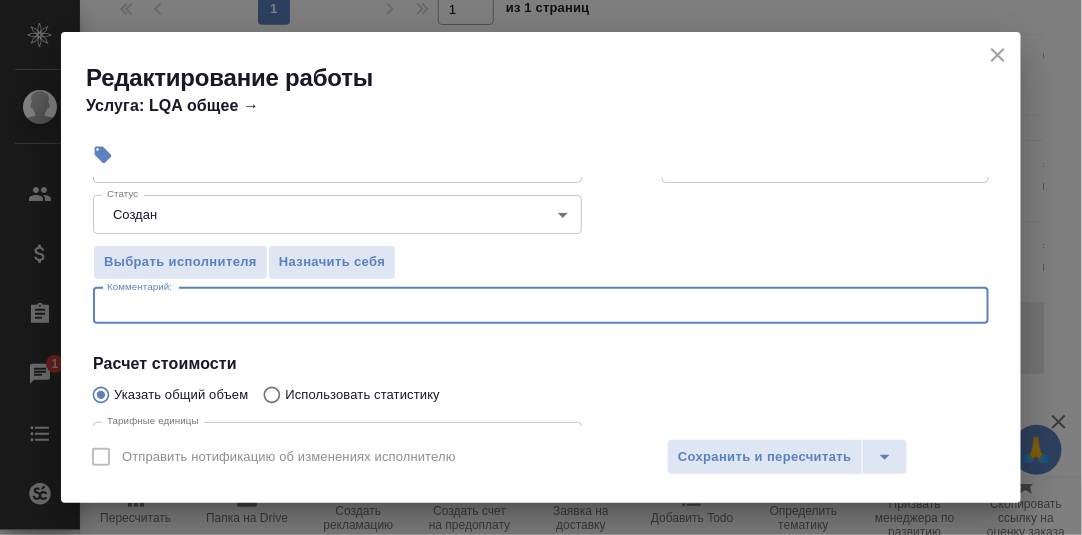 click at bounding box center (541, 305) 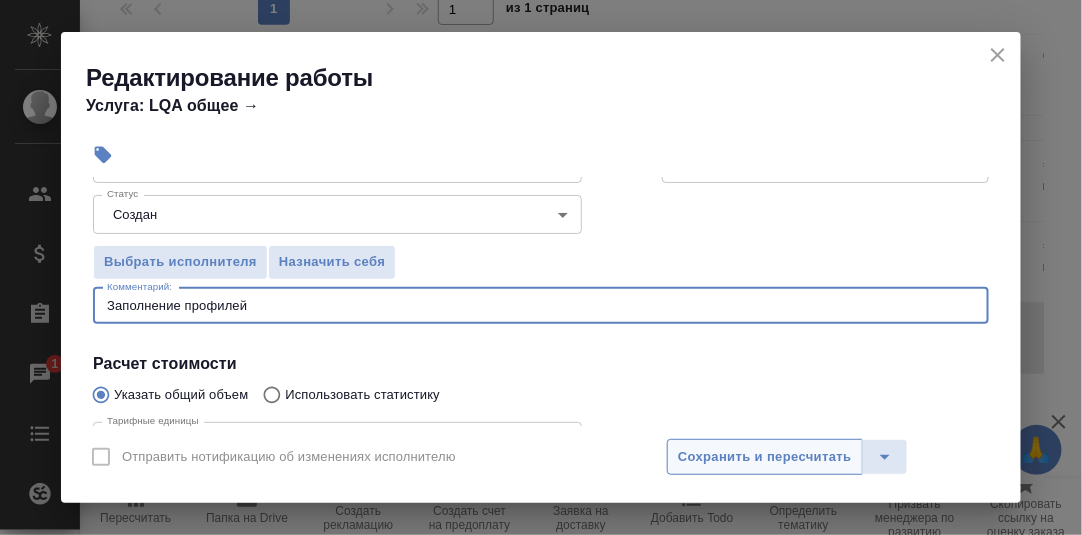 type on "Заполнение профилей" 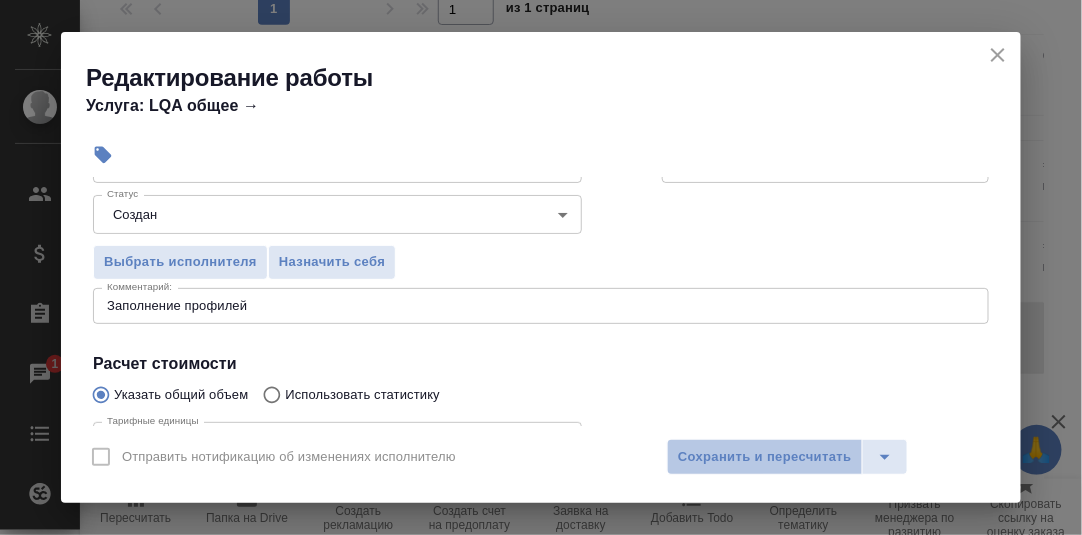 drag, startPoint x: 795, startPoint y: 445, endPoint x: 807, endPoint y: 435, distance: 15.6205 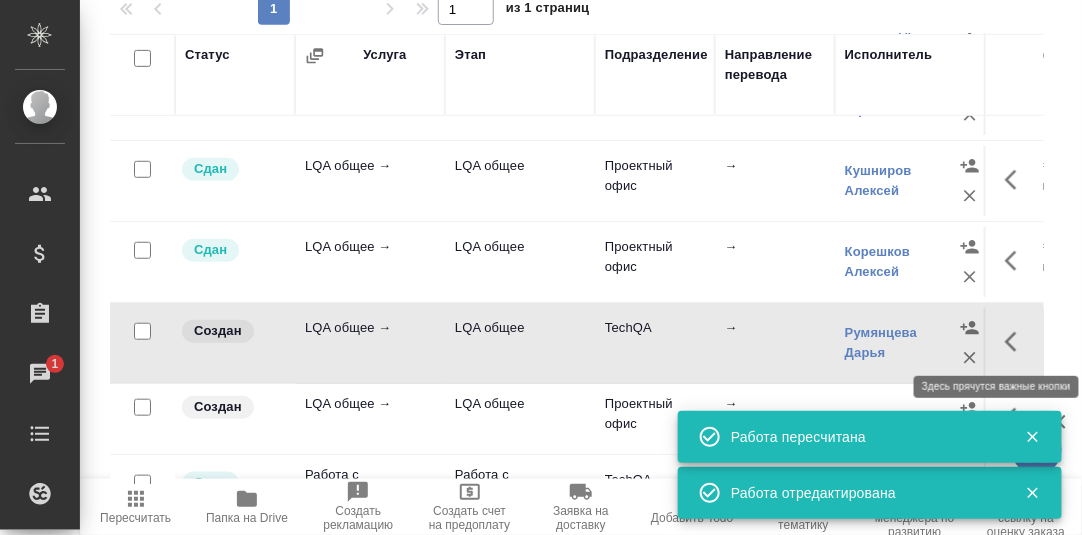 click 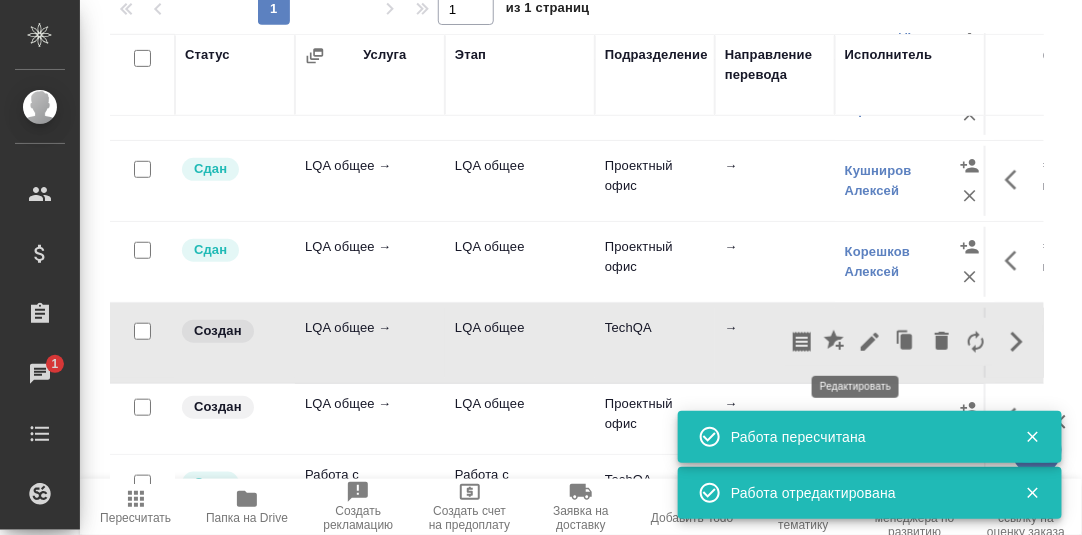 click 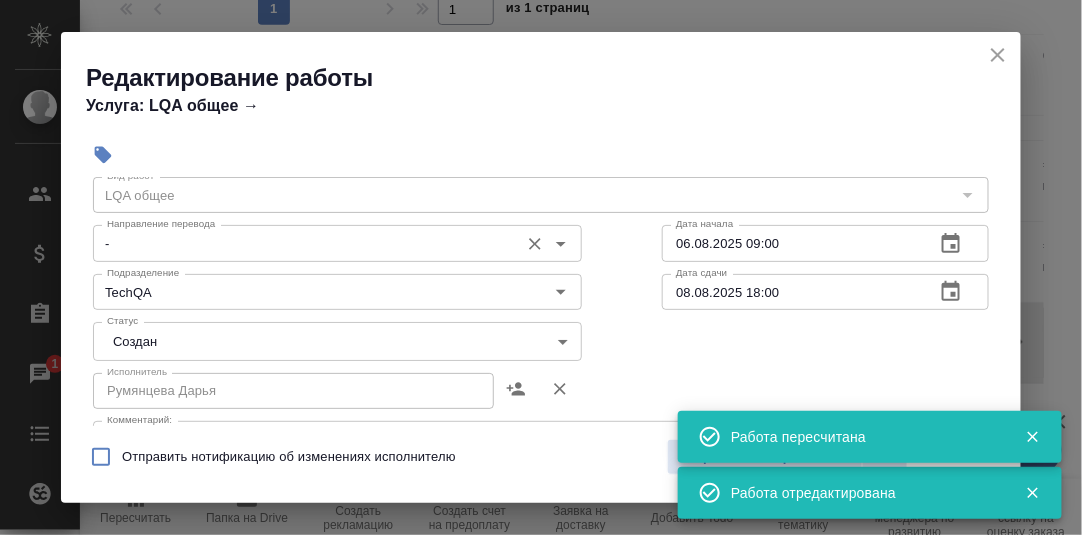 scroll, scrollTop: 99, scrollLeft: 0, axis: vertical 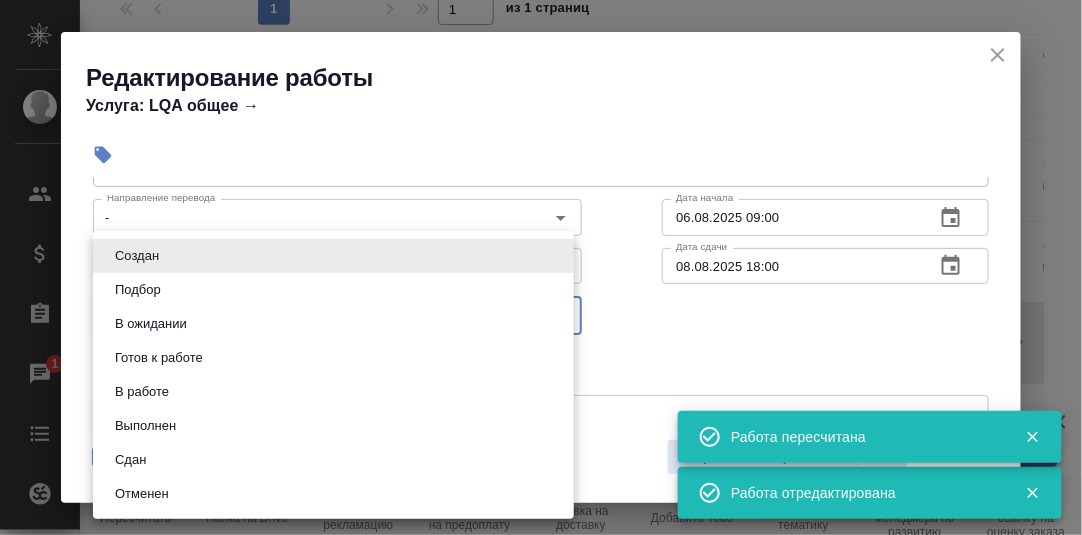 drag, startPoint x: 554, startPoint y: 313, endPoint x: 407, endPoint y: 355, distance: 152.88231 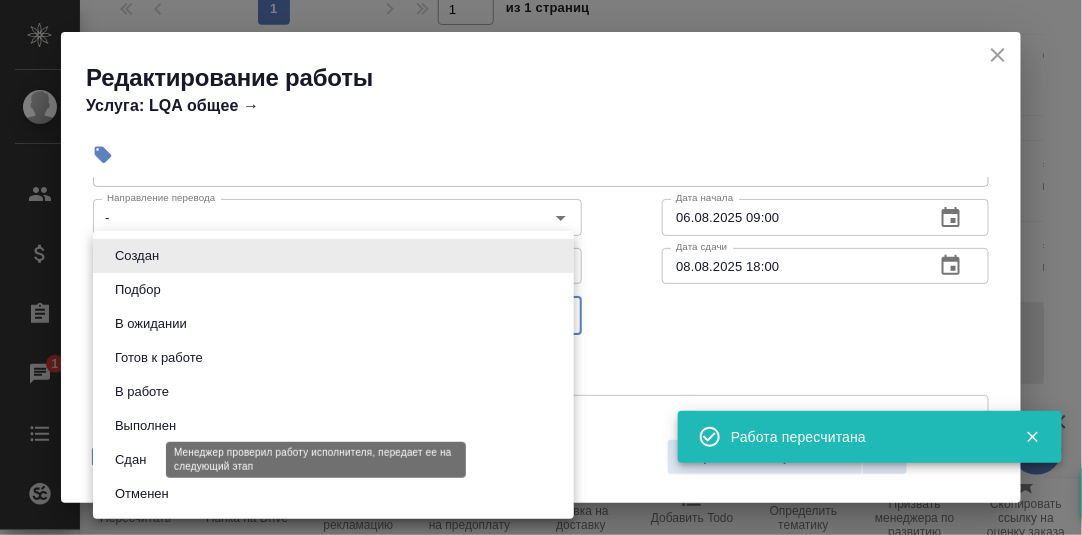 click on "Сдан" at bounding box center (130, 460) 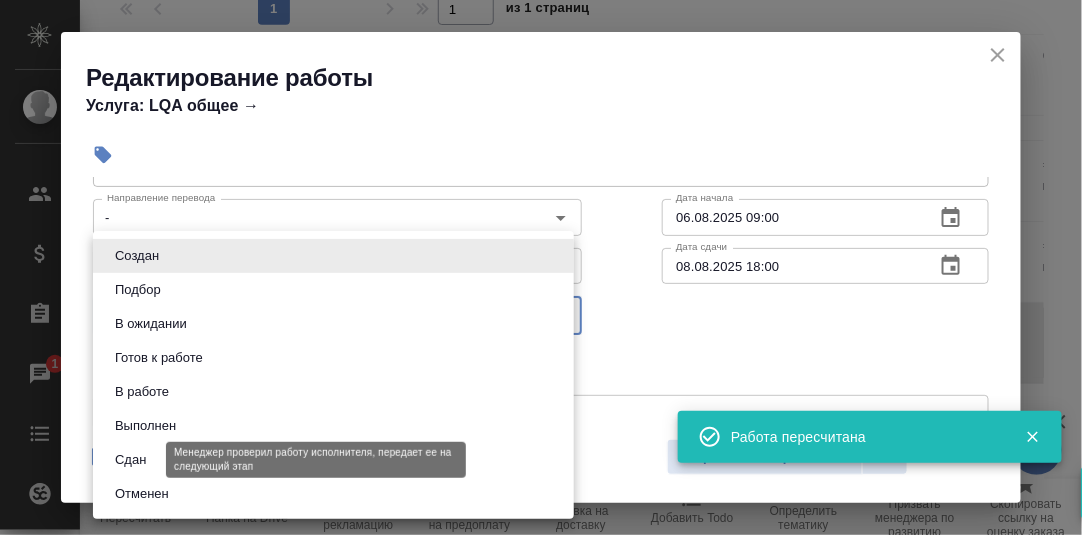 type on "closed" 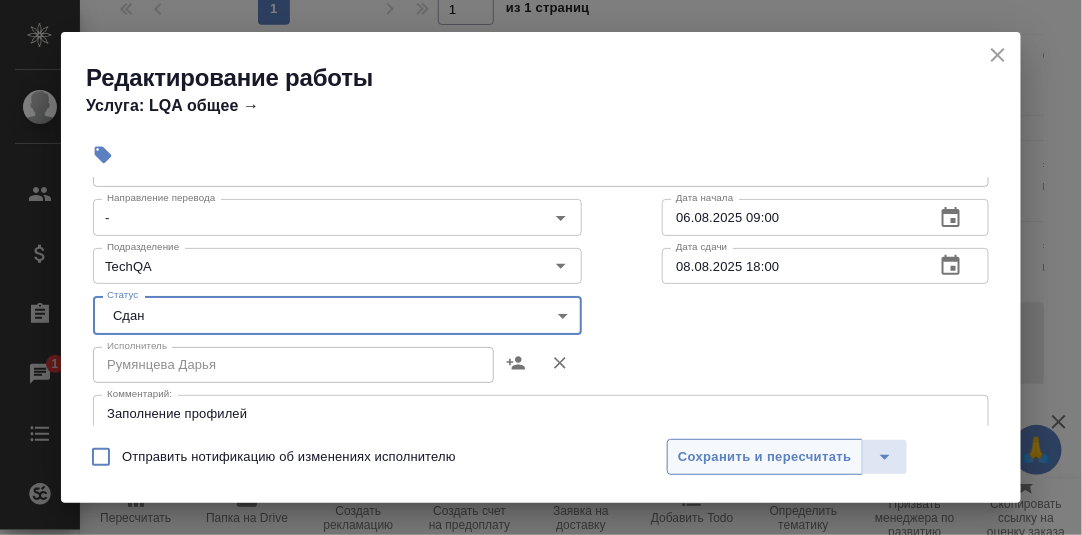 drag, startPoint x: 753, startPoint y: 444, endPoint x: 754, endPoint y: 433, distance: 11.045361 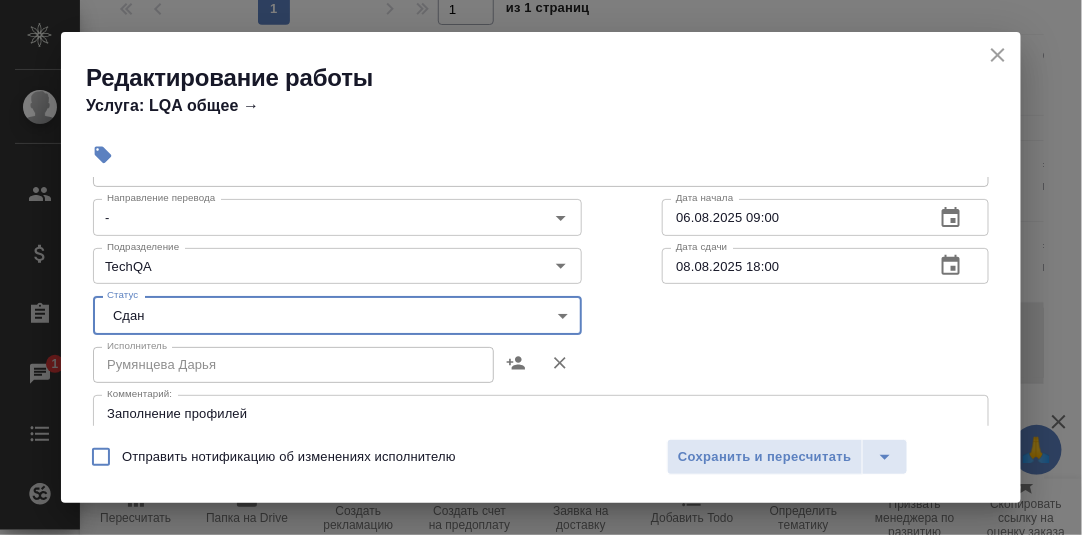 click on "Сохранить и пересчитать" at bounding box center (765, 457) 